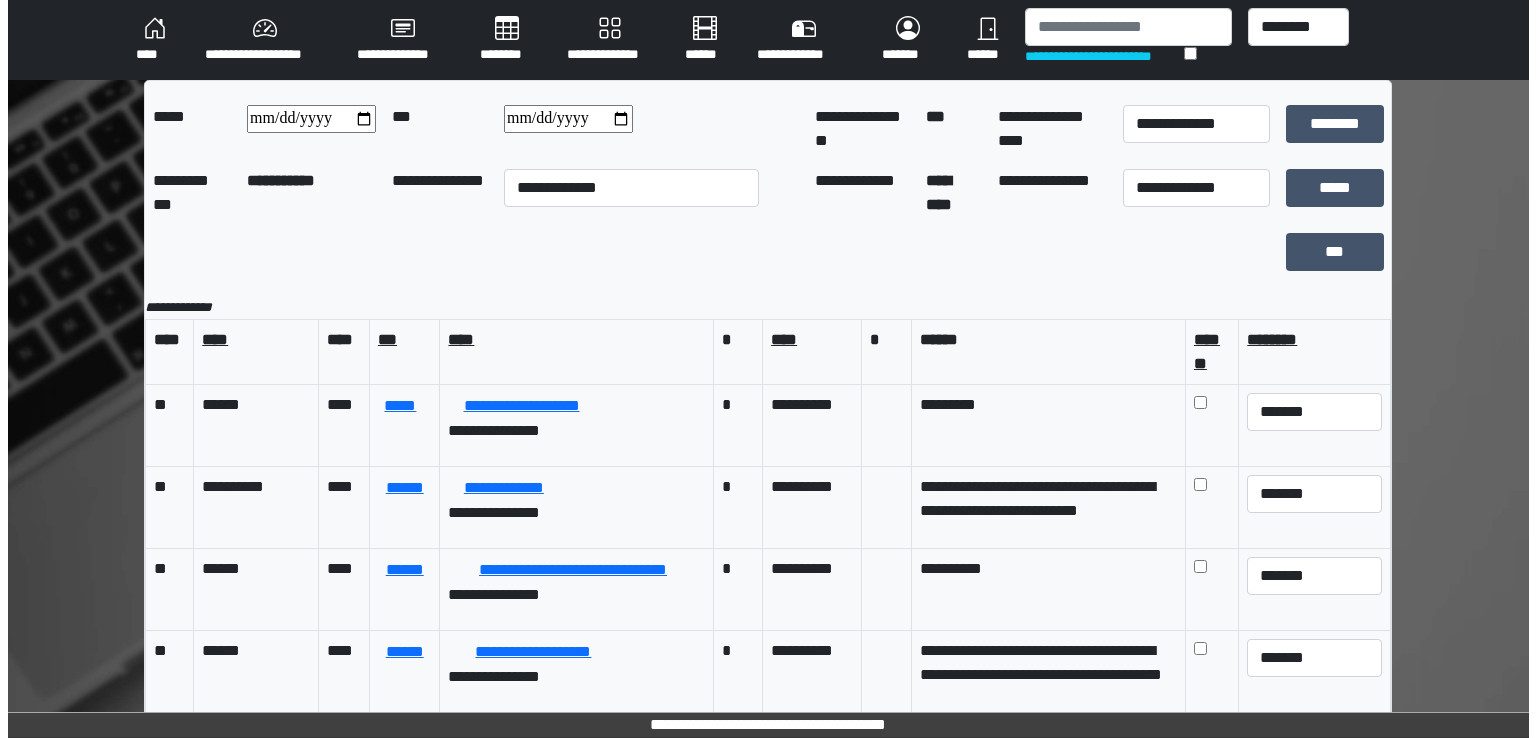 scroll, scrollTop: 0, scrollLeft: 0, axis: both 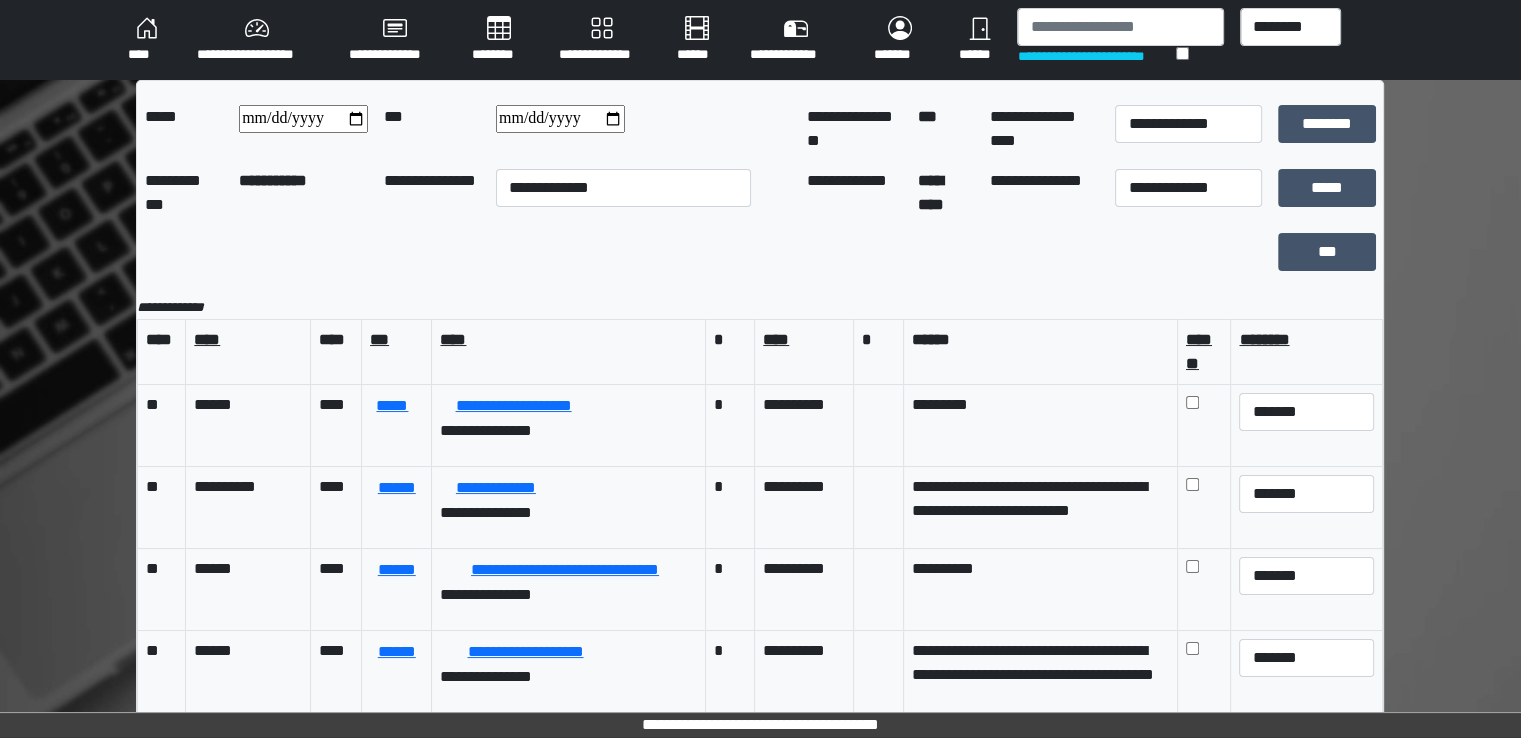 click on "********" at bounding box center [499, 40] 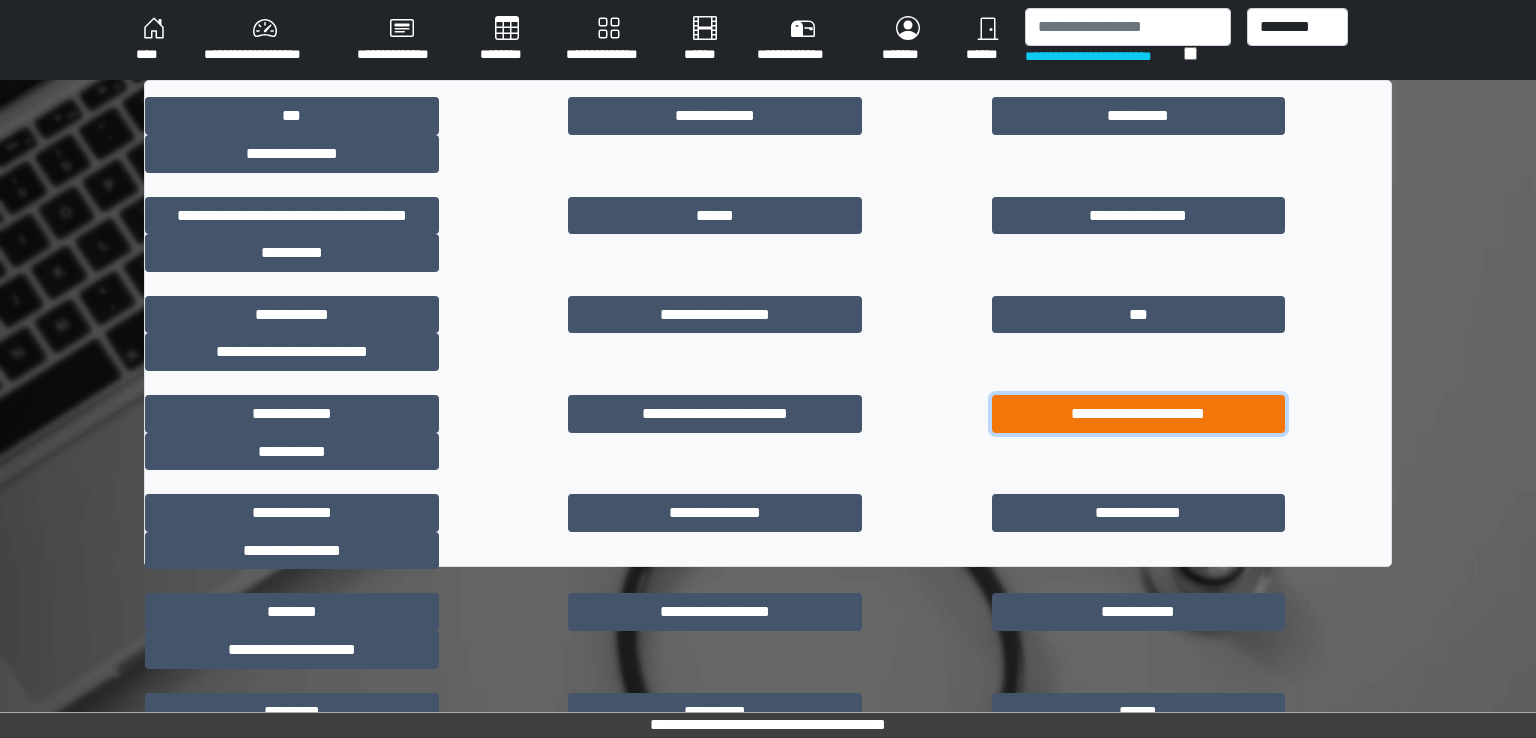 click on "**********" at bounding box center [1139, 414] 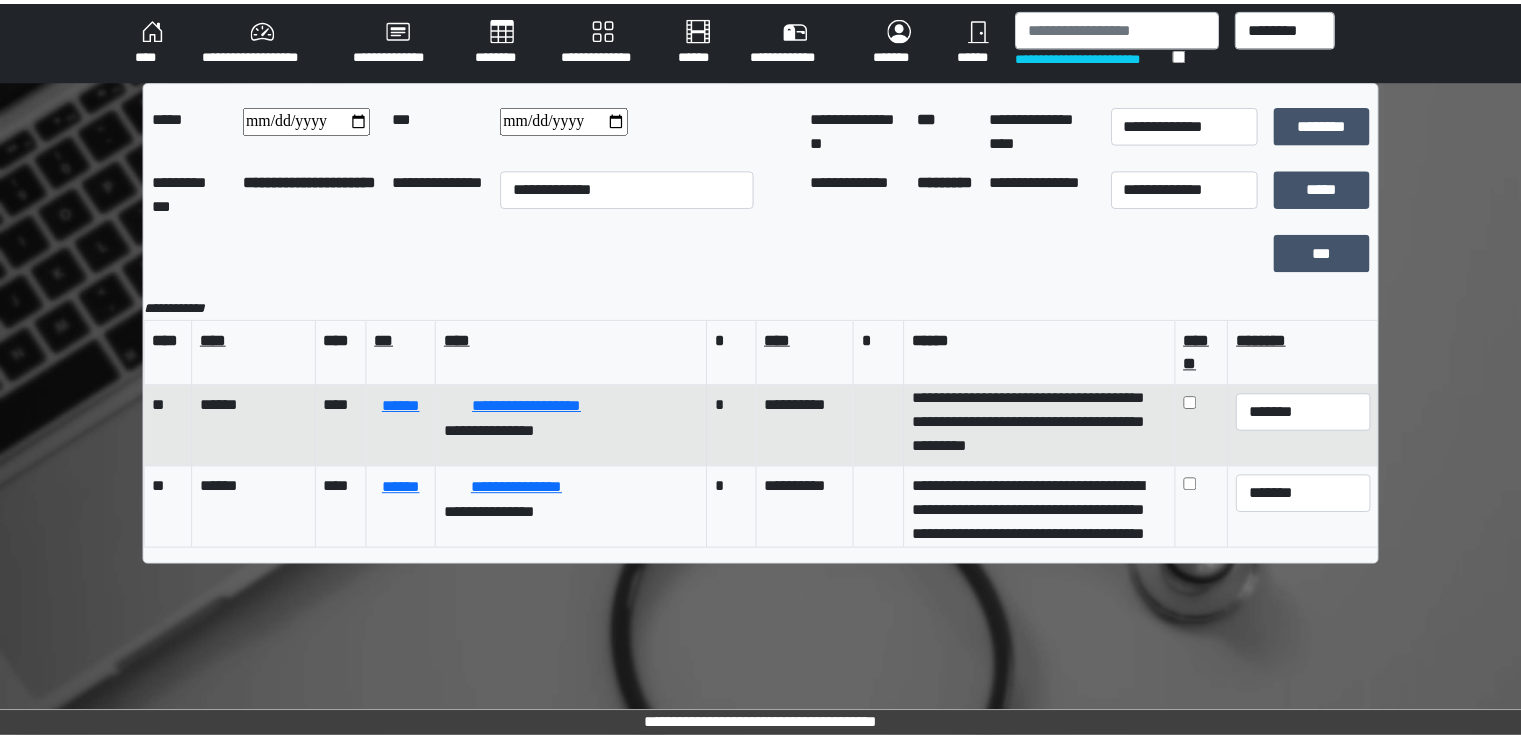 scroll, scrollTop: 55, scrollLeft: 0, axis: vertical 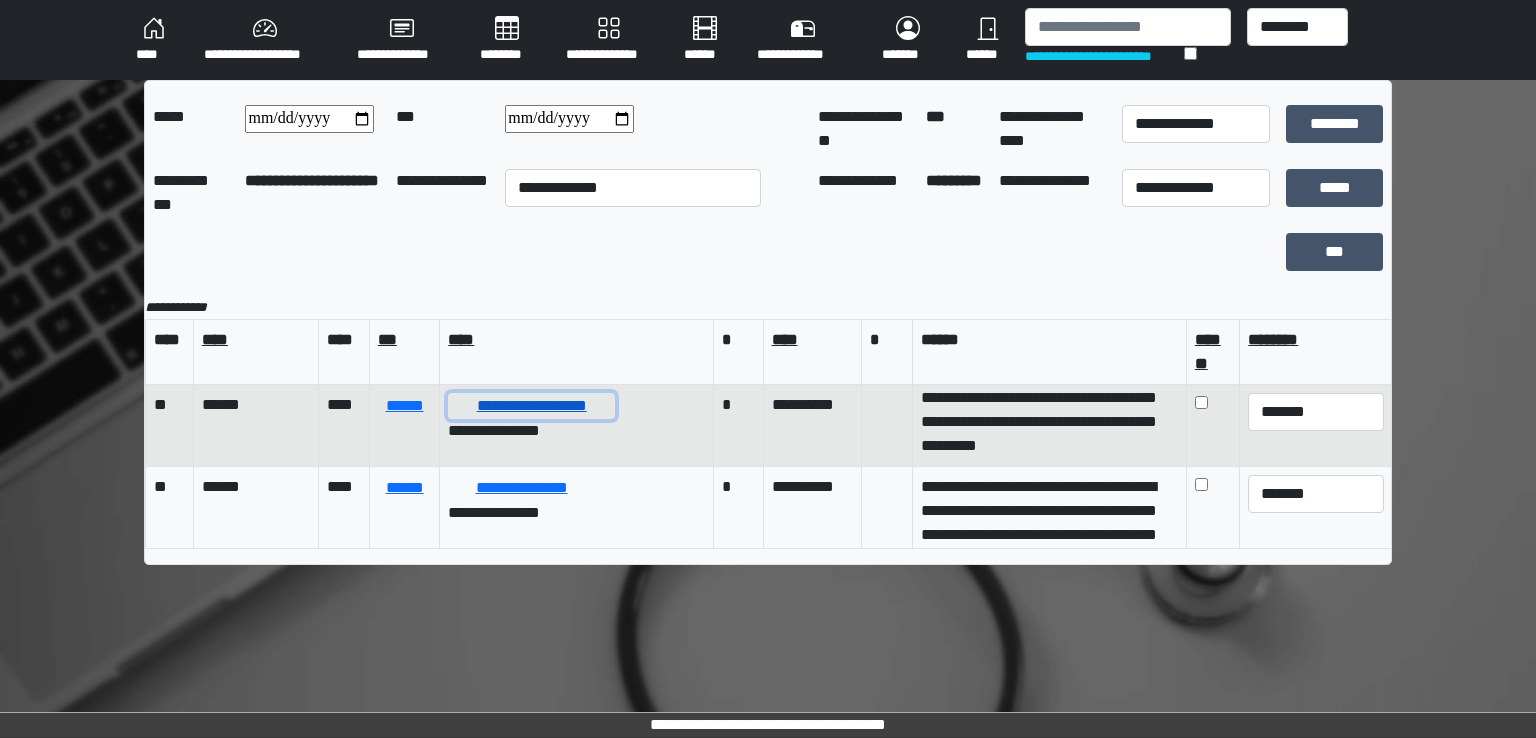 click on "**********" at bounding box center (531, 406) 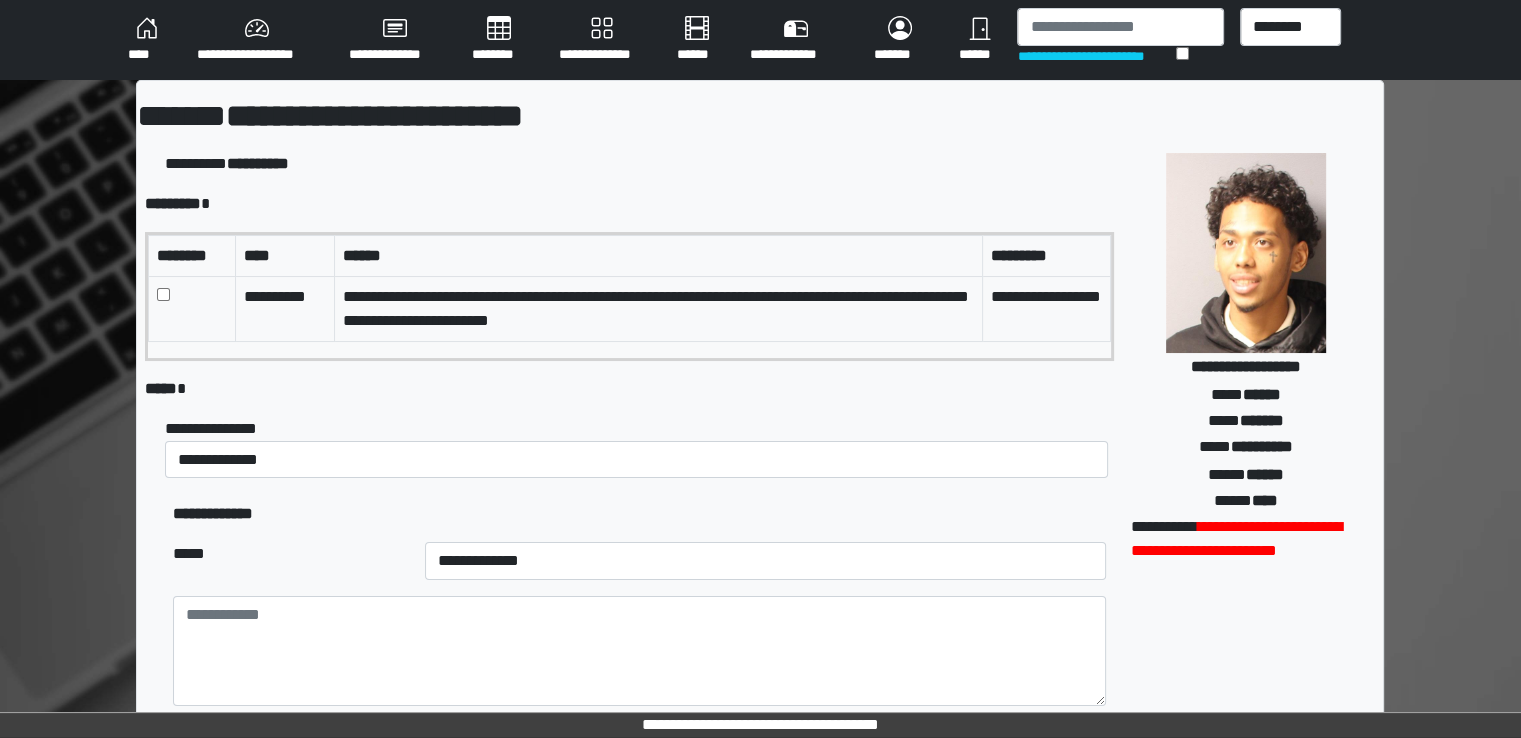 scroll, scrollTop: 491, scrollLeft: 0, axis: vertical 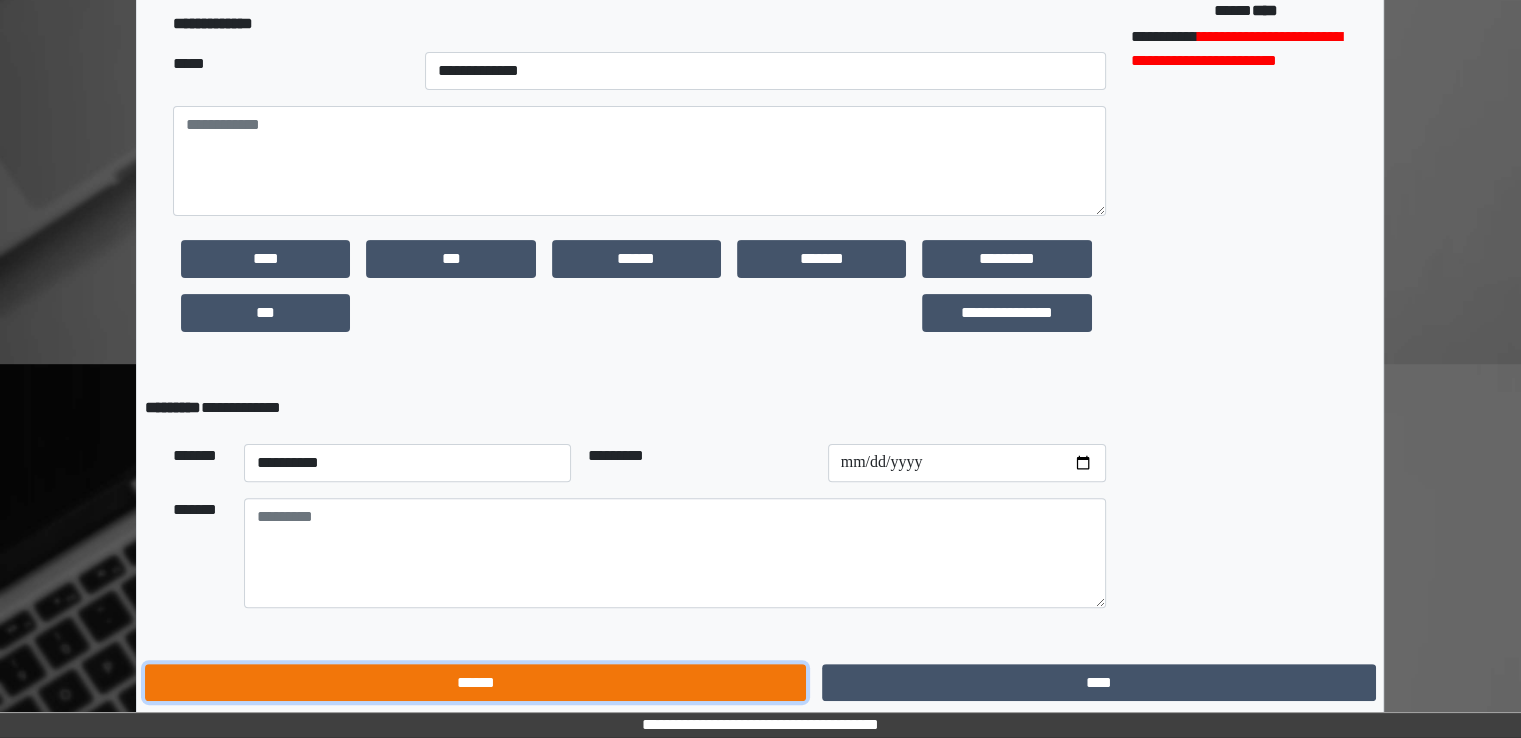 click on "******" at bounding box center (475, 683) 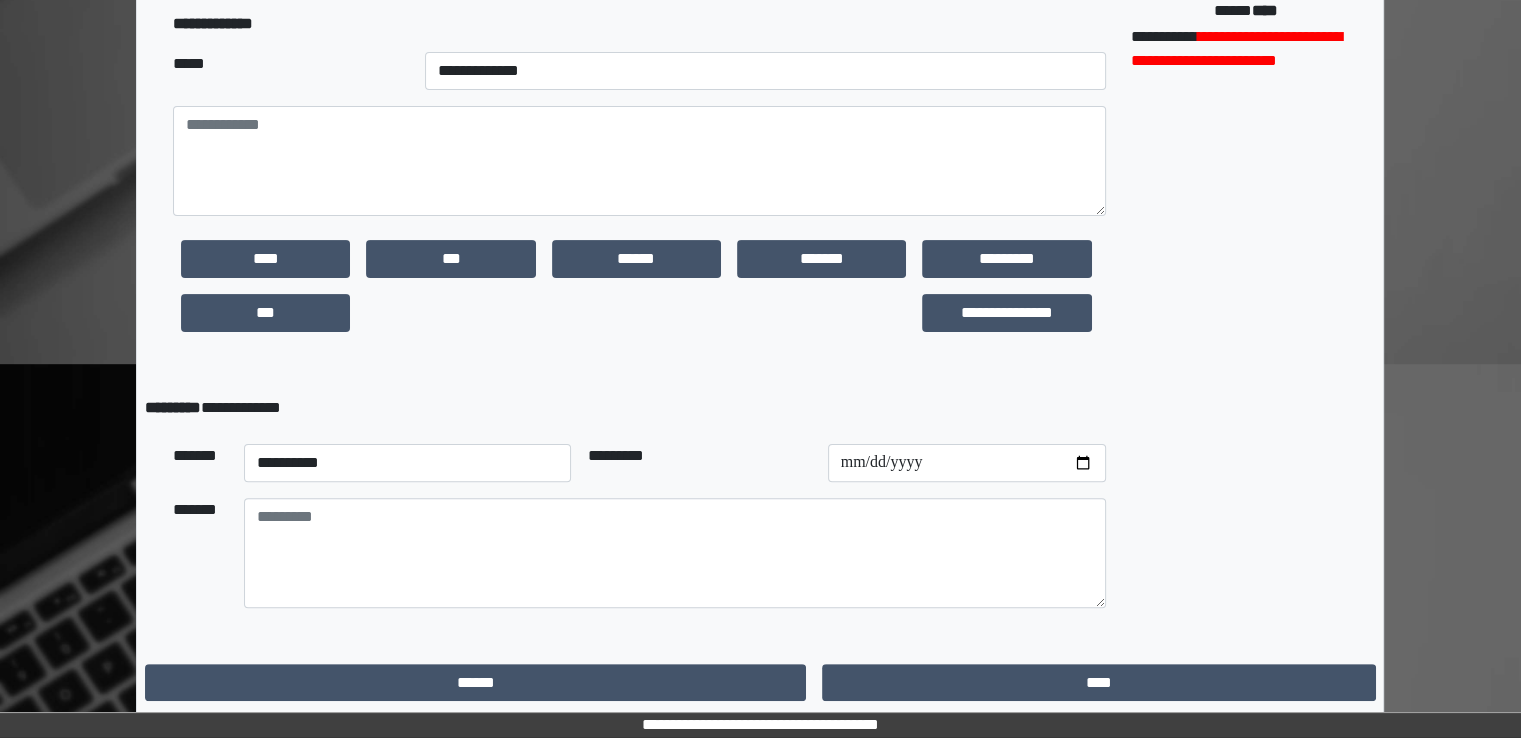 scroll, scrollTop: 0, scrollLeft: 0, axis: both 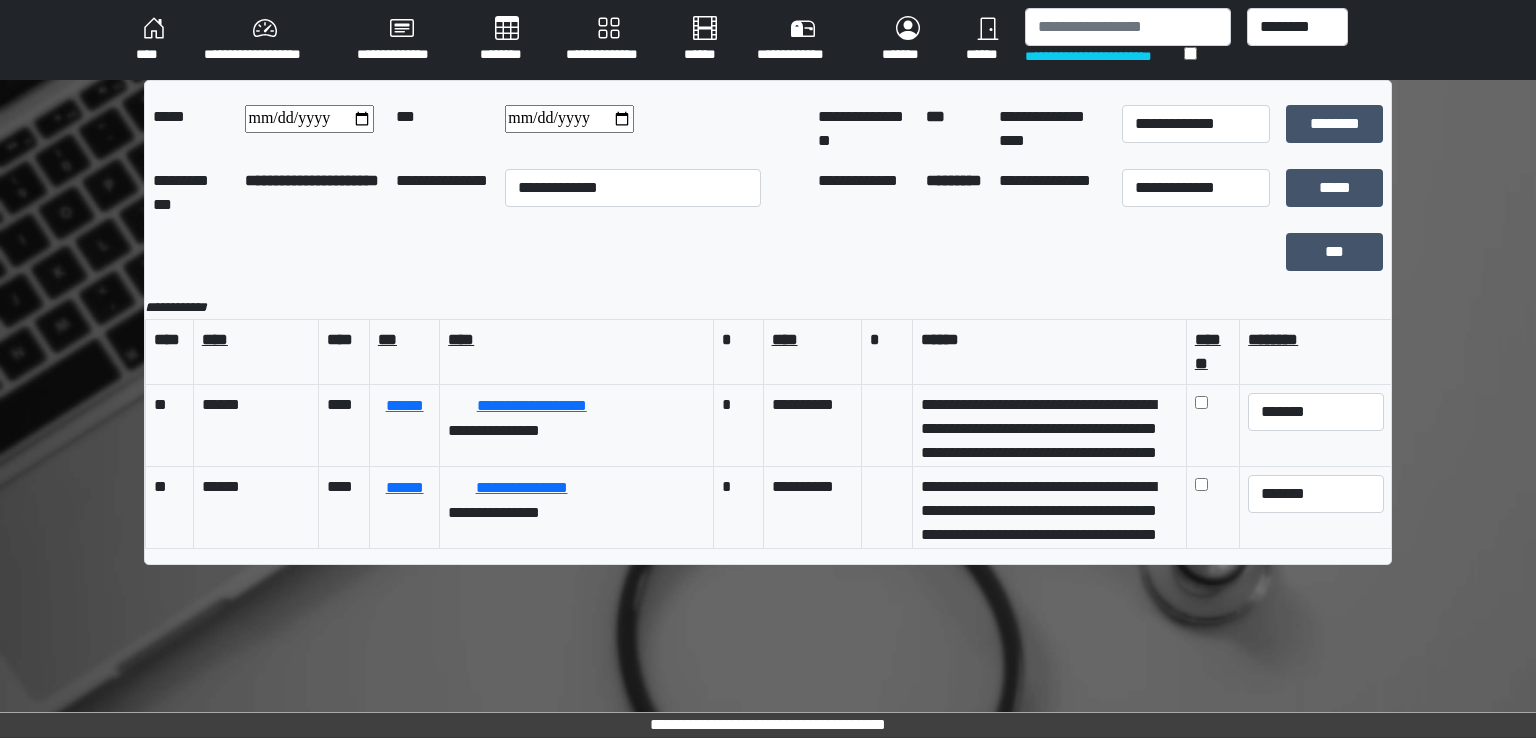 click on "********" at bounding box center [507, 40] 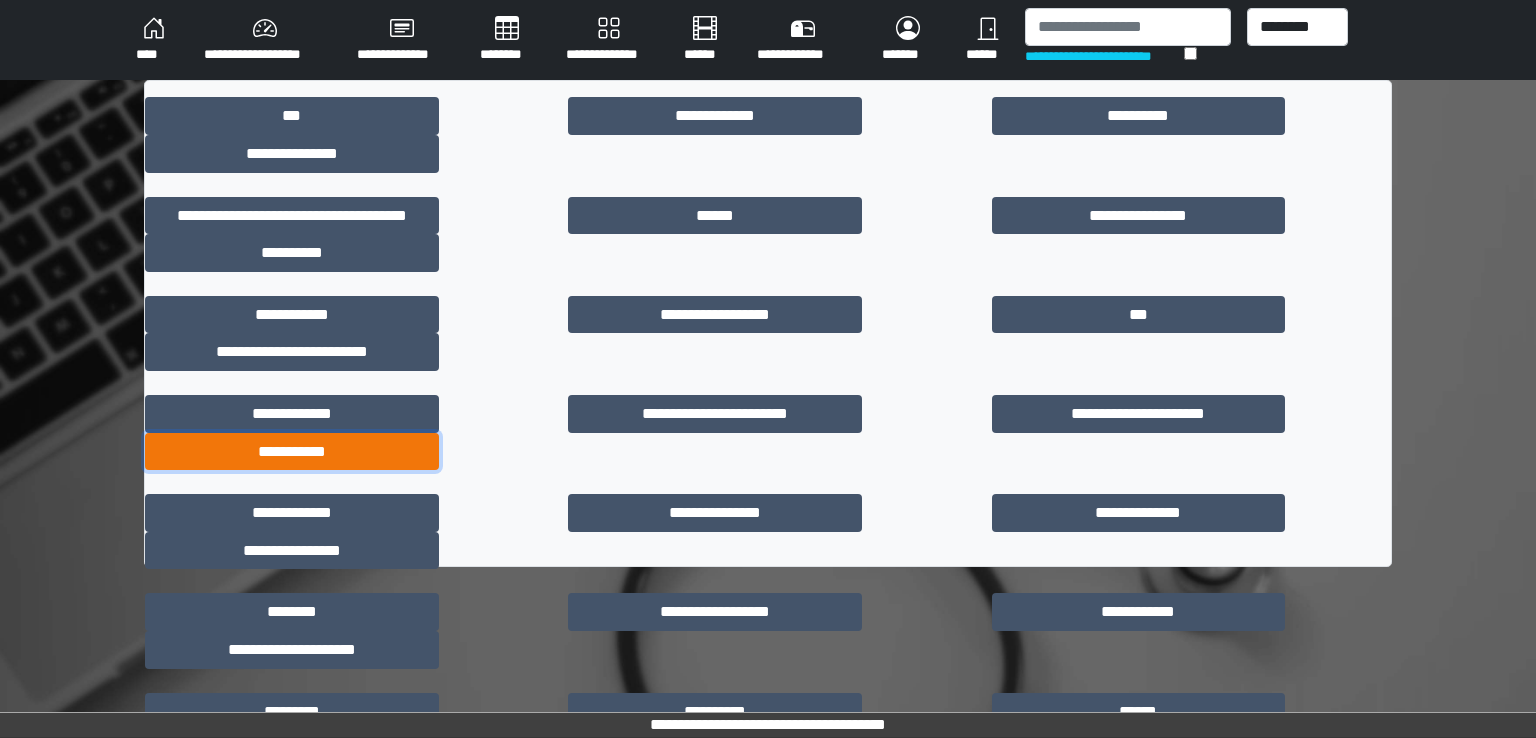 click on "**********" at bounding box center (292, 452) 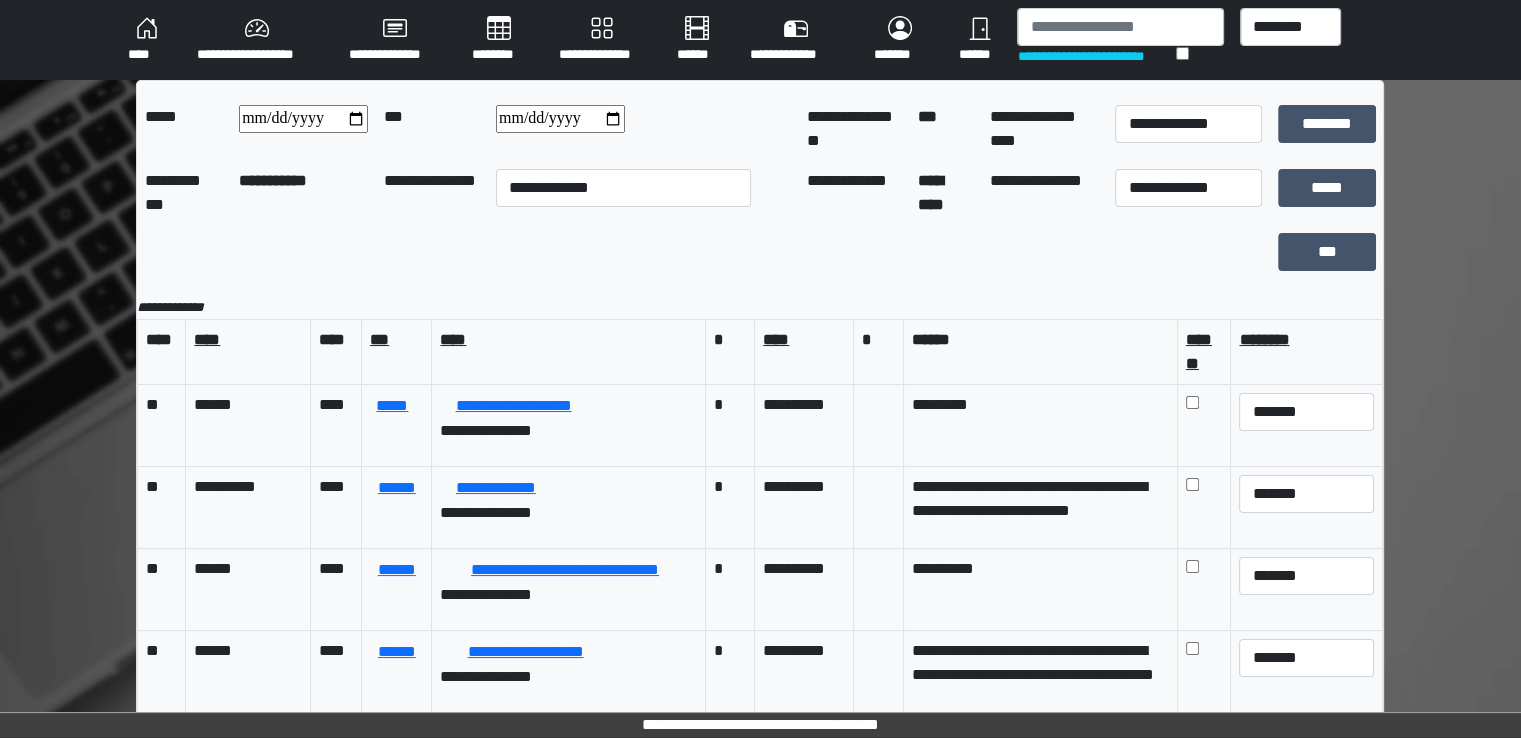 click on "****" at bounding box center (146, 40) 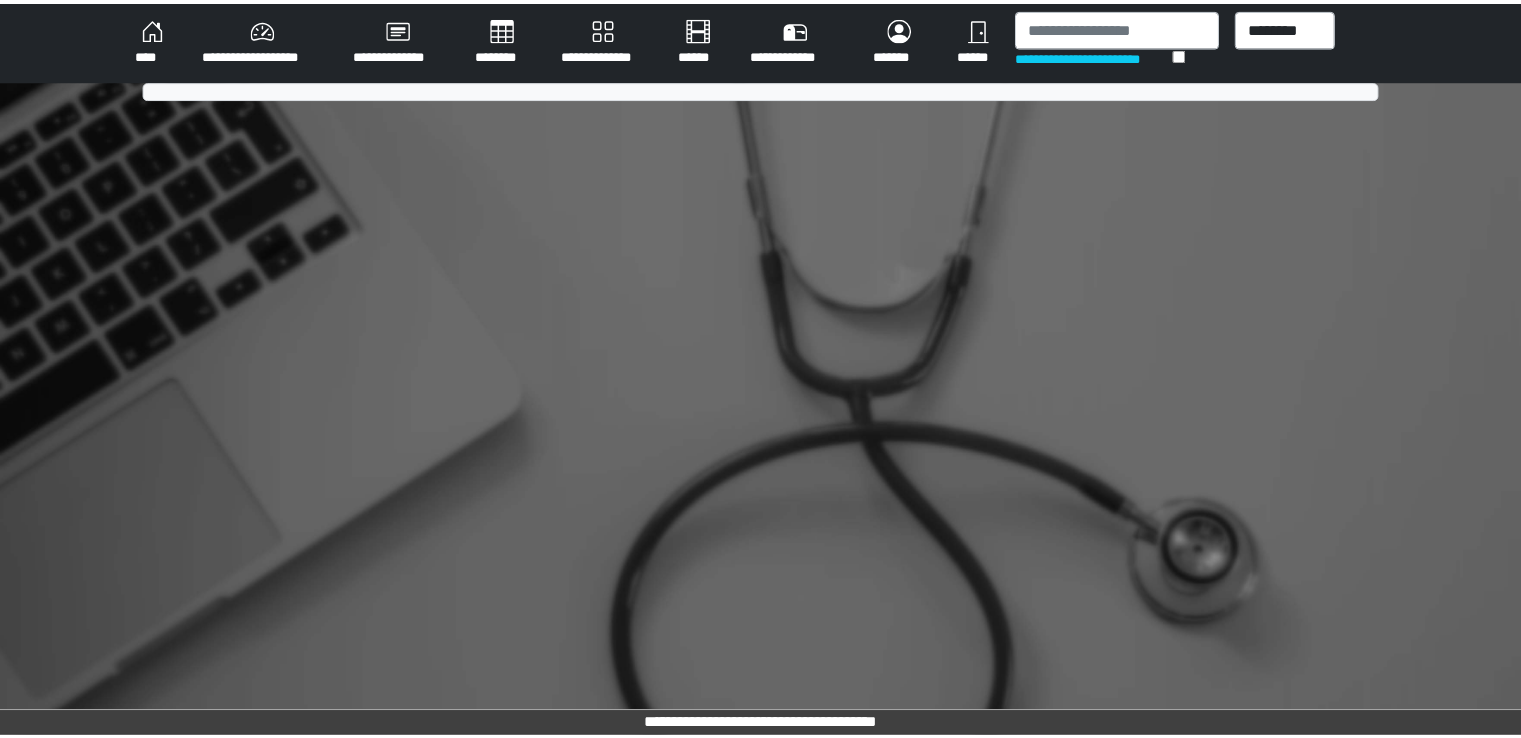 scroll, scrollTop: 0, scrollLeft: 0, axis: both 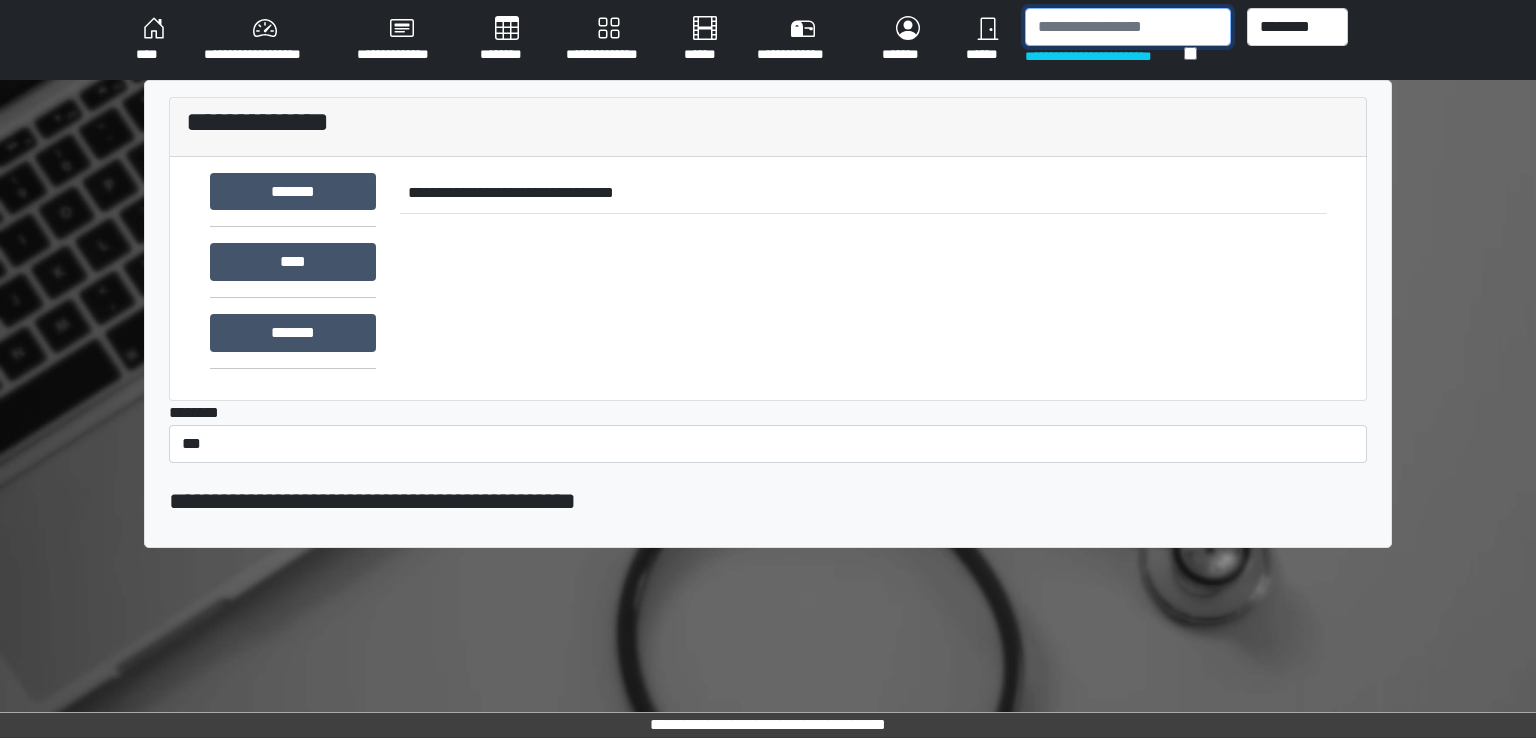 click at bounding box center (1128, 27) 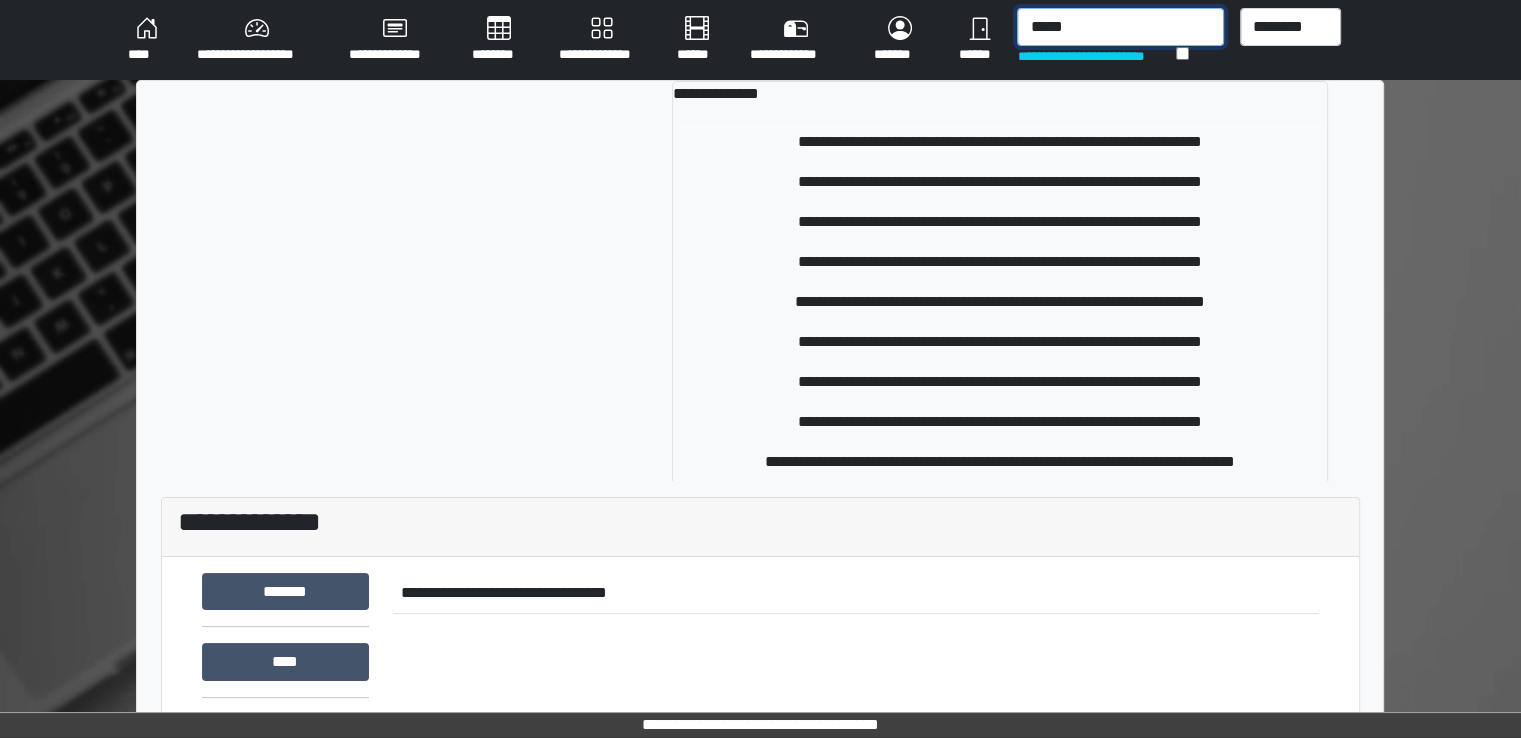 type on "*****" 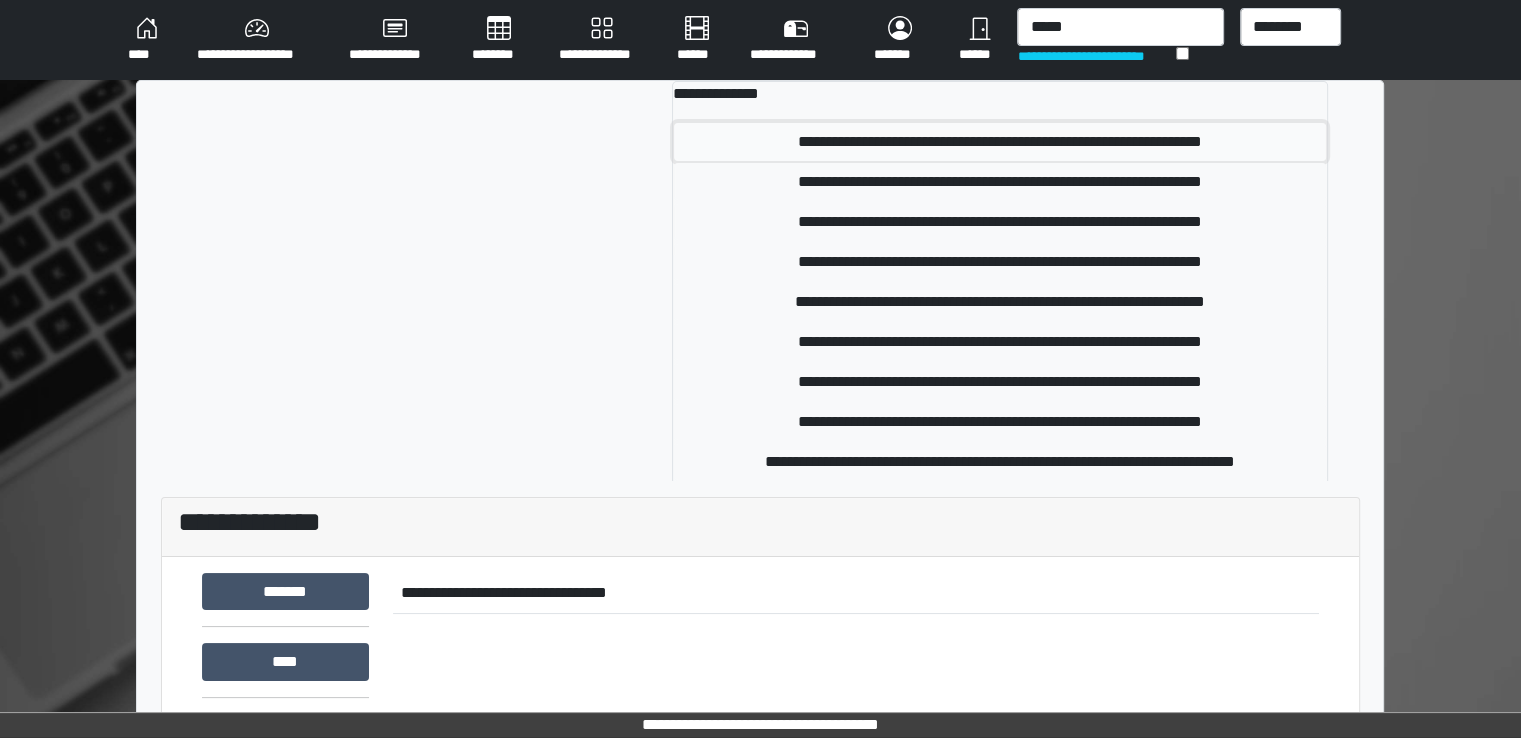 click on "**********" at bounding box center (1000, 142) 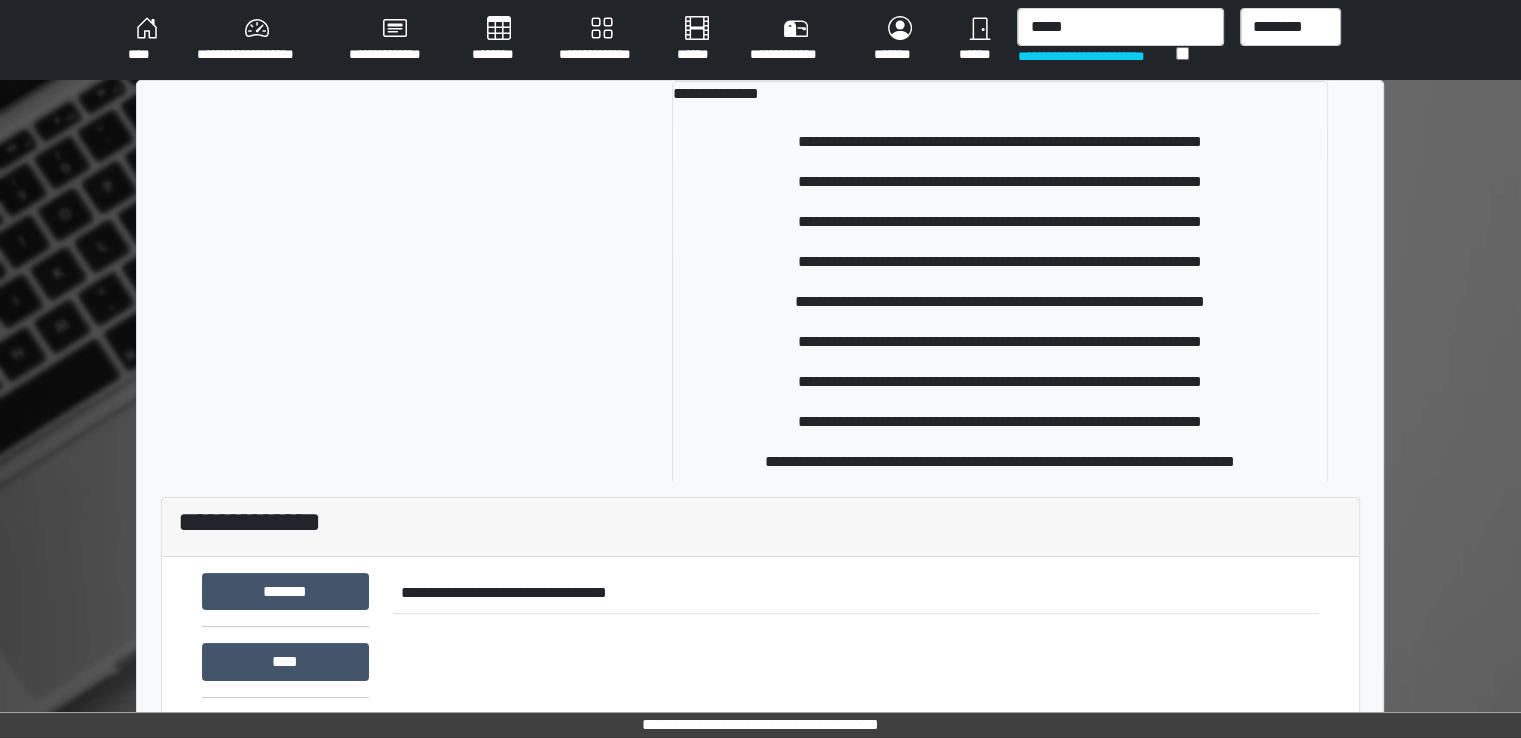 type 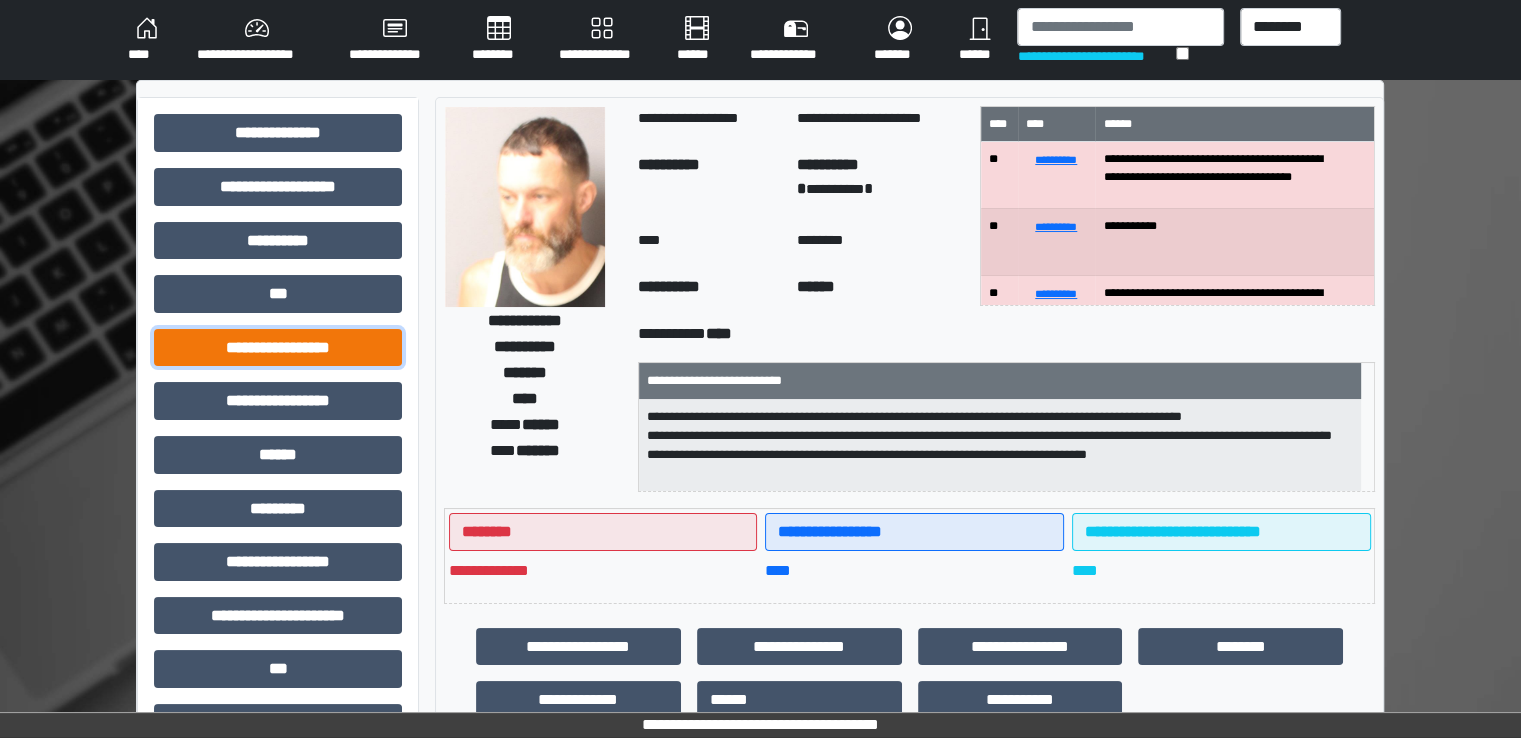 click on "**********" at bounding box center [278, 348] 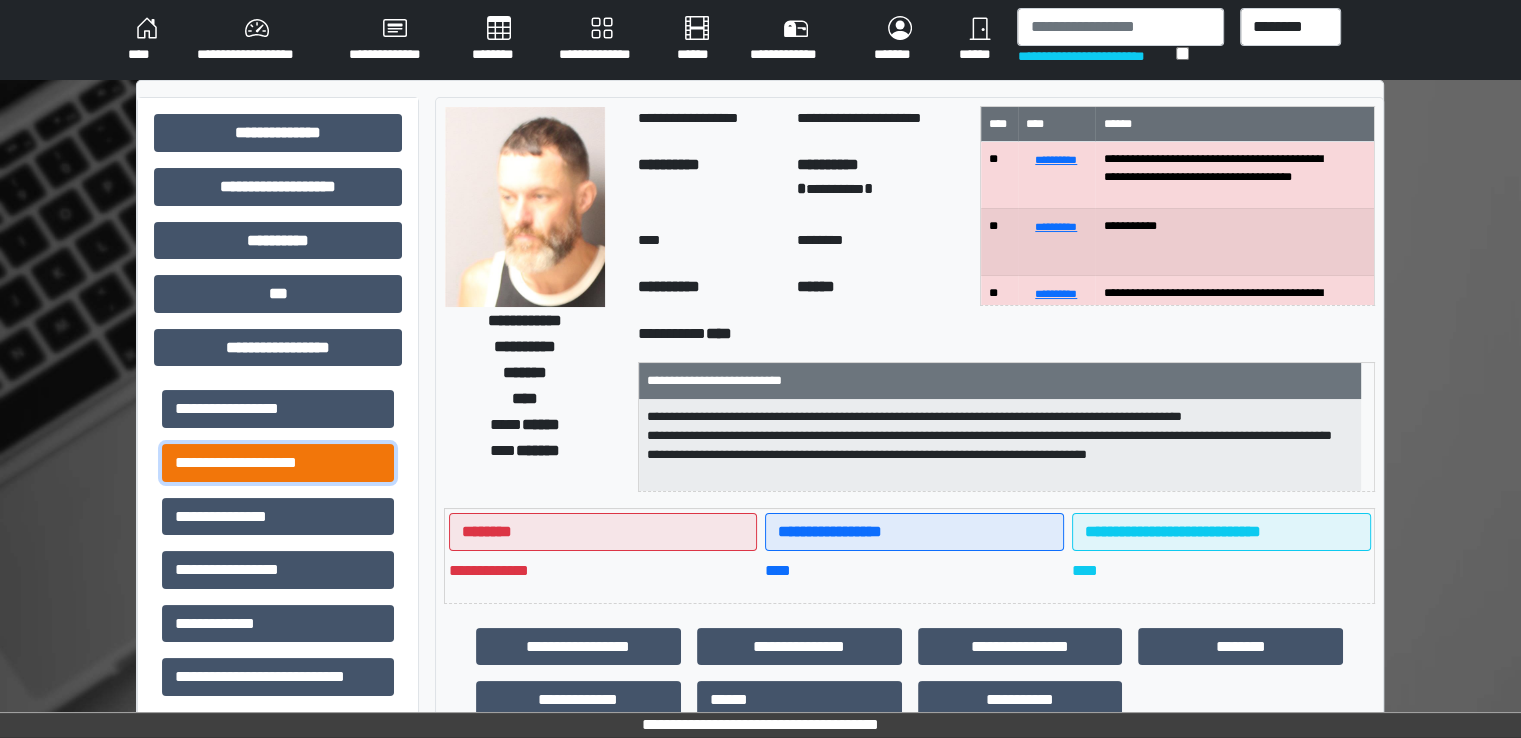 click on "**********" at bounding box center (278, 463) 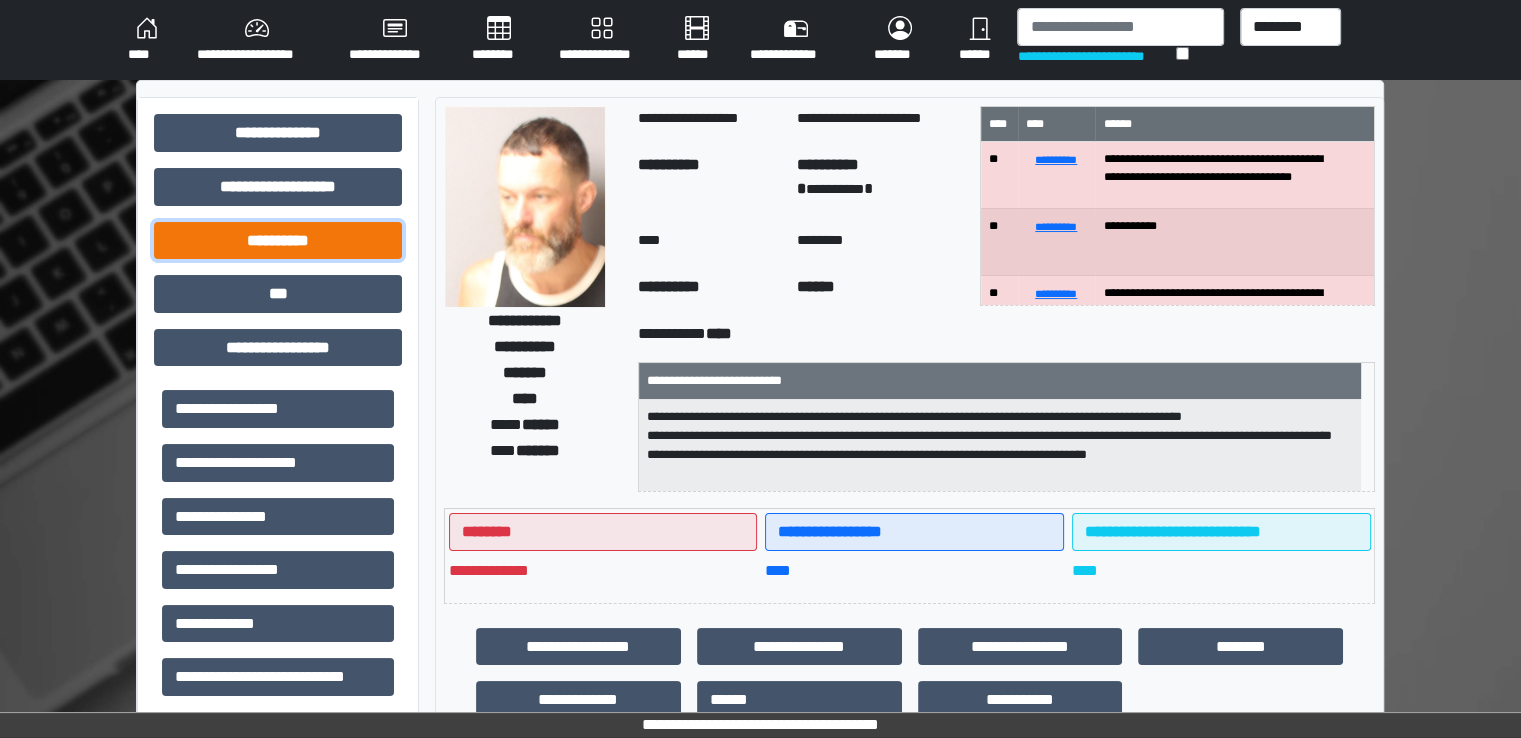 click on "**********" at bounding box center (278, 241) 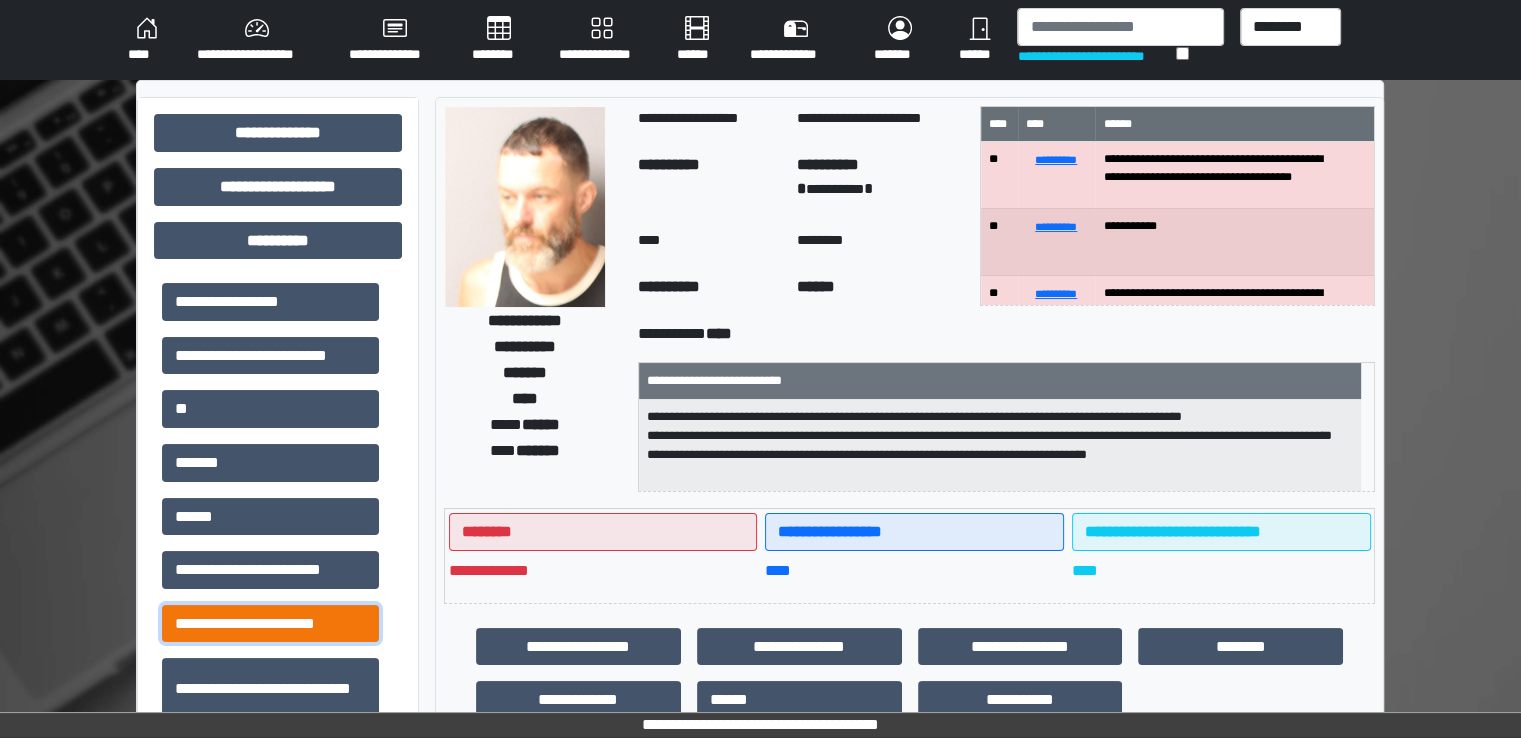 click on "**********" at bounding box center [270, 624] 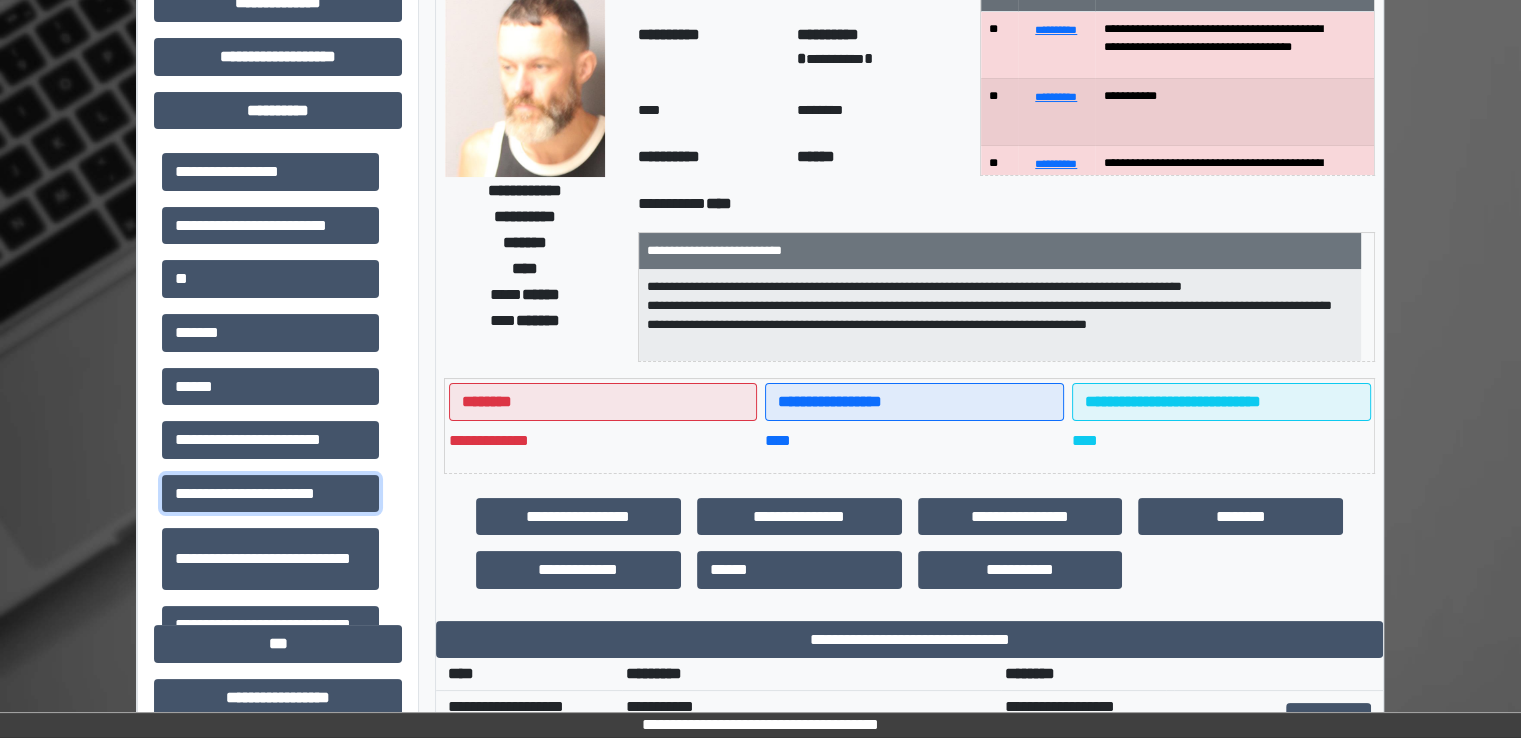 scroll, scrollTop: 100, scrollLeft: 0, axis: vertical 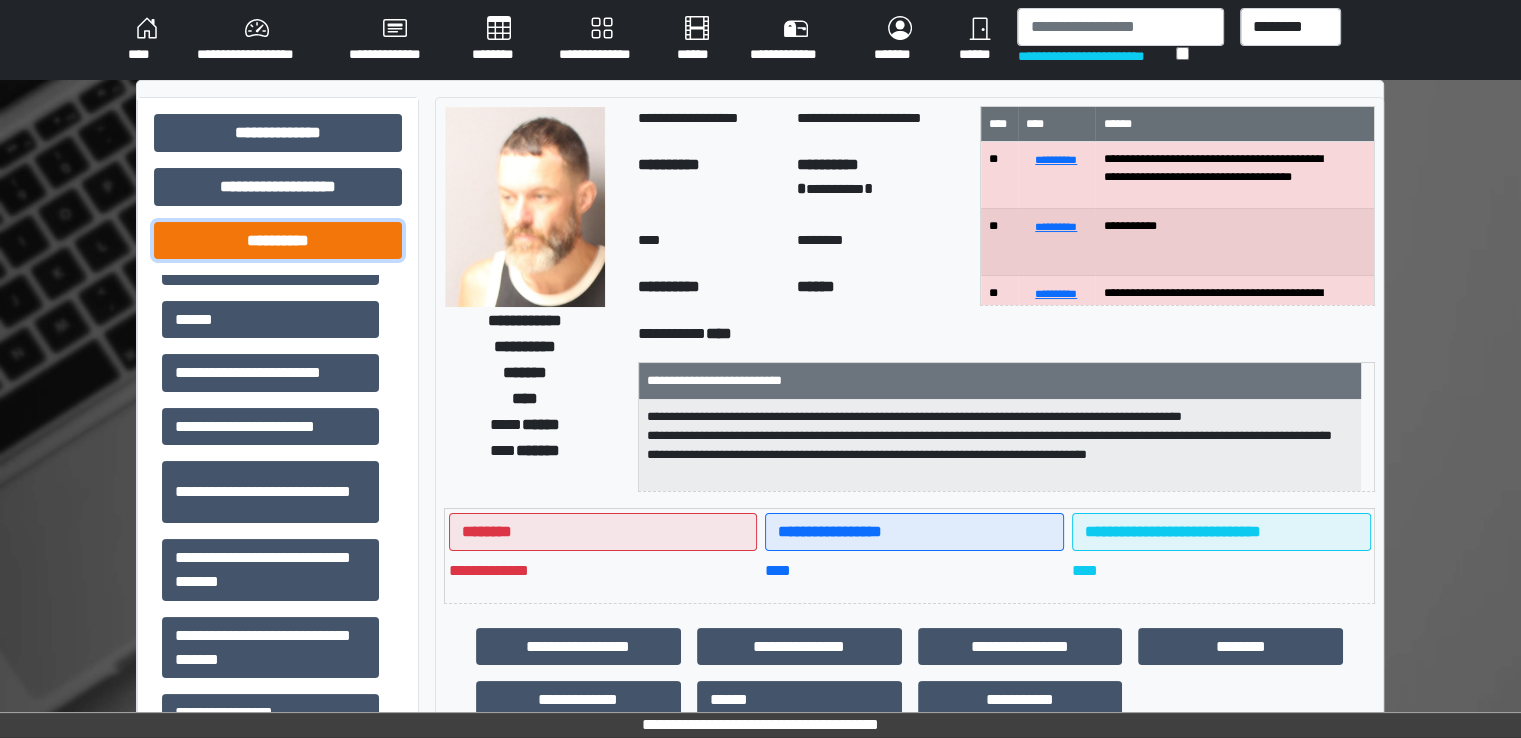 click on "**********" at bounding box center [278, 241] 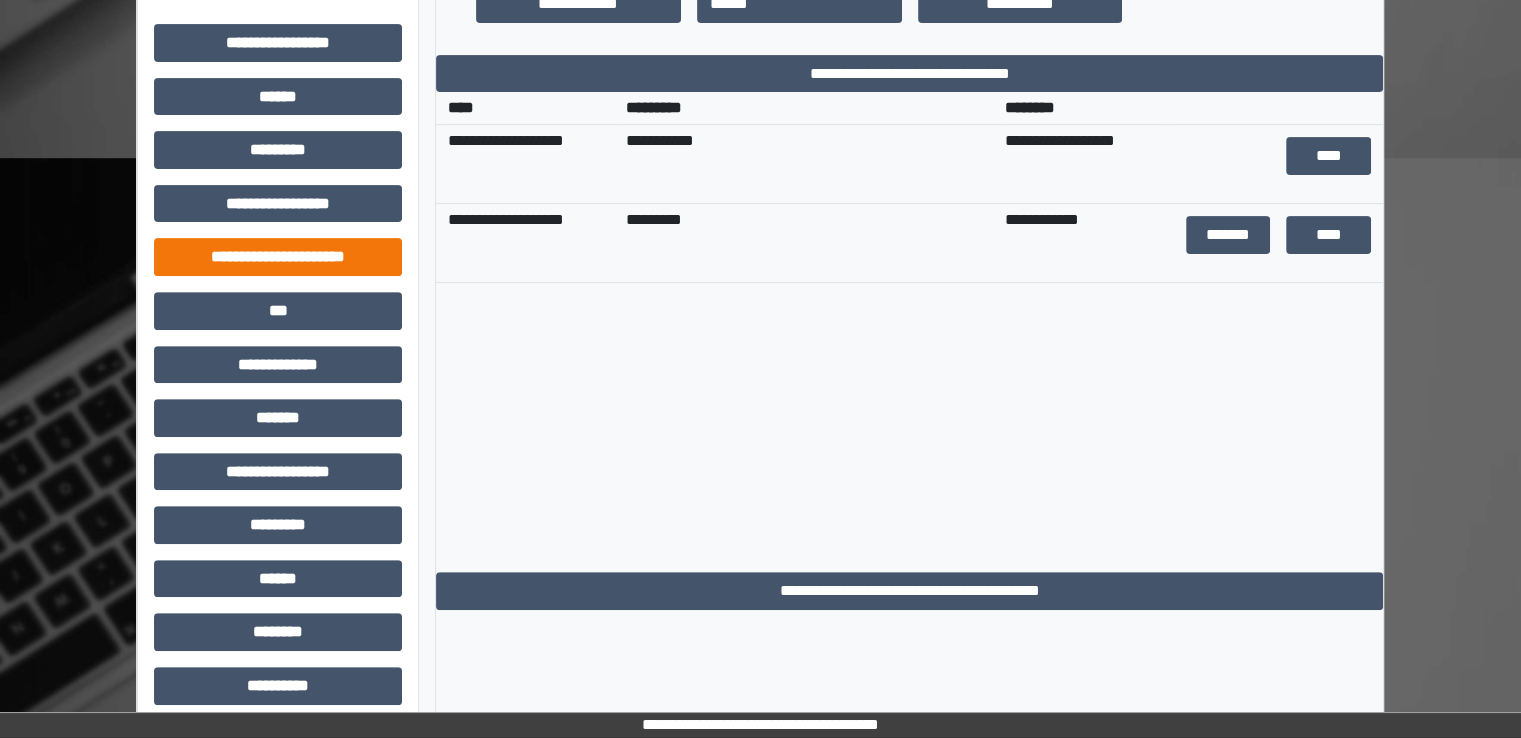 scroll, scrollTop: 700, scrollLeft: 0, axis: vertical 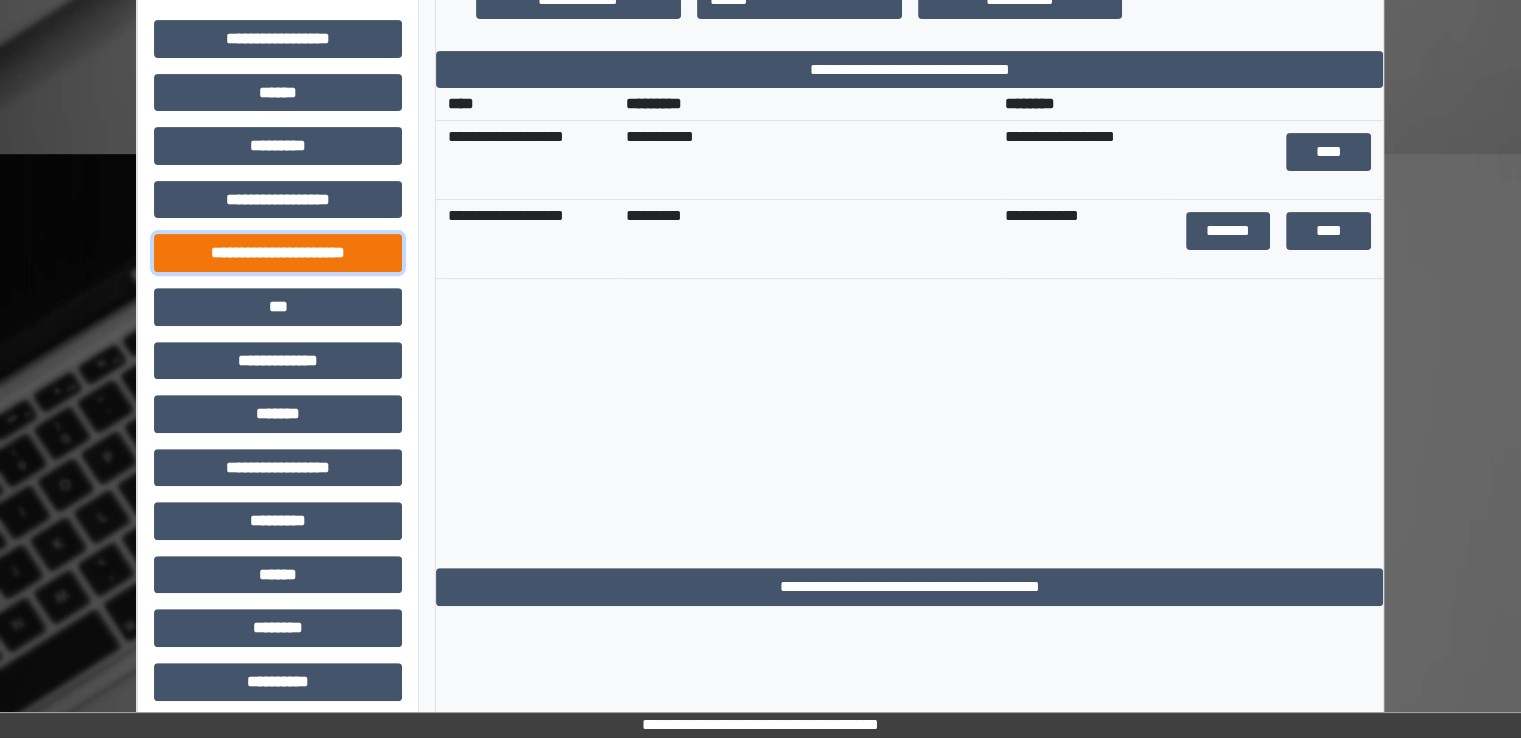 click on "**********" at bounding box center (278, 253) 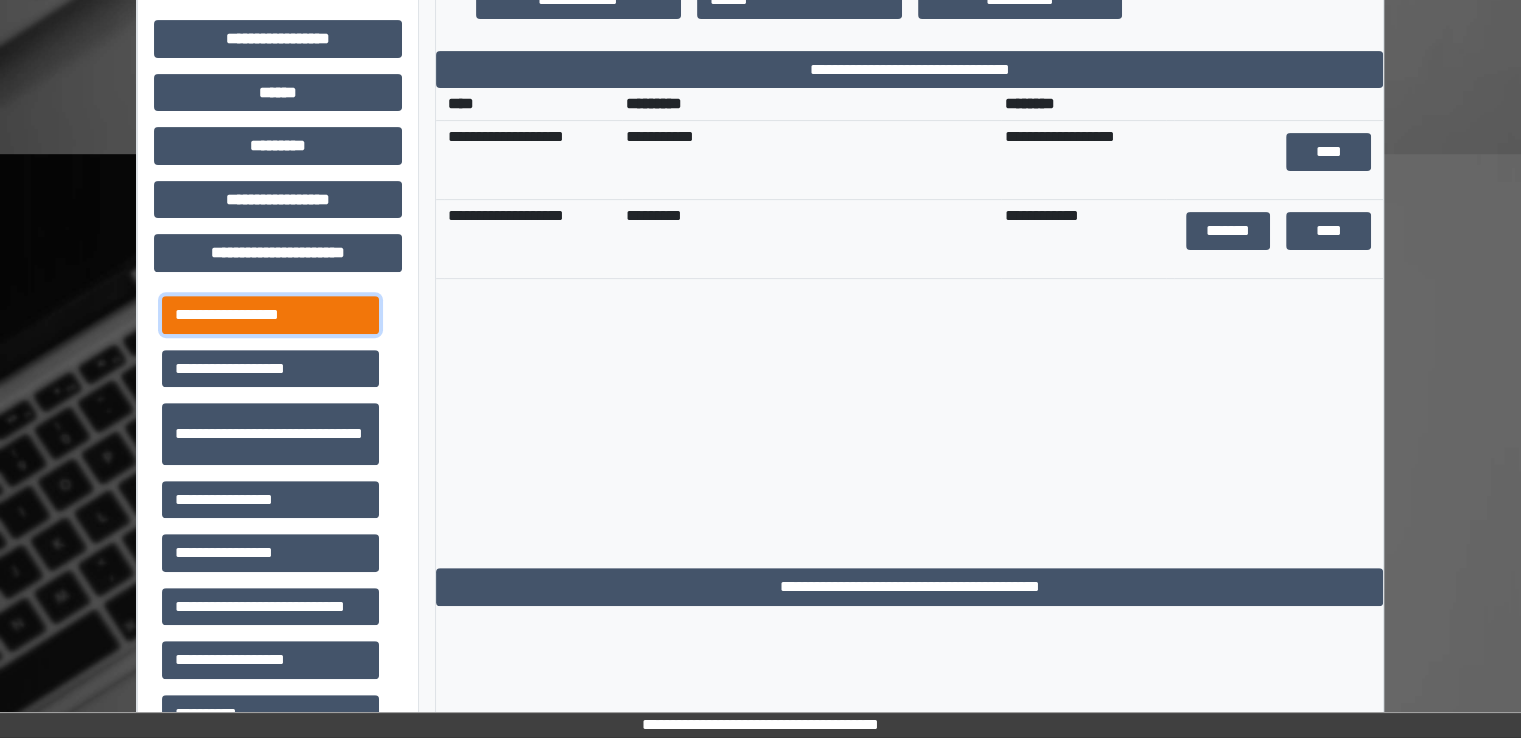 click on "**********" at bounding box center [270, 315] 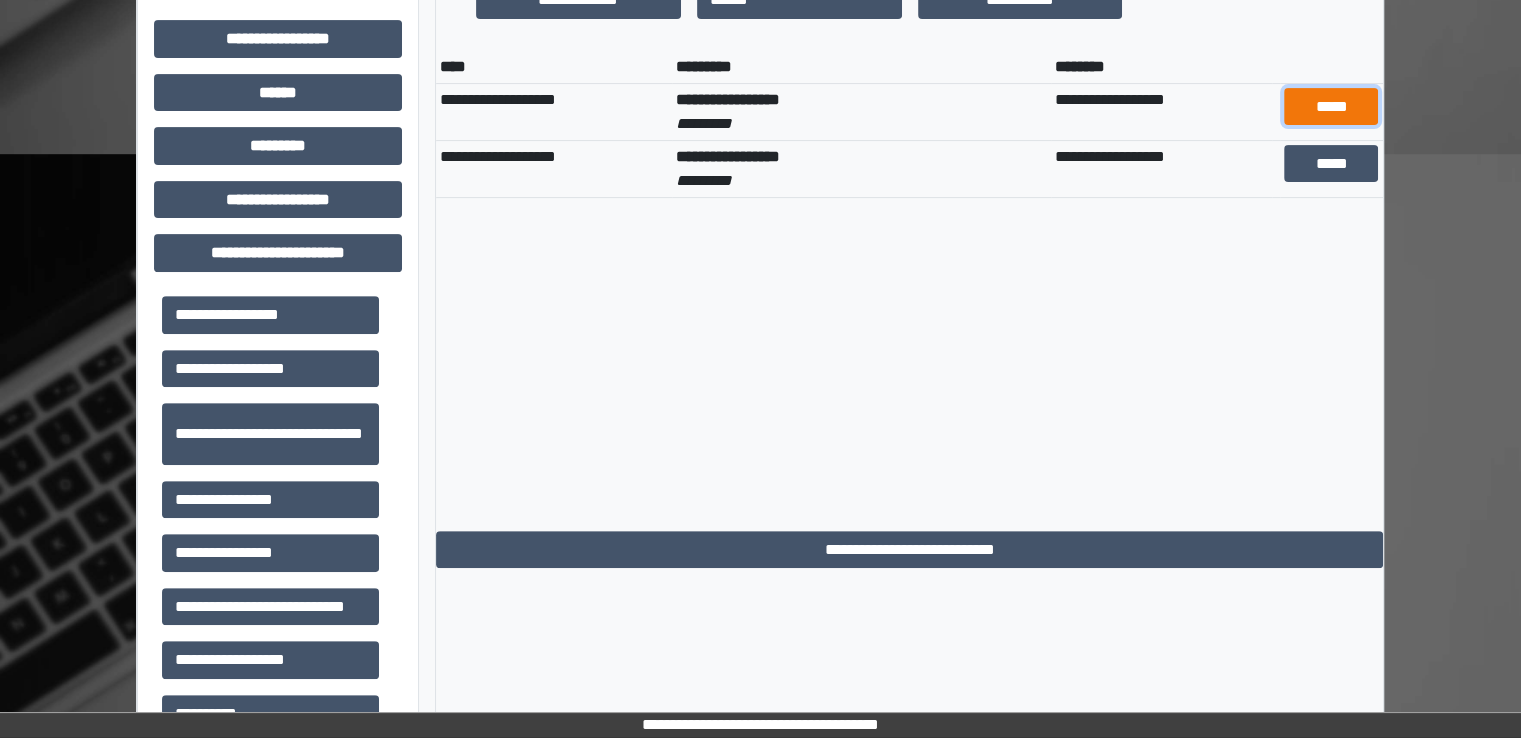 click on "*****" at bounding box center [1331, 107] 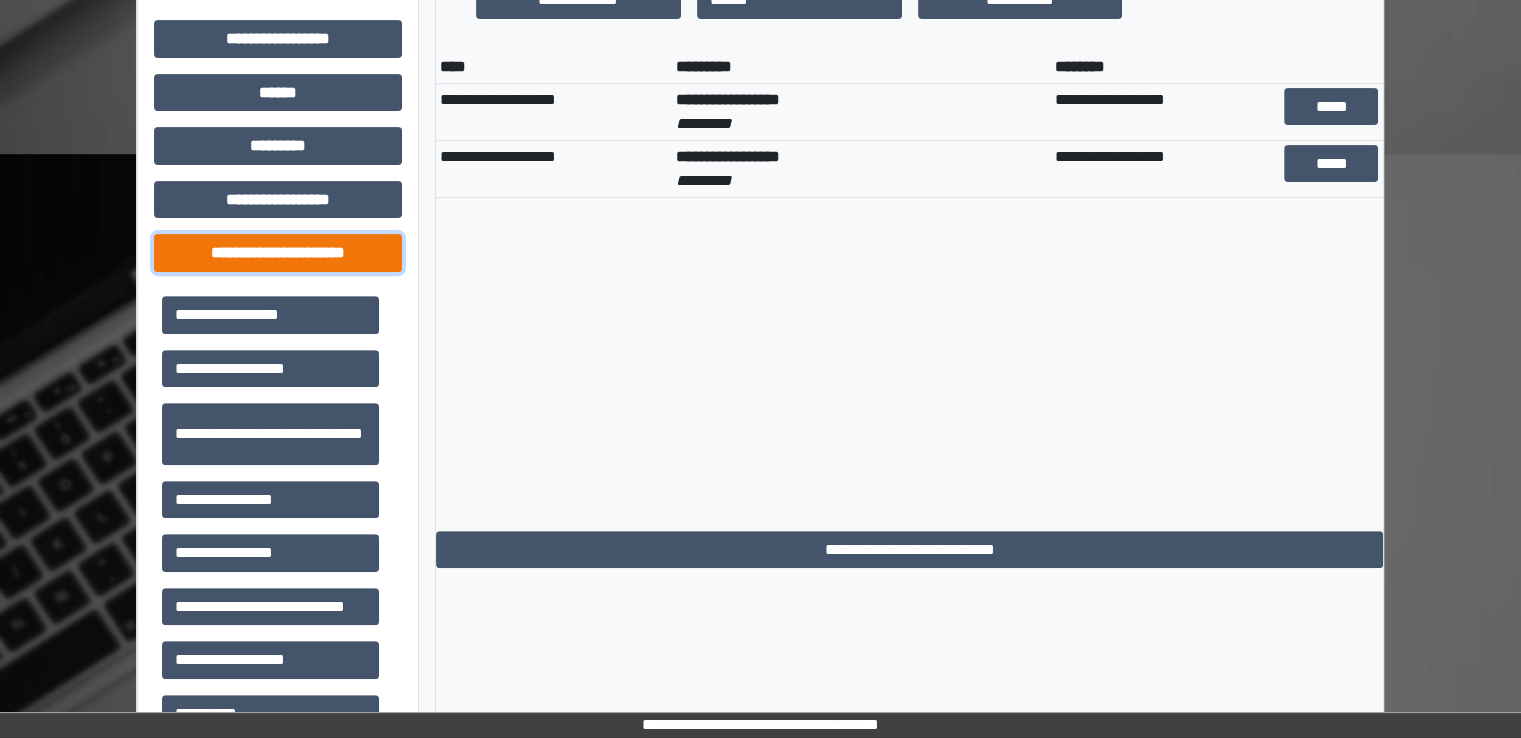 click on "**********" at bounding box center [278, 253] 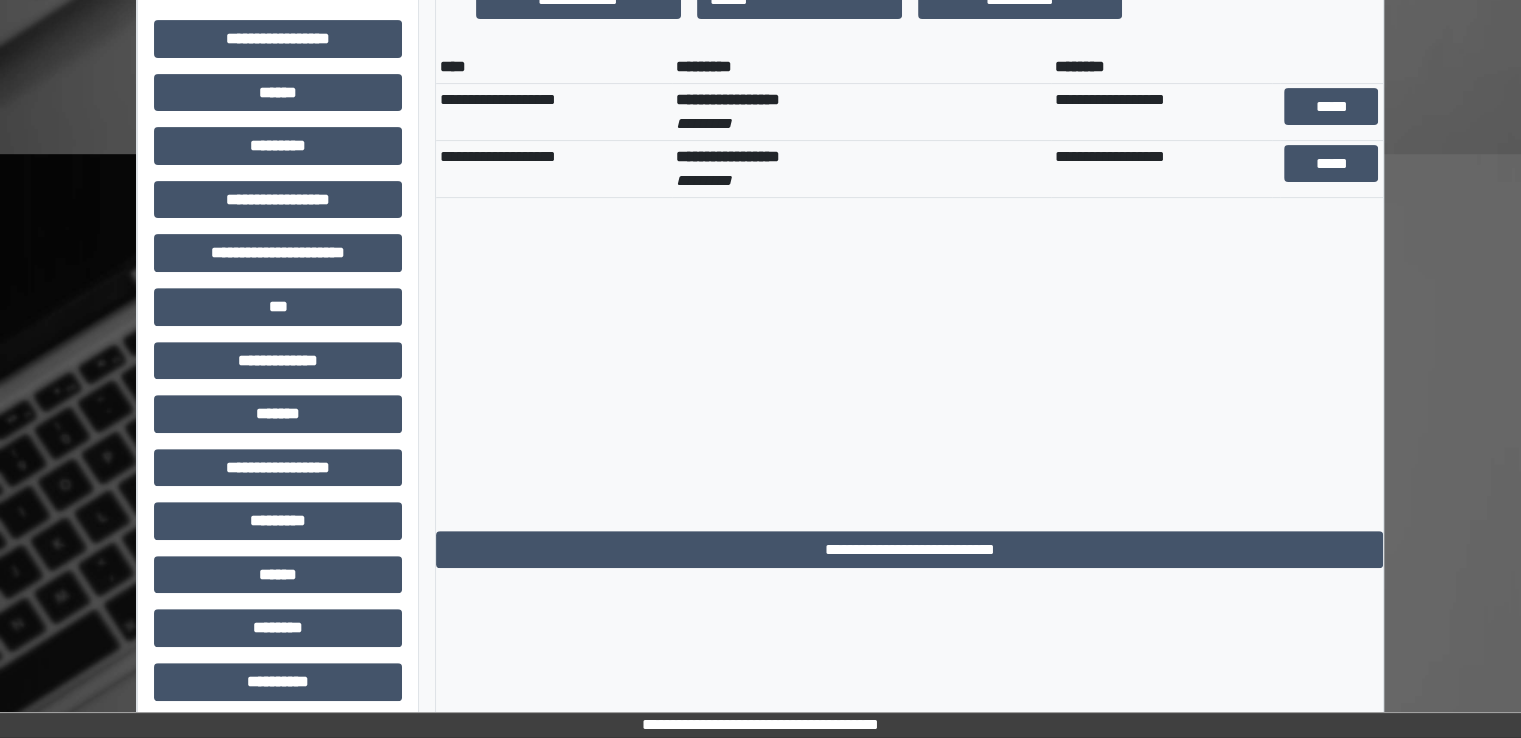 drag, startPoint x: 1084, startPoint y: 529, endPoint x: 1084, endPoint y: 549, distance: 20 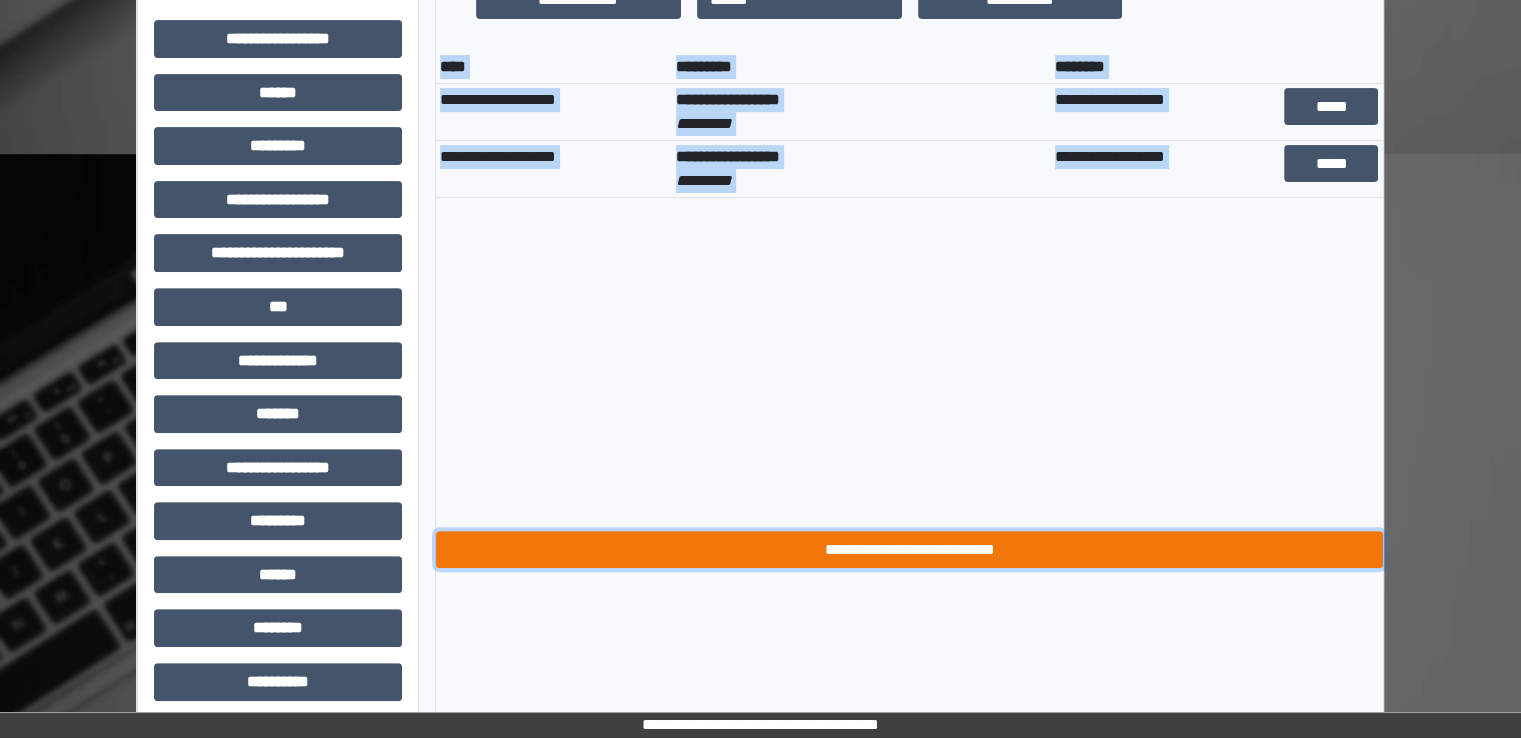 click on "**********" at bounding box center [909, 550] 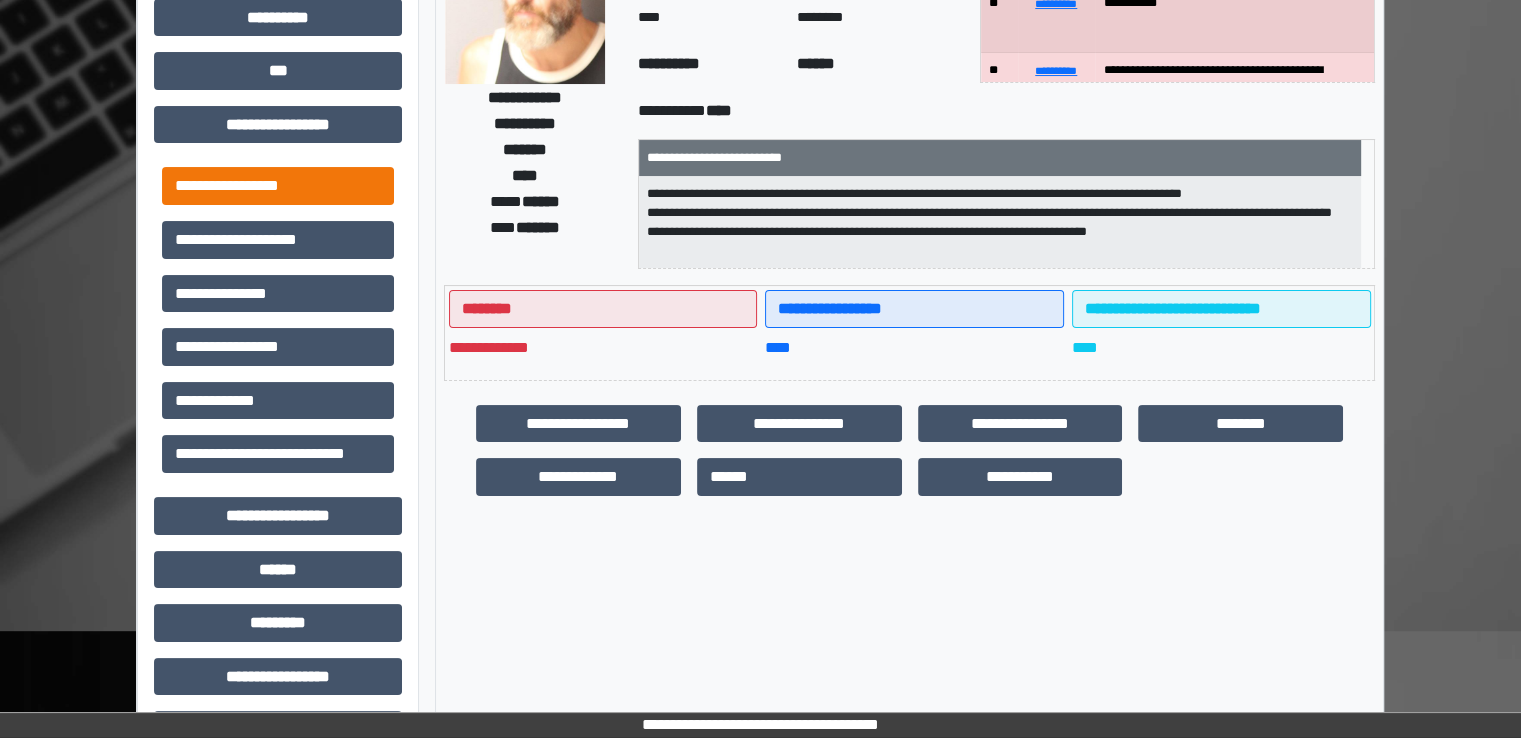 scroll, scrollTop: 200, scrollLeft: 0, axis: vertical 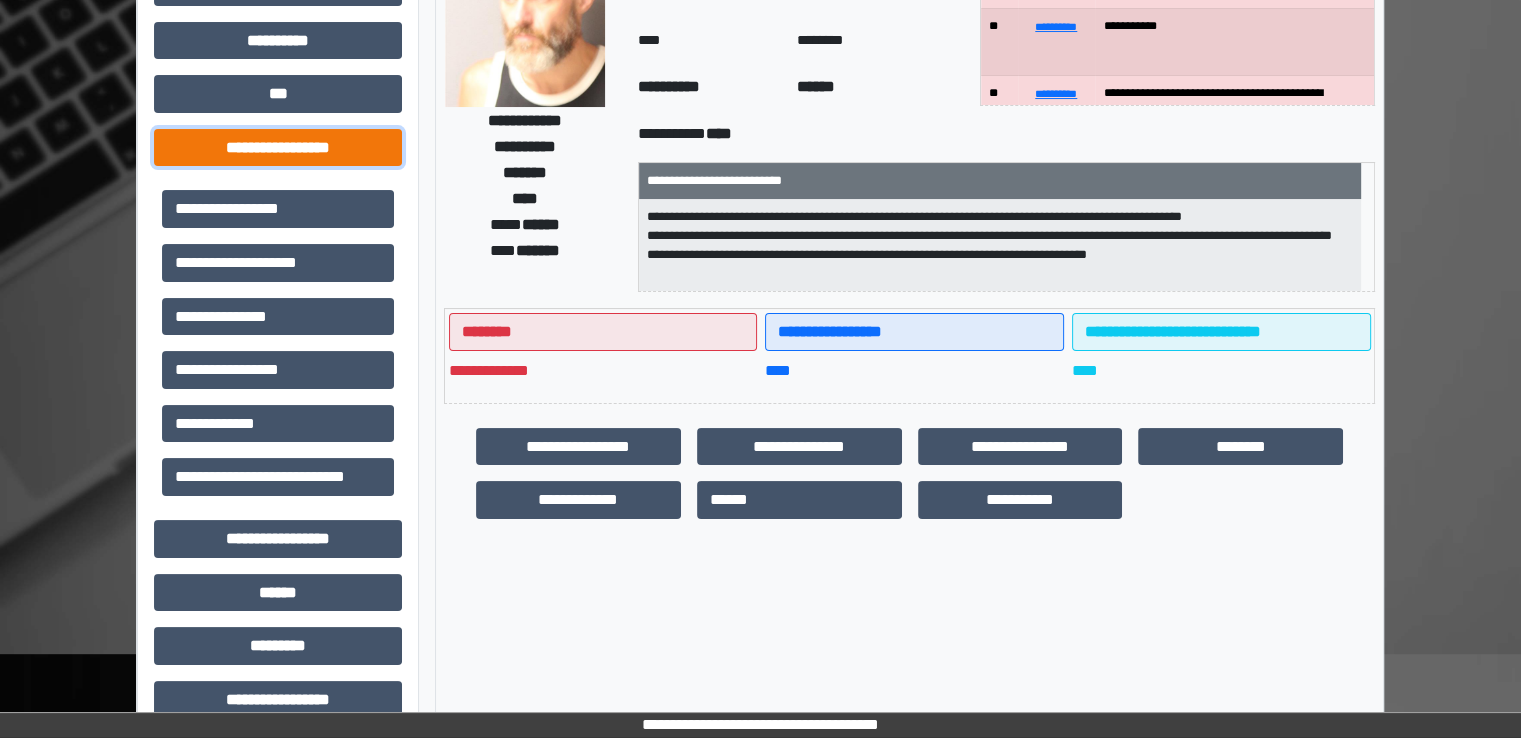 click on "**********" at bounding box center (278, 148) 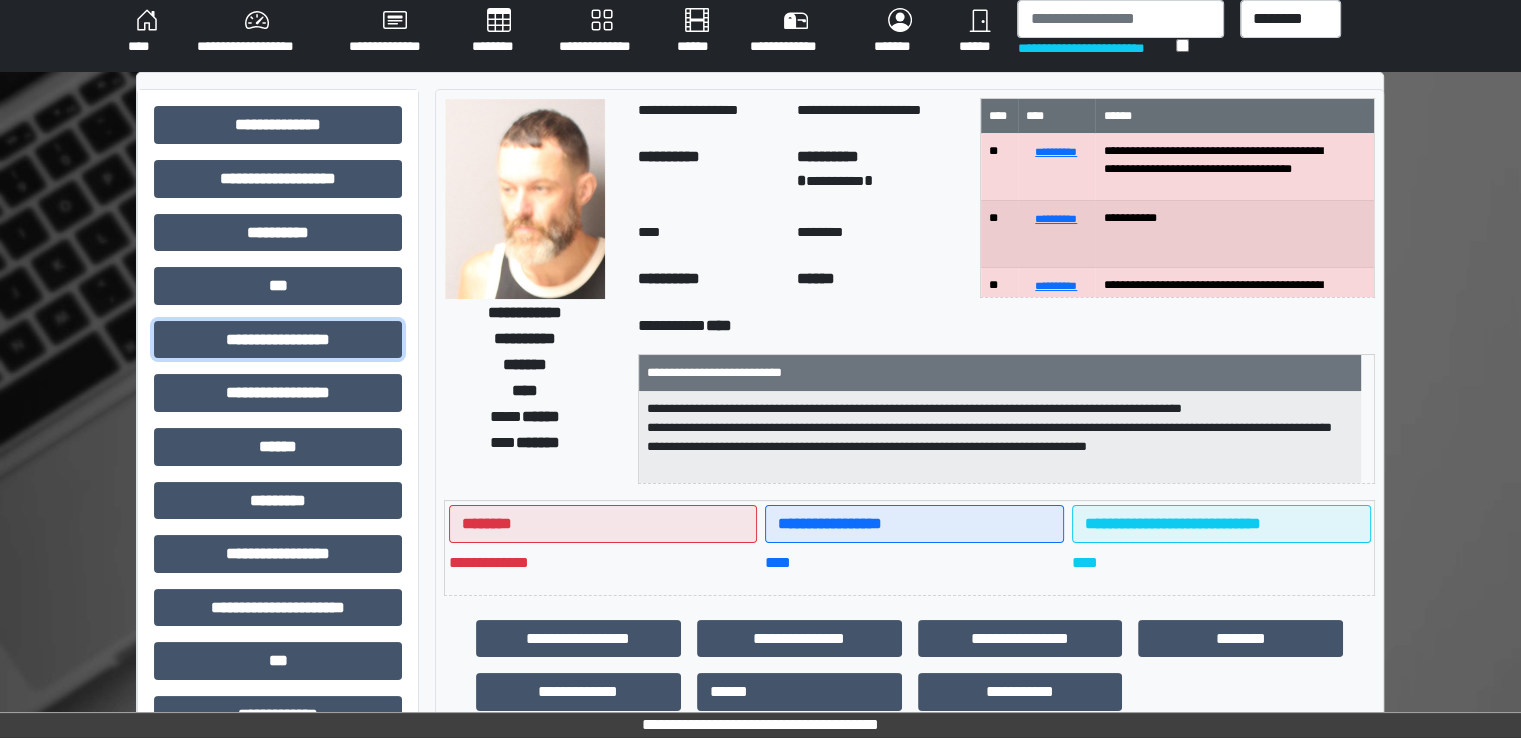 scroll, scrollTop: 0, scrollLeft: 0, axis: both 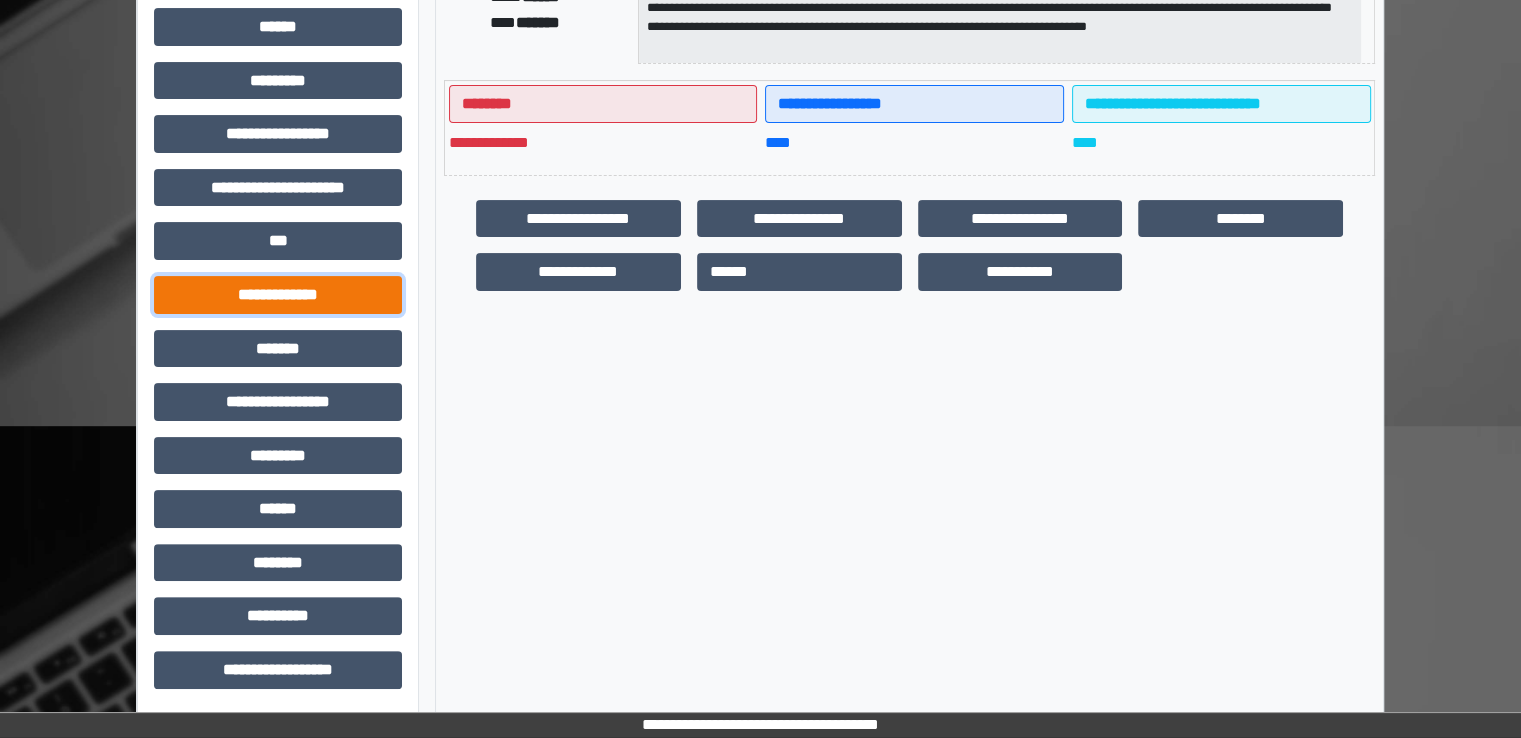 click on "**********" at bounding box center (278, 295) 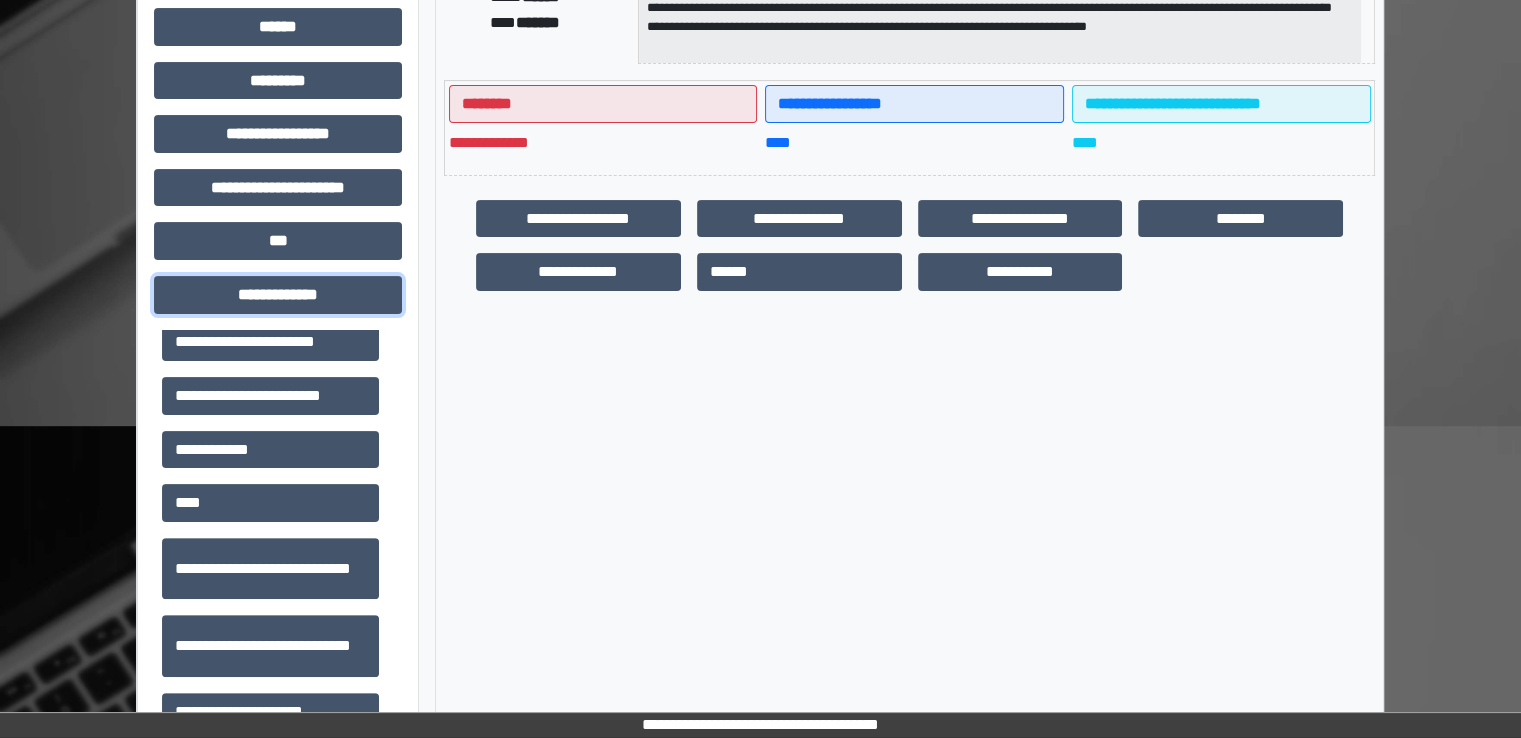 scroll, scrollTop: 600, scrollLeft: 0, axis: vertical 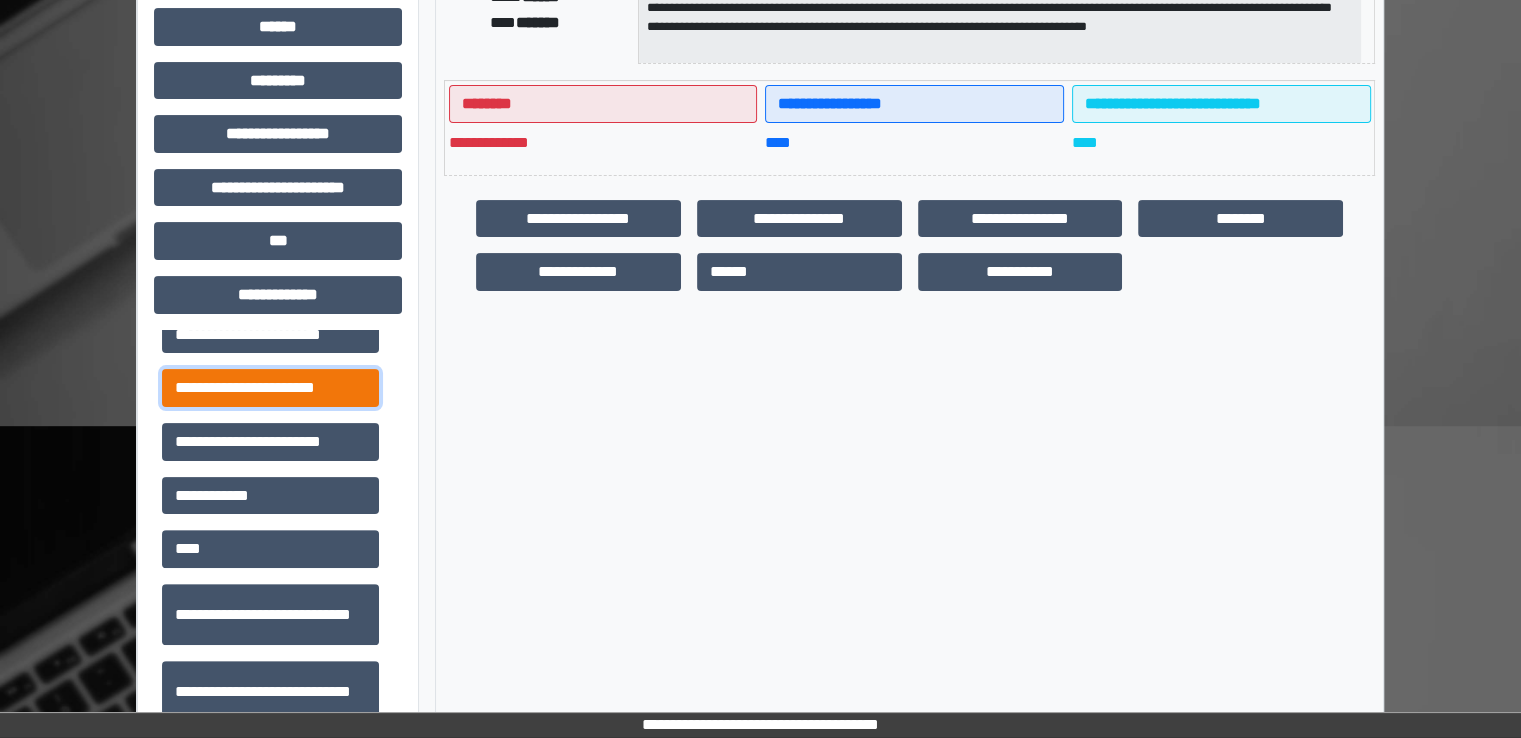 click on "**********" at bounding box center [270, 388] 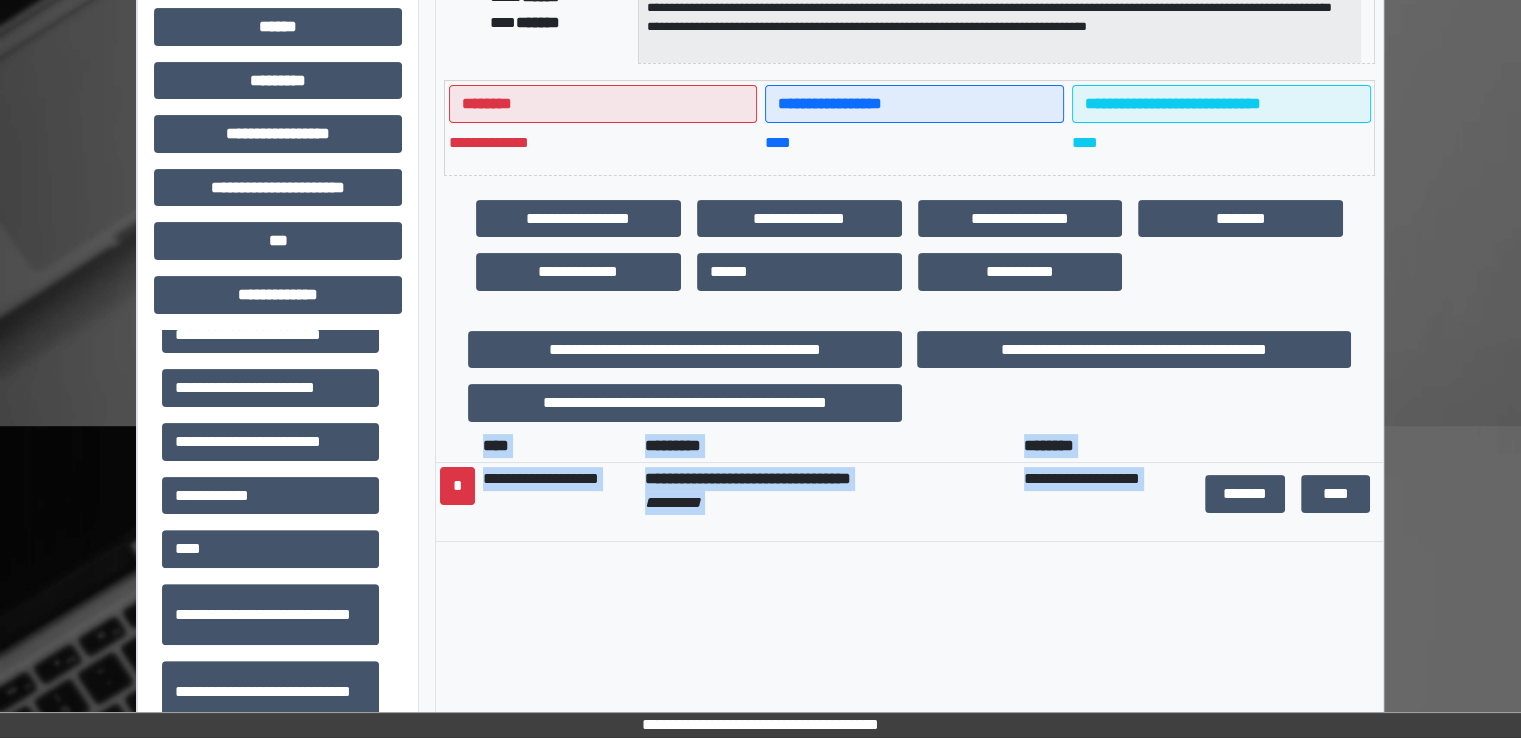 click on "**********" at bounding box center [909, 670] 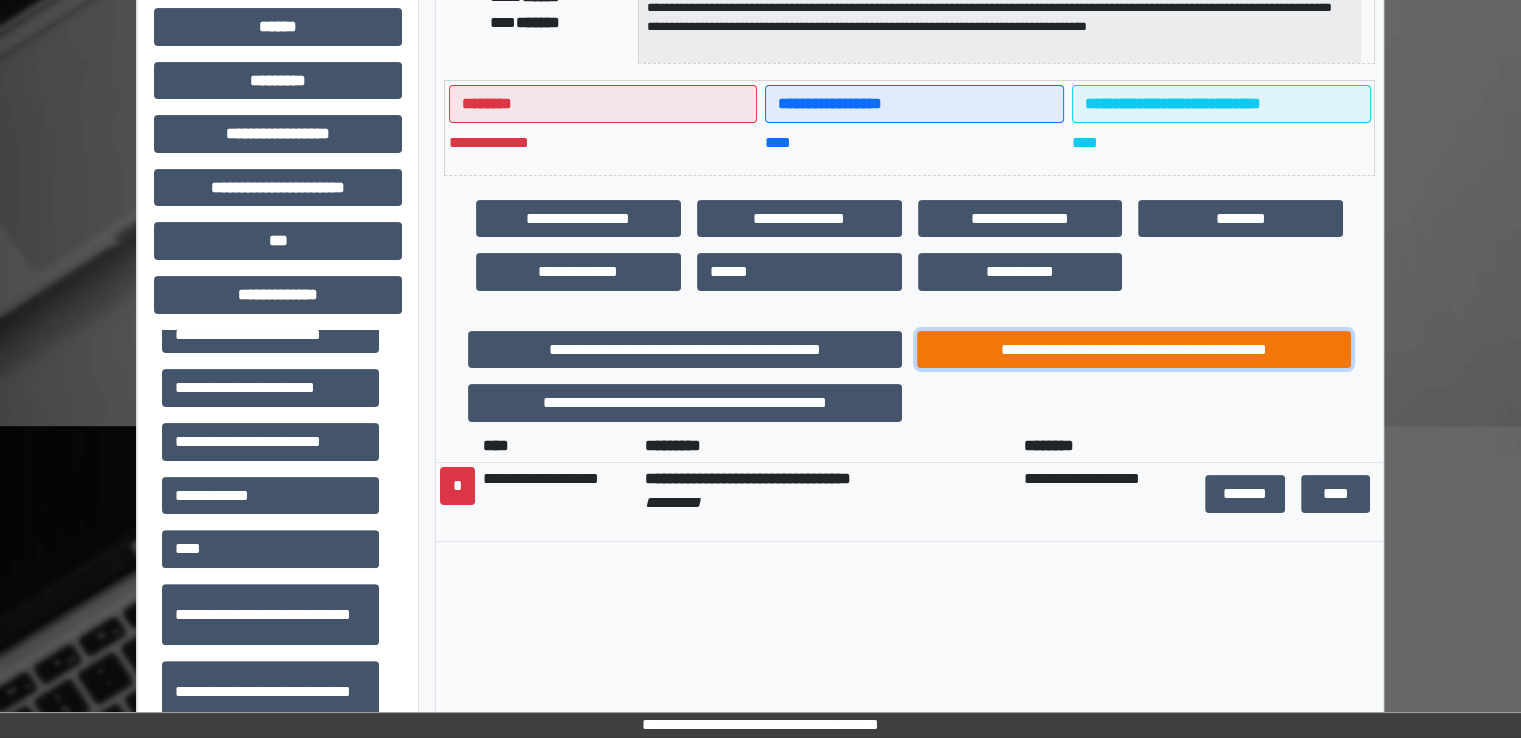 click on "**********" at bounding box center (1134, 350) 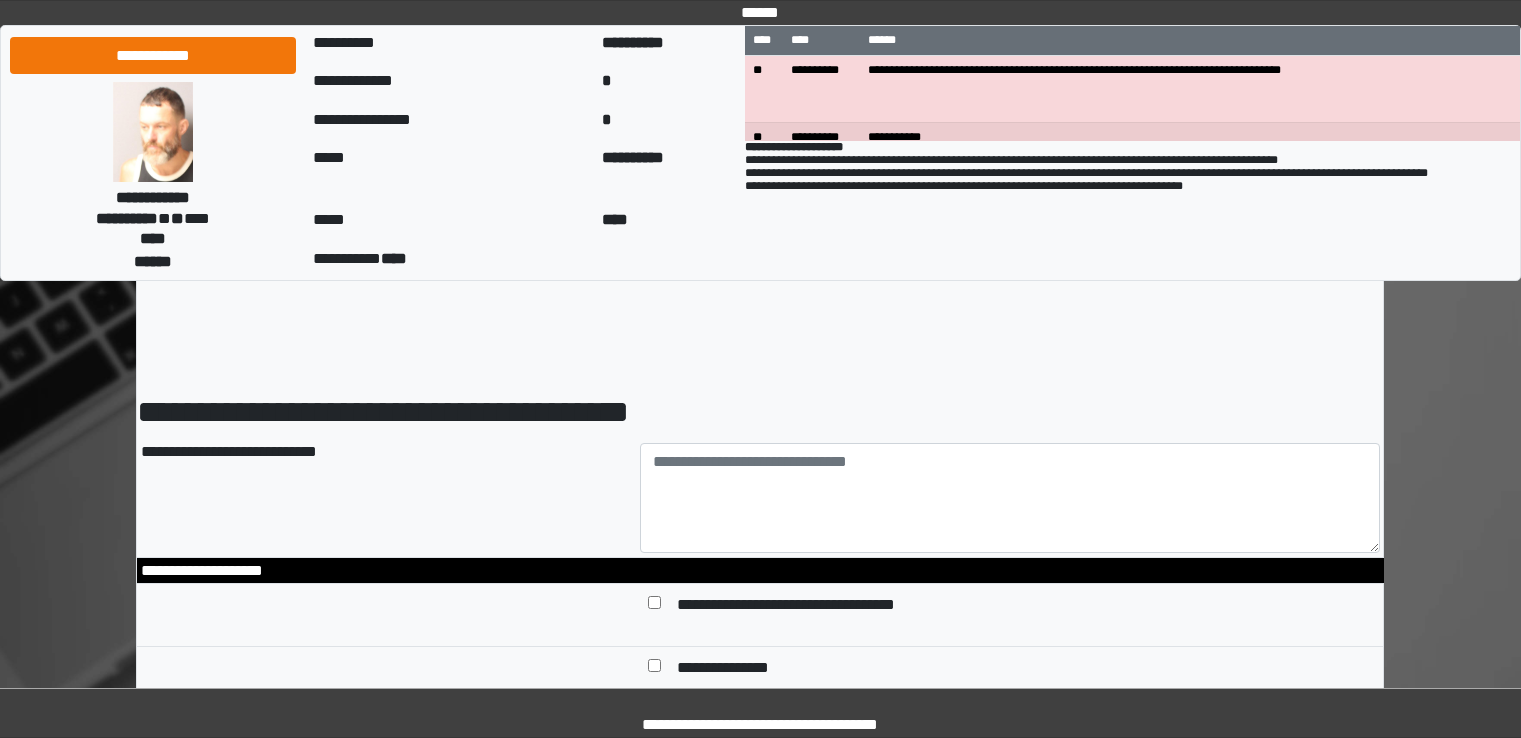 scroll, scrollTop: 0, scrollLeft: 0, axis: both 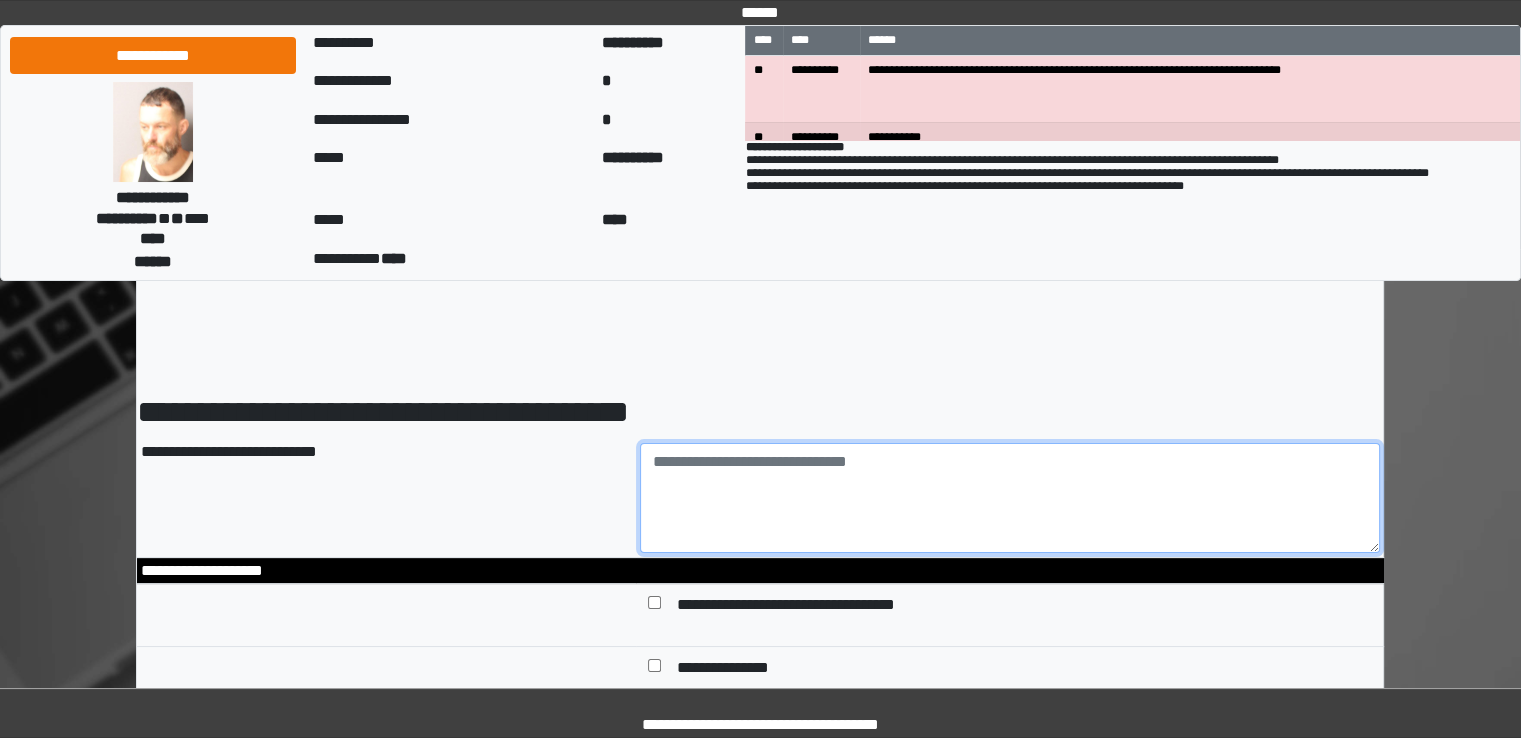 click at bounding box center (1010, 498) 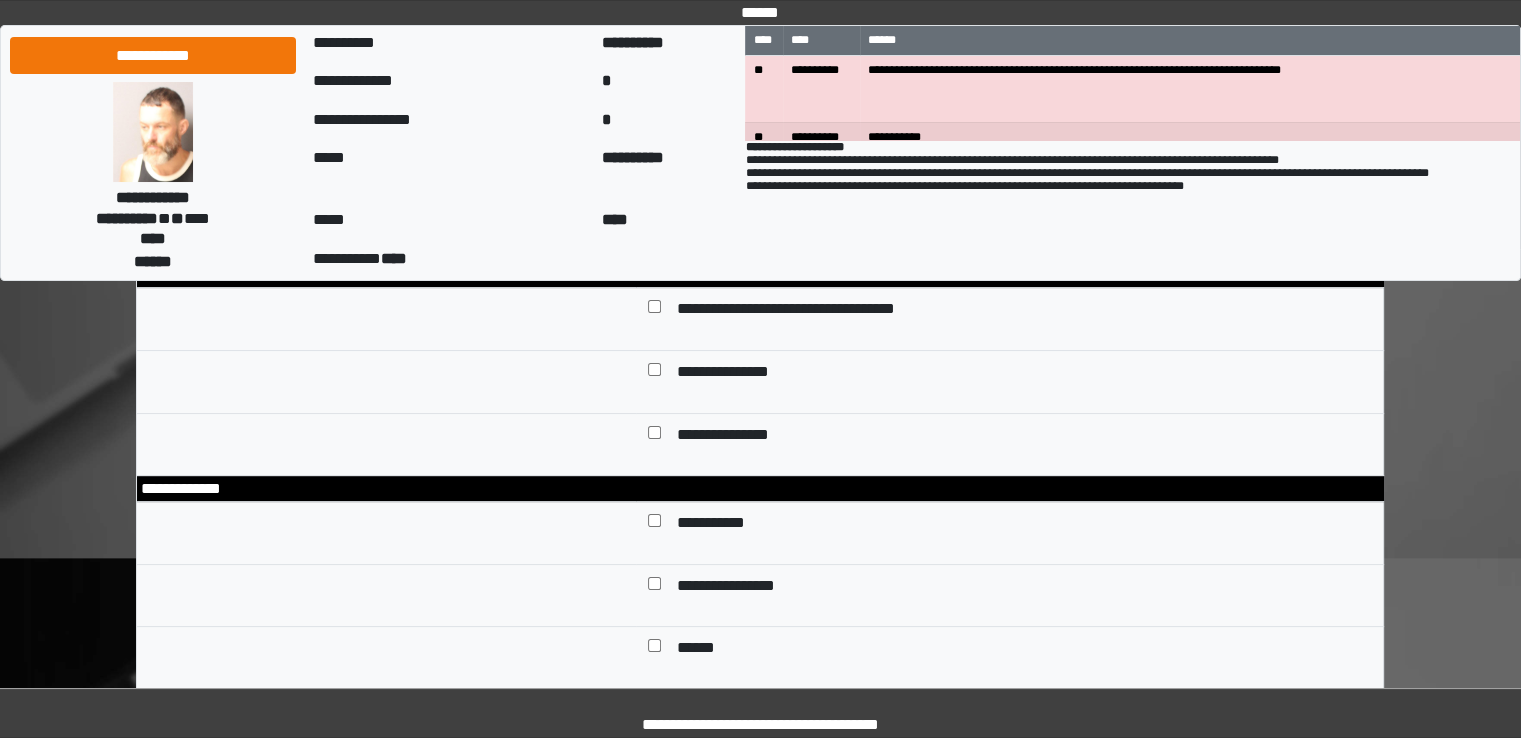 scroll, scrollTop: 300, scrollLeft: 0, axis: vertical 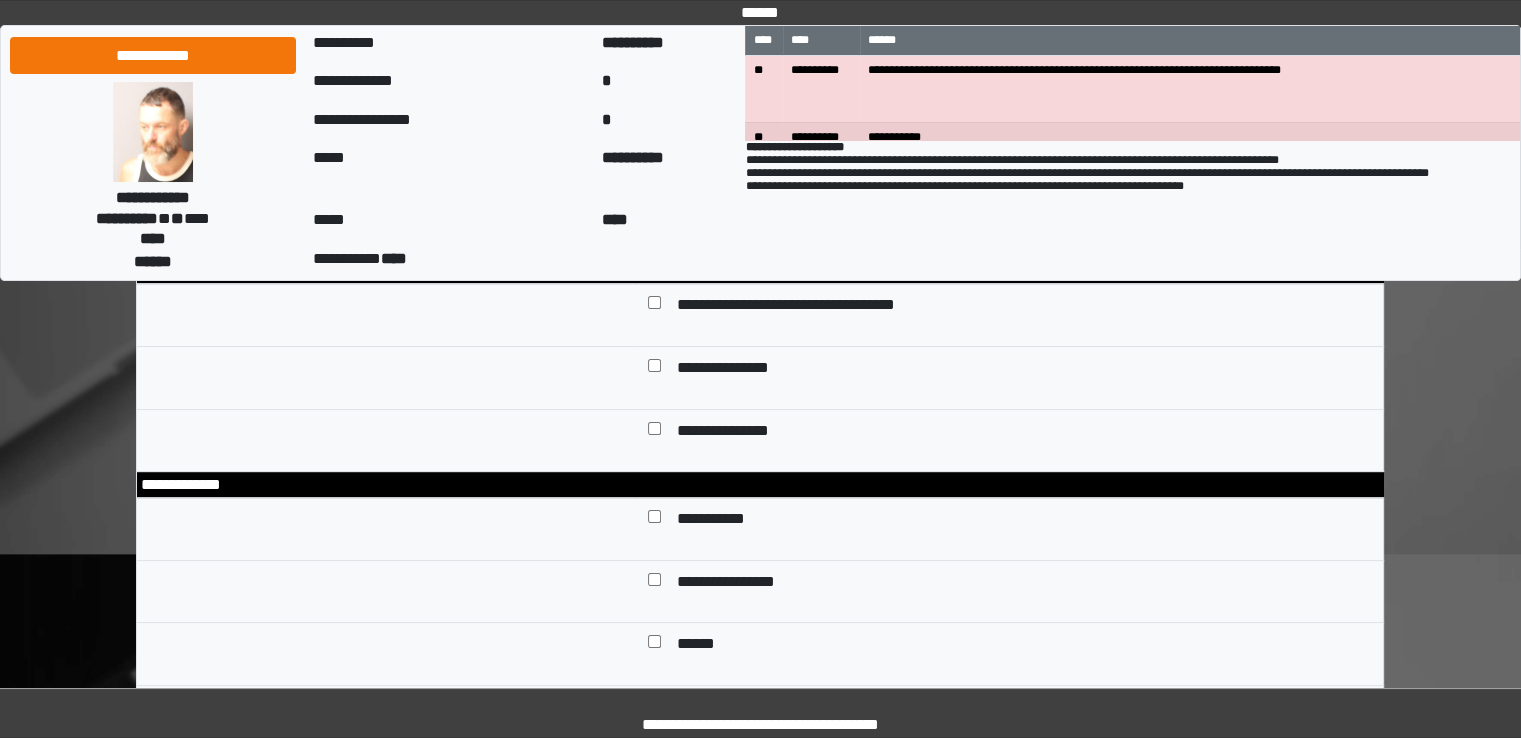 type on "**********" 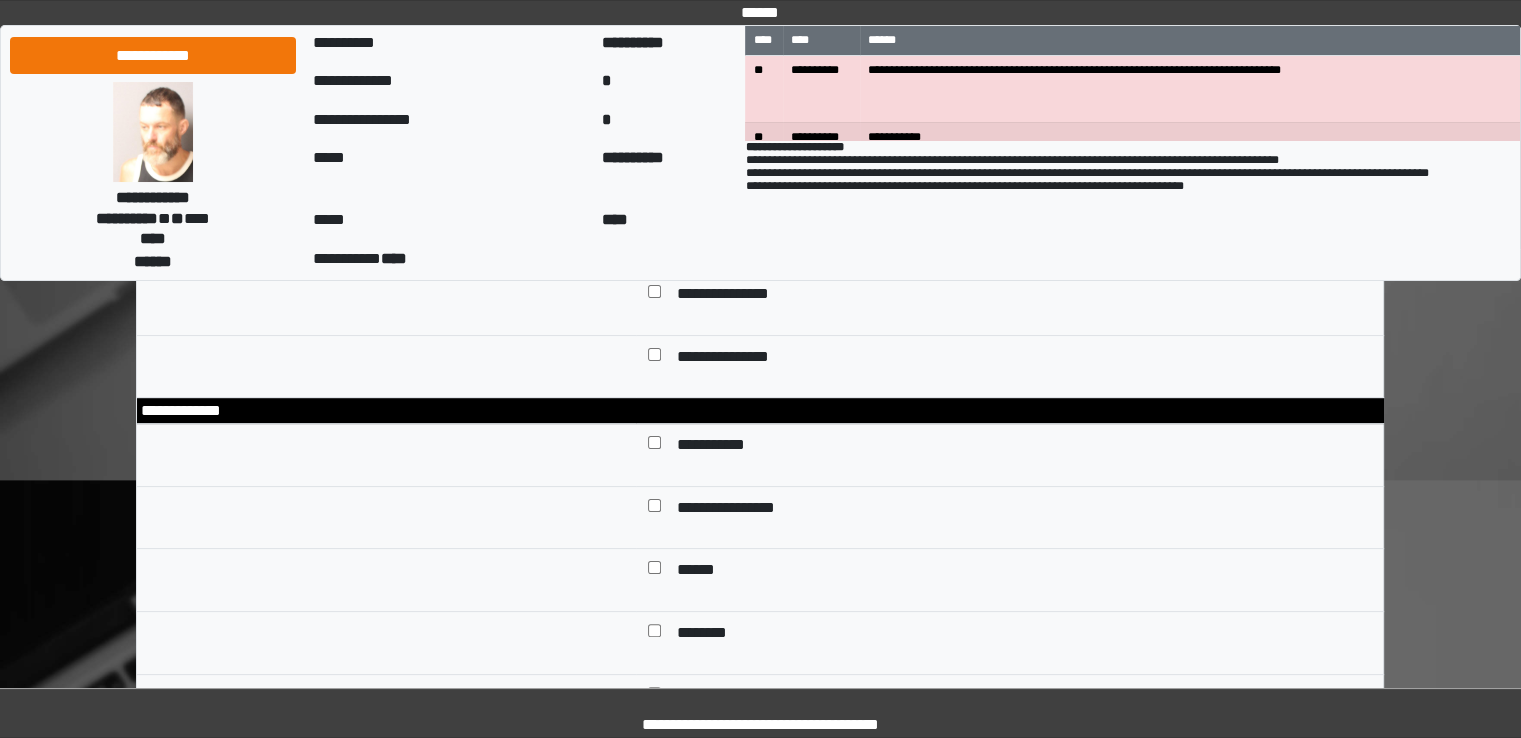 scroll, scrollTop: 600, scrollLeft: 0, axis: vertical 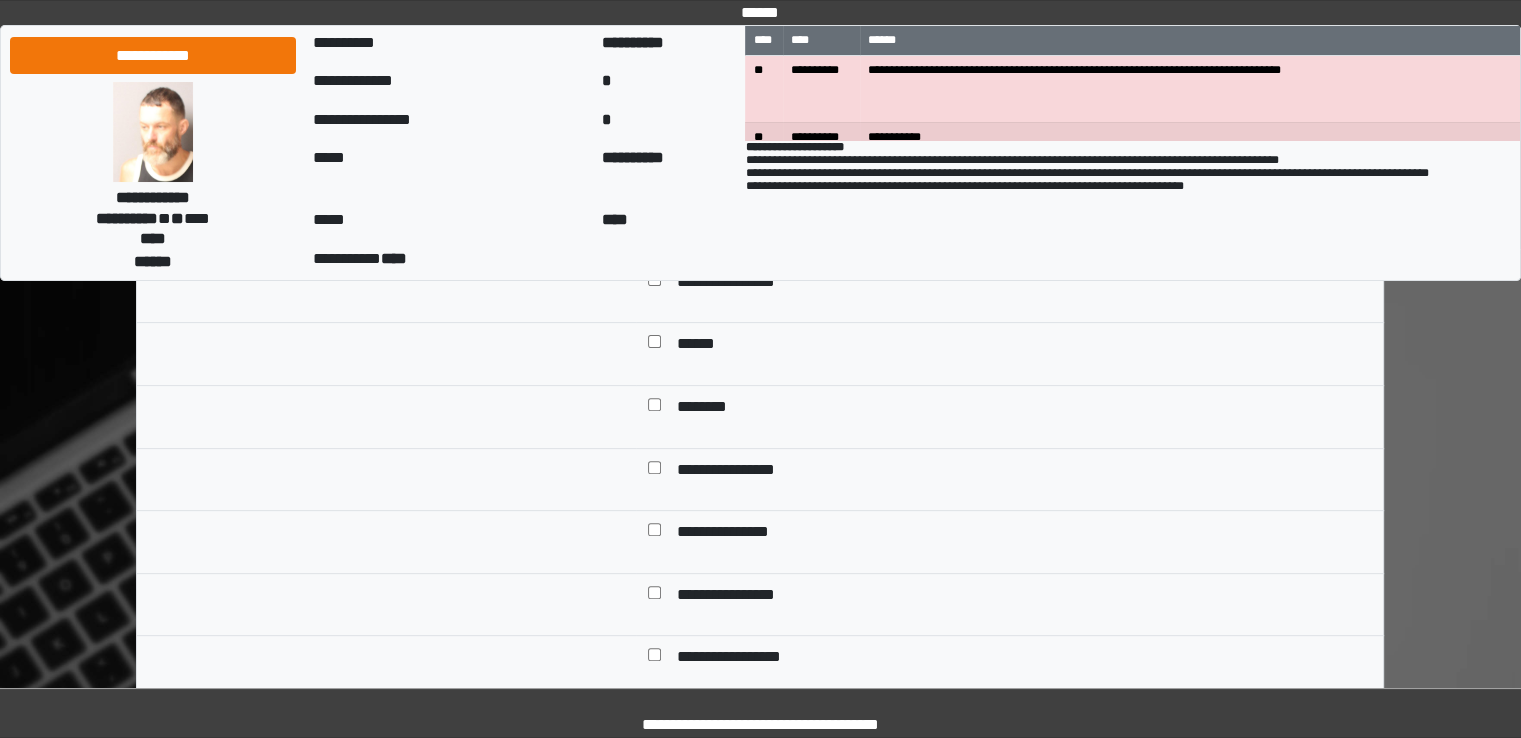 click on "******" at bounding box center [697, 346] 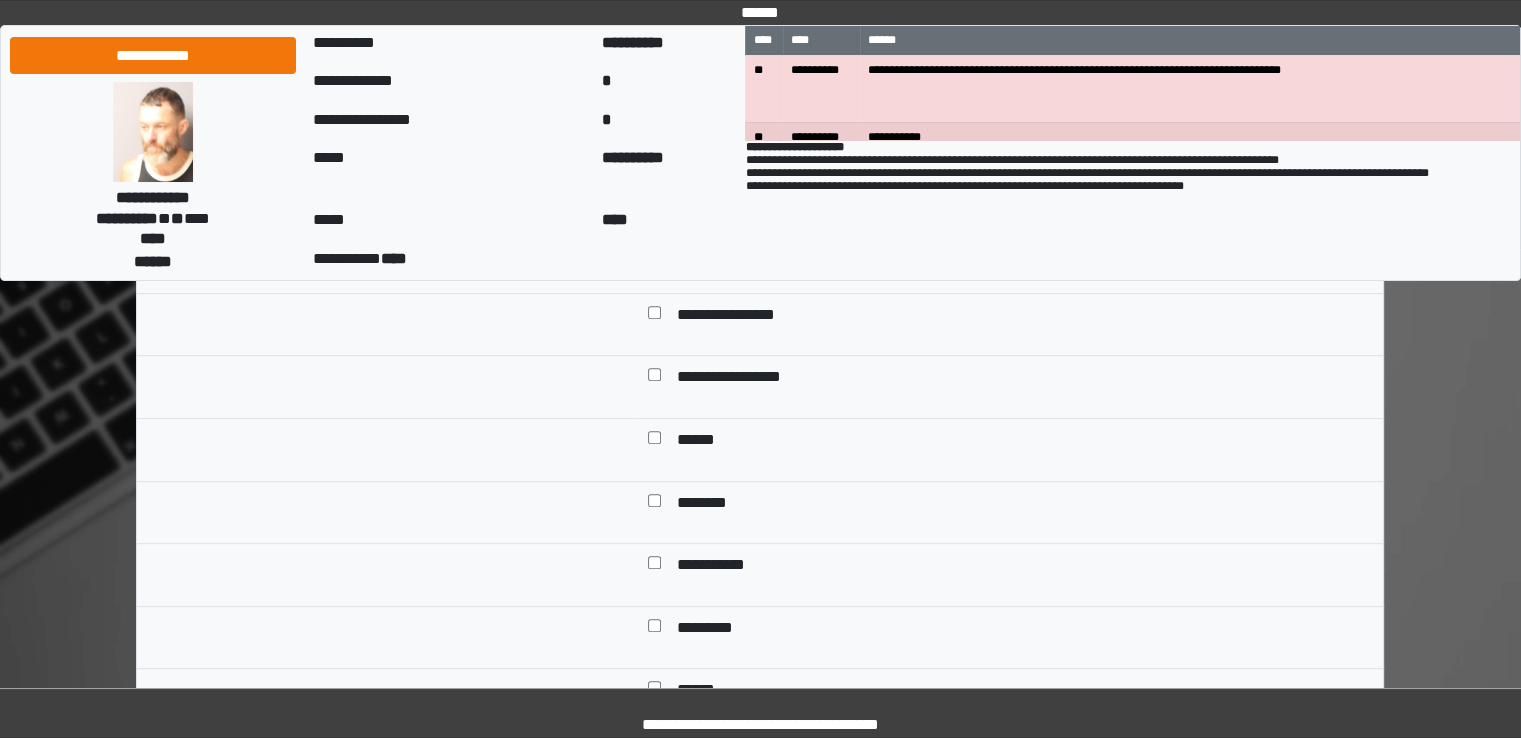 scroll, scrollTop: 900, scrollLeft: 0, axis: vertical 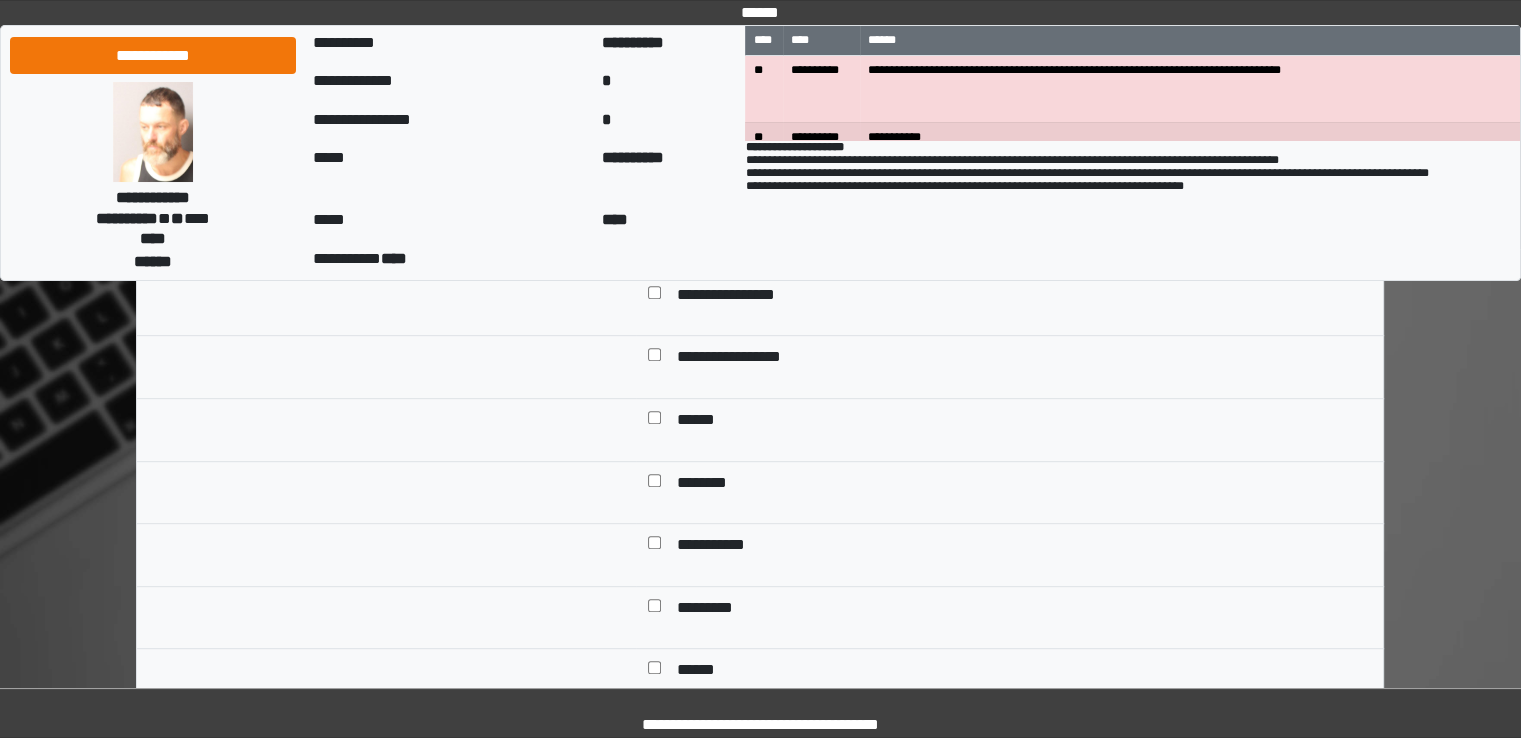click on "**********" at bounding box center (740, 359) 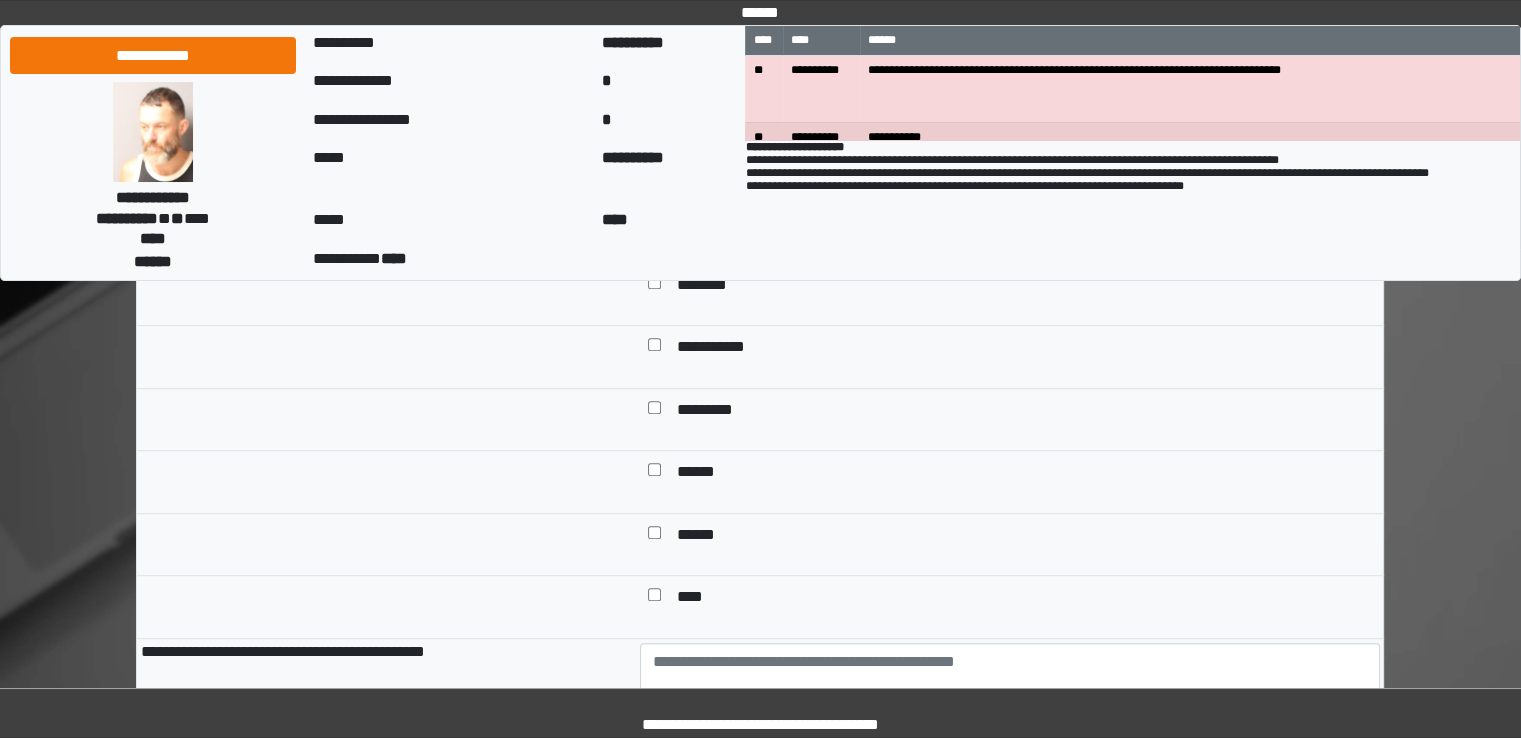 scroll, scrollTop: 1200, scrollLeft: 0, axis: vertical 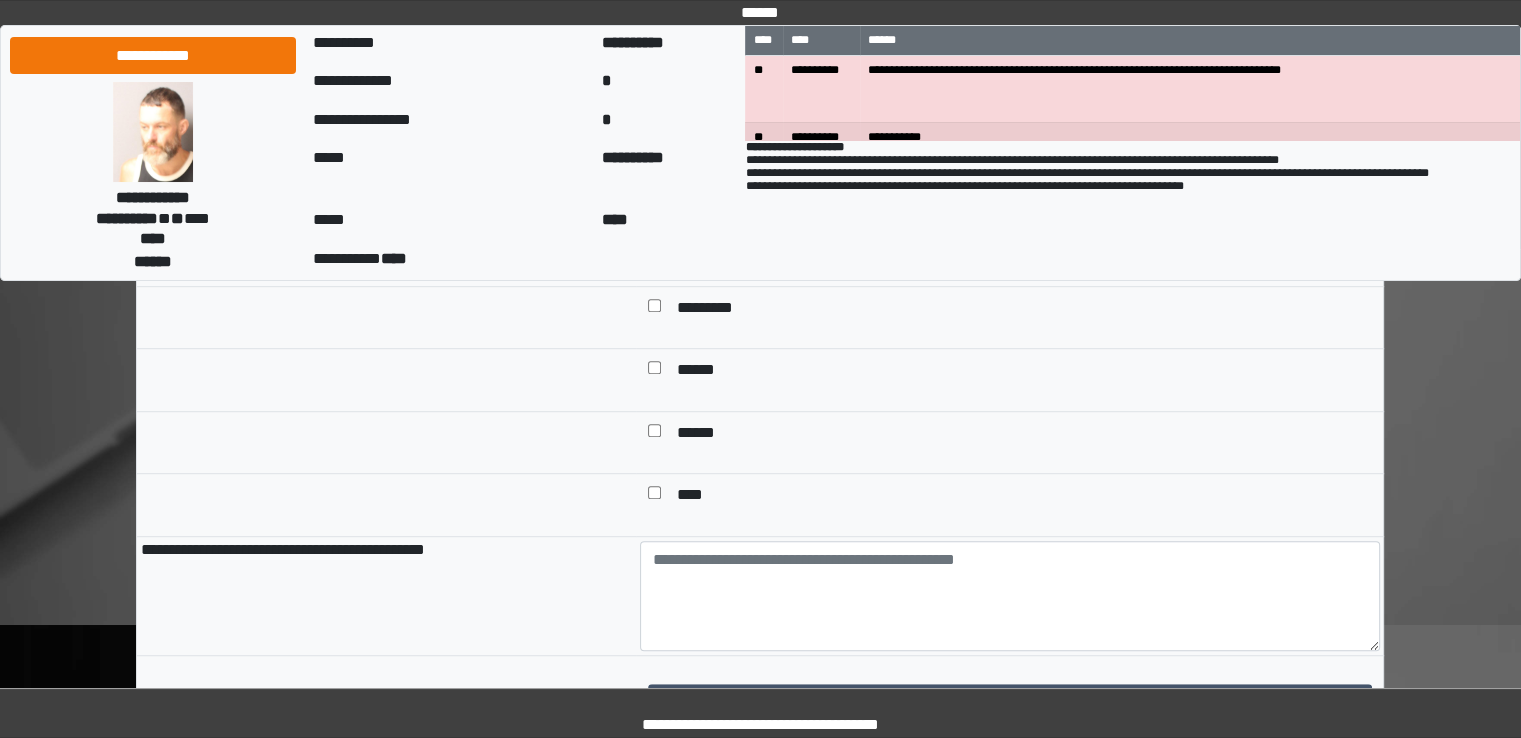 click on "******" at bounding box center [705, 372] 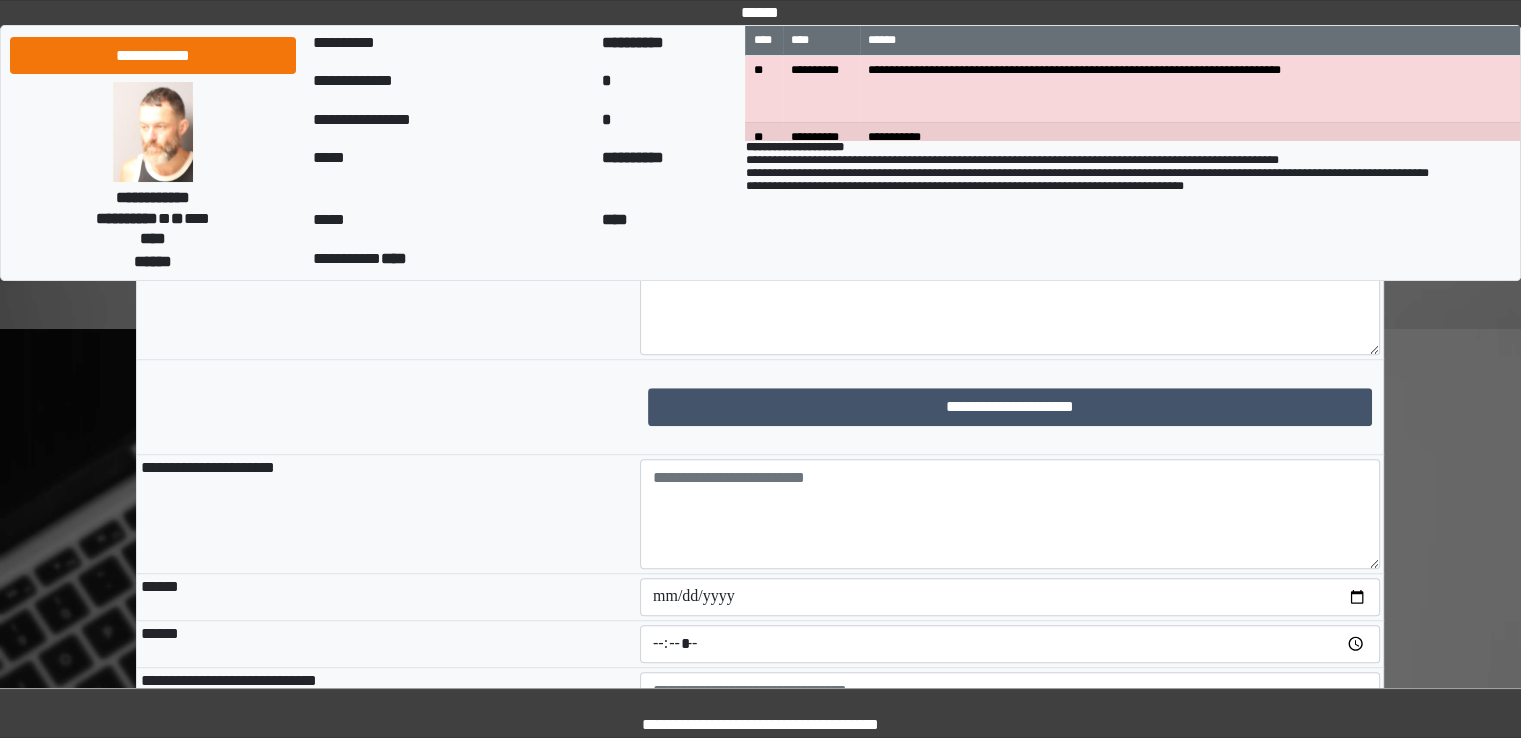 scroll, scrollTop: 1500, scrollLeft: 0, axis: vertical 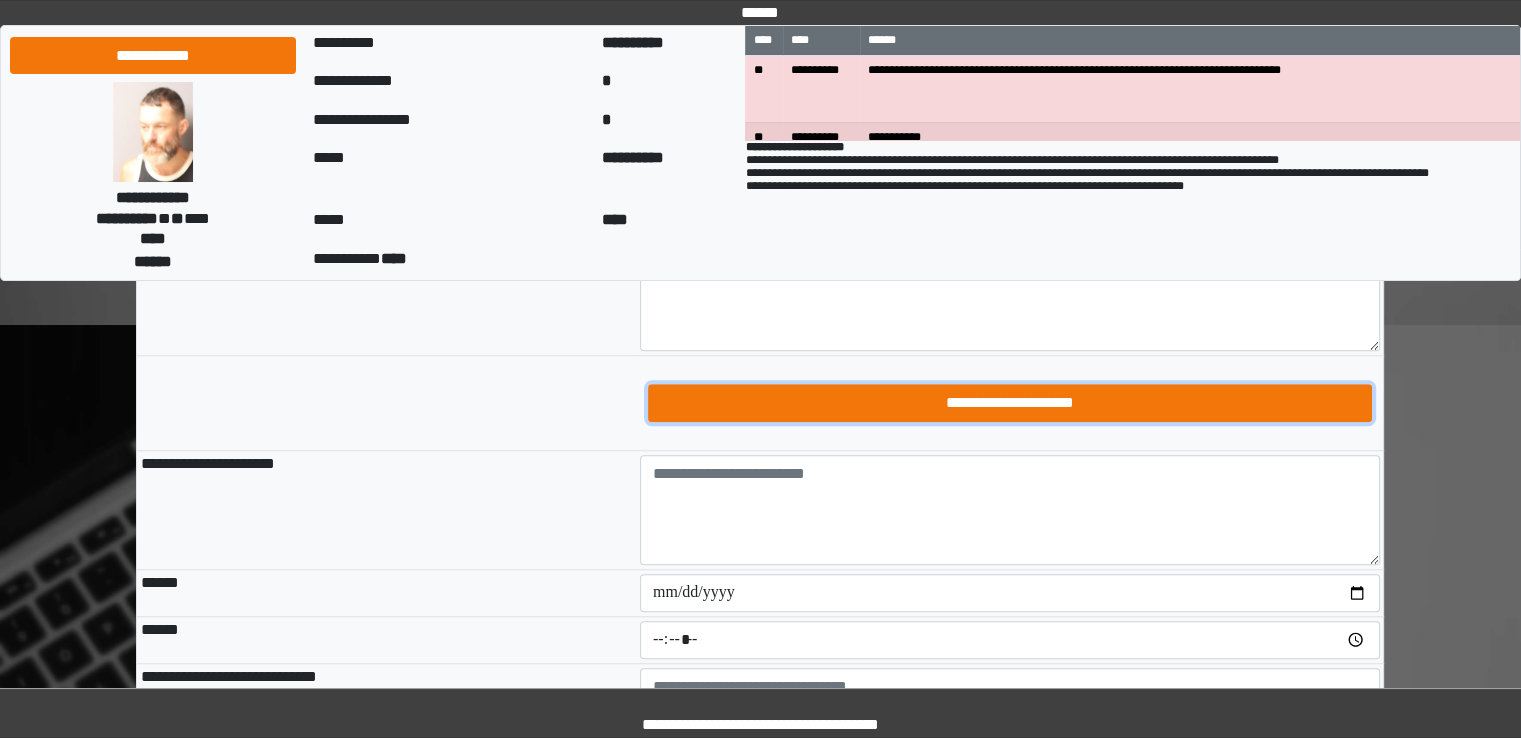 click on "**********" at bounding box center (1010, 403) 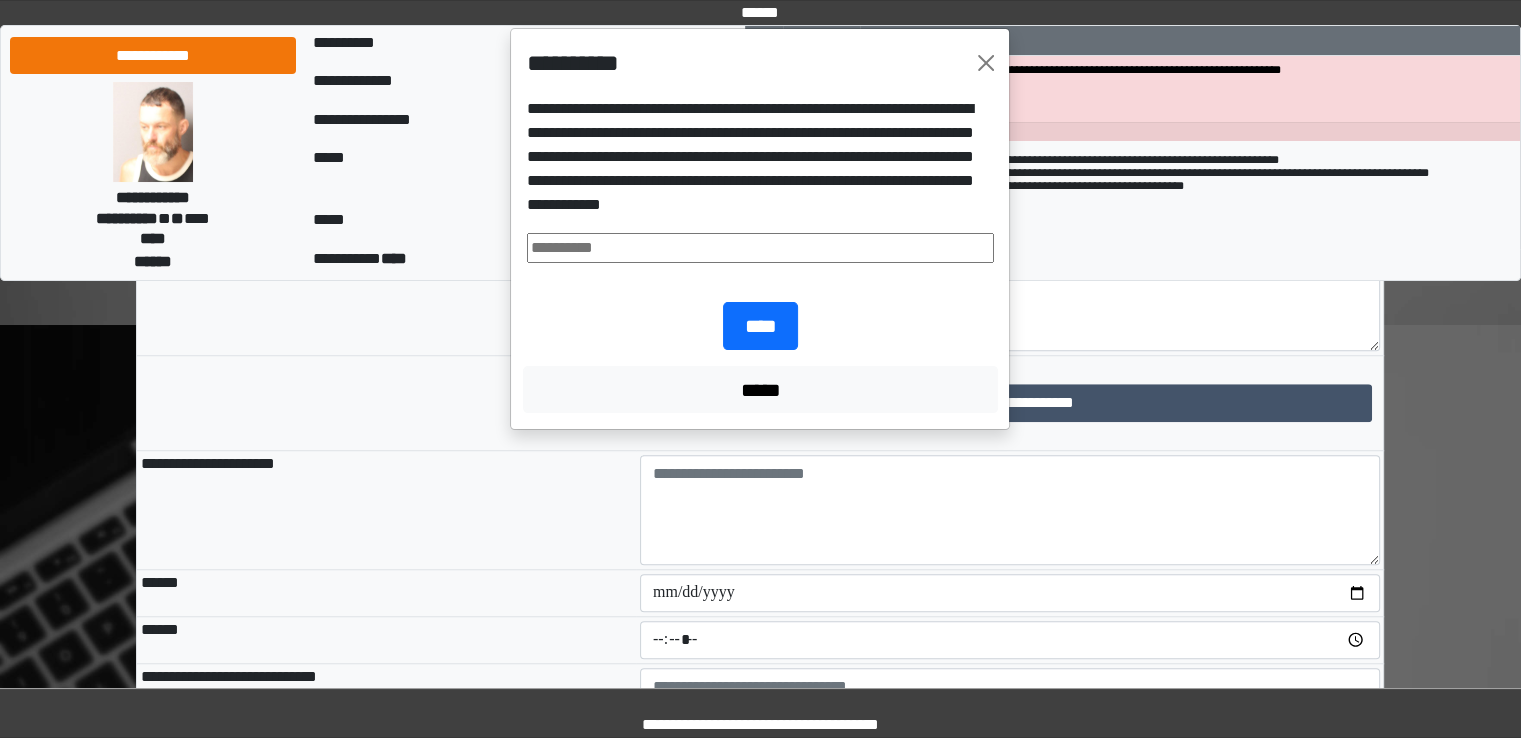 click at bounding box center (760, 248) 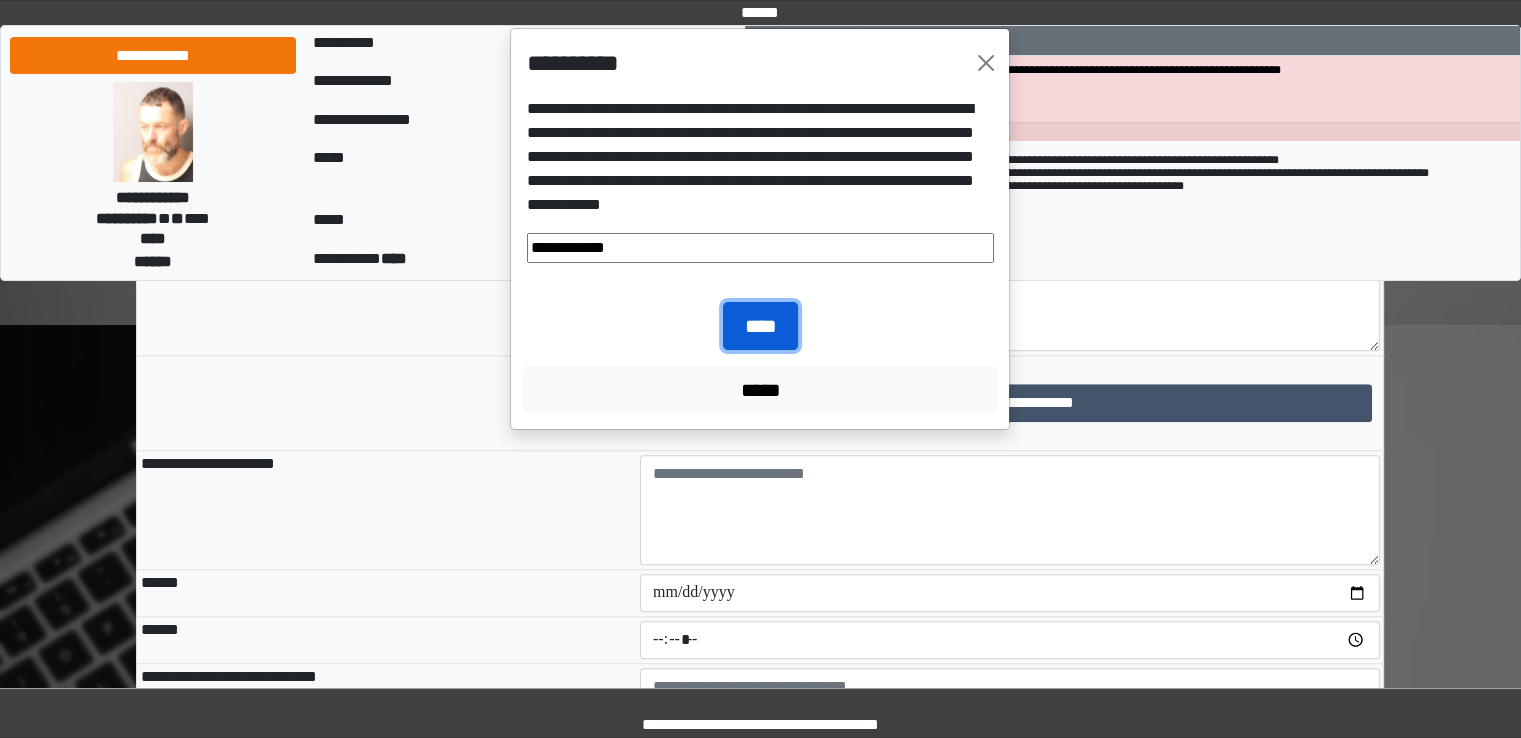 click on "****" at bounding box center [760, 326] 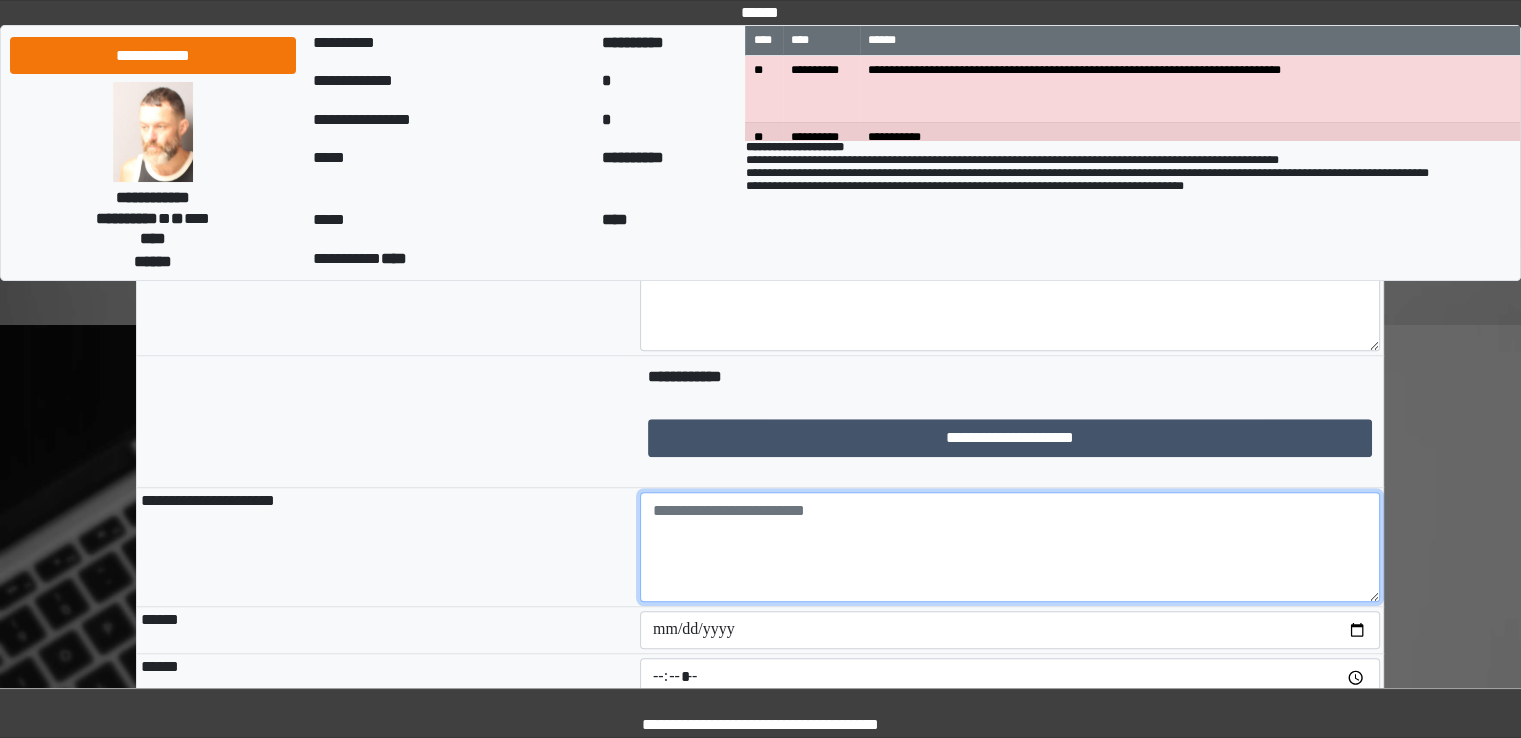click at bounding box center (1010, 547) 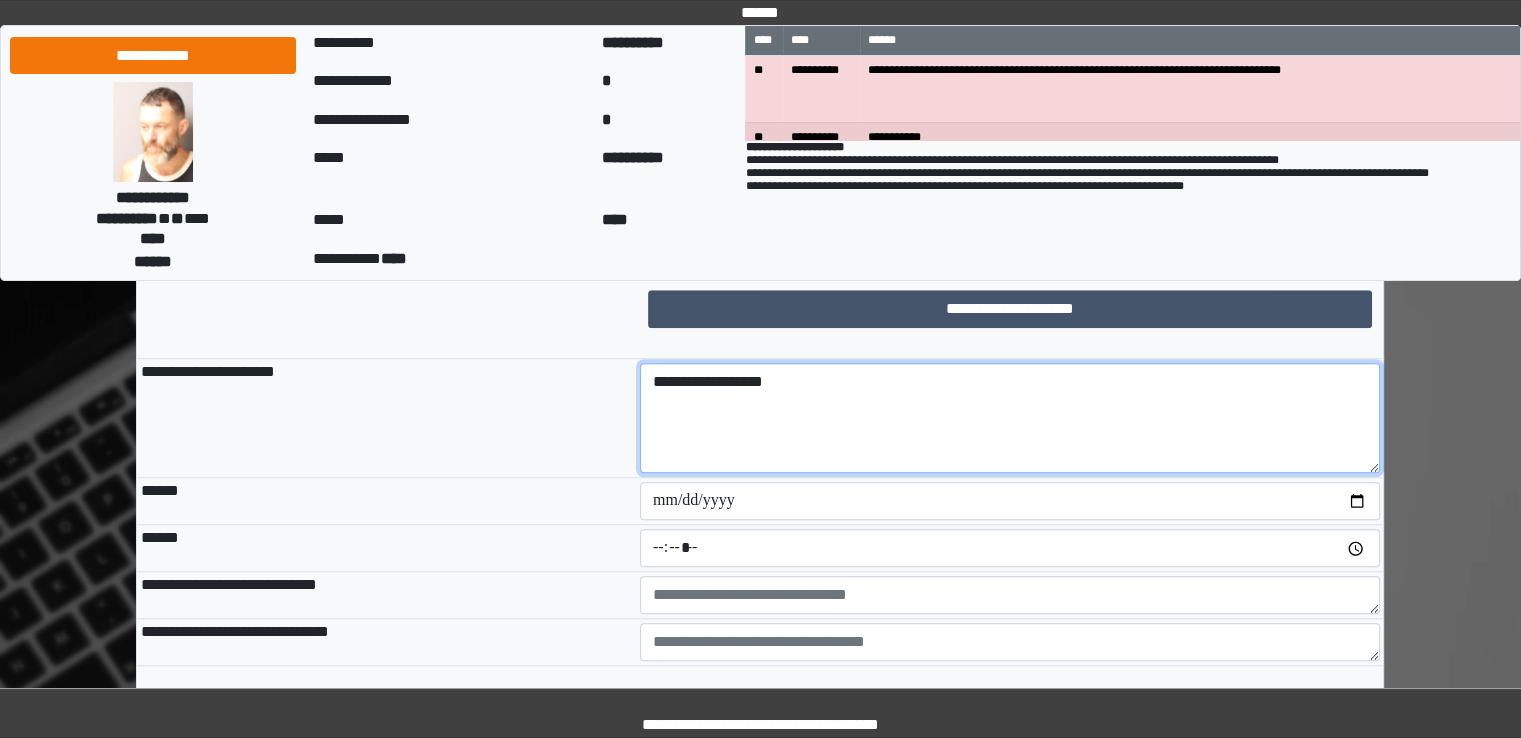 scroll, scrollTop: 1766, scrollLeft: 0, axis: vertical 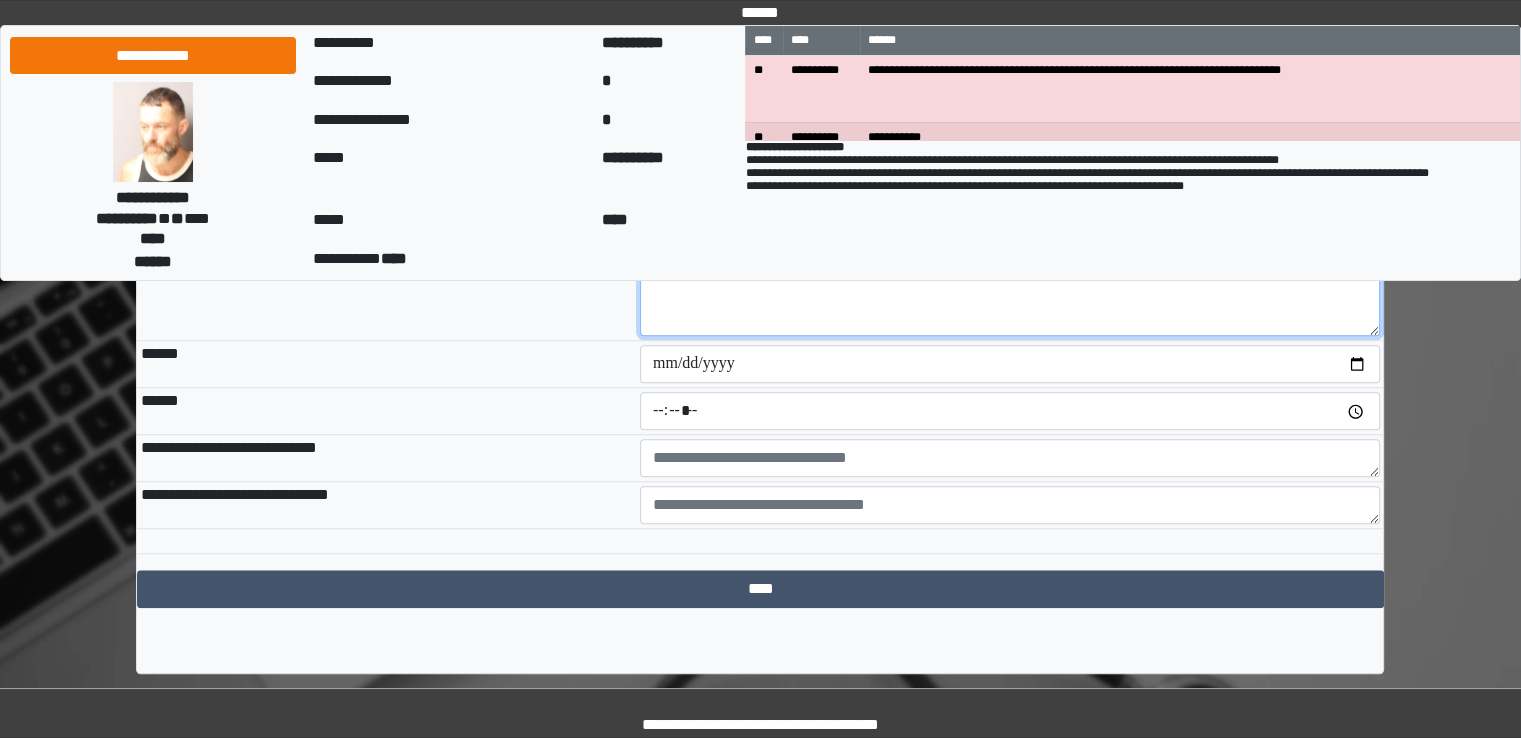 type on "**********" 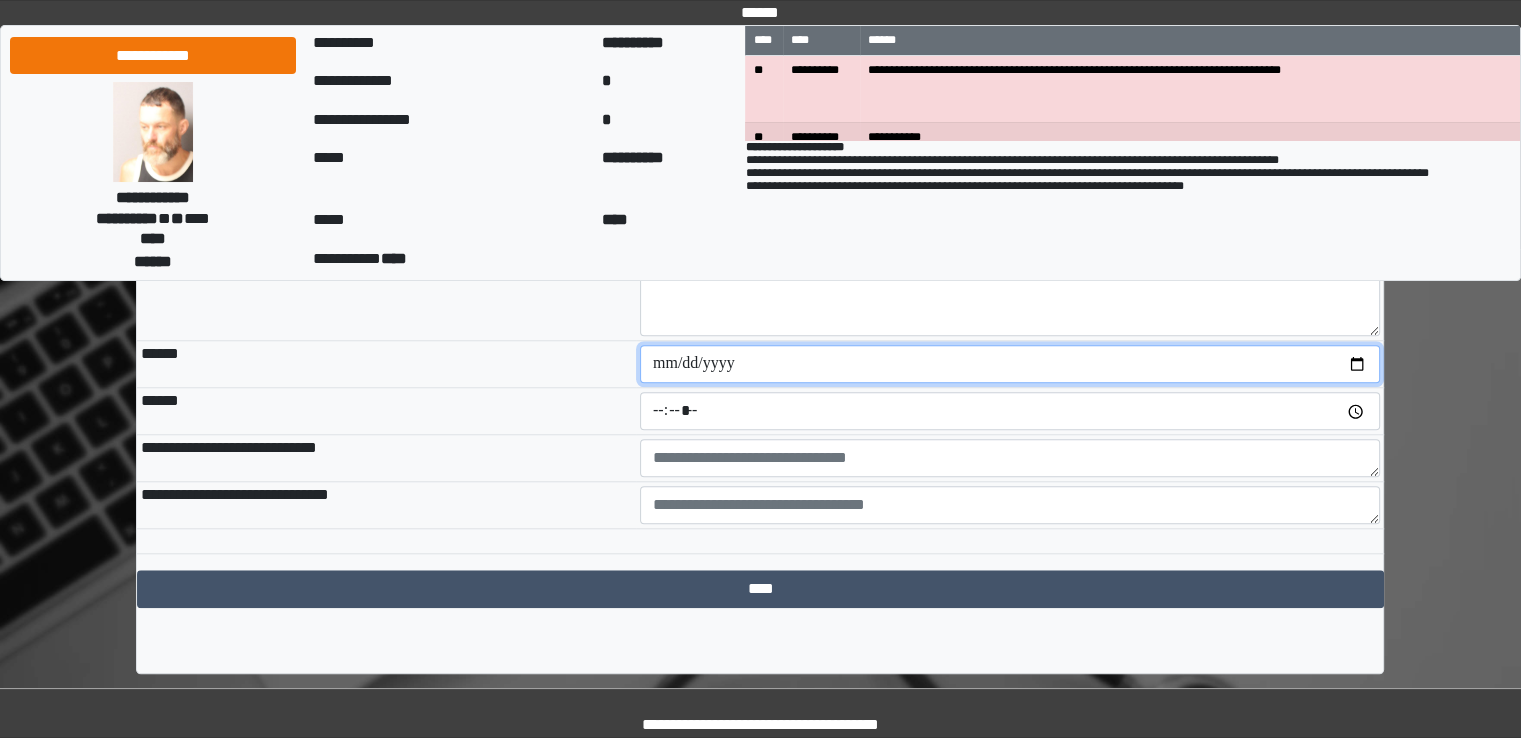 click at bounding box center (1010, 364) 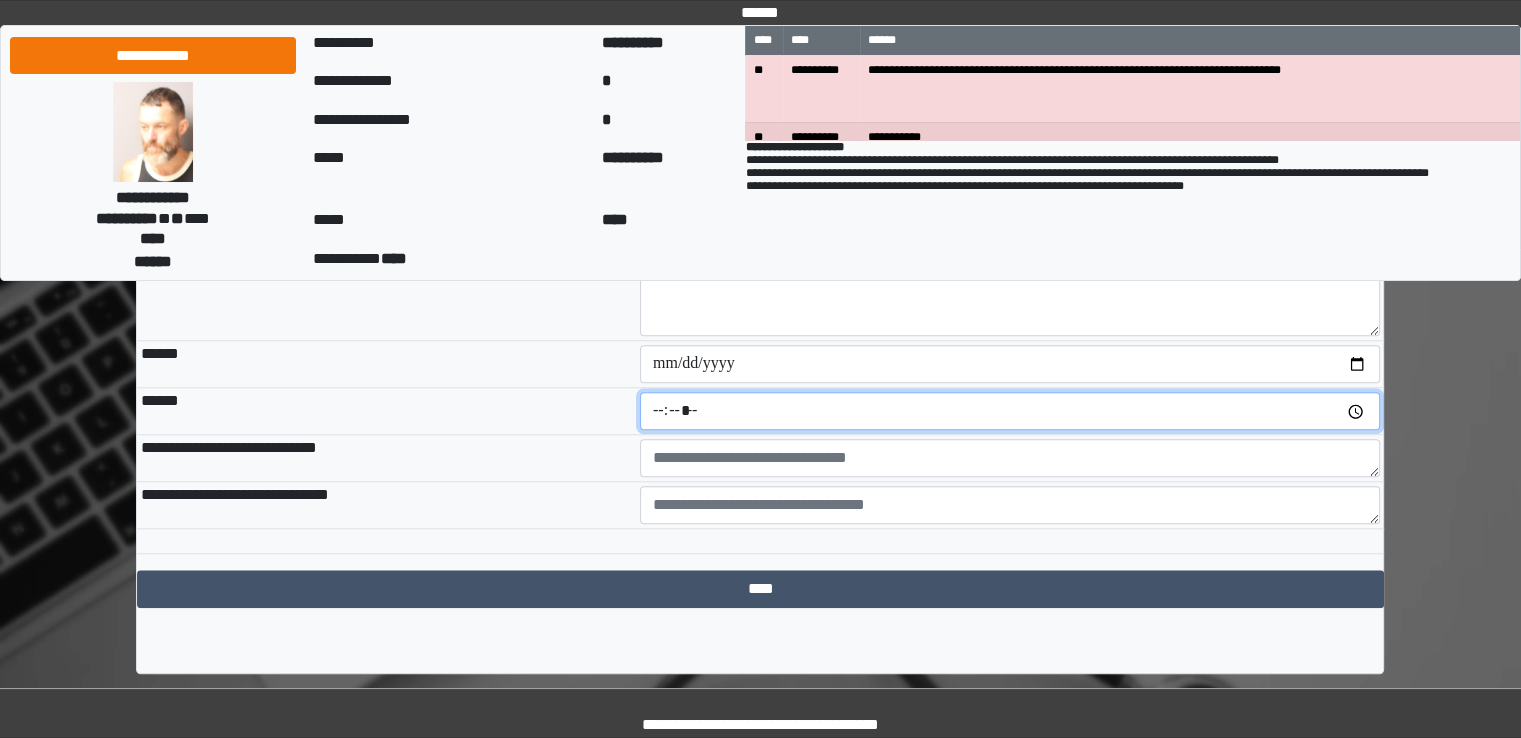 click at bounding box center [1010, 411] 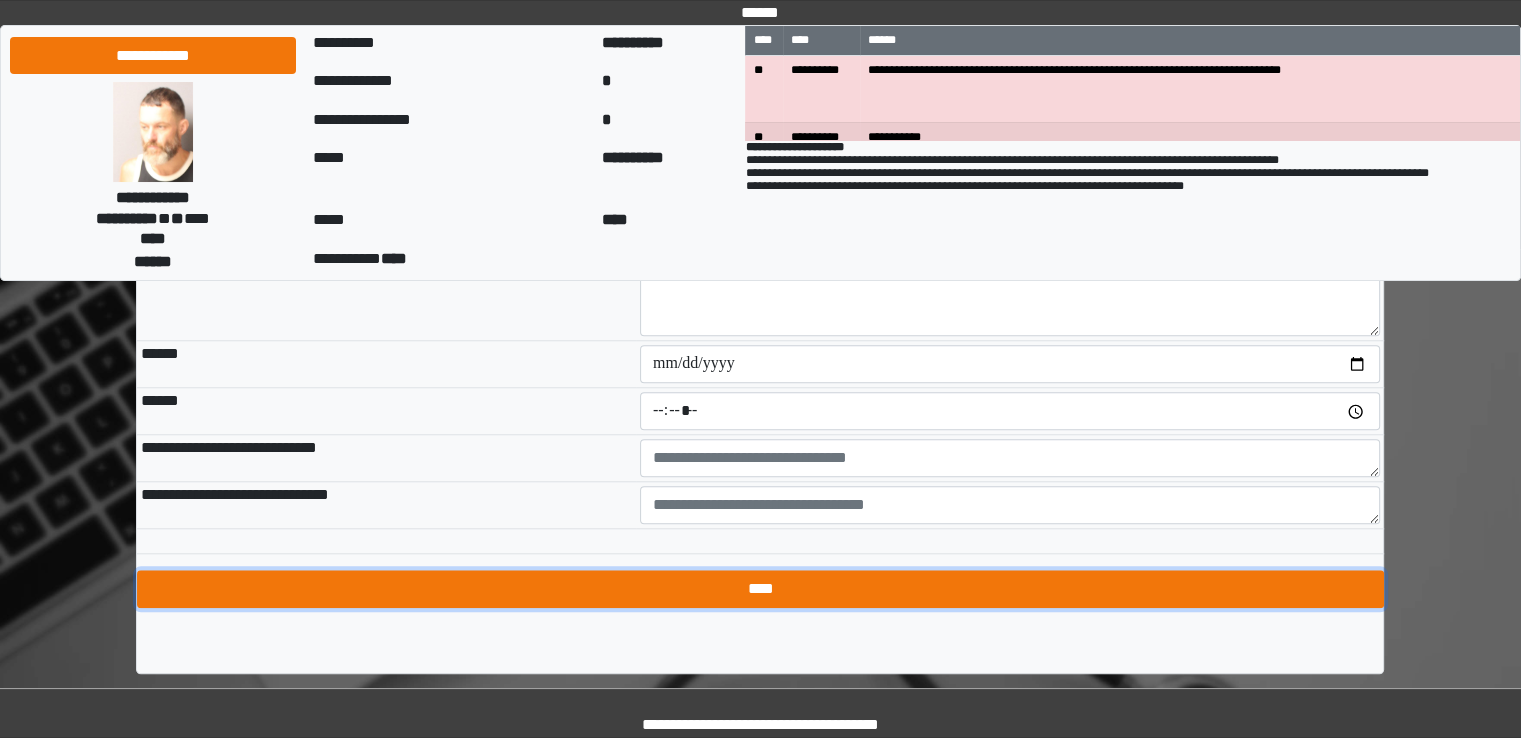 click on "****" at bounding box center (760, 589) 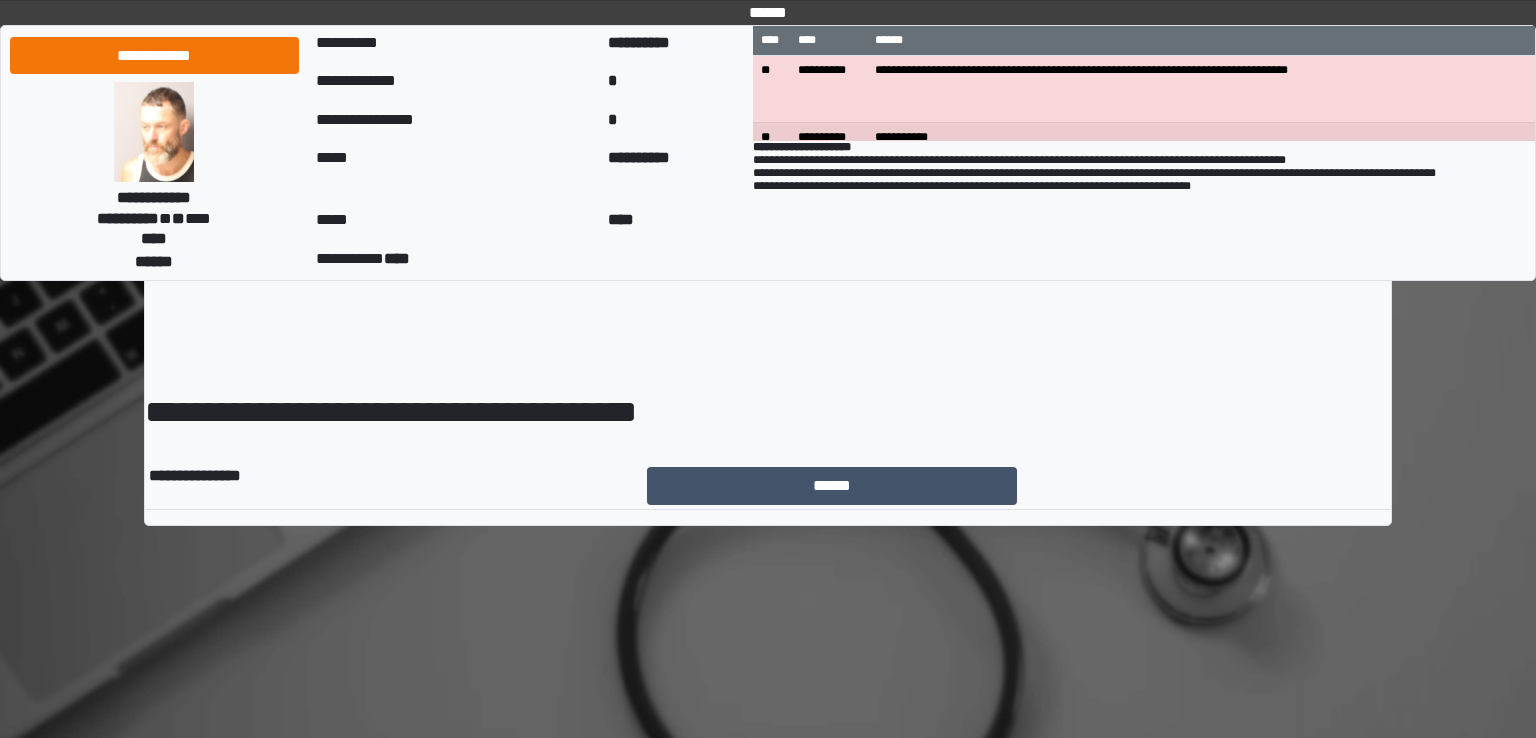 scroll, scrollTop: 0, scrollLeft: 0, axis: both 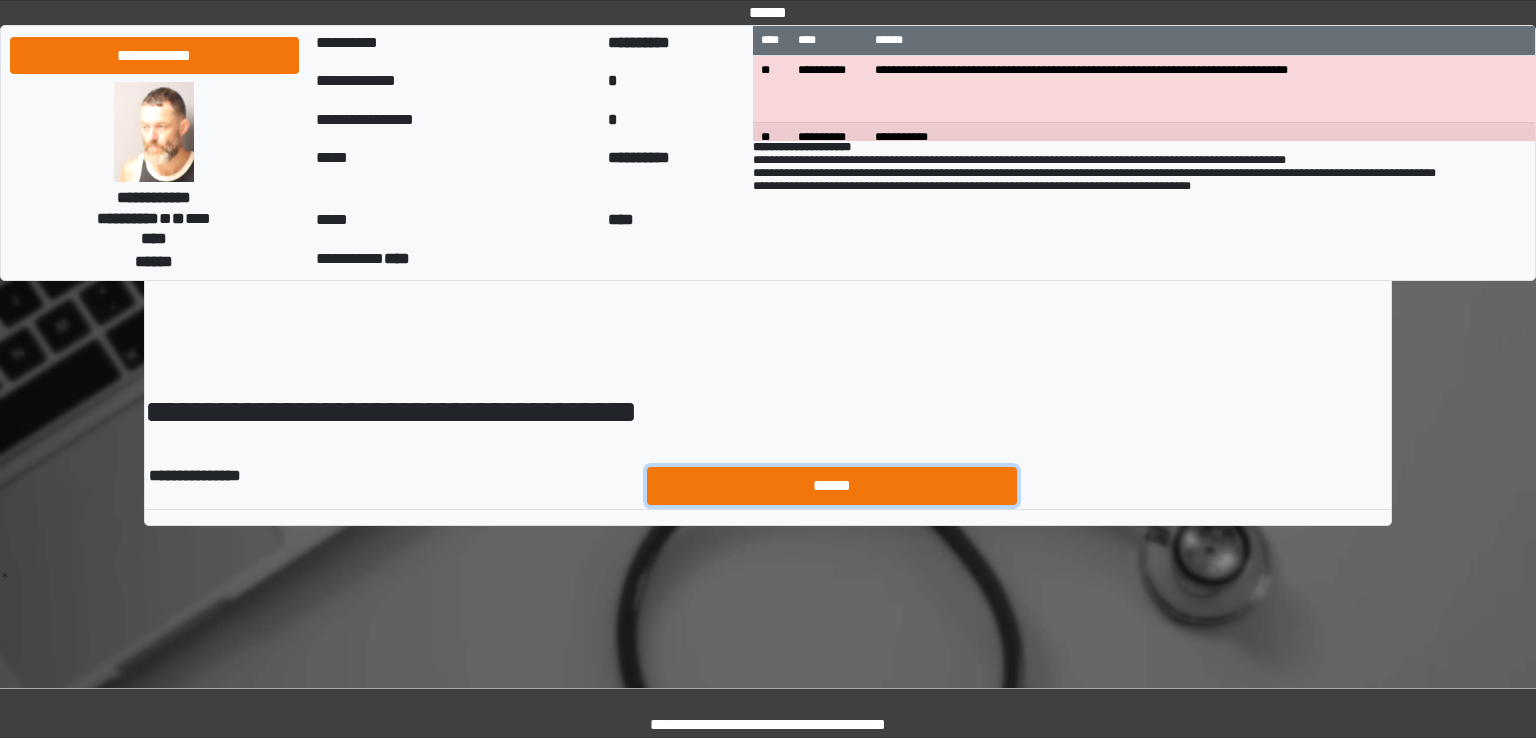click on "******" at bounding box center (832, 486) 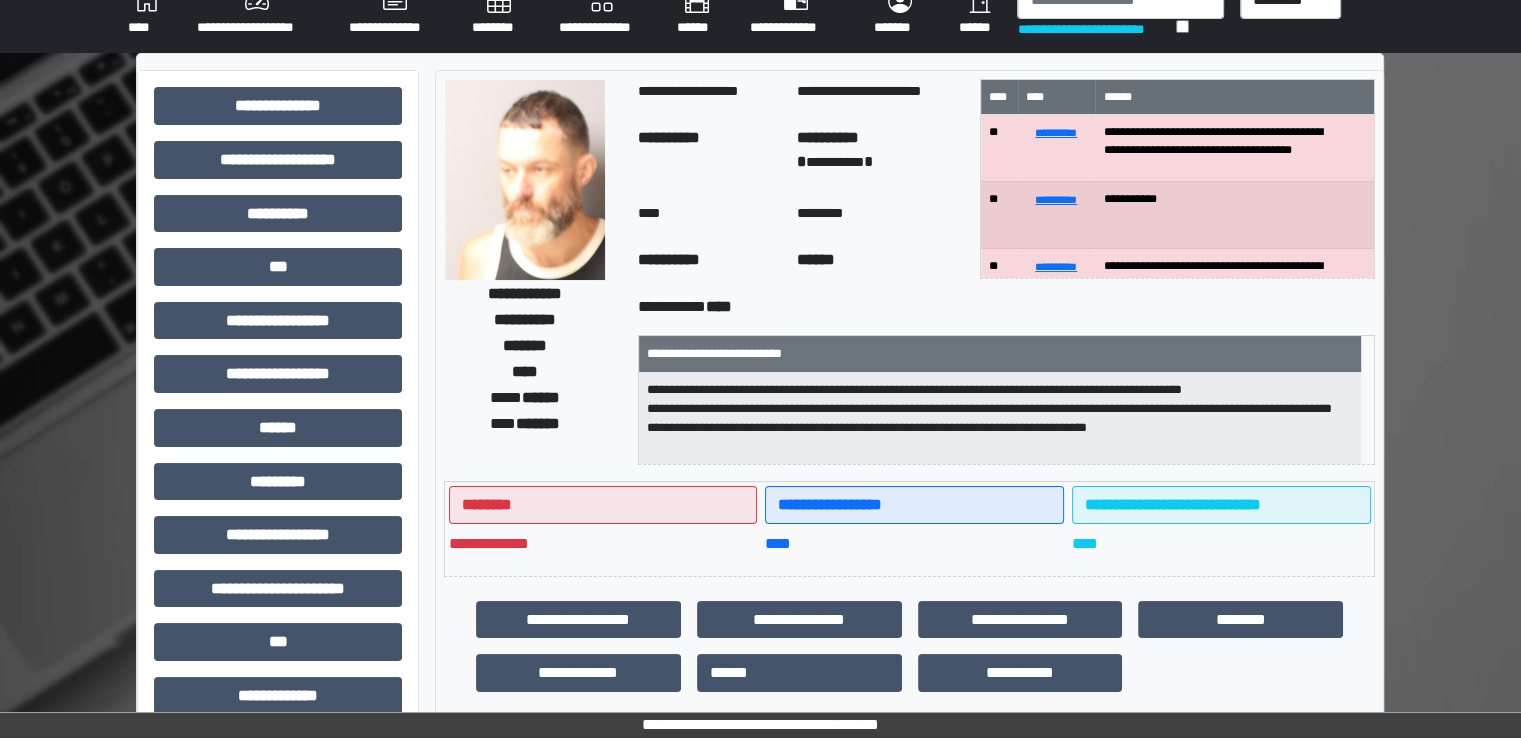 scroll, scrollTop: 428, scrollLeft: 0, axis: vertical 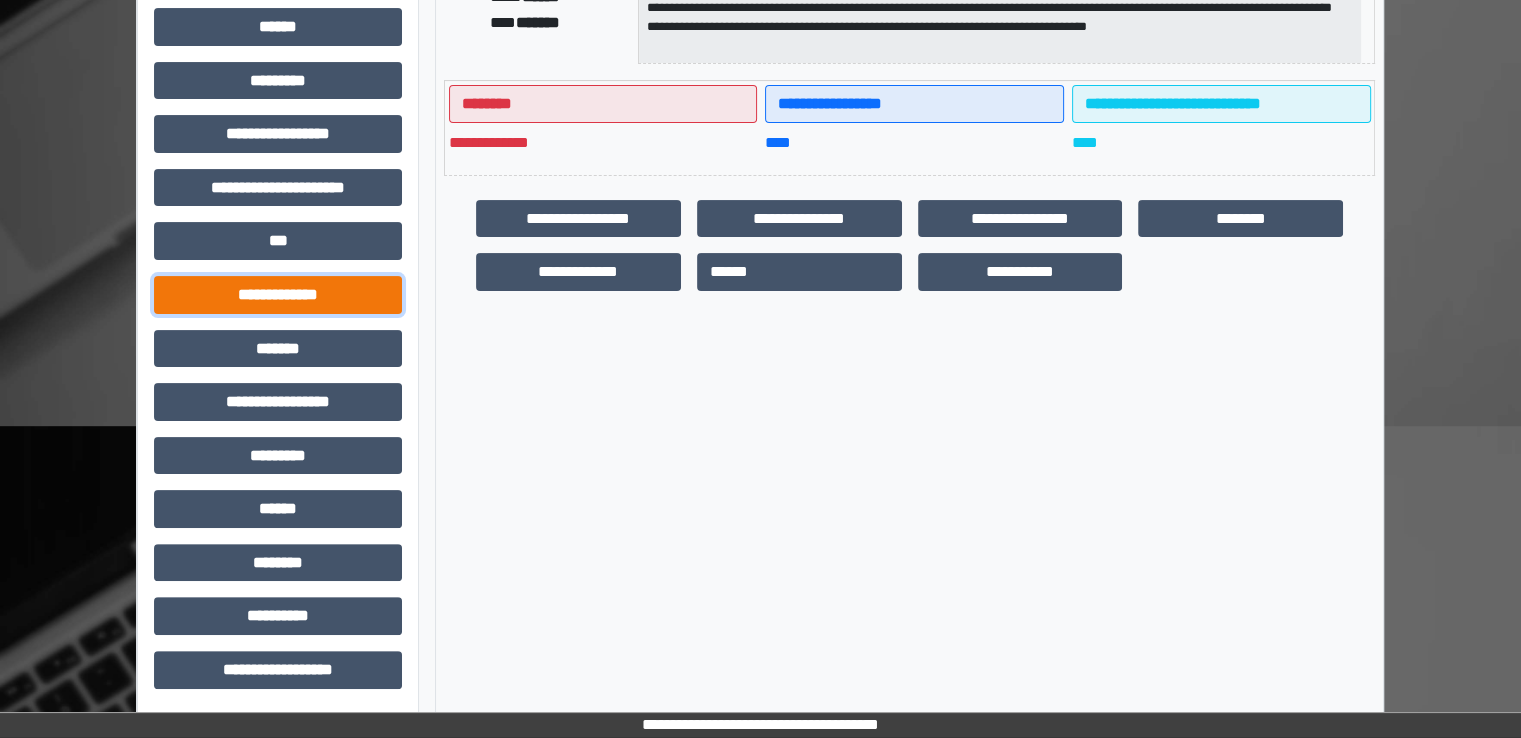 click on "**********" at bounding box center (278, 295) 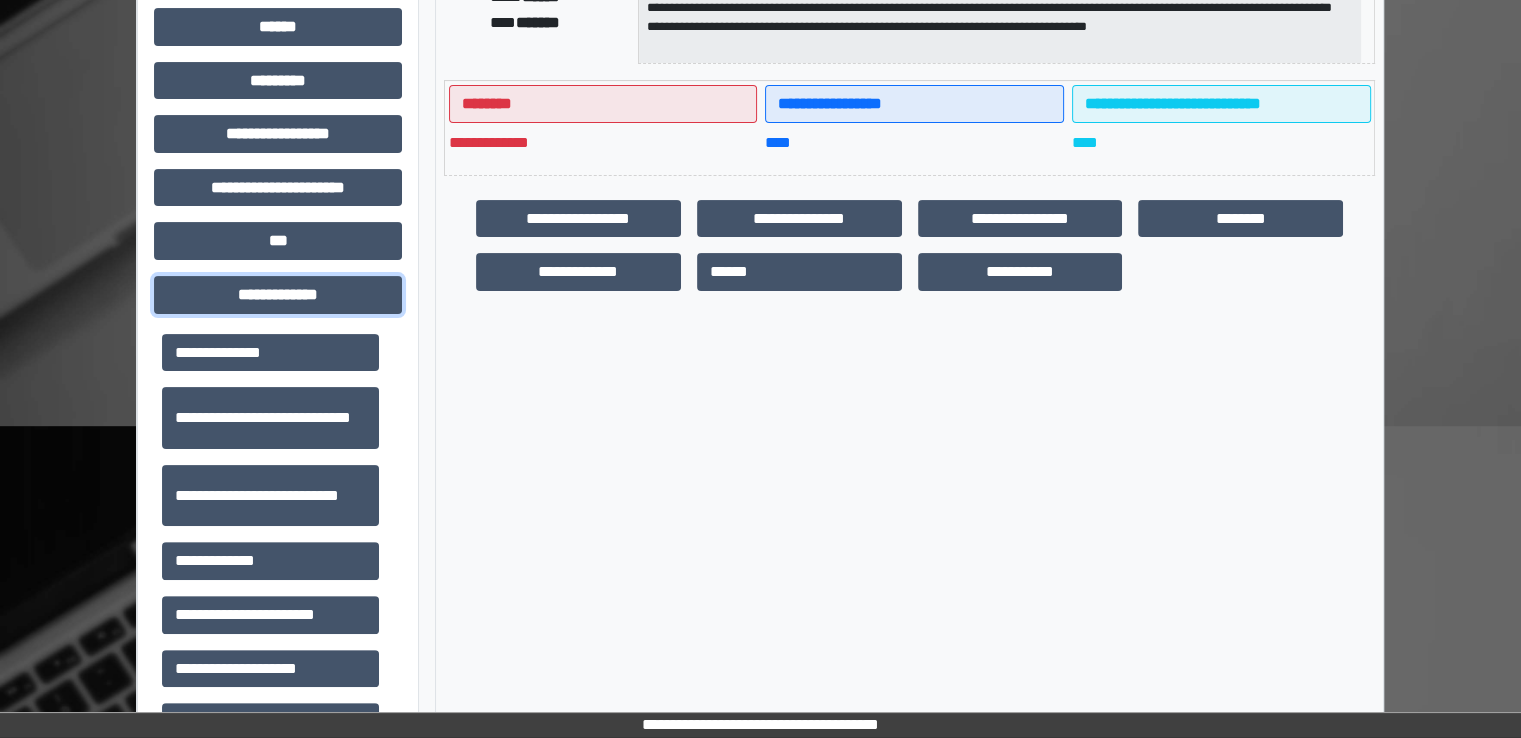 scroll, scrollTop: 500, scrollLeft: 0, axis: vertical 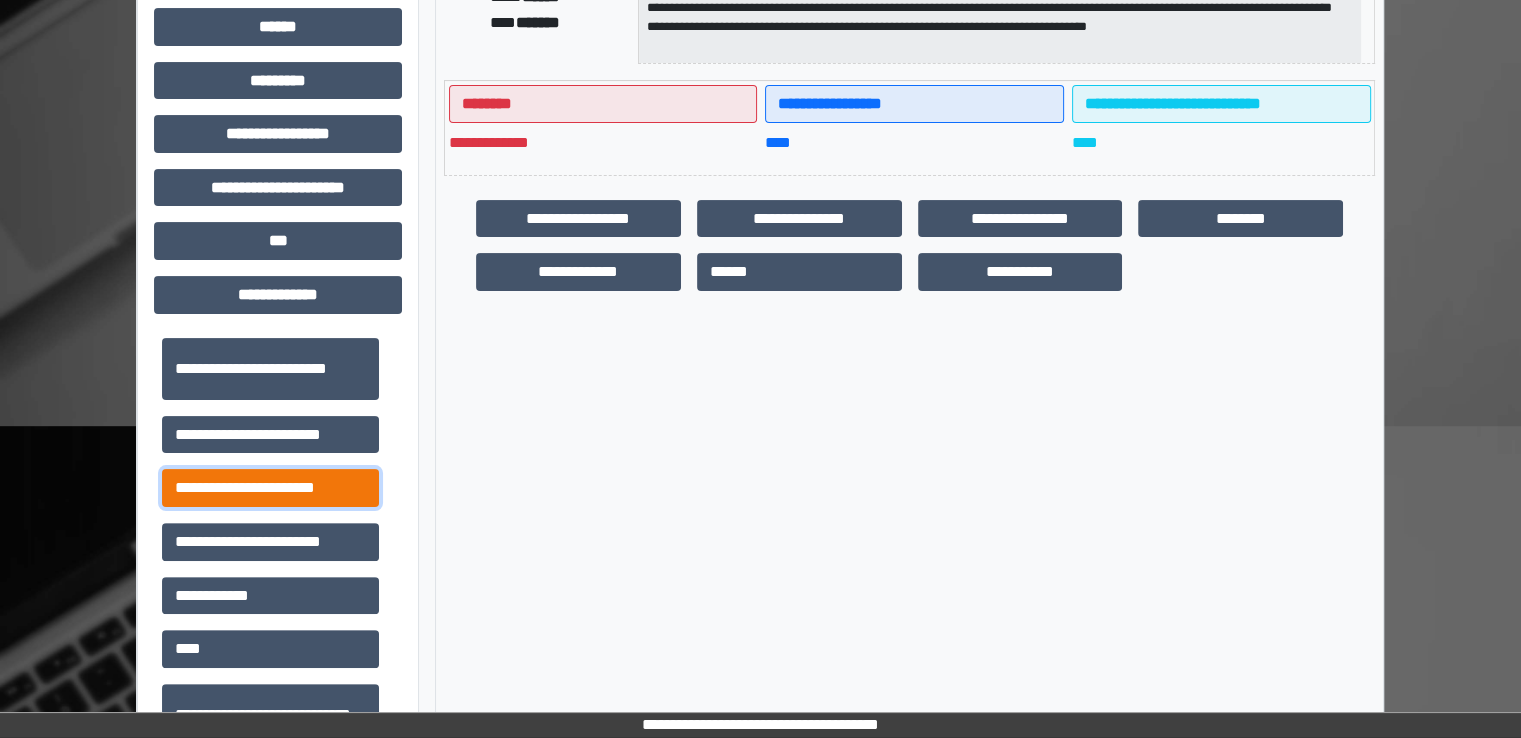click on "**********" at bounding box center (270, 488) 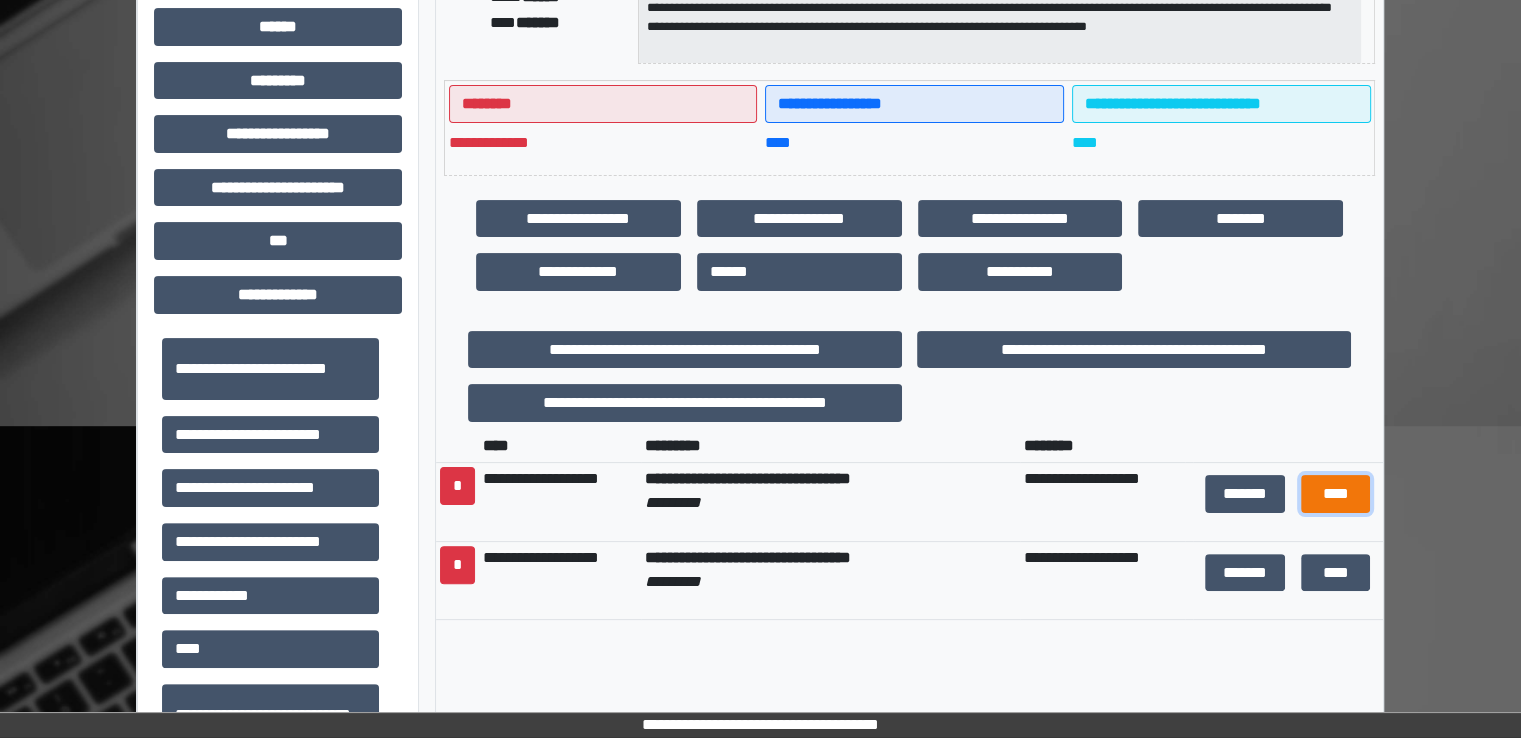 click on "****" at bounding box center [1335, 494] 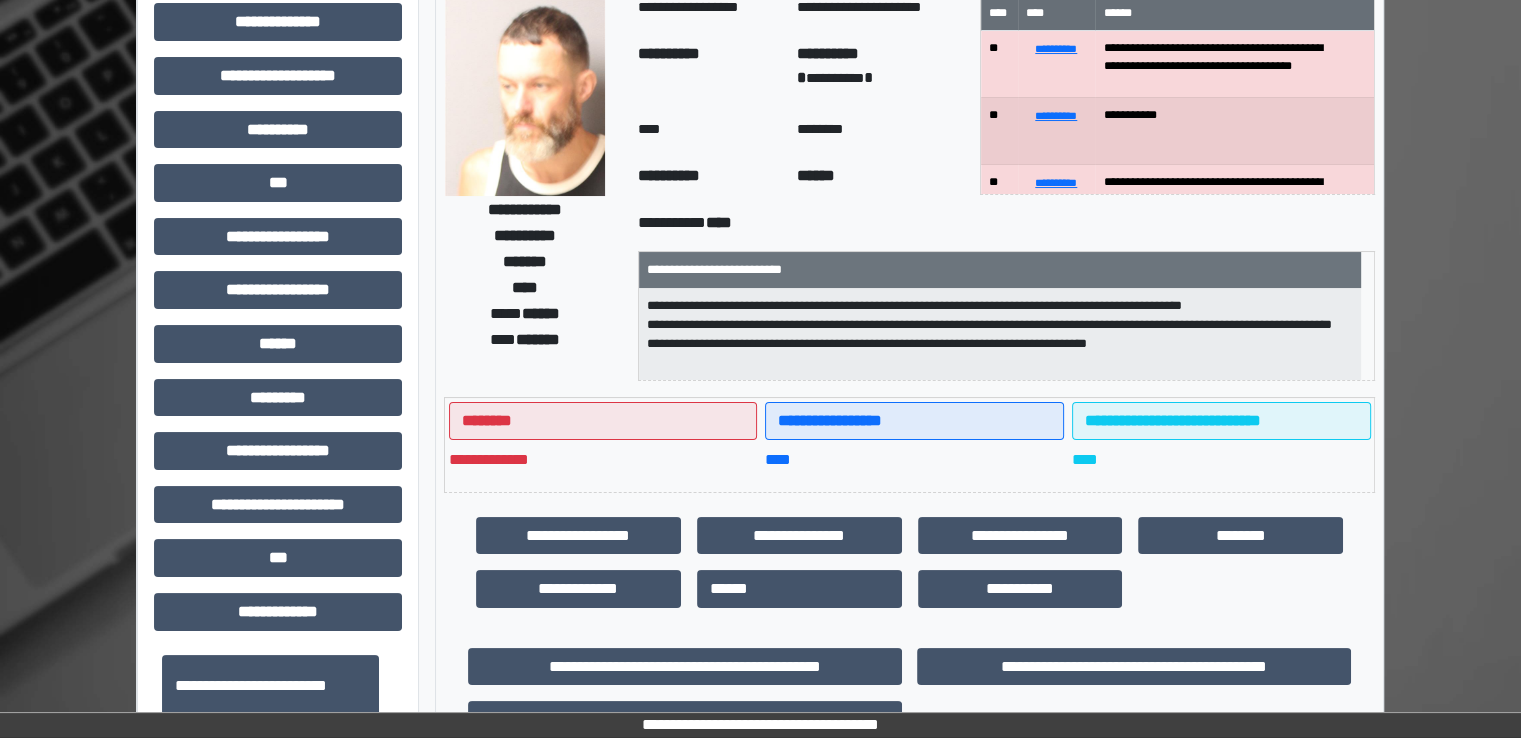 scroll, scrollTop: 0, scrollLeft: 0, axis: both 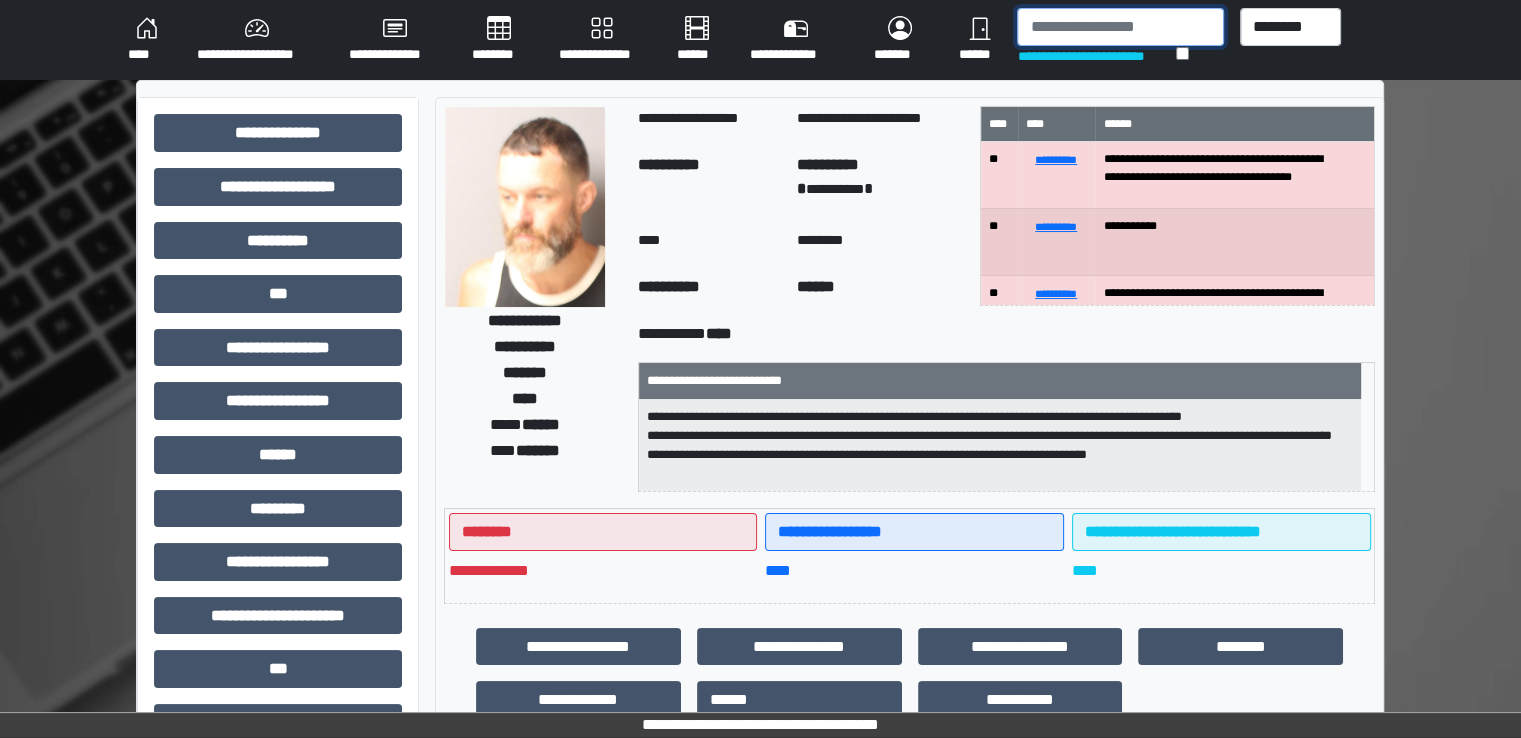 click at bounding box center [1120, 27] 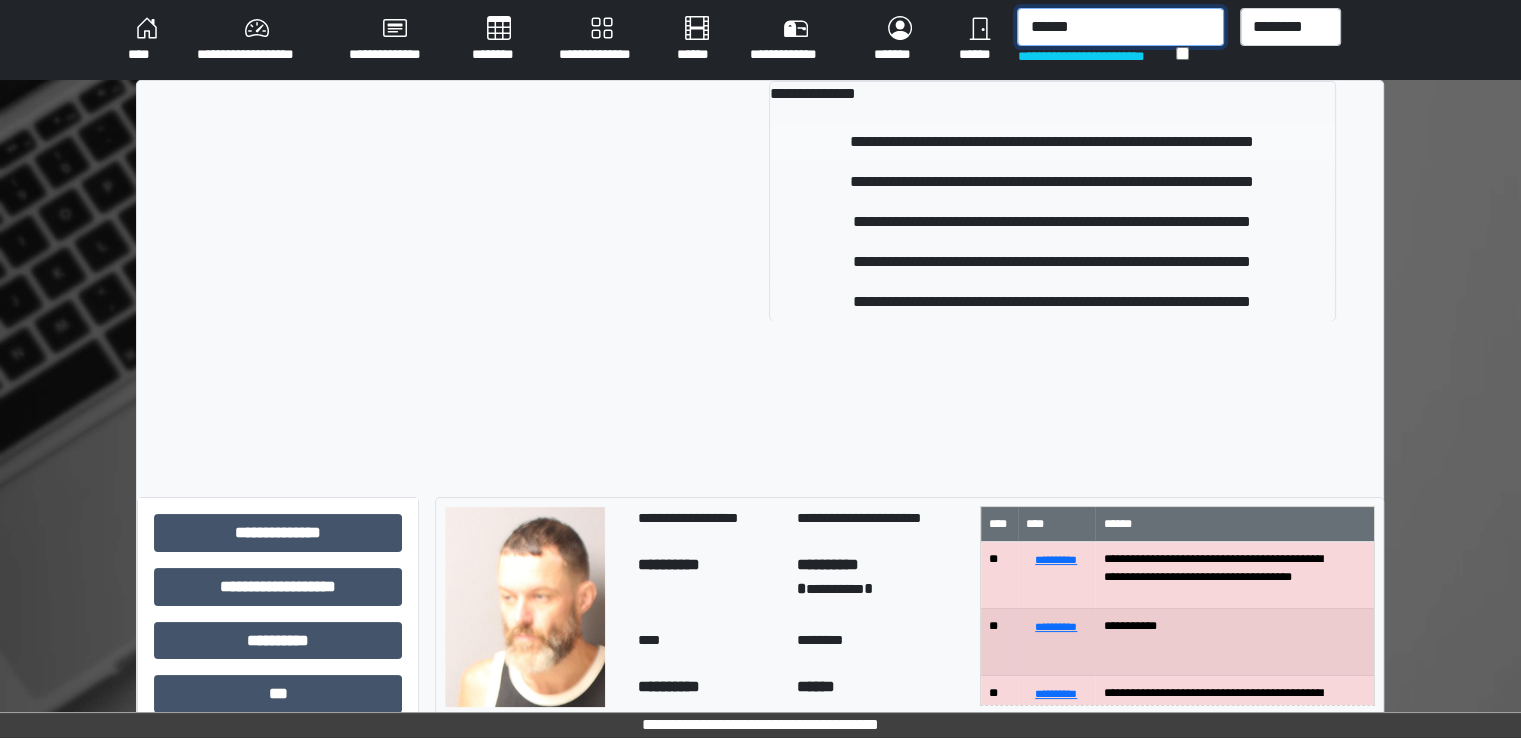 type on "******" 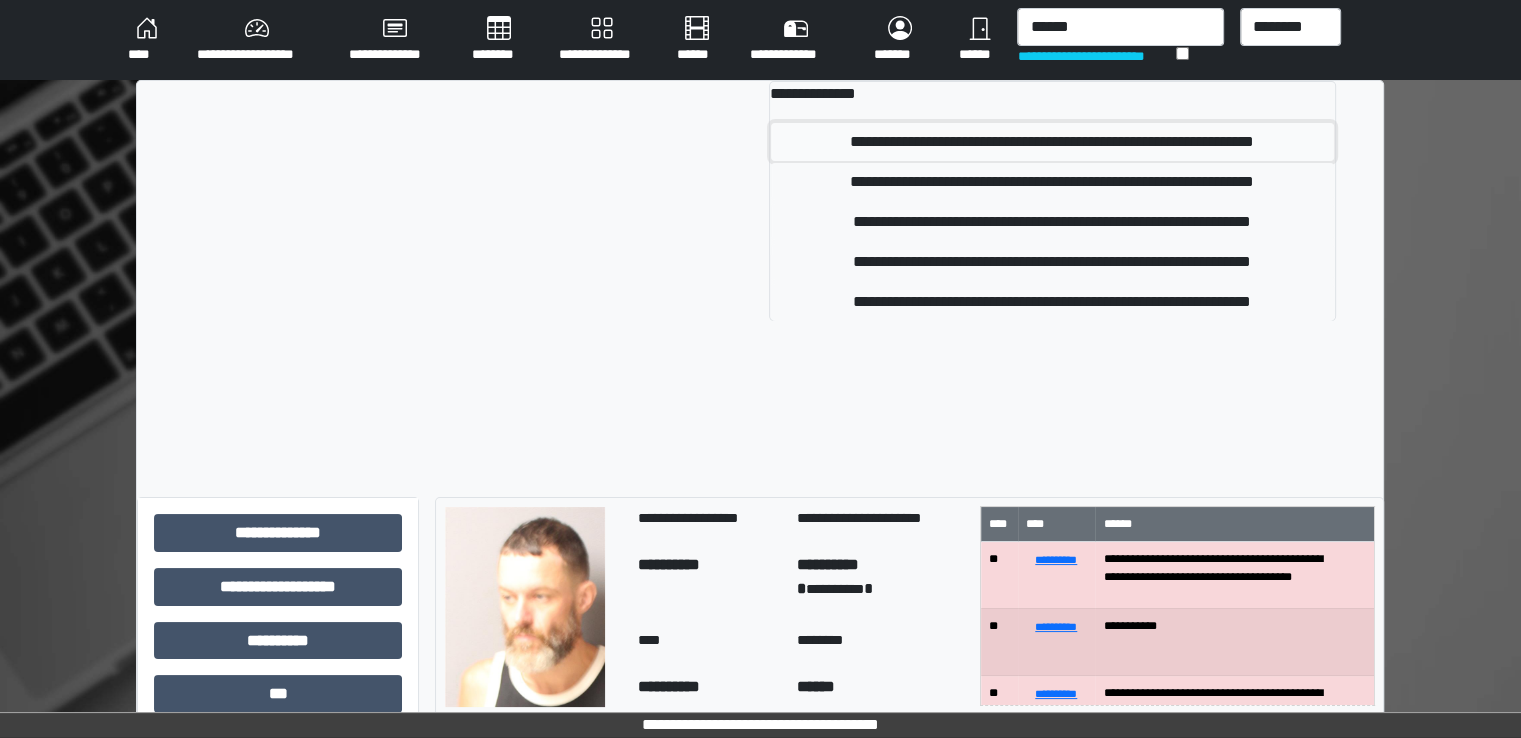 click on "**********" at bounding box center (1052, 142) 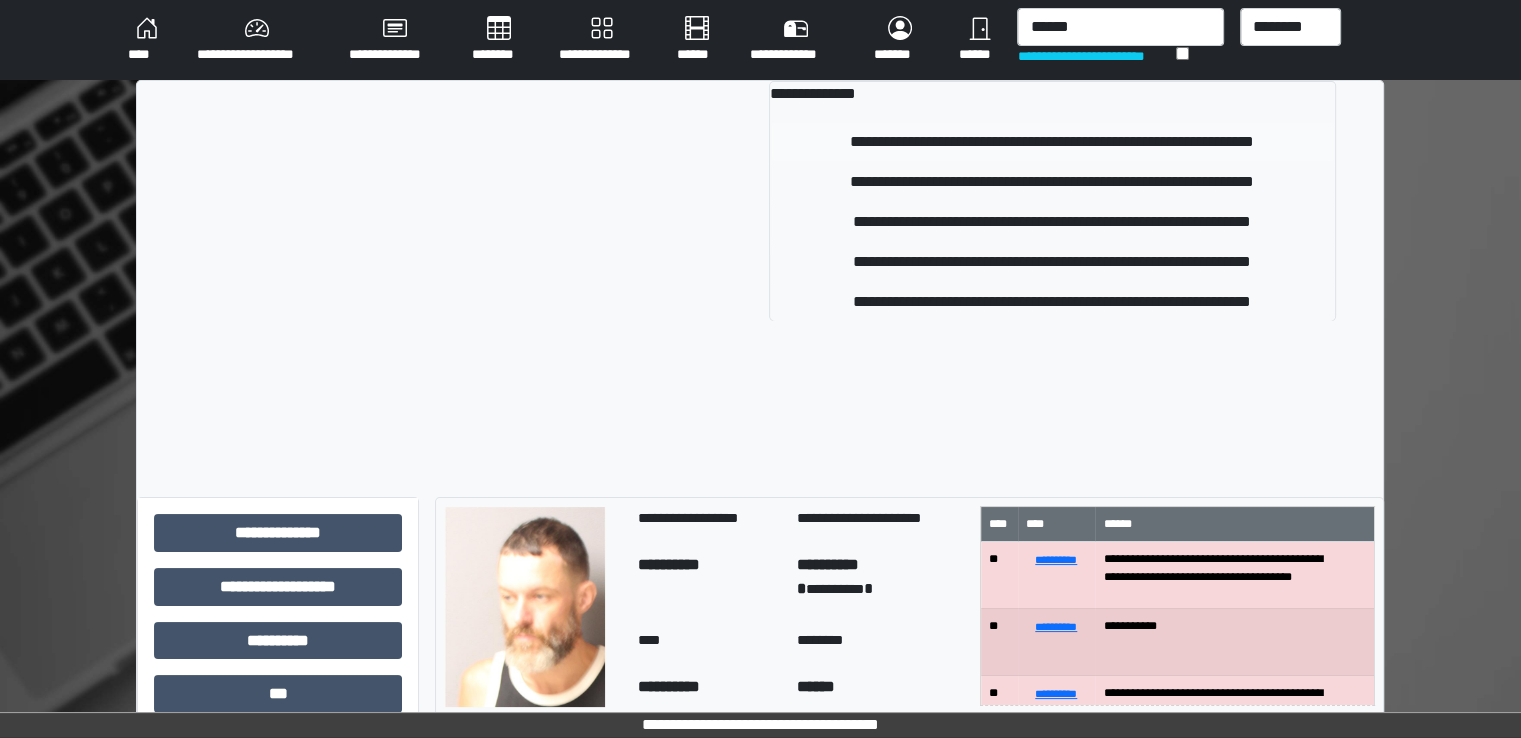 type 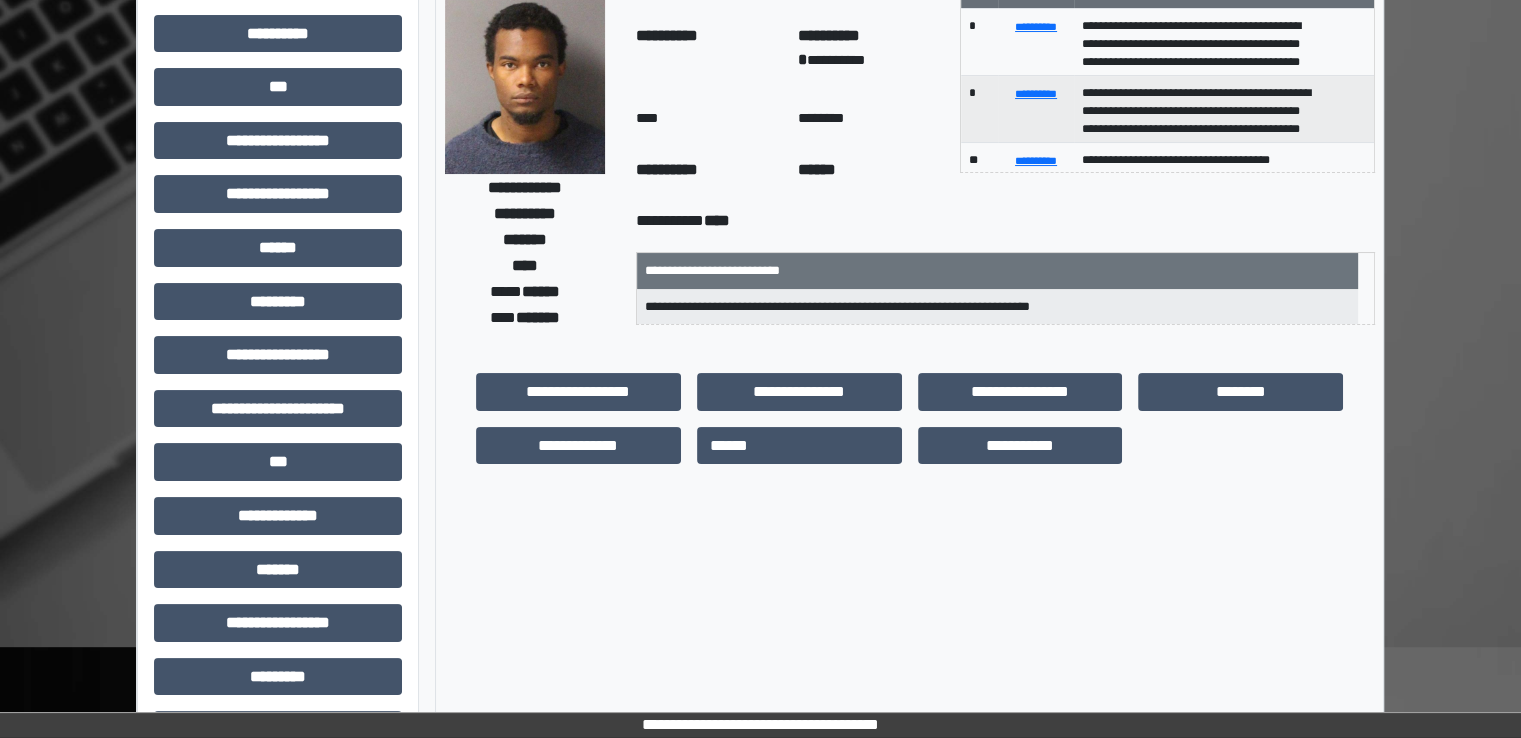 scroll, scrollTop: 428, scrollLeft: 0, axis: vertical 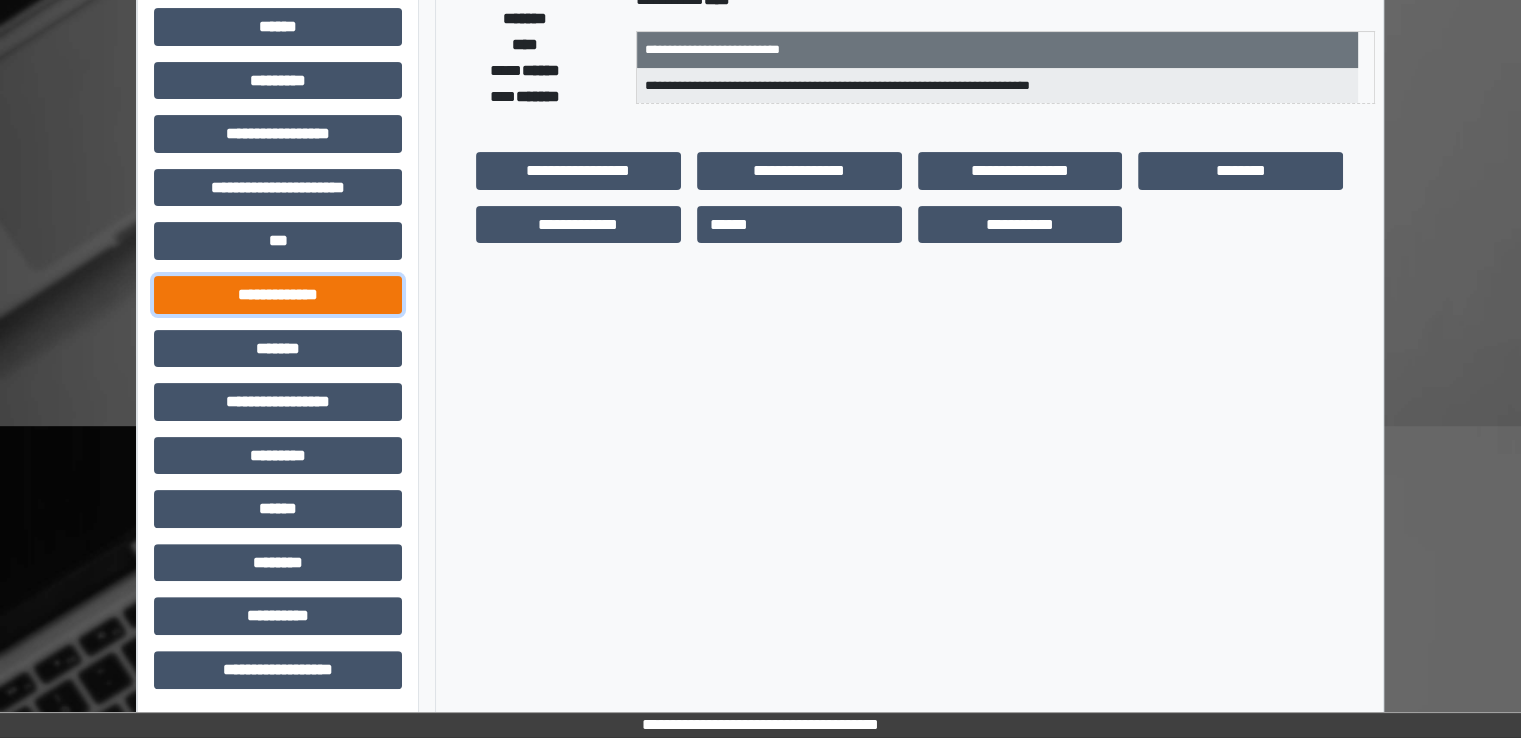 click on "**********" at bounding box center (278, 295) 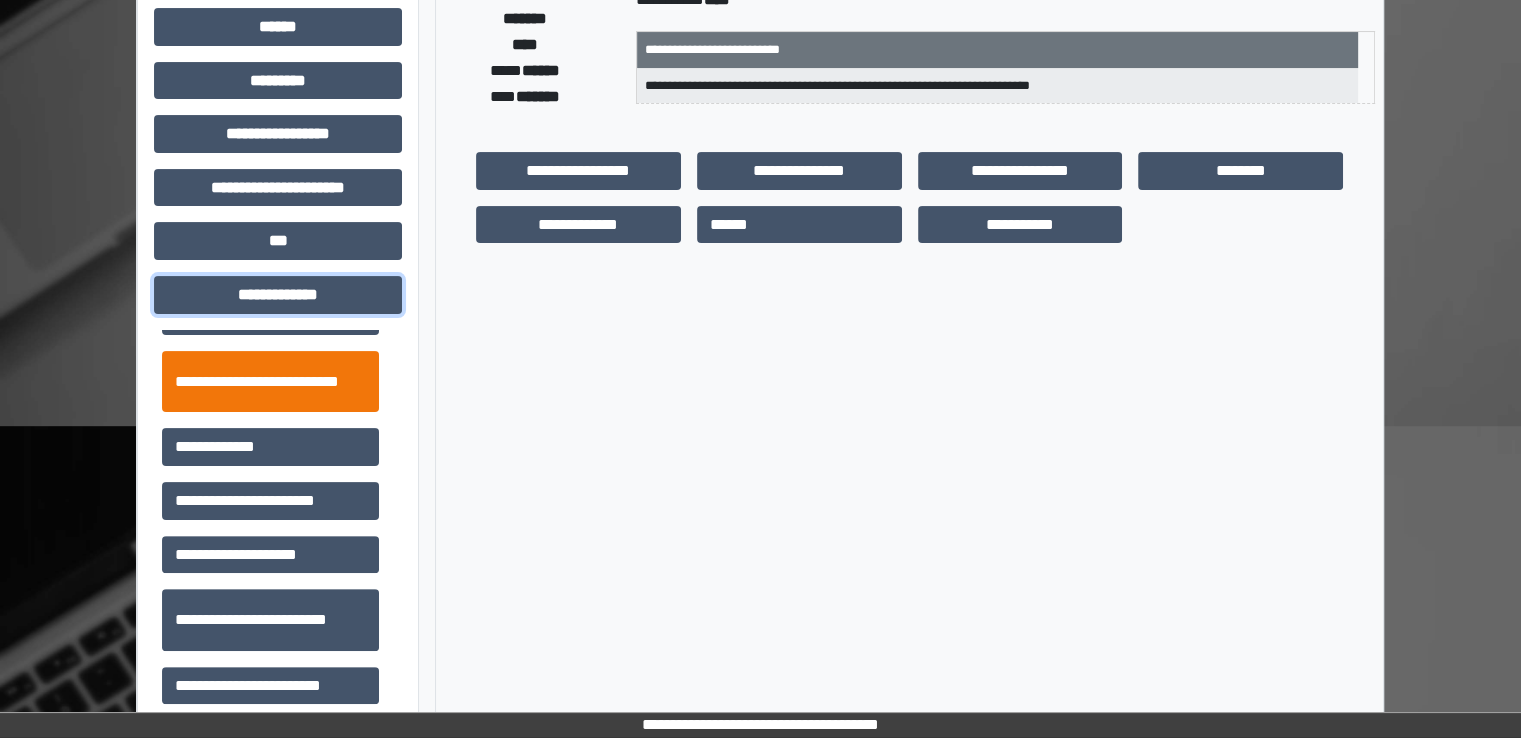 scroll, scrollTop: 500, scrollLeft: 0, axis: vertical 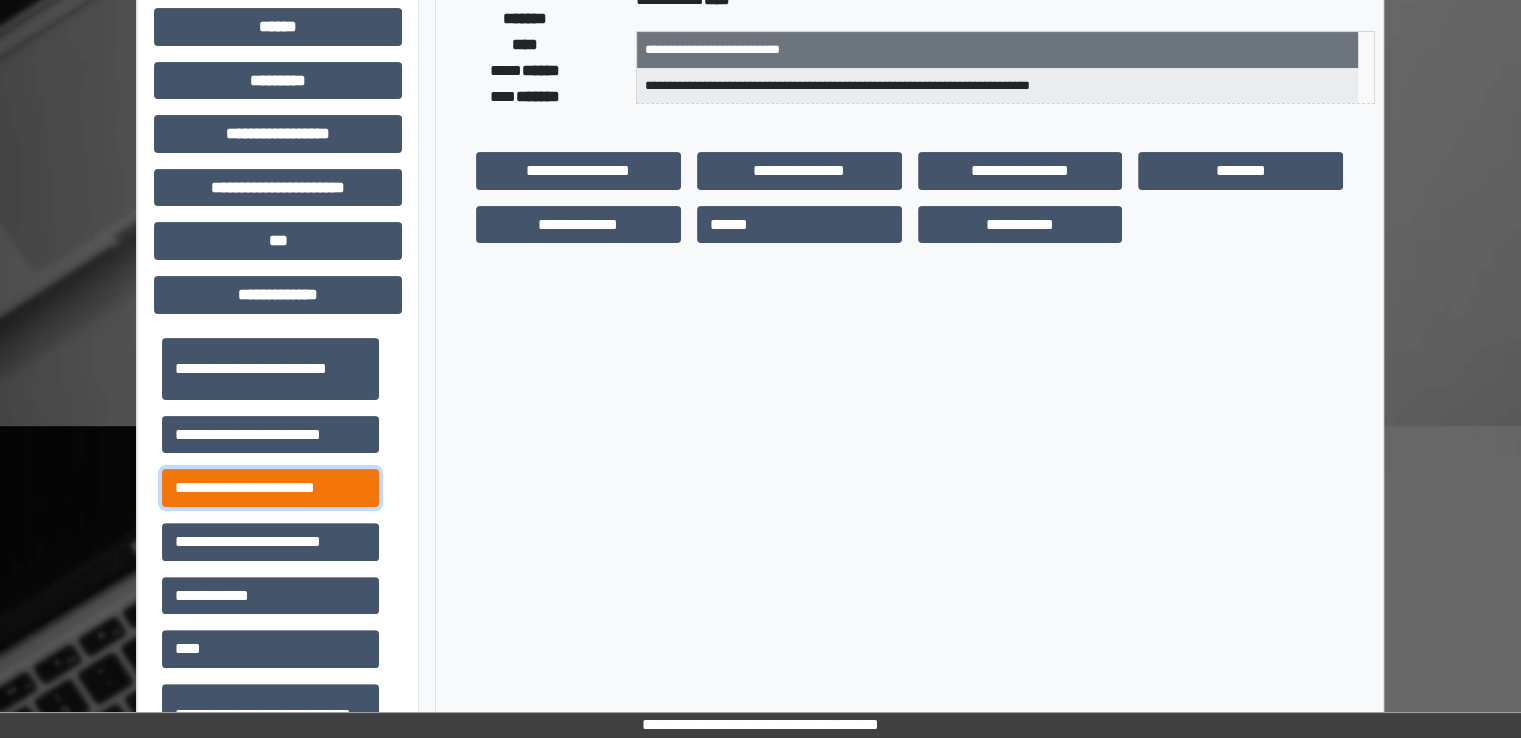 click on "**********" at bounding box center [270, 488] 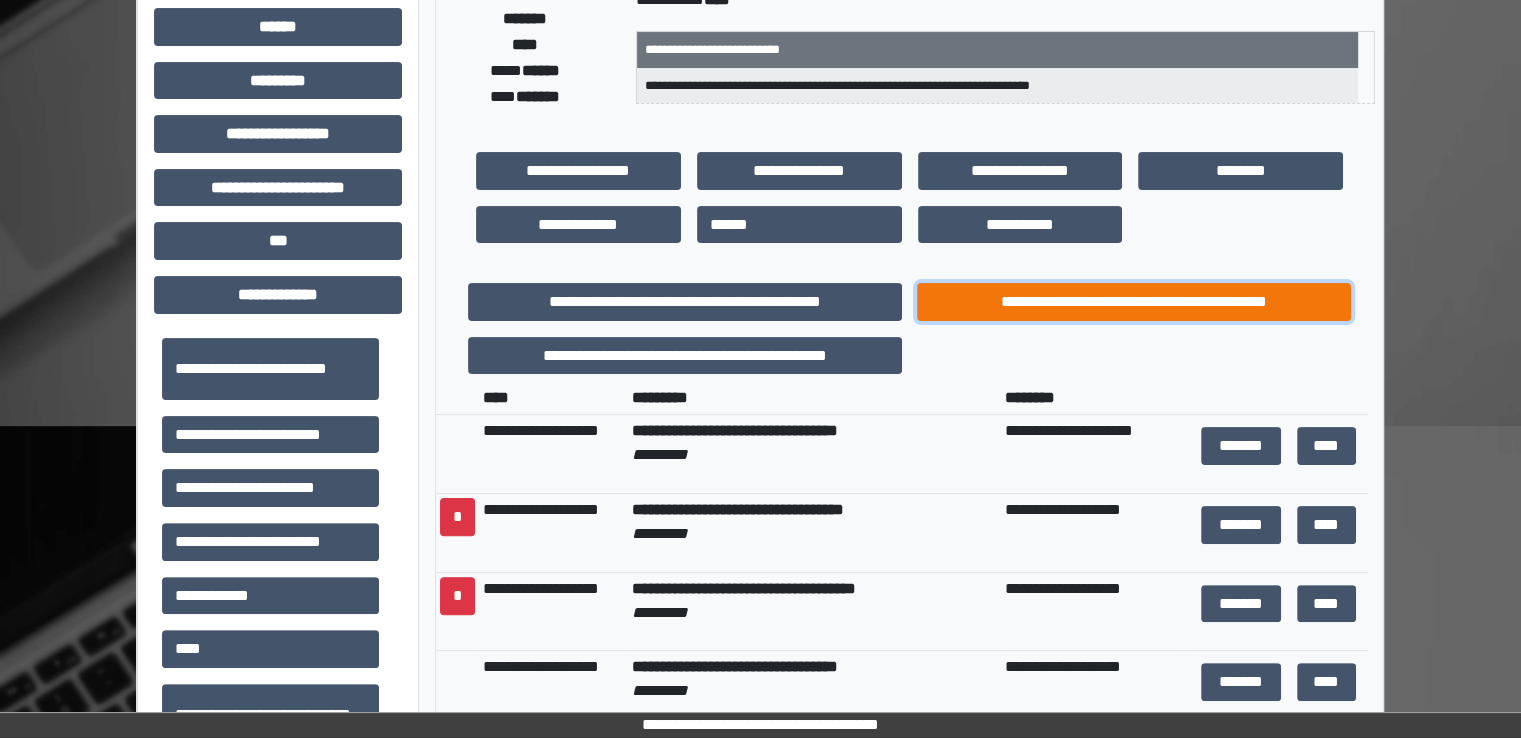 click on "**********" at bounding box center [1134, 302] 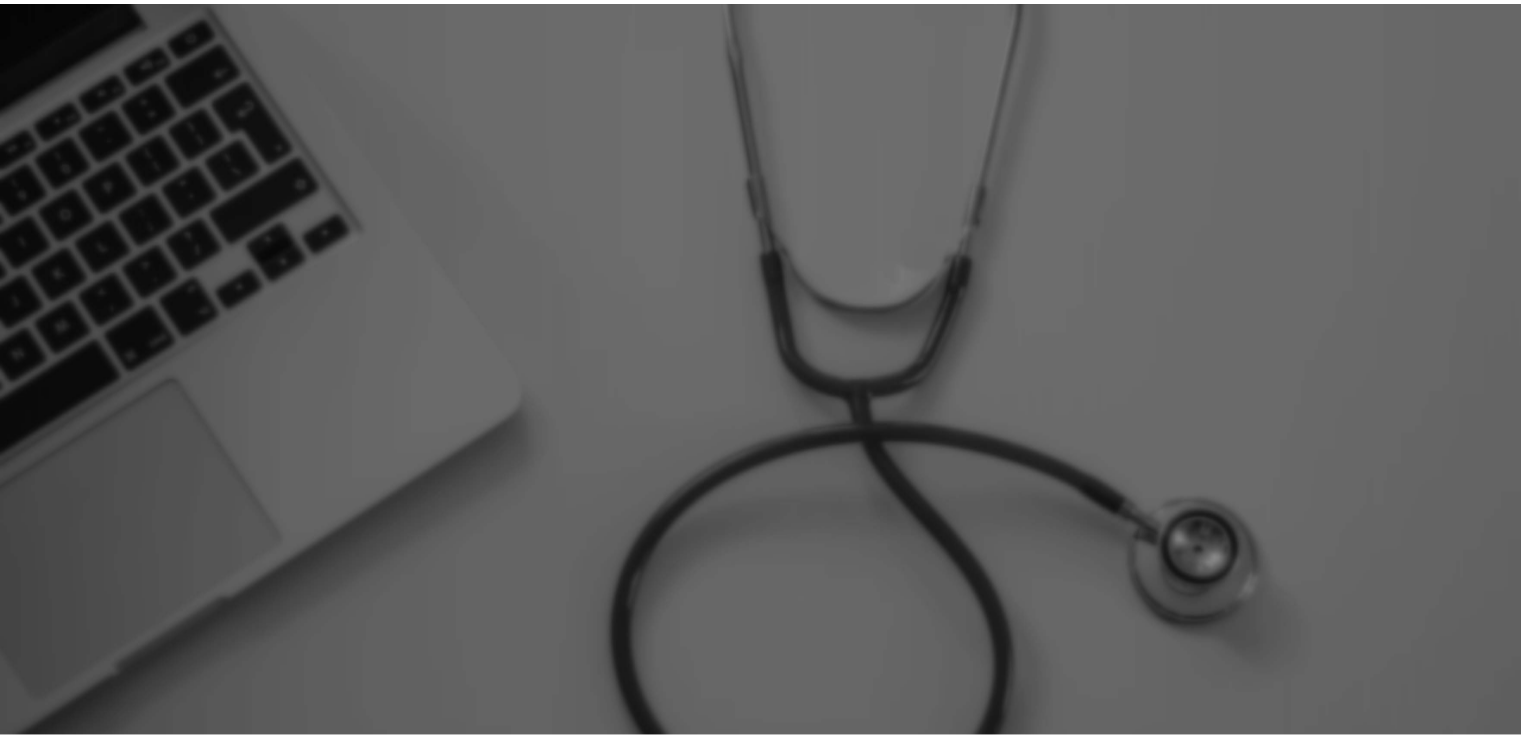 scroll, scrollTop: 0, scrollLeft: 0, axis: both 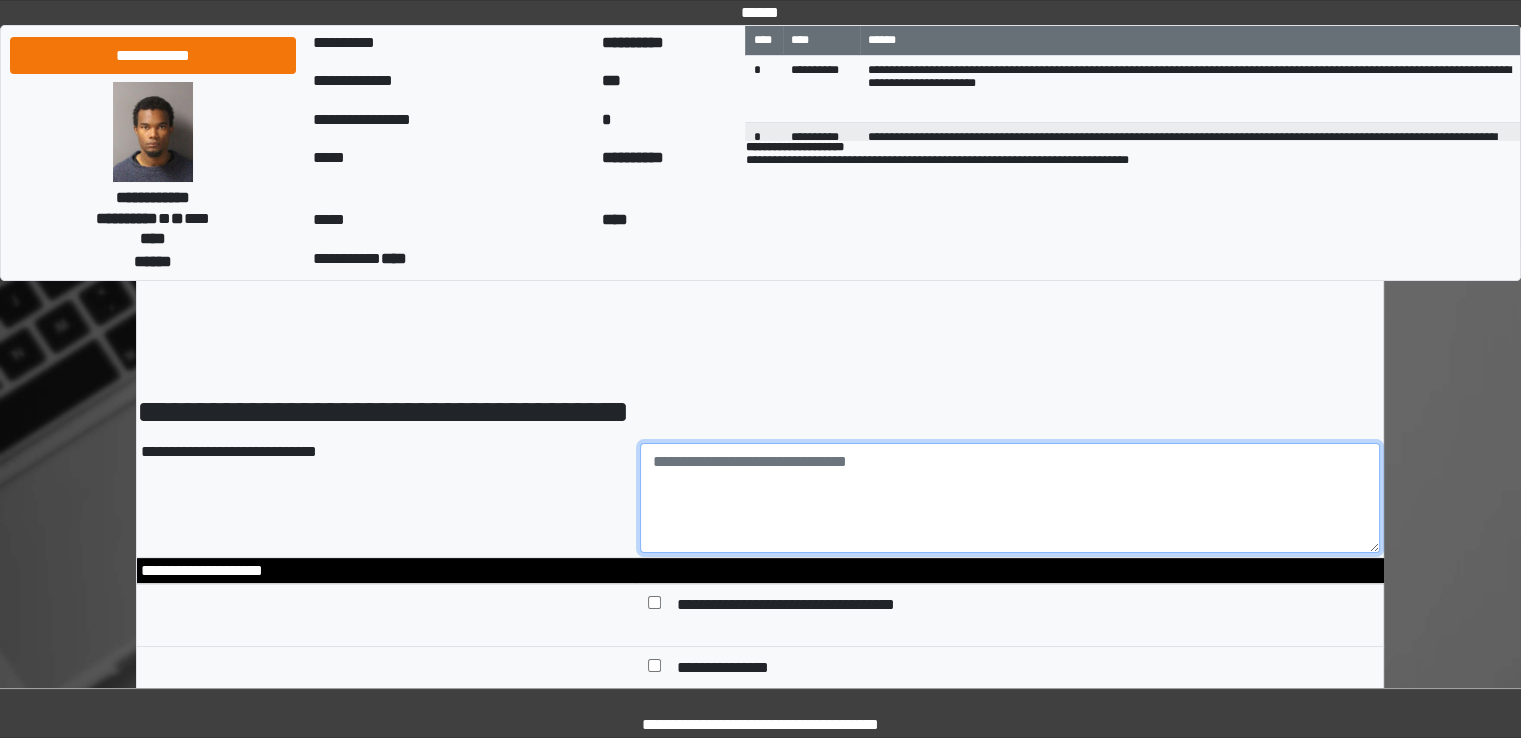 click at bounding box center [1010, 498] 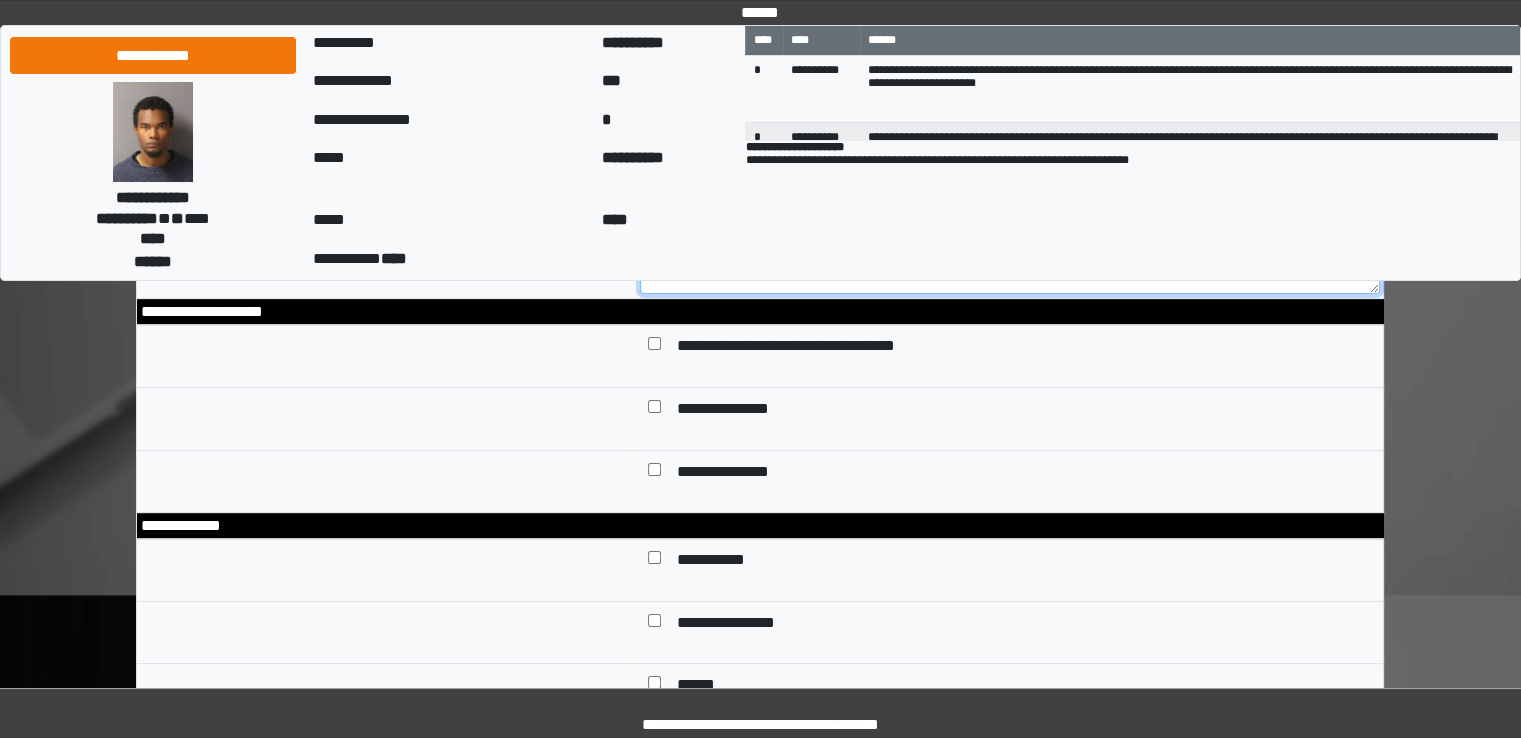 scroll, scrollTop: 300, scrollLeft: 0, axis: vertical 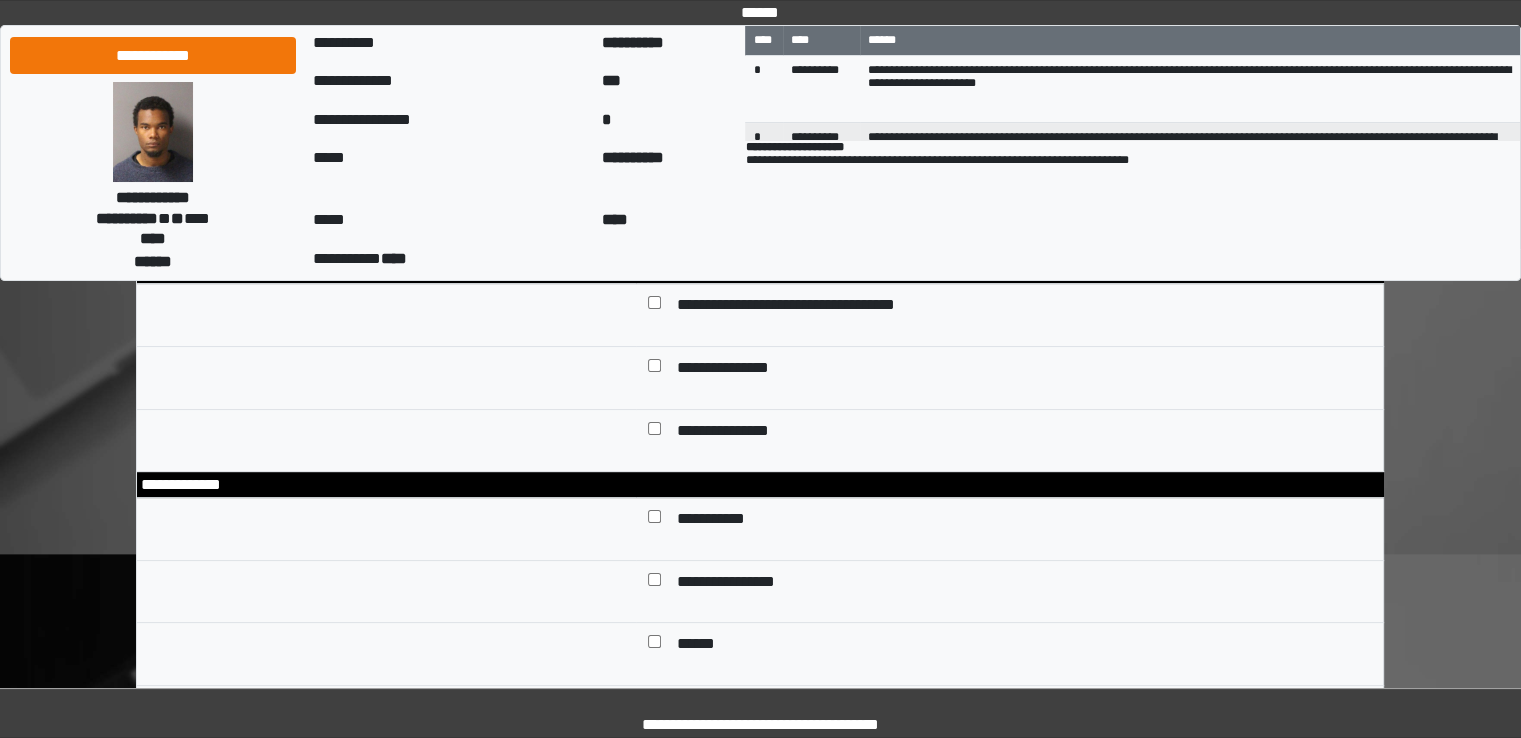 type on "**********" 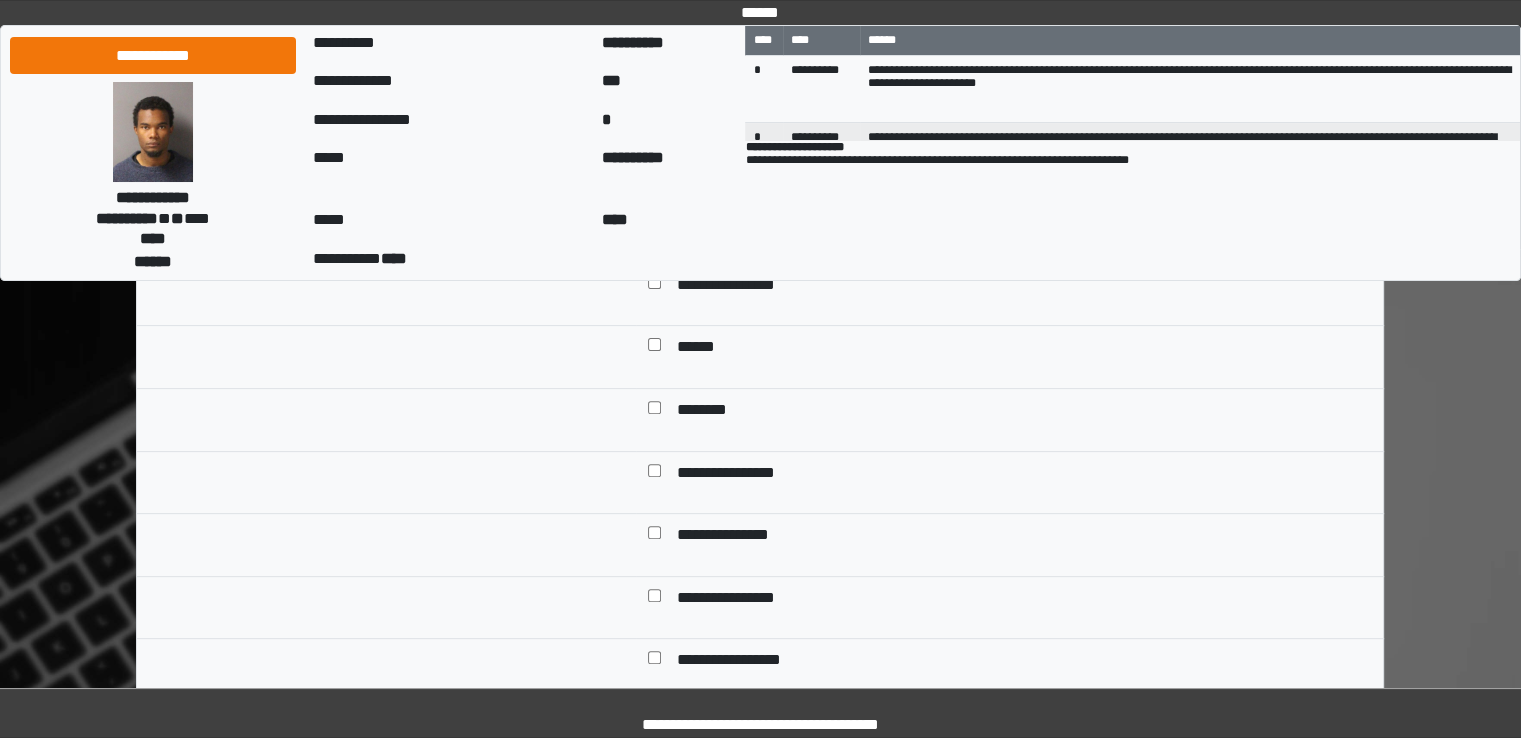 scroll, scrollTop: 600, scrollLeft: 0, axis: vertical 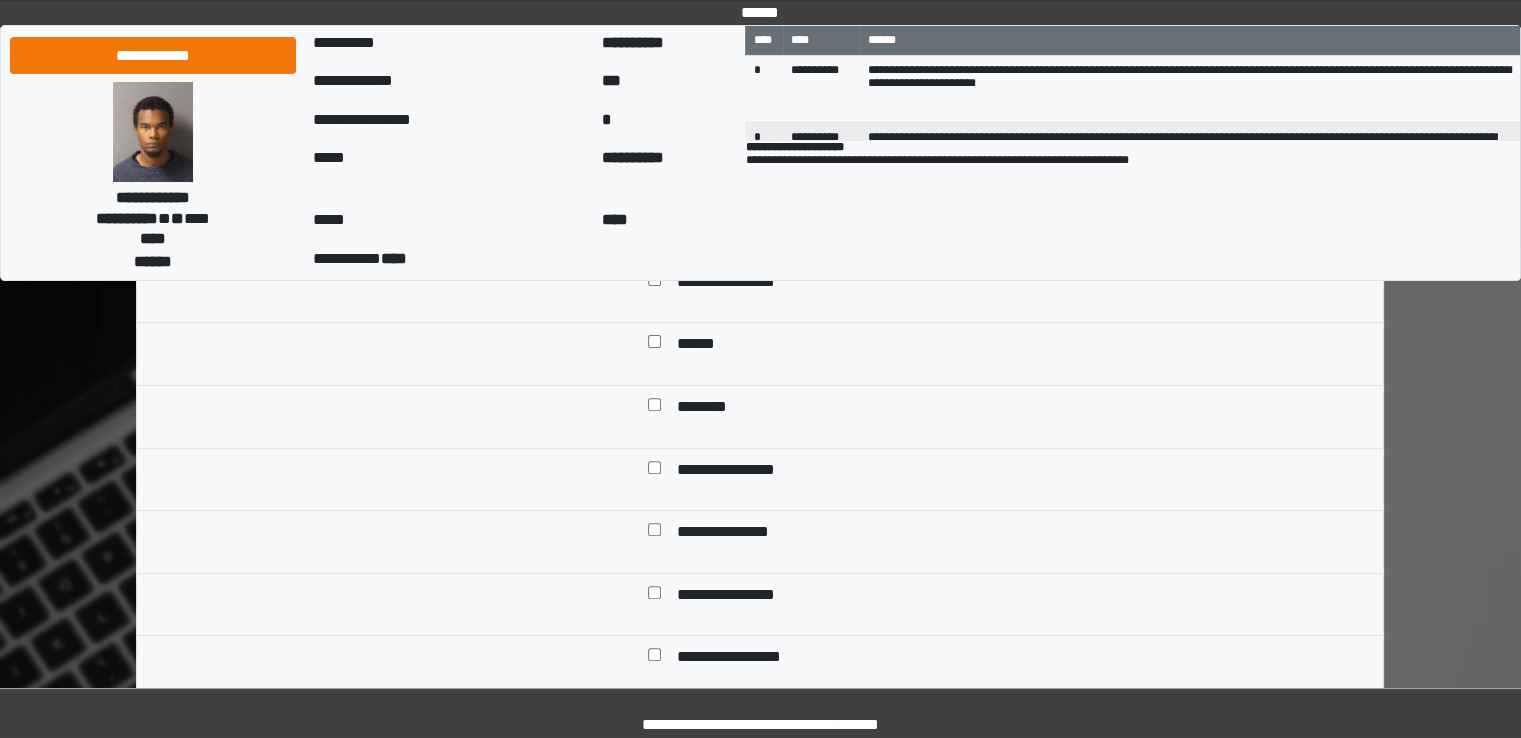 click on "******" at bounding box center [697, 346] 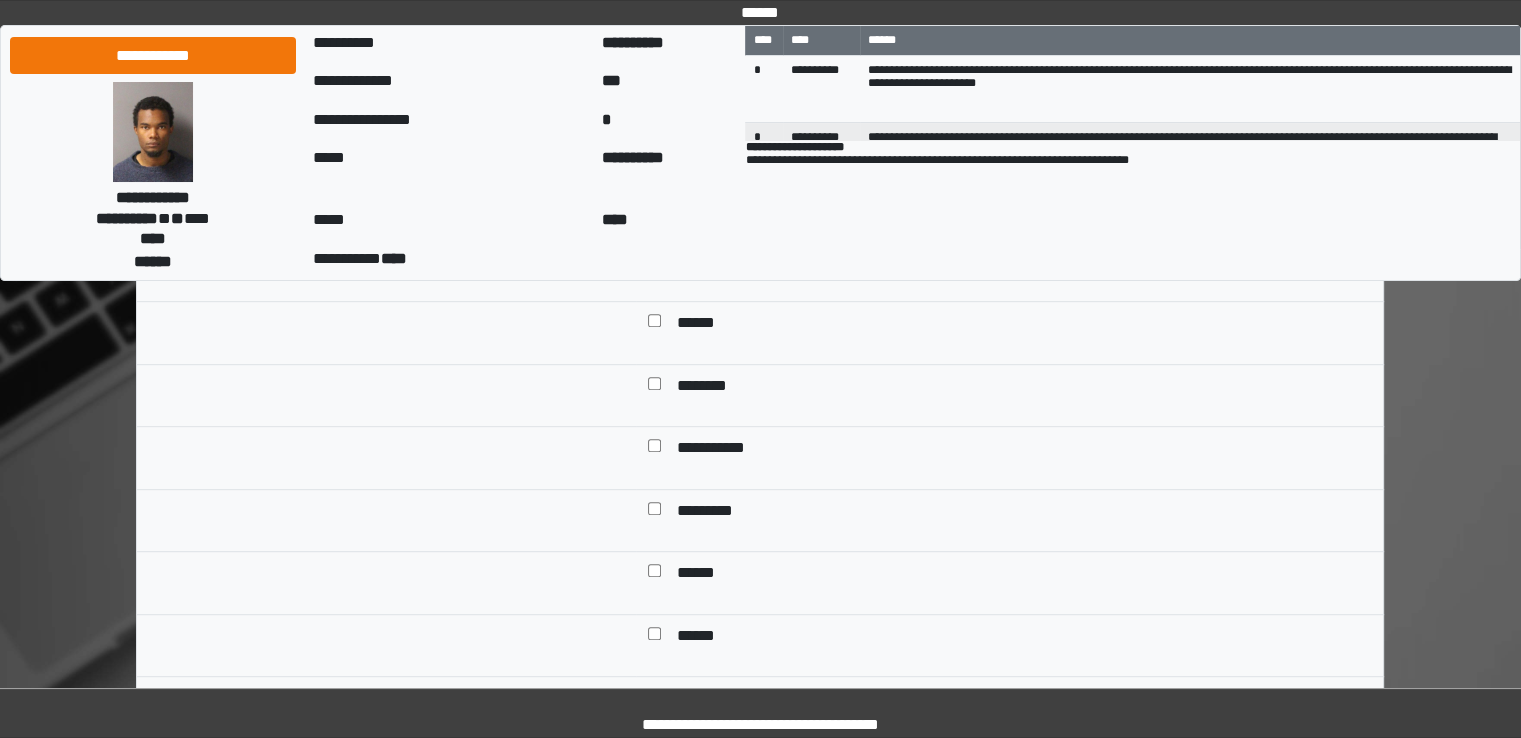 scroll, scrollTop: 1000, scrollLeft: 0, axis: vertical 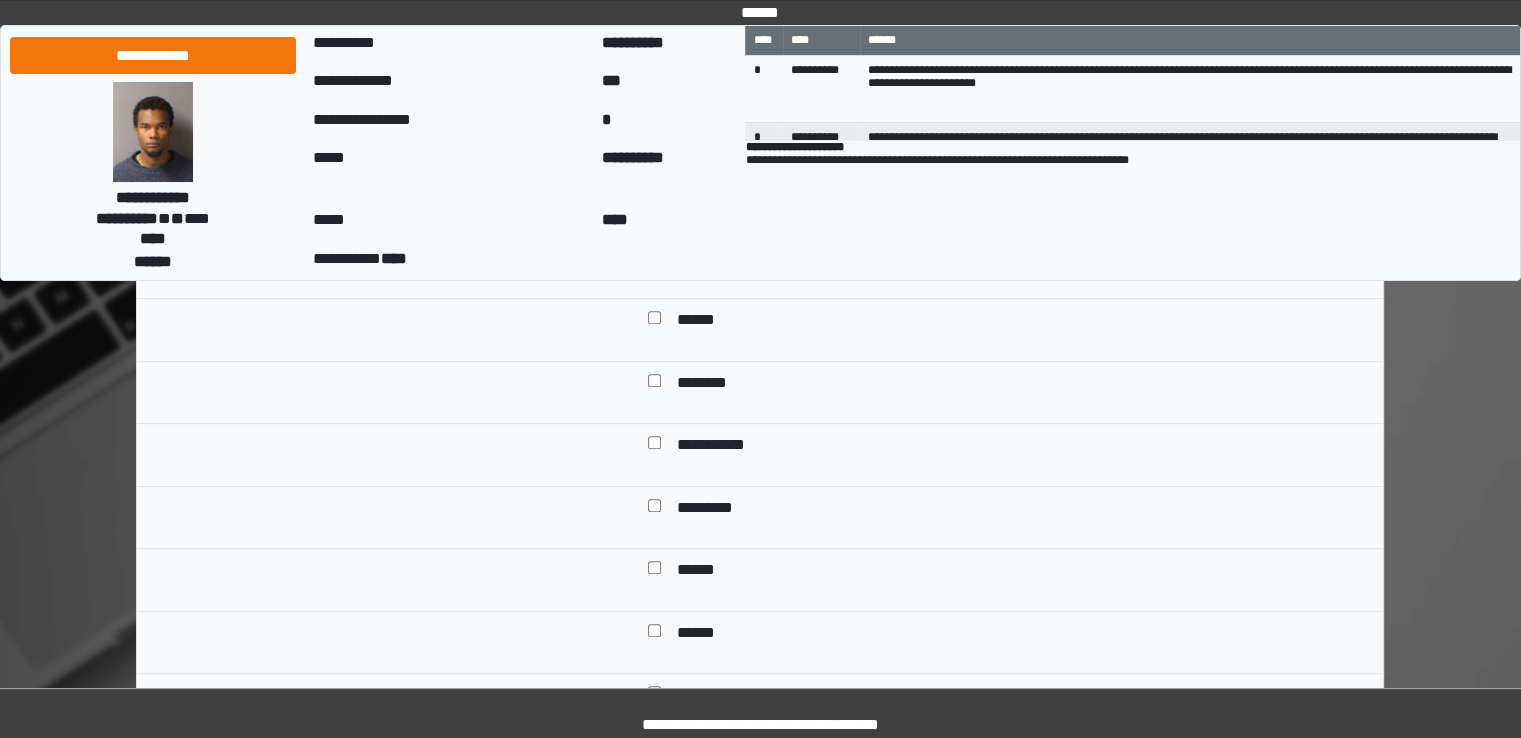 click on "********" at bounding box center [707, 385] 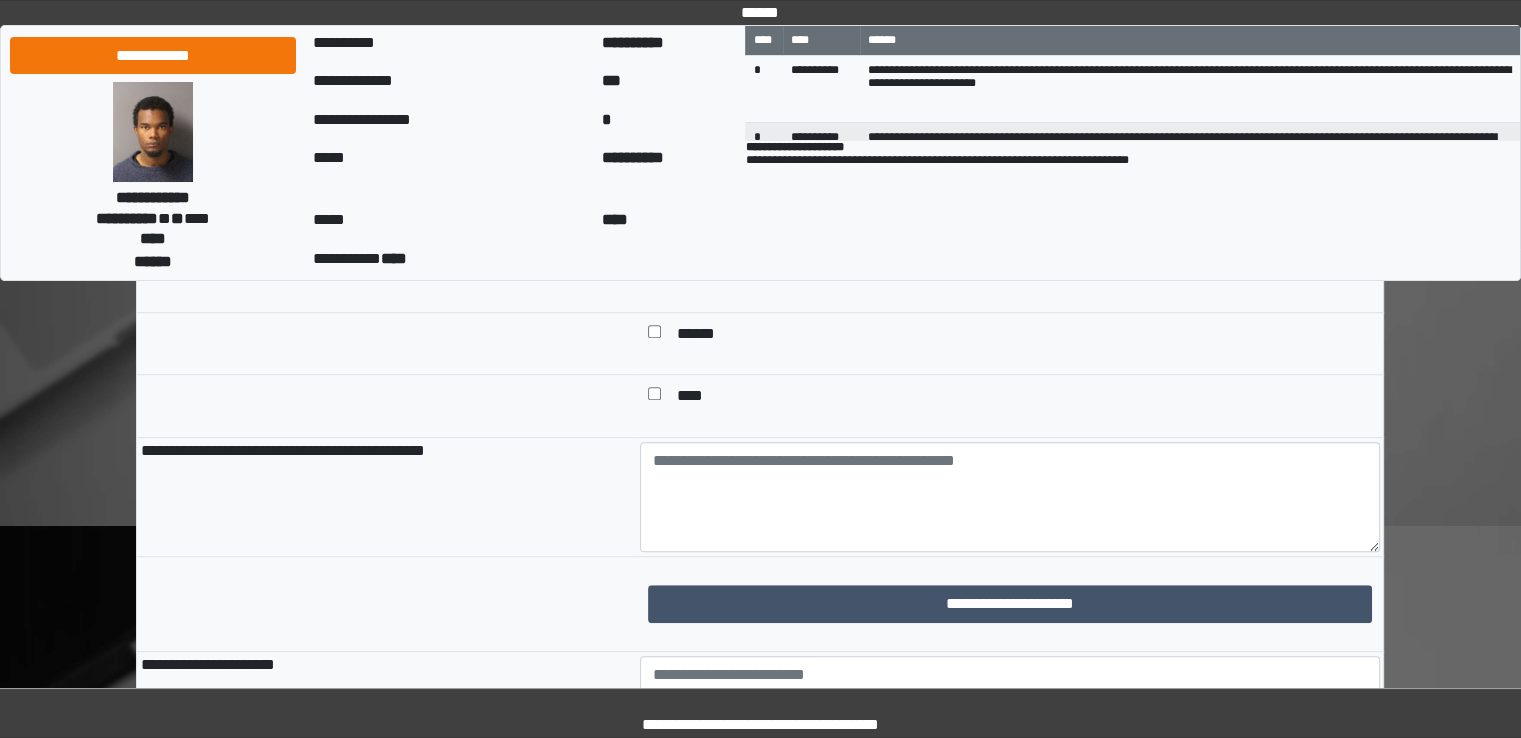 scroll, scrollTop: 1300, scrollLeft: 0, axis: vertical 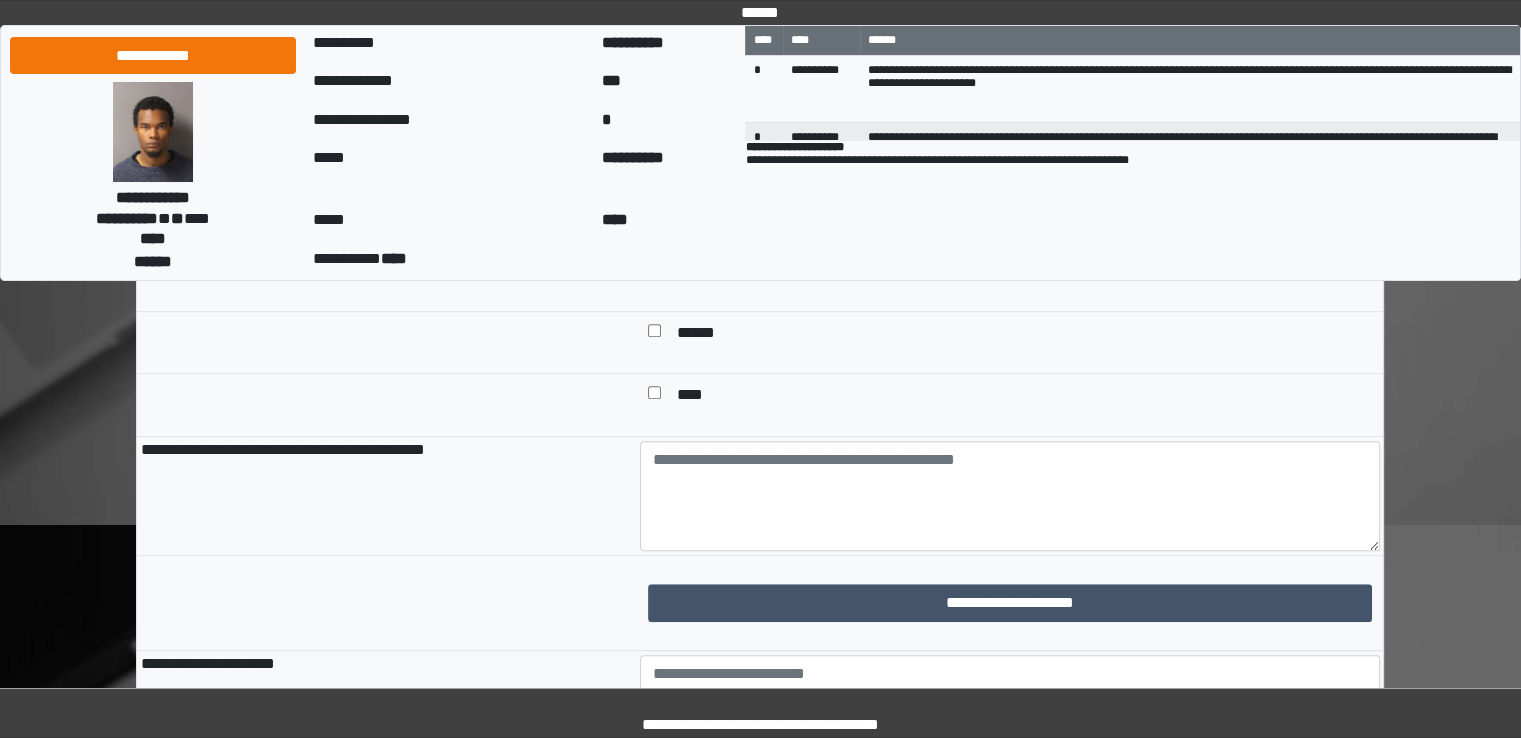click on "****" at bounding box center (697, 397) 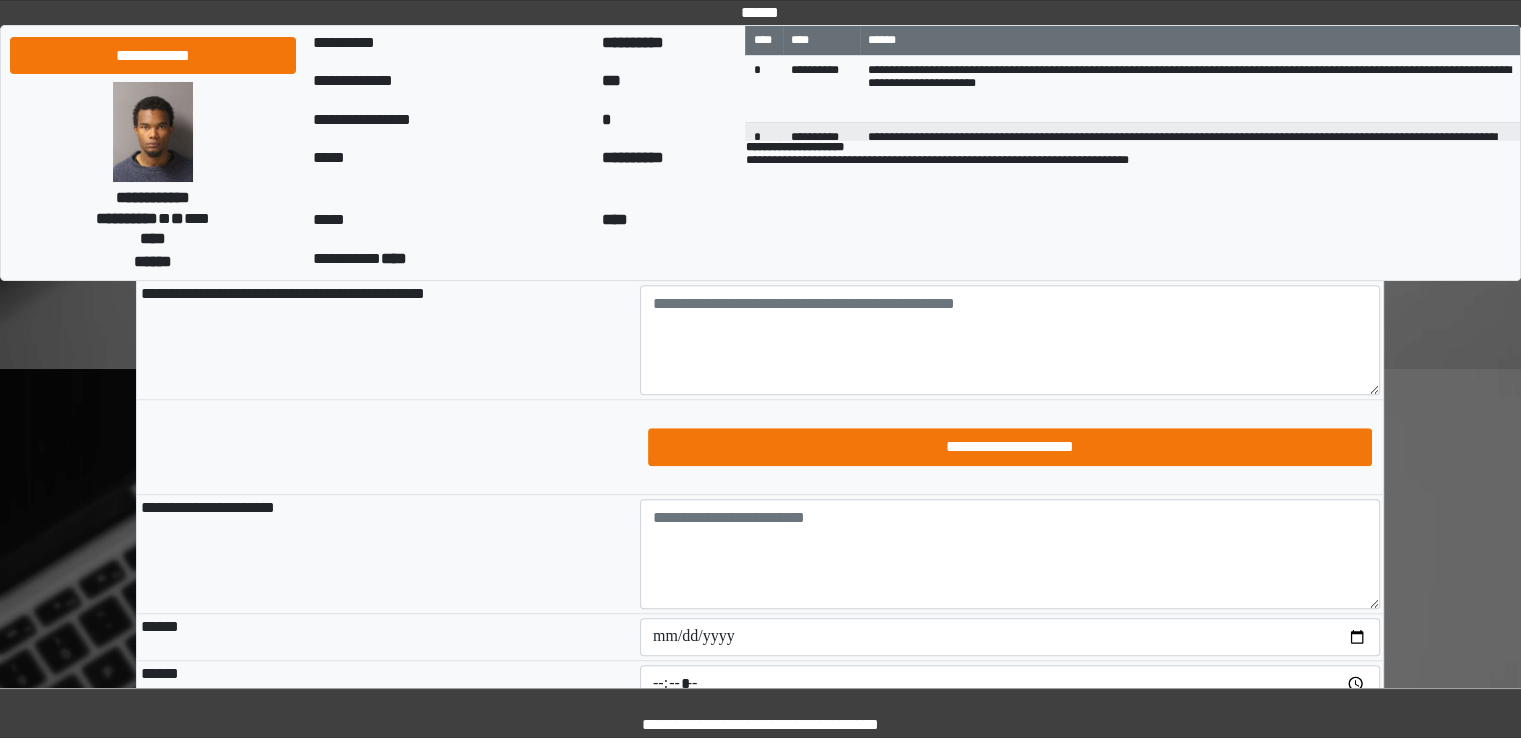 scroll, scrollTop: 1500, scrollLeft: 0, axis: vertical 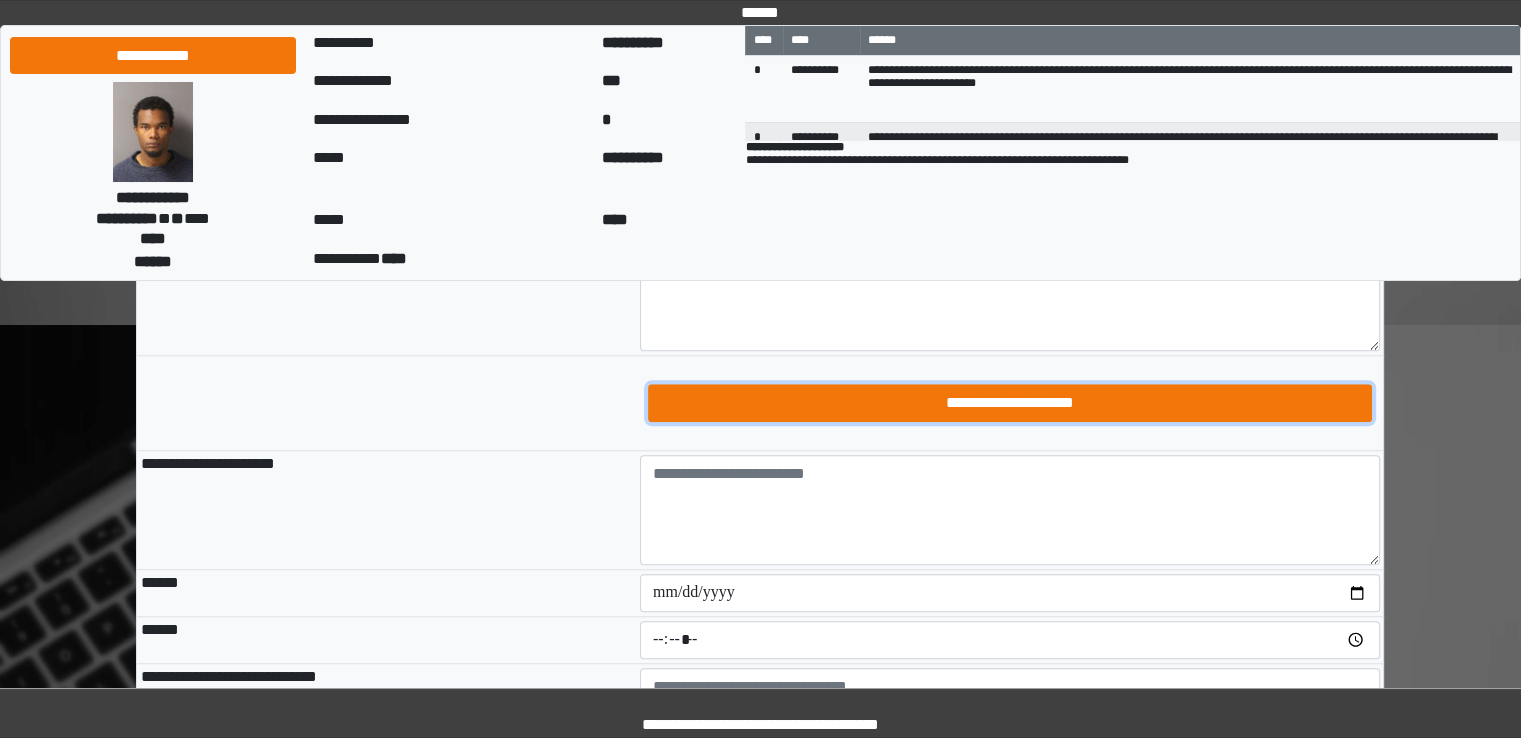 click on "**********" at bounding box center (1010, 403) 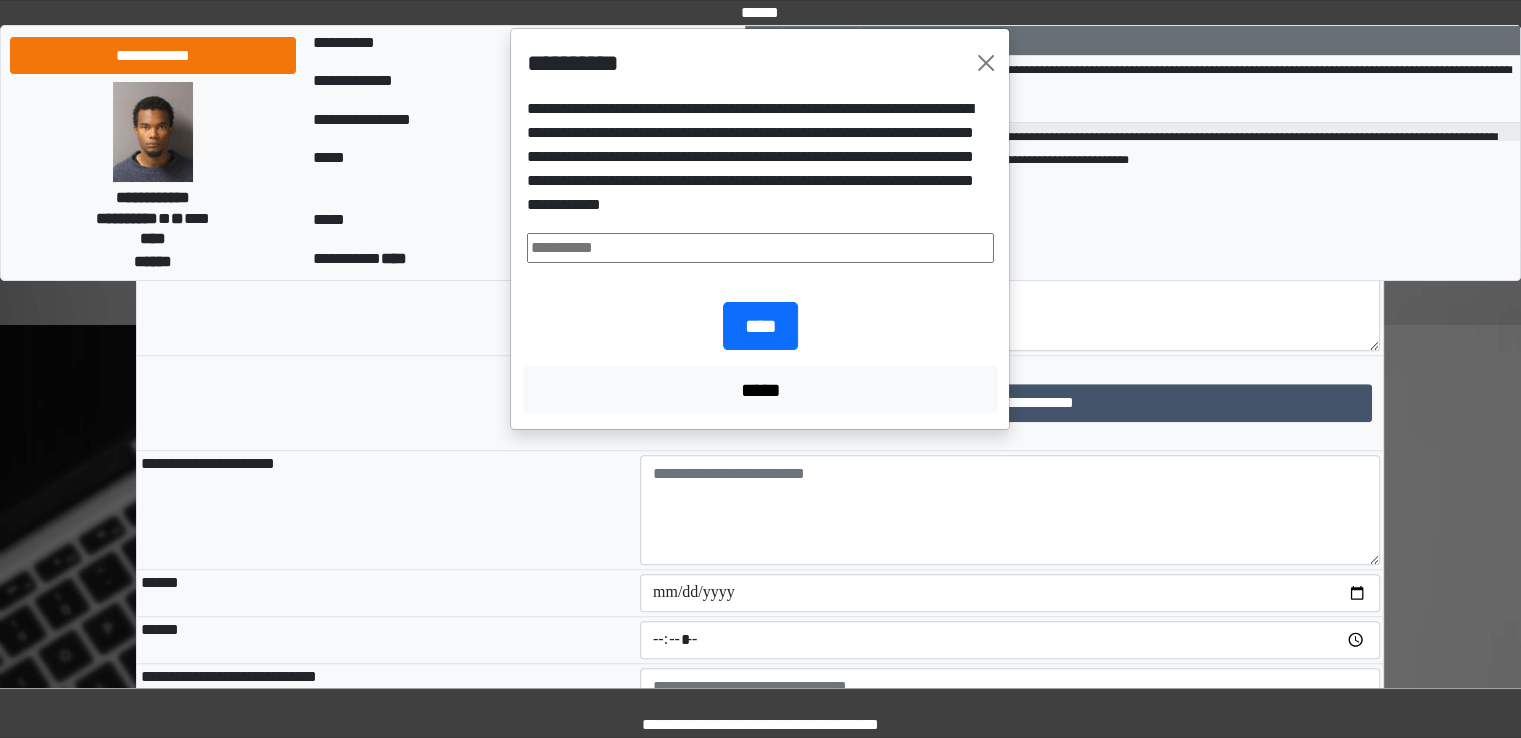 click at bounding box center (760, 248) 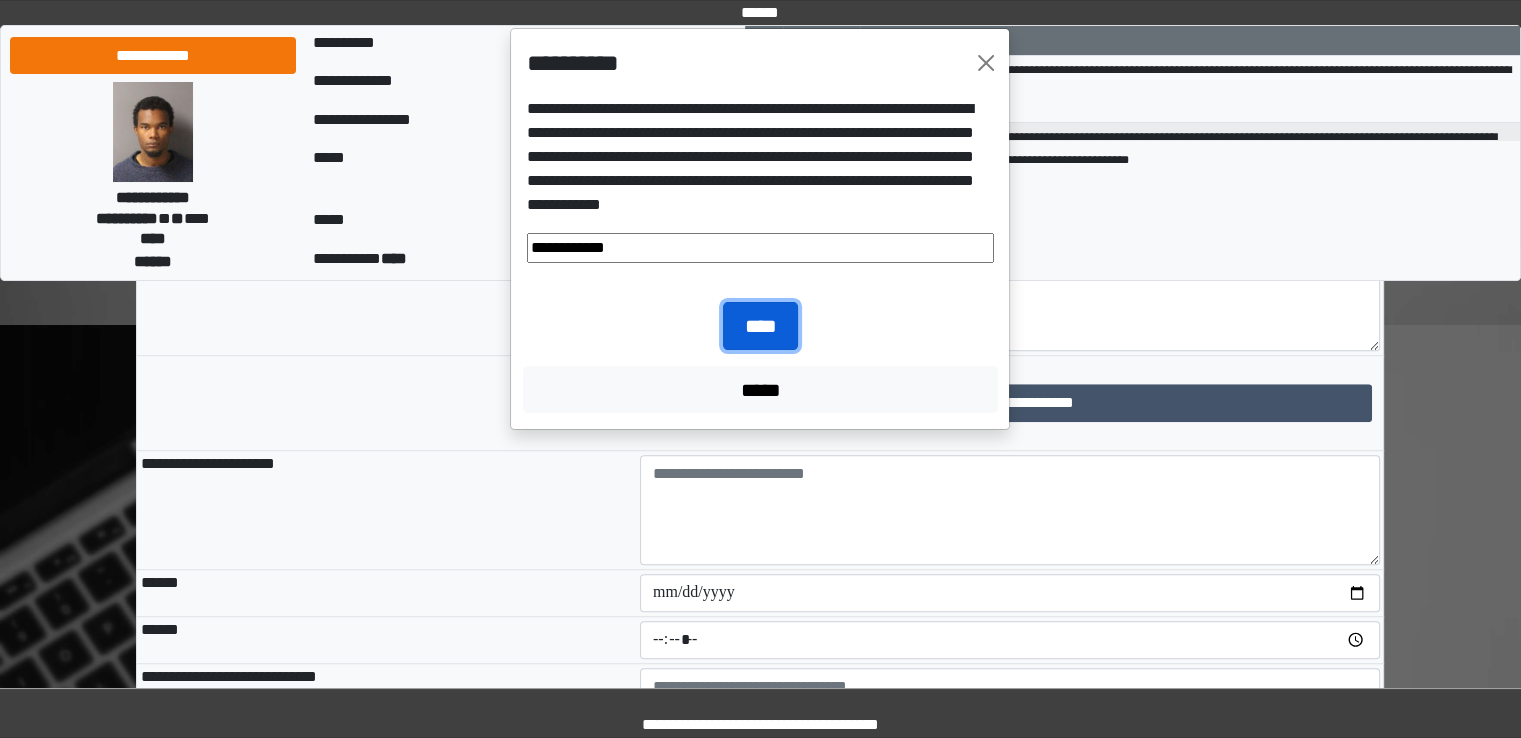 click on "****" at bounding box center [760, 326] 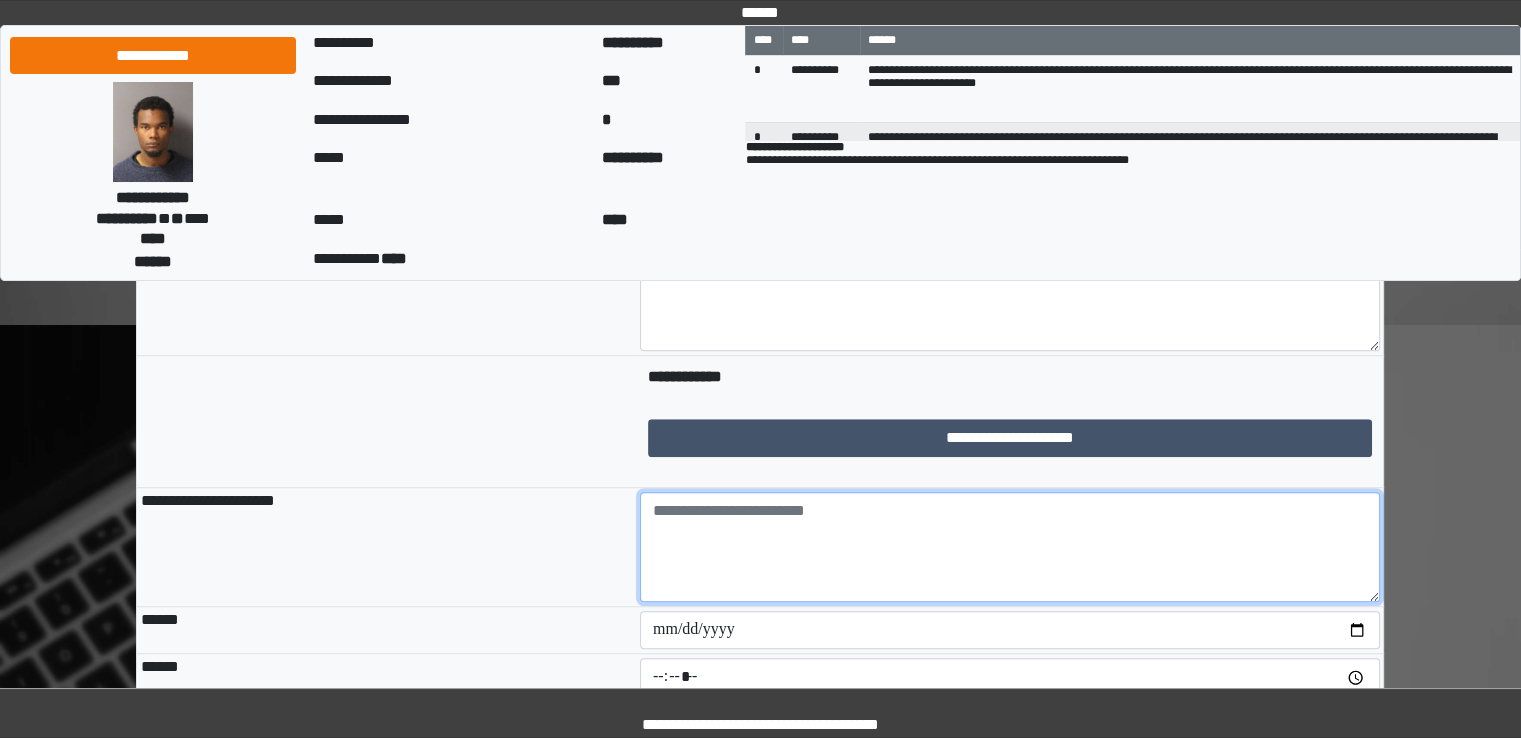 click at bounding box center [1010, 547] 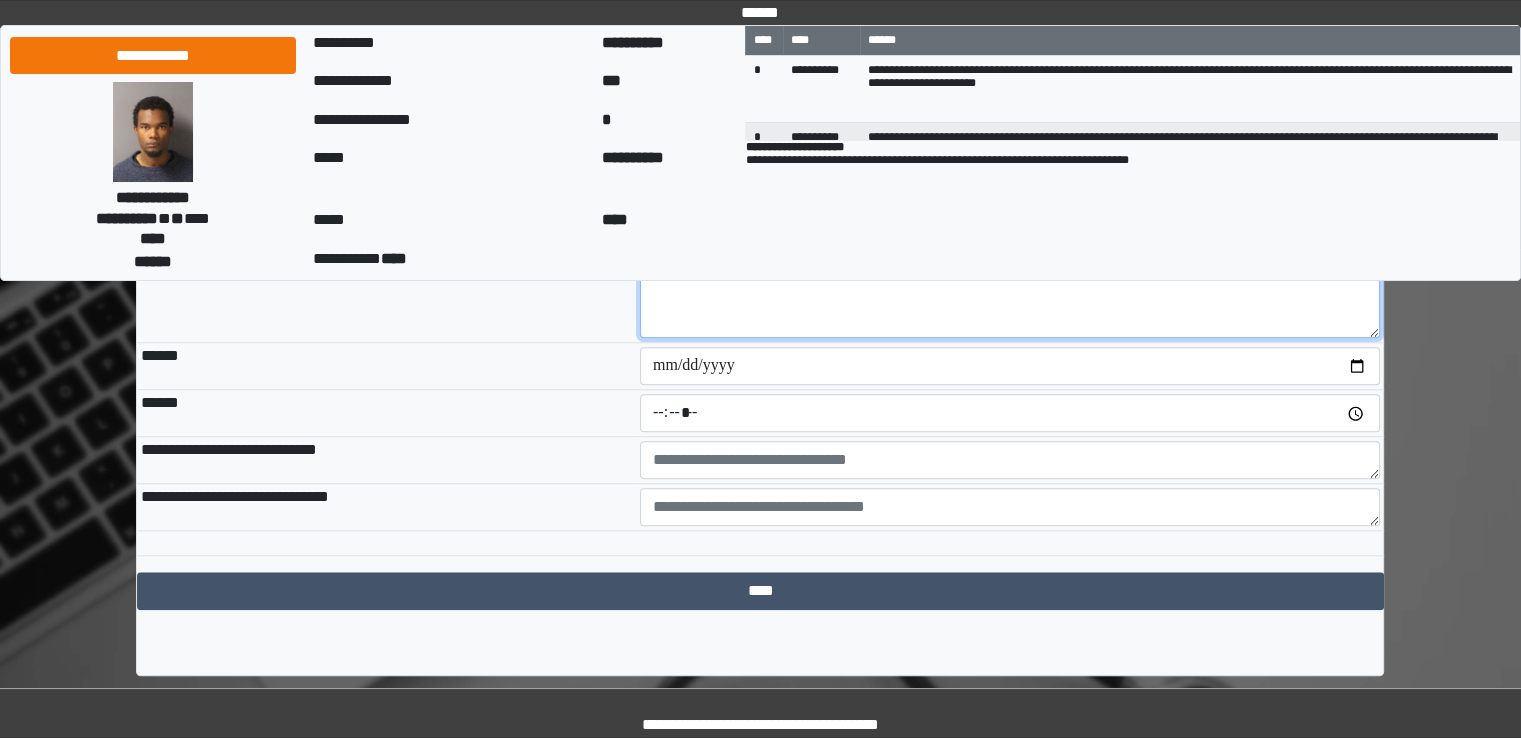 scroll, scrollTop: 1766, scrollLeft: 0, axis: vertical 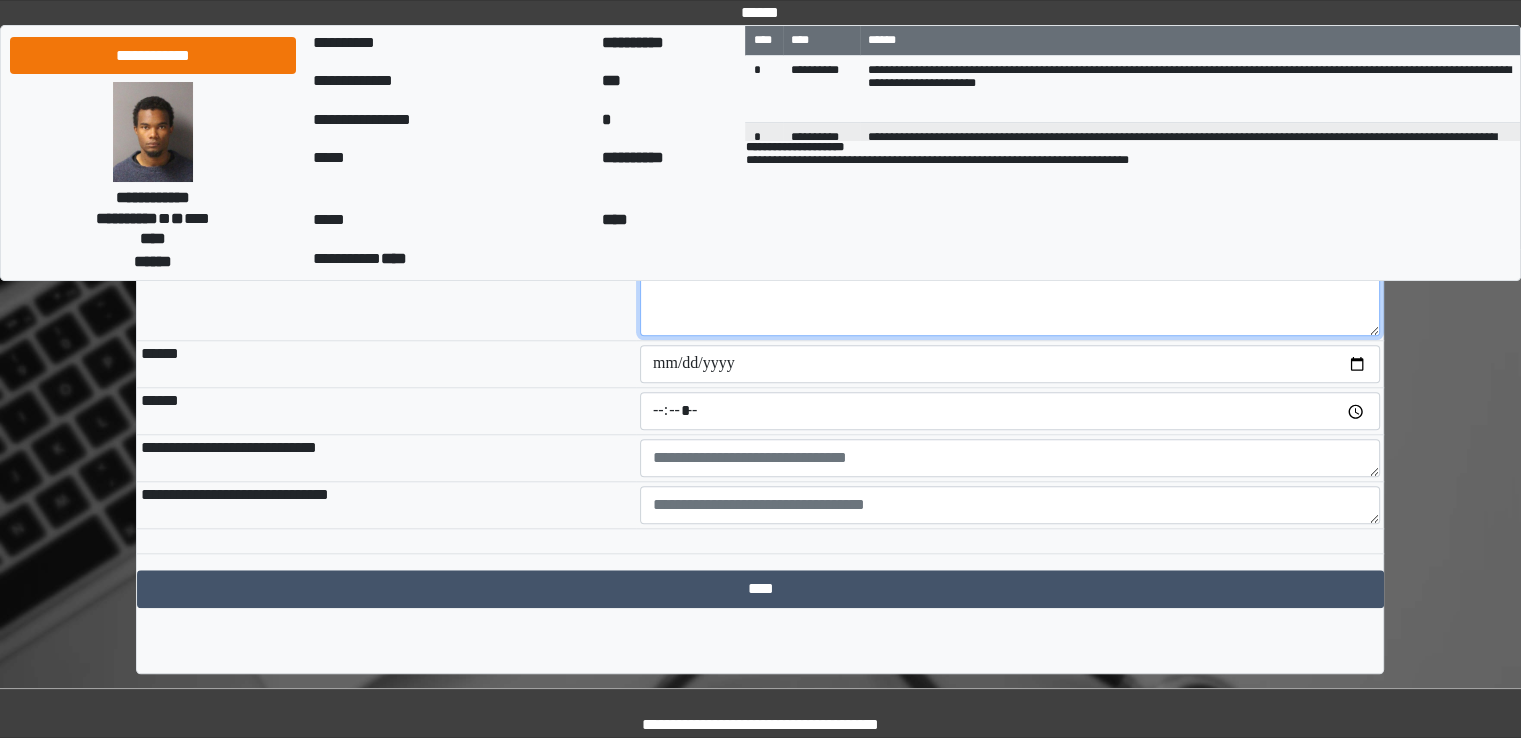 type on "**********" 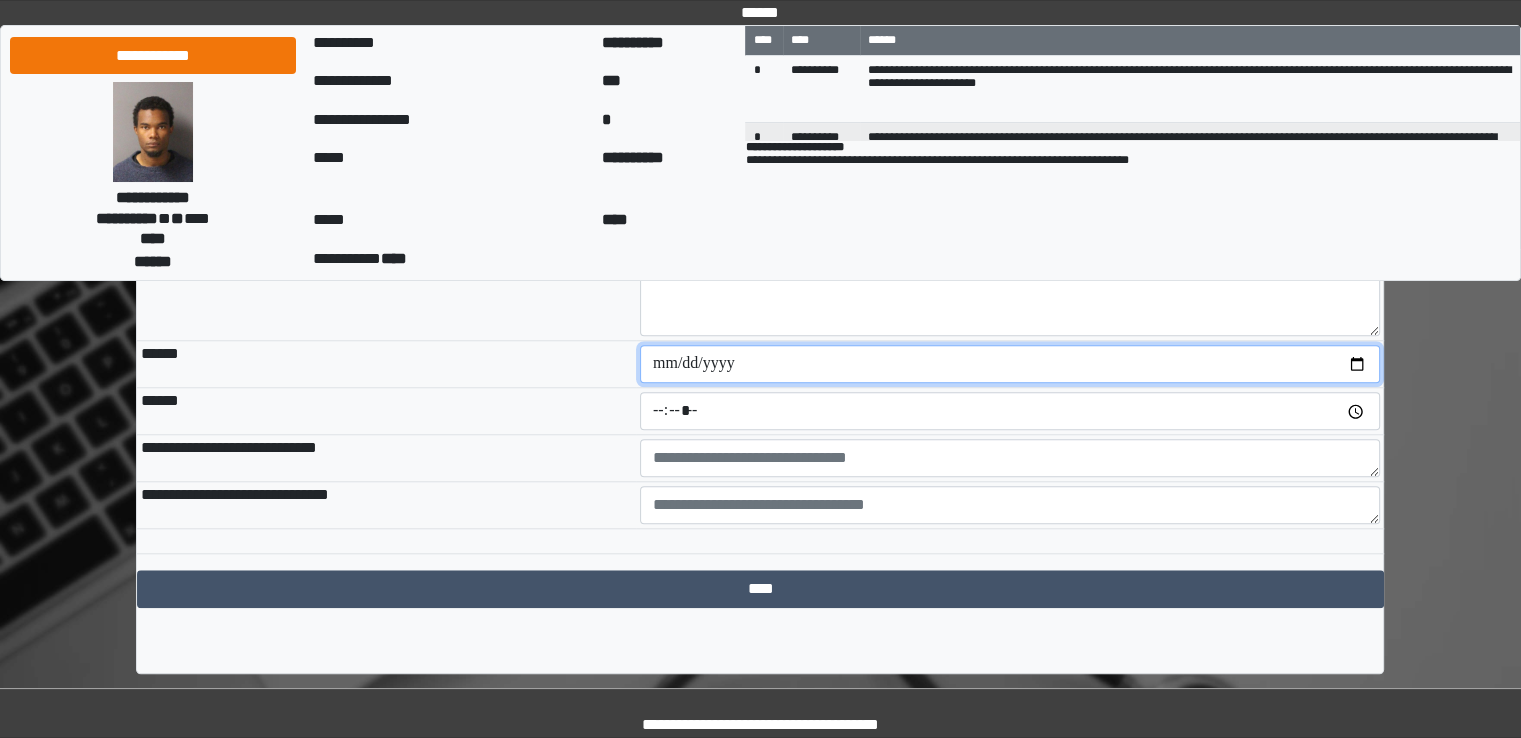 click at bounding box center (1010, 364) 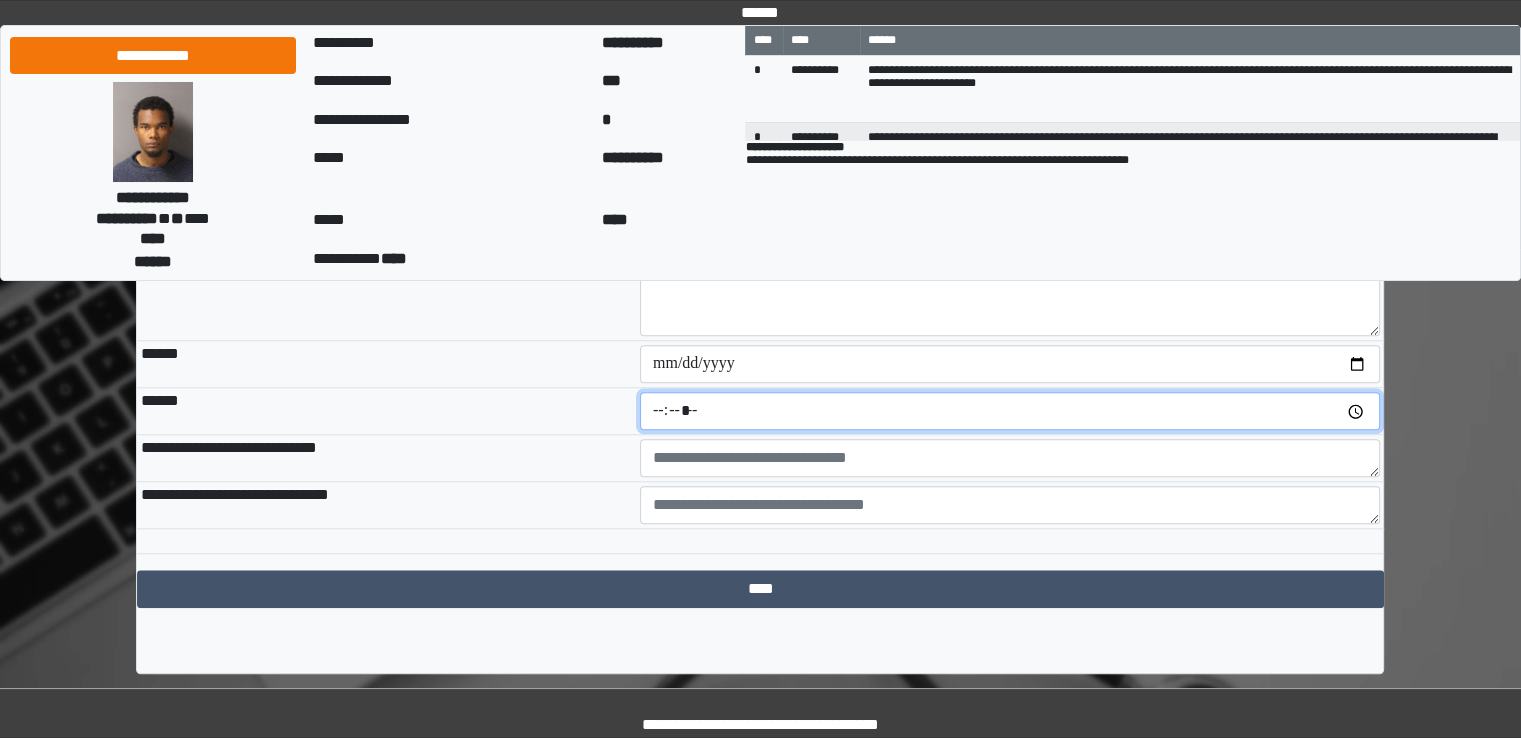 click at bounding box center [1010, 411] 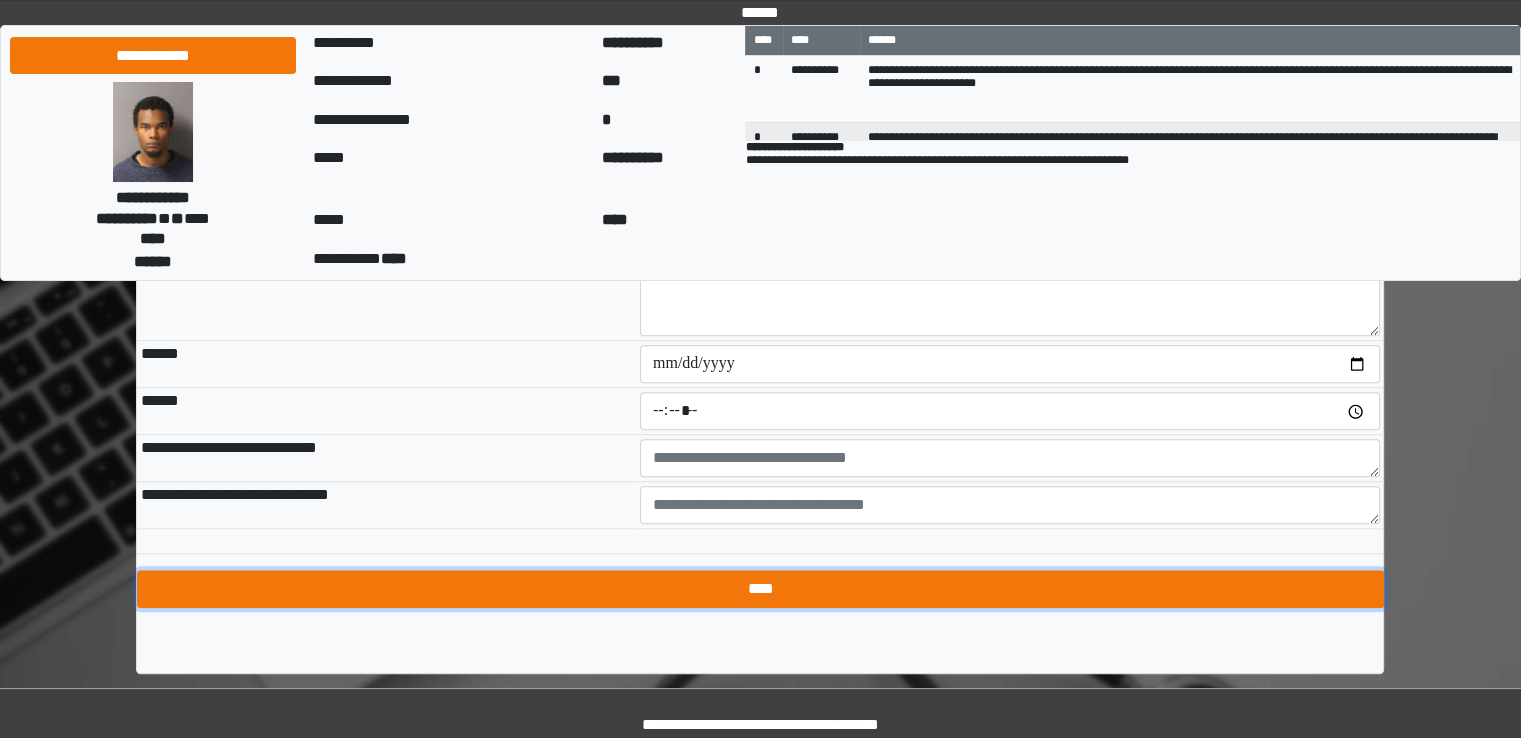 click on "****" at bounding box center (760, 589) 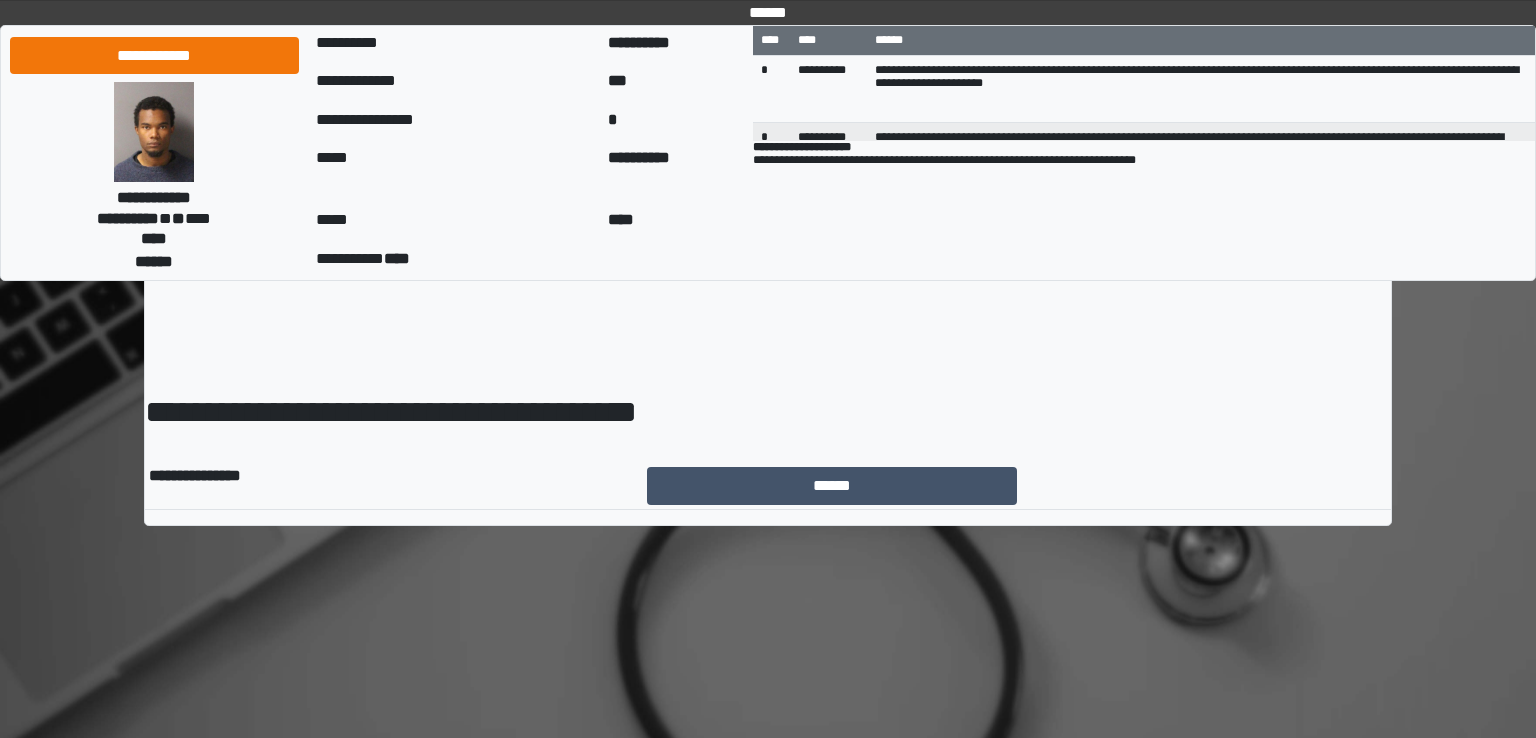 scroll, scrollTop: 0, scrollLeft: 0, axis: both 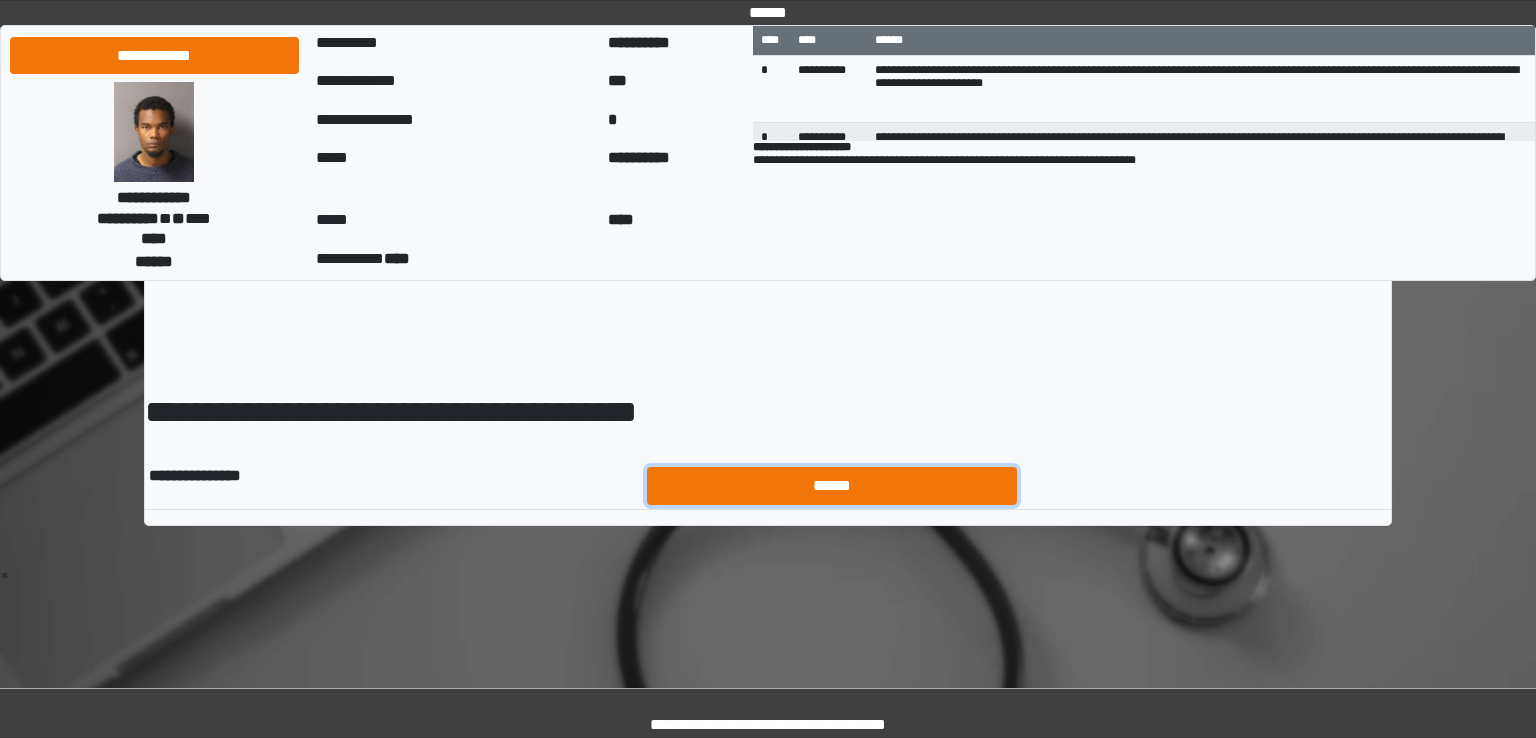 click on "******" at bounding box center [832, 486] 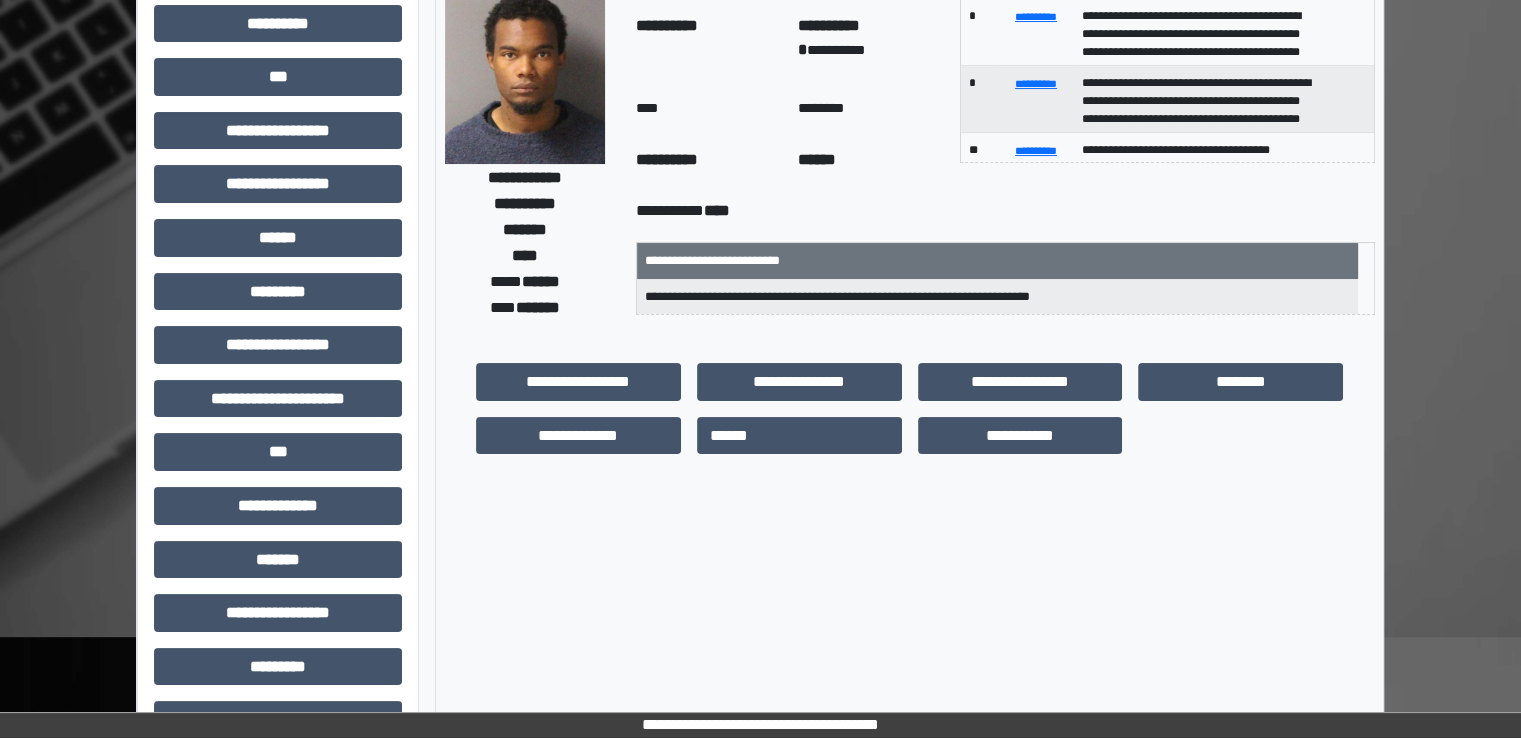 scroll, scrollTop: 428, scrollLeft: 0, axis: vertical 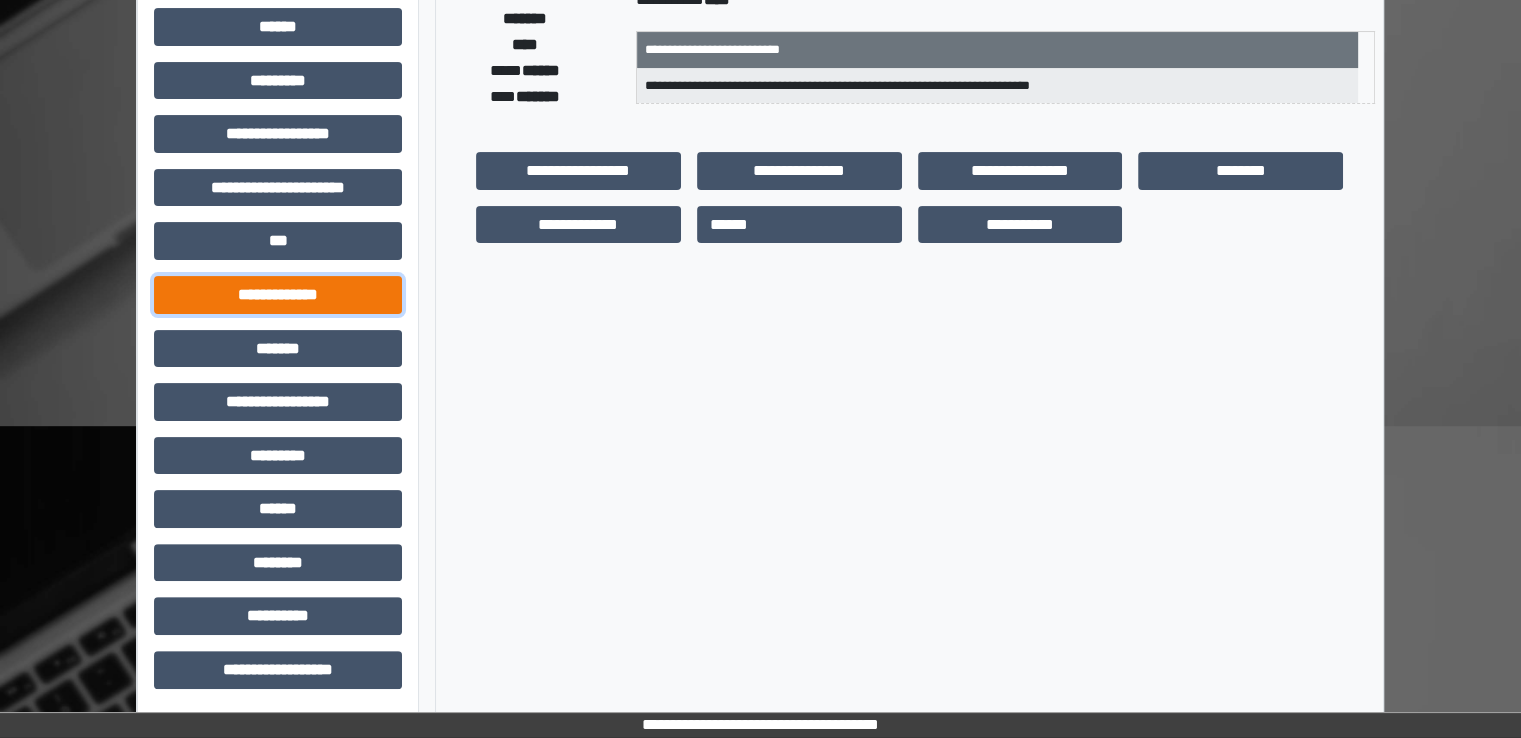 click on "**********" at bounding box center [278, 295] 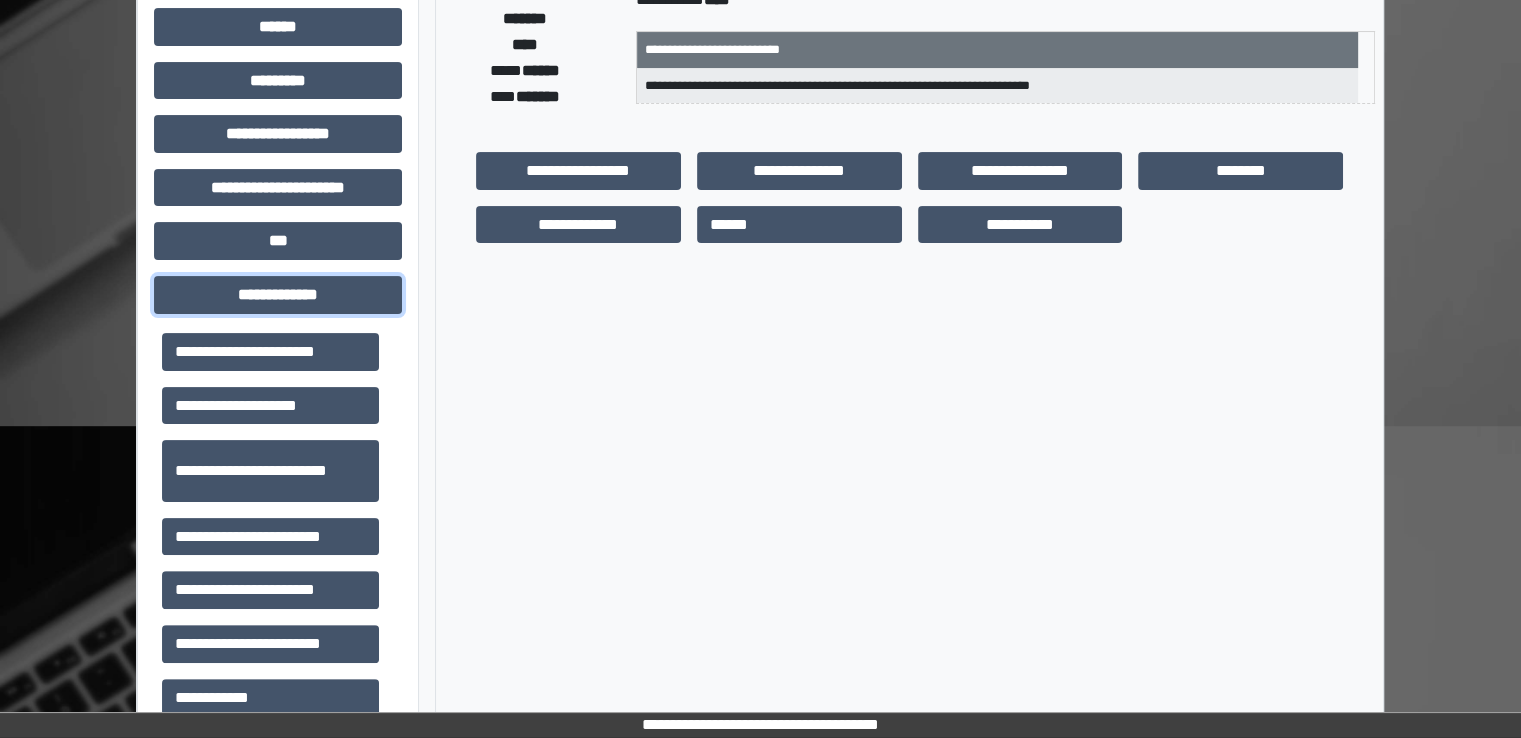 scroll, scrollTop: 400, scrollLeft: 0, axis: vertical 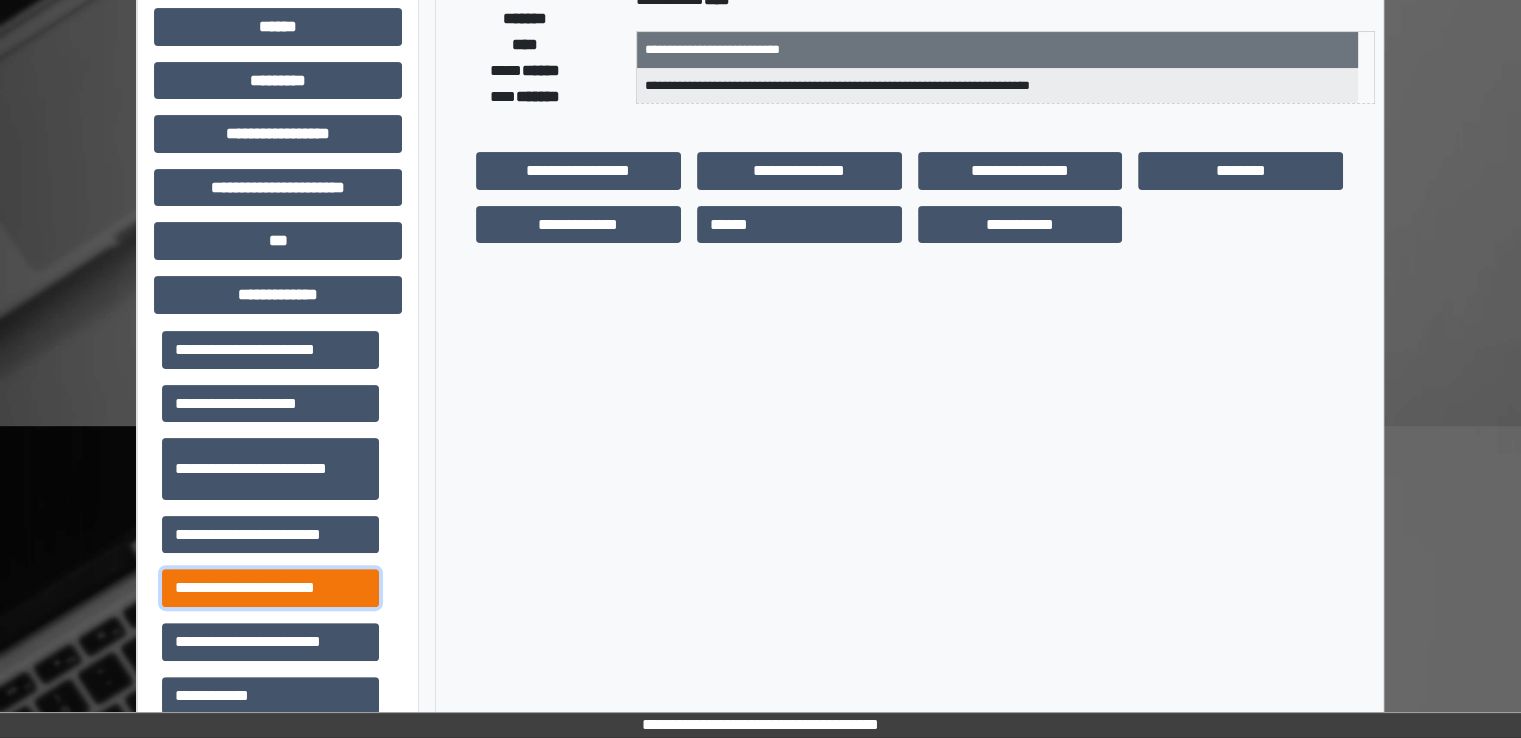 click on "**********" at bounding box center [270, 588] 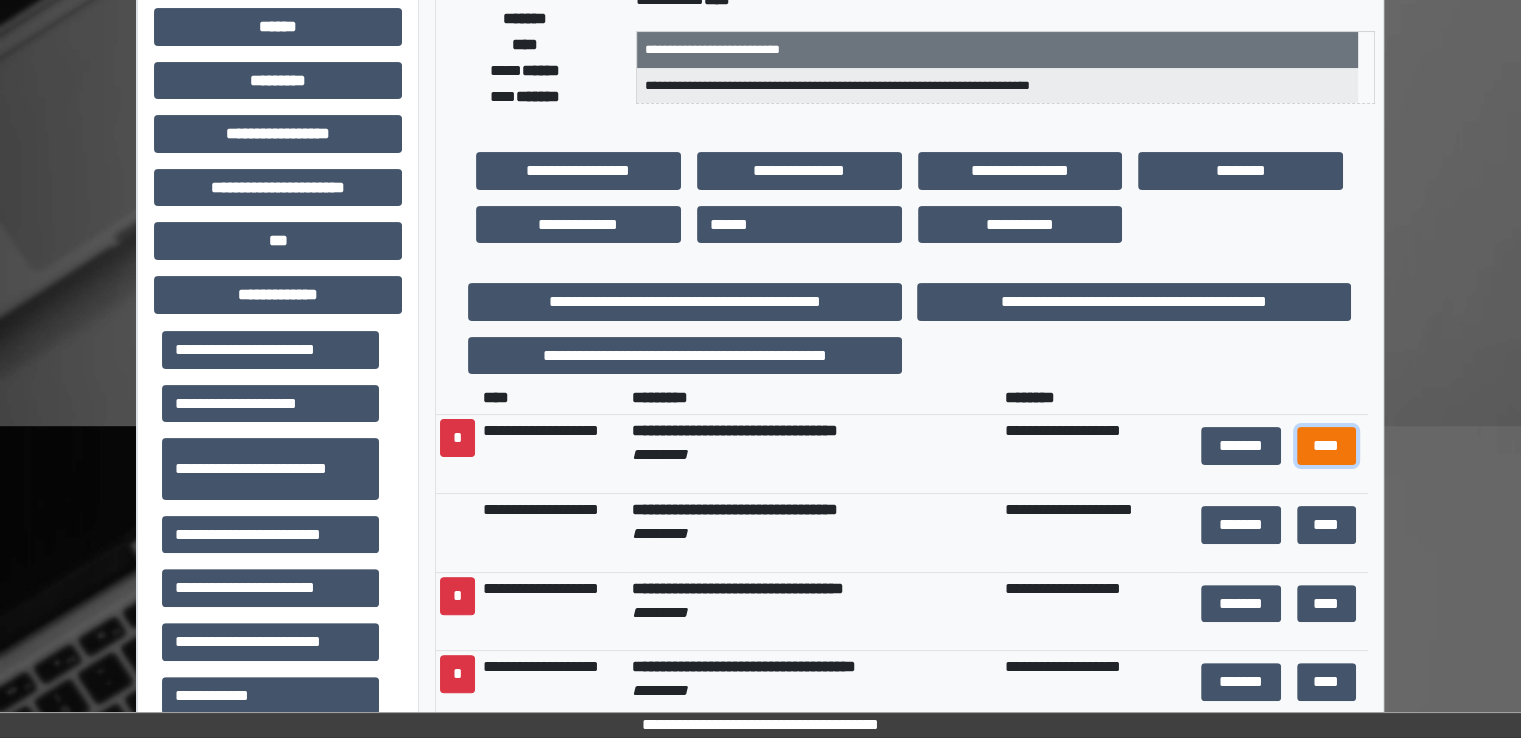 click on "****" at bounding box center [1326, 446] 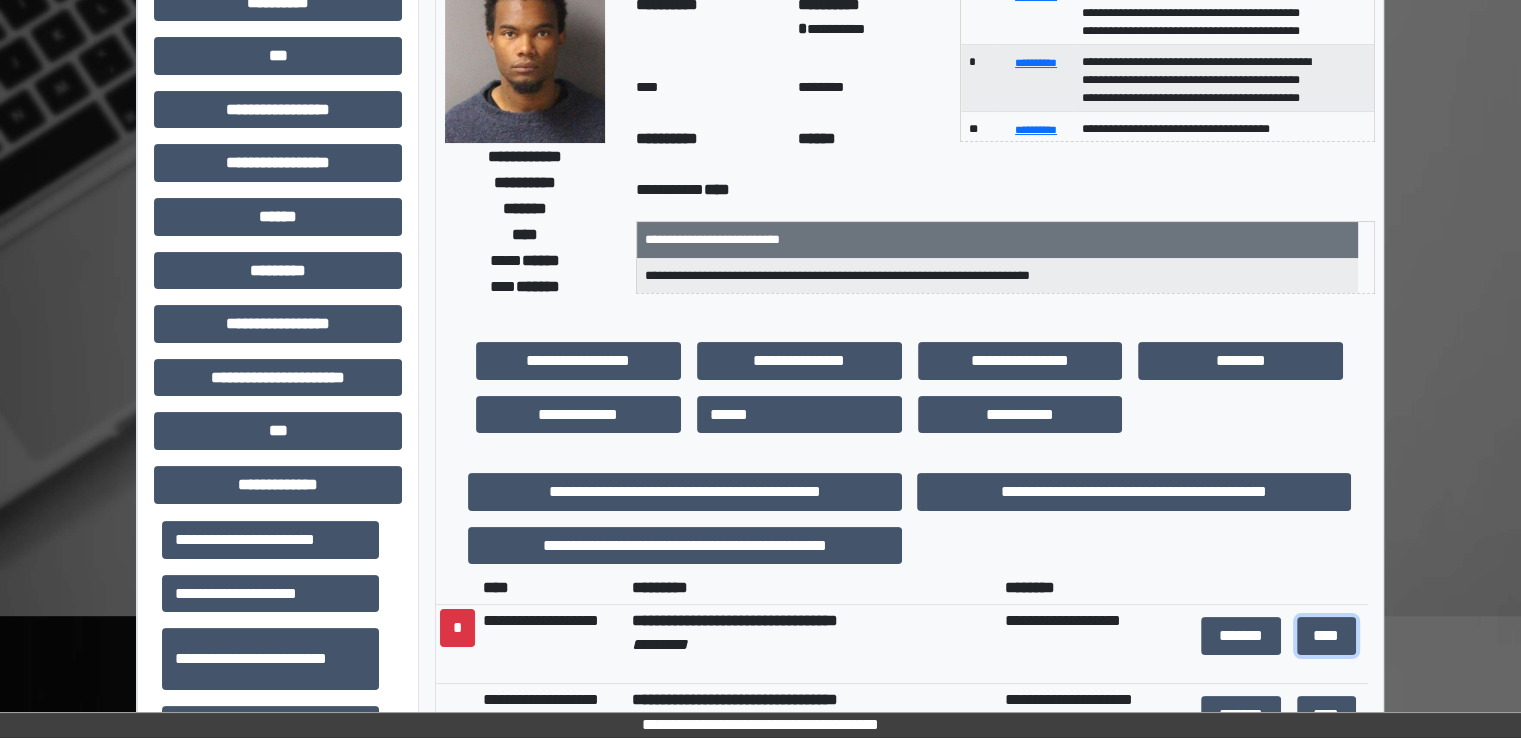 scroll, scrollTop: 0, scrollLeft: 0, axis: both 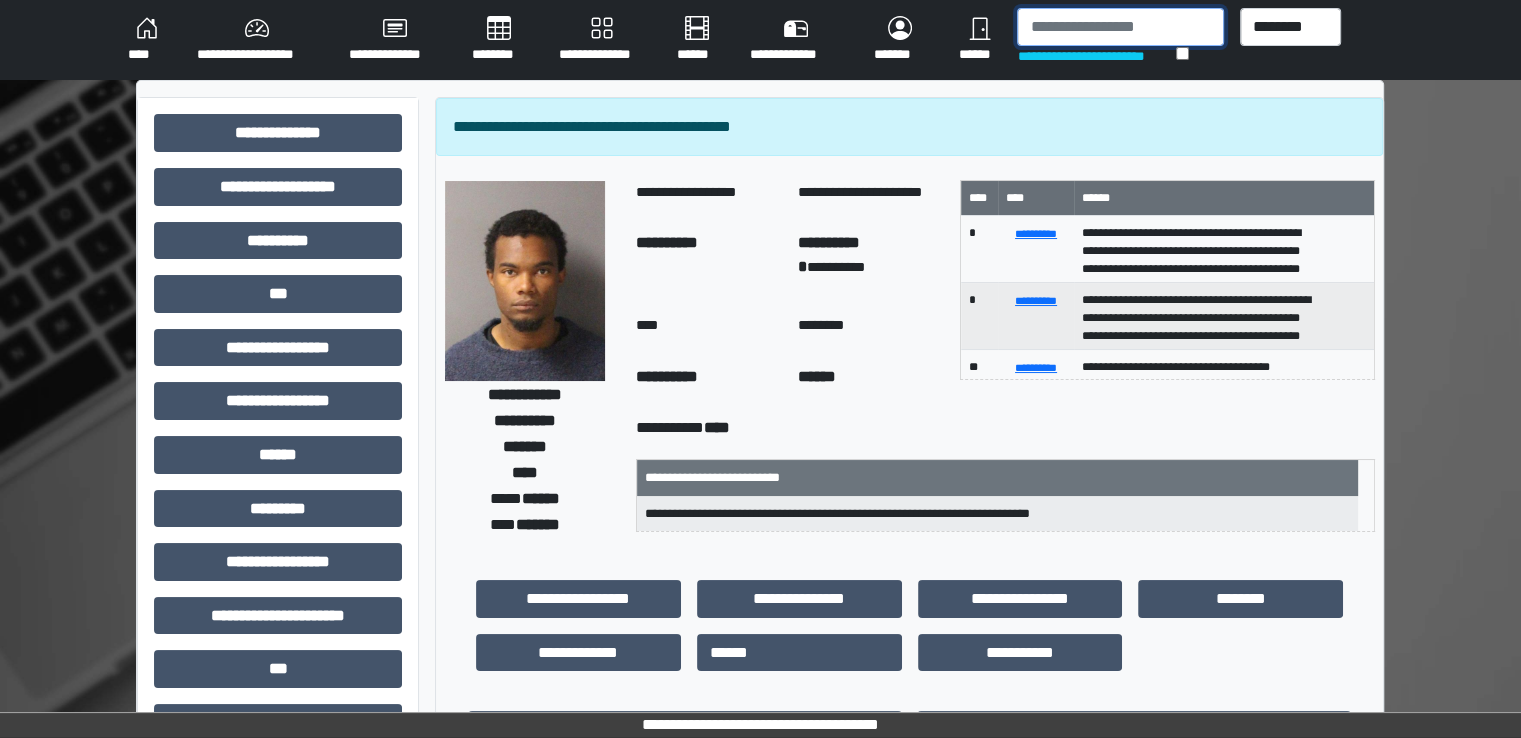 click at bounding box center [1120, 27] 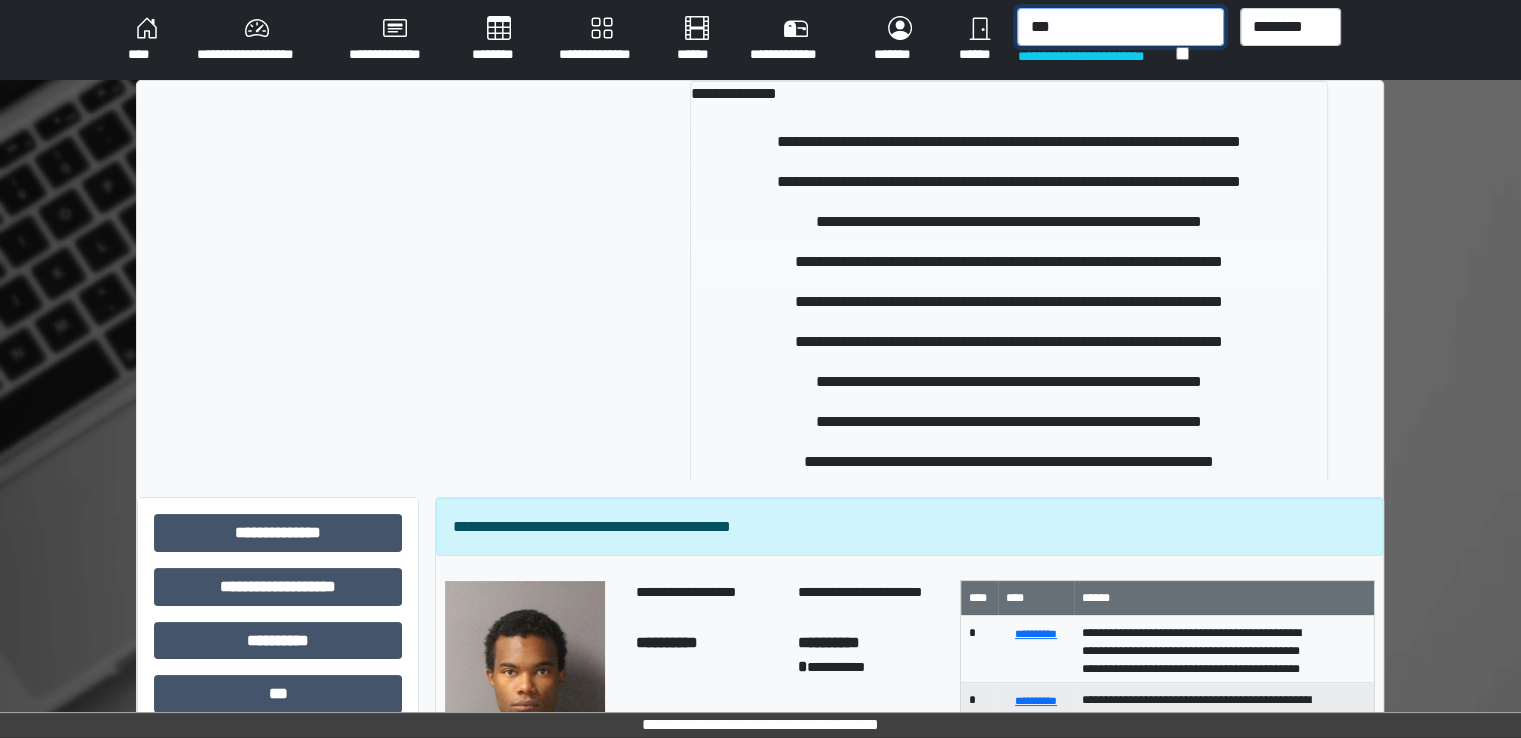type on "***" 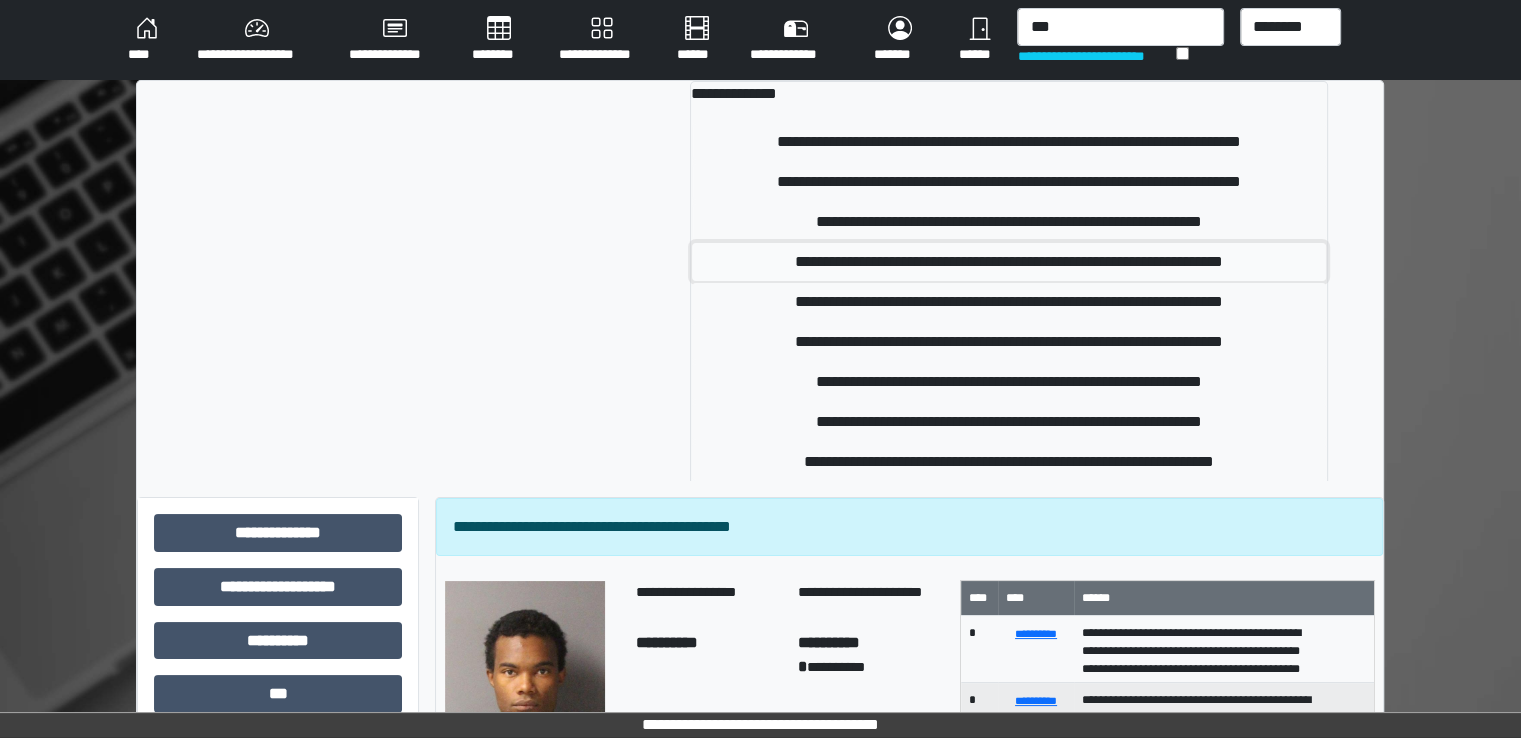 click on "**********" at bounding box center [1009, 262] 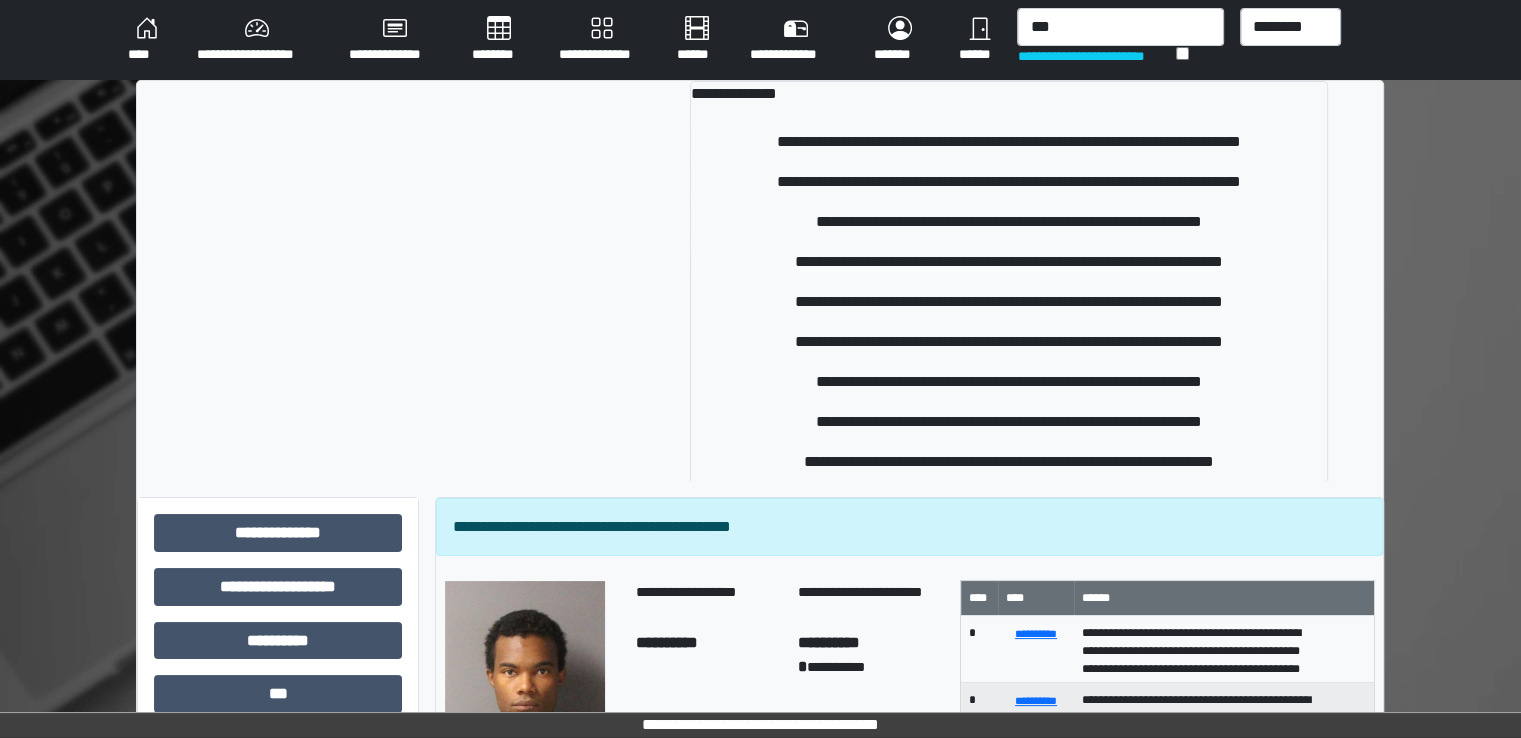 type 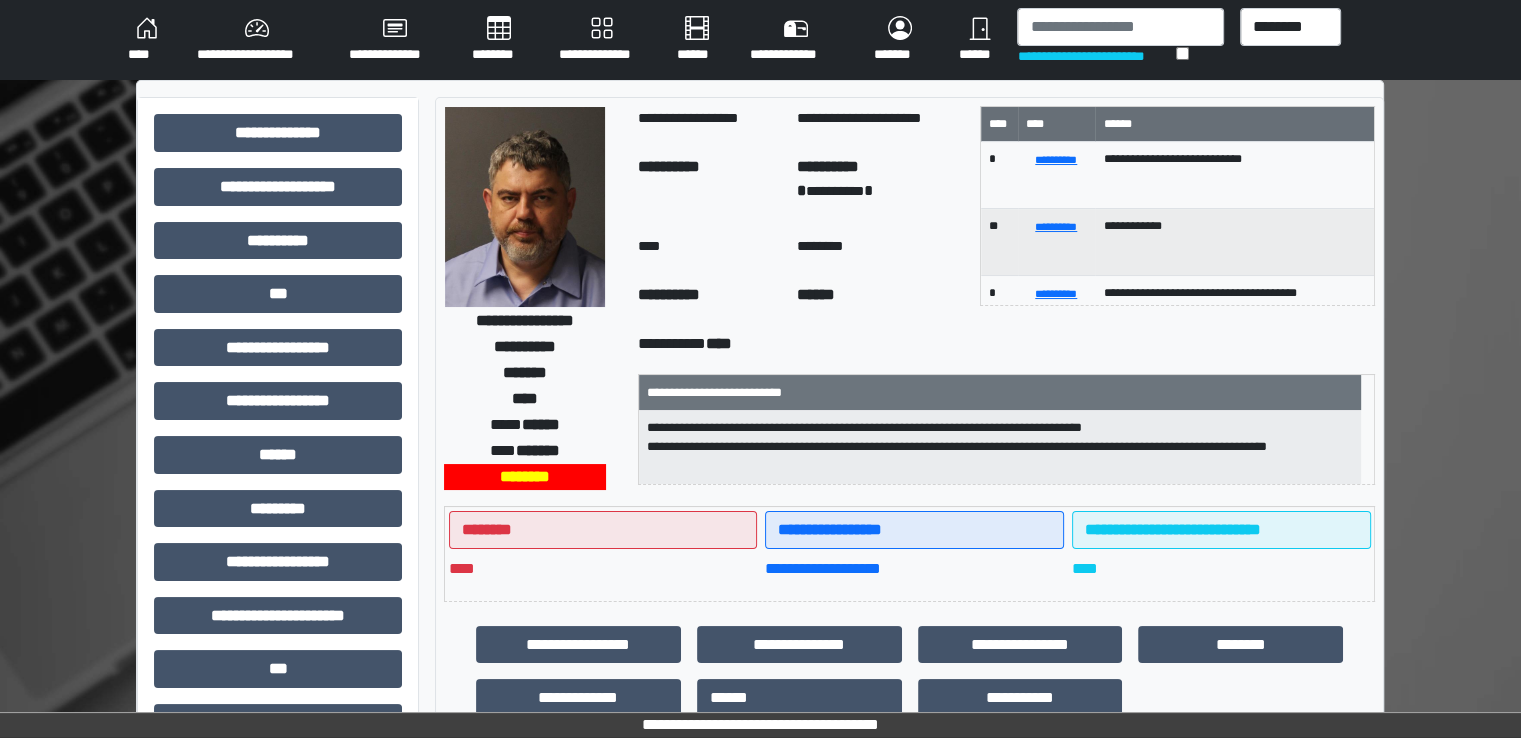 scroll, scrollTop: 428, scrollLeft: 0, axis: vertical 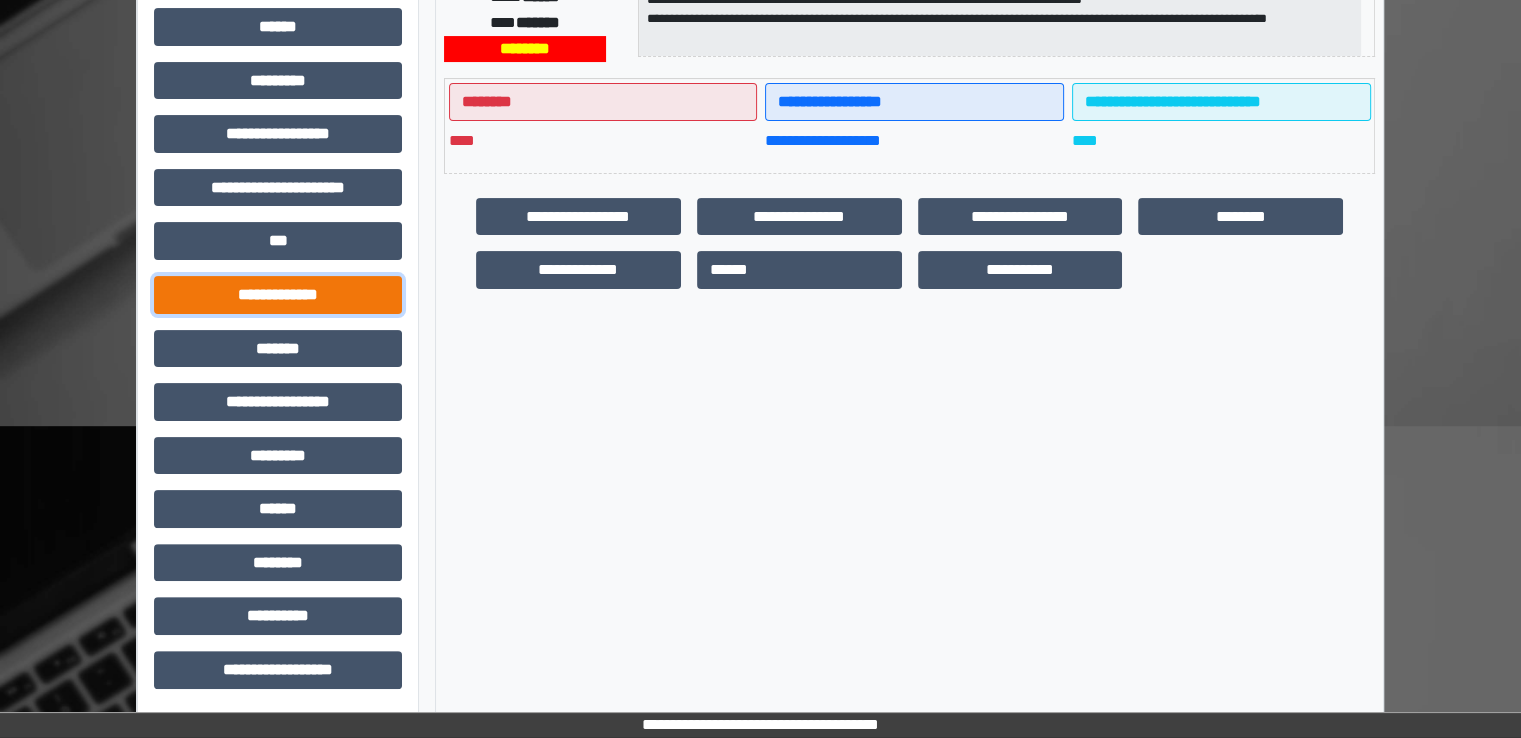 click on "**********" at bounding box center [278, 295] 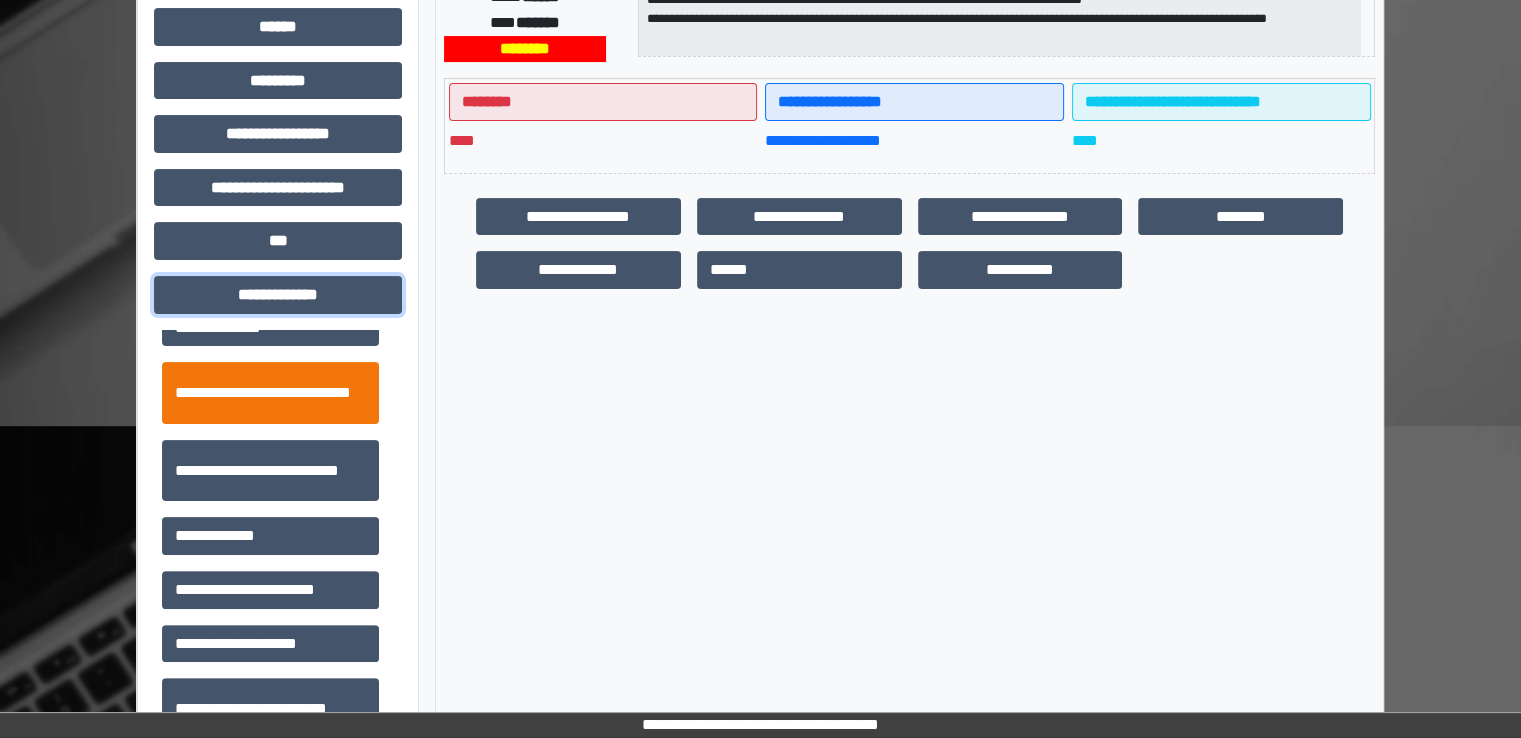 scroll, scrollTop: 400, scrollLeft: 0, axis: vertical 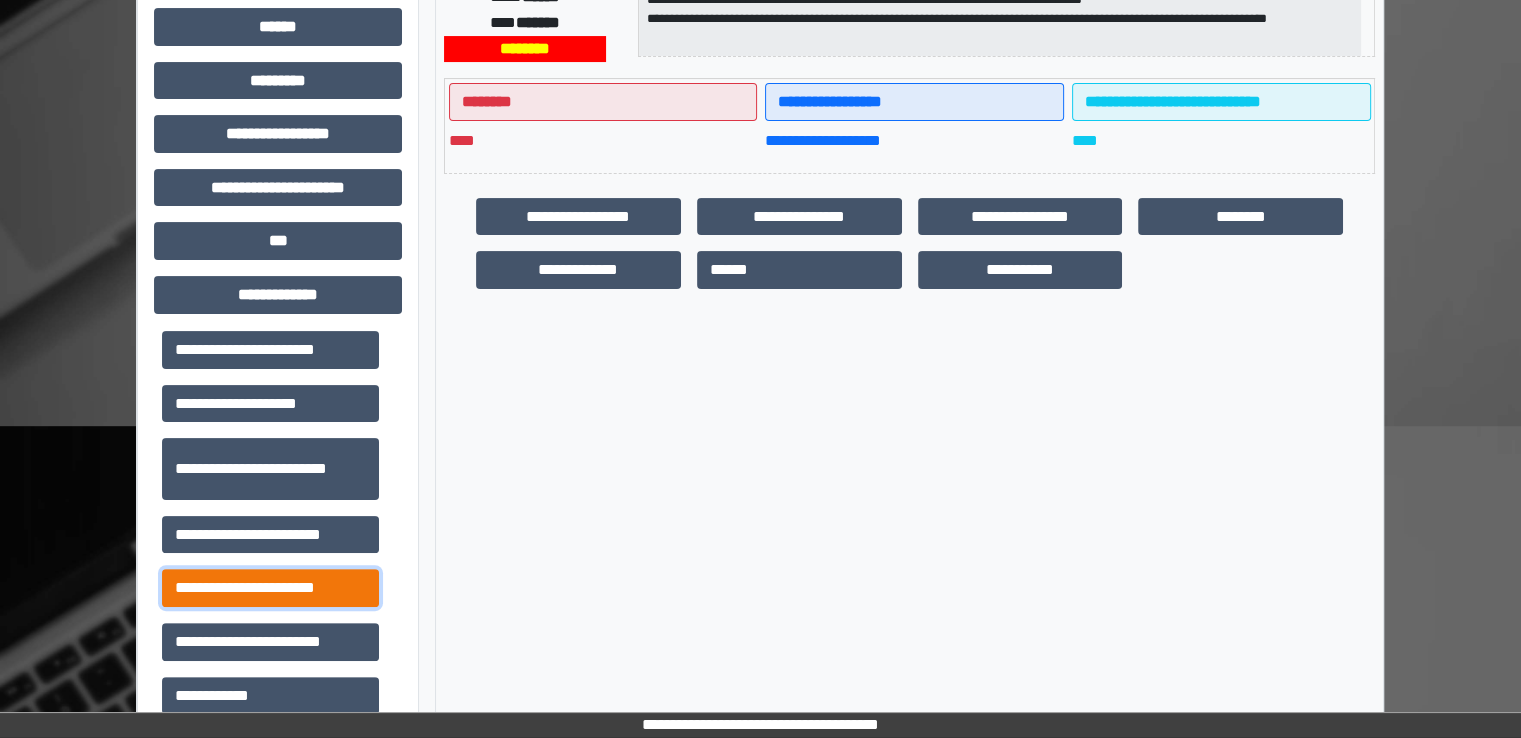 click on "**********" at bounding box center [270, 588] 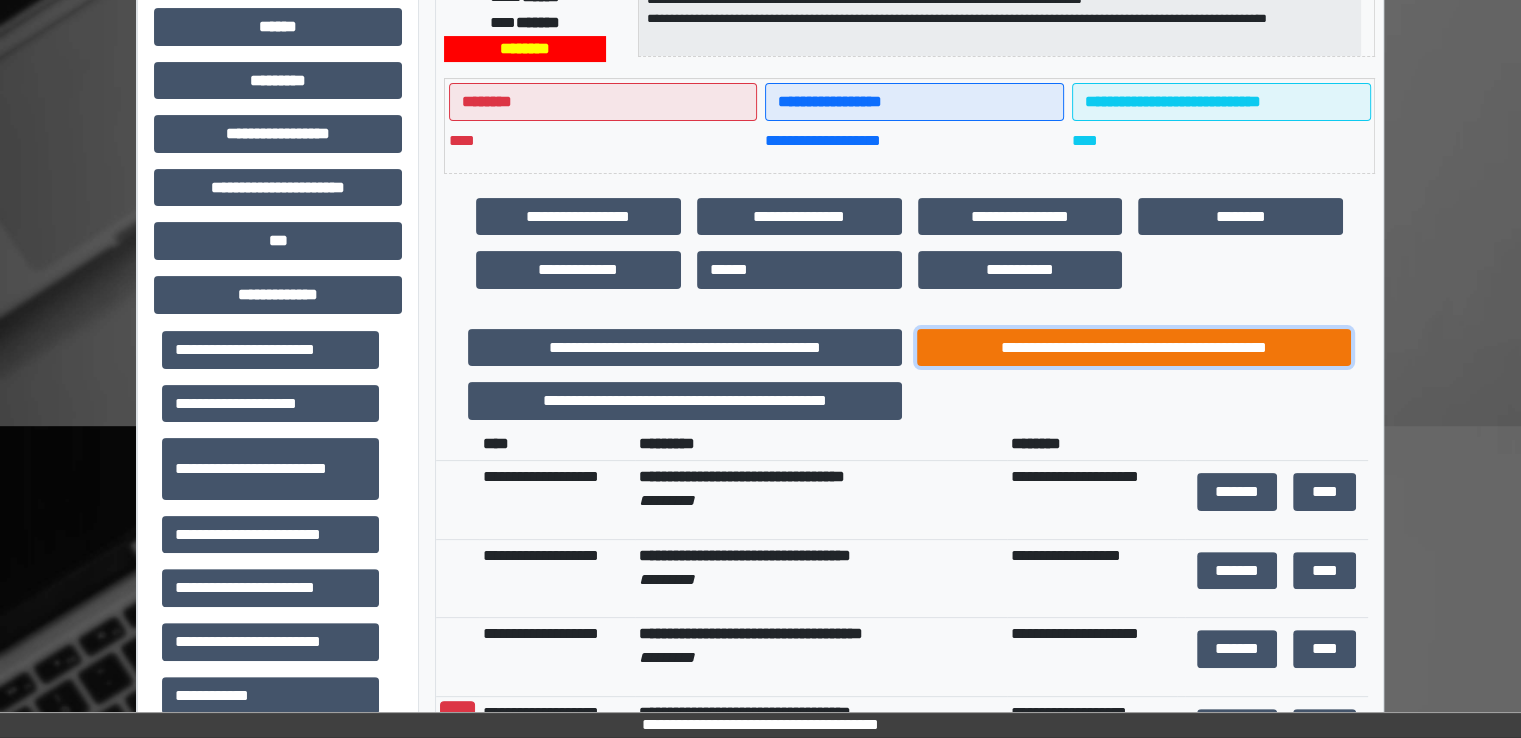 click on "**********" at bounding box center [1134, 348] 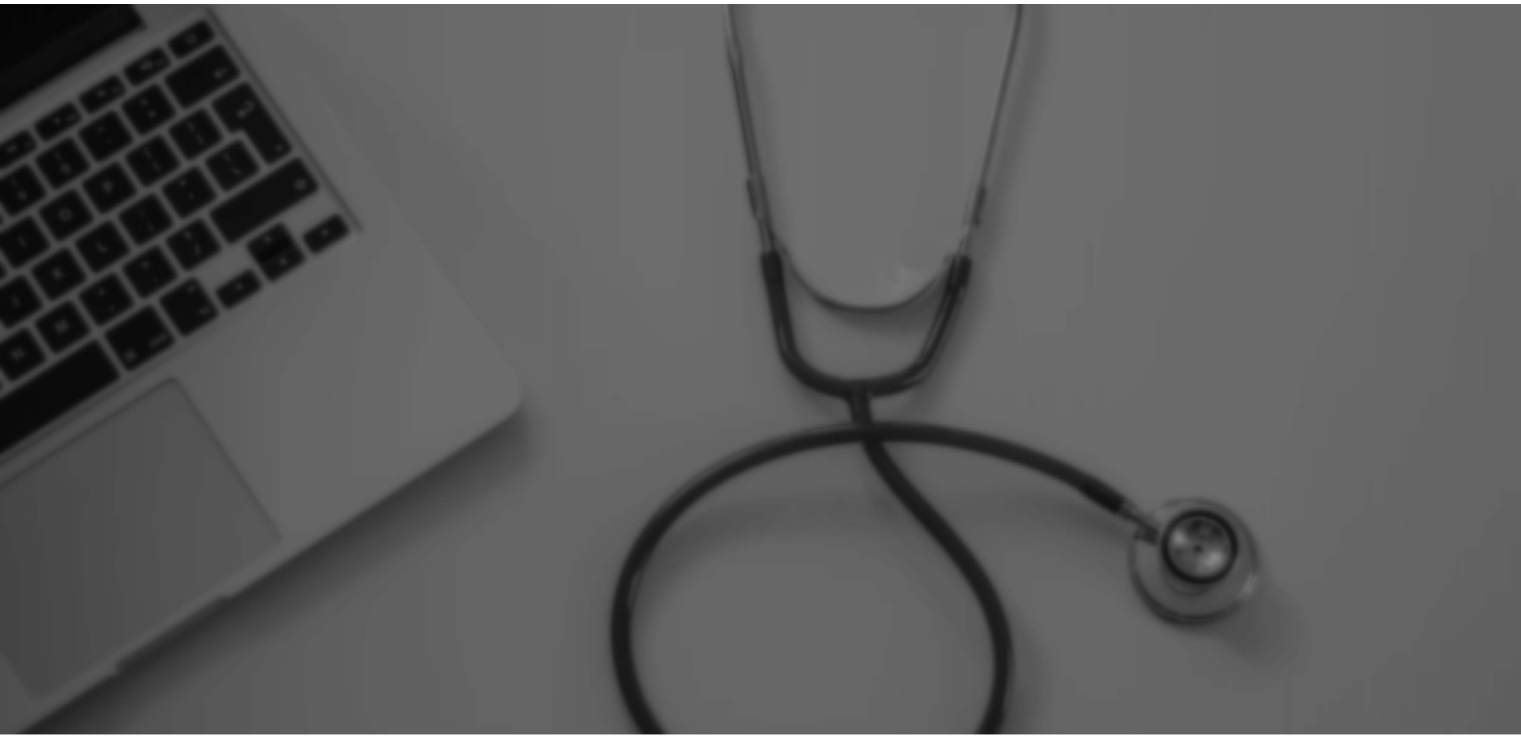 scroll, scrollTop: 0, scrollLeft: 0, axis: both 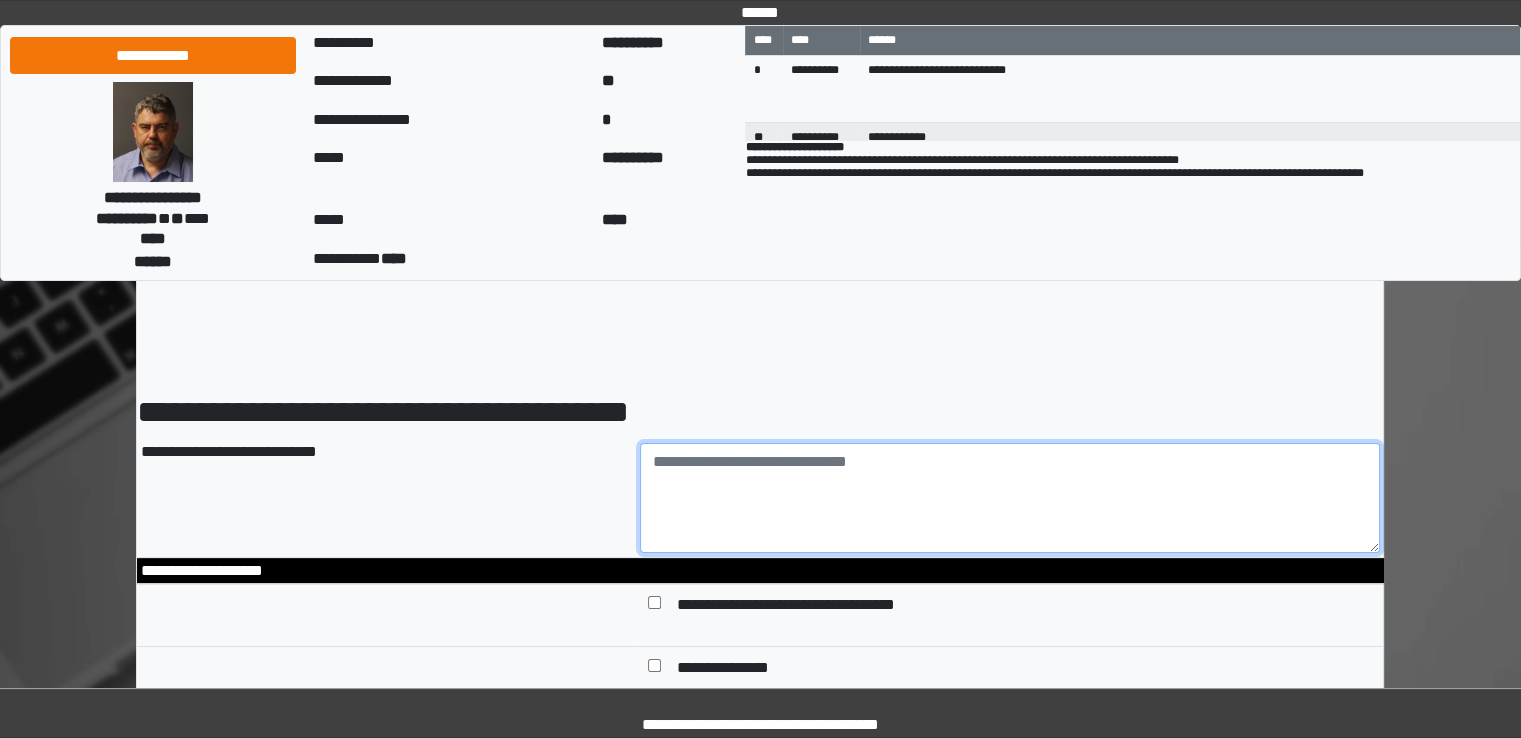 click at bounding box center (1010, 498) 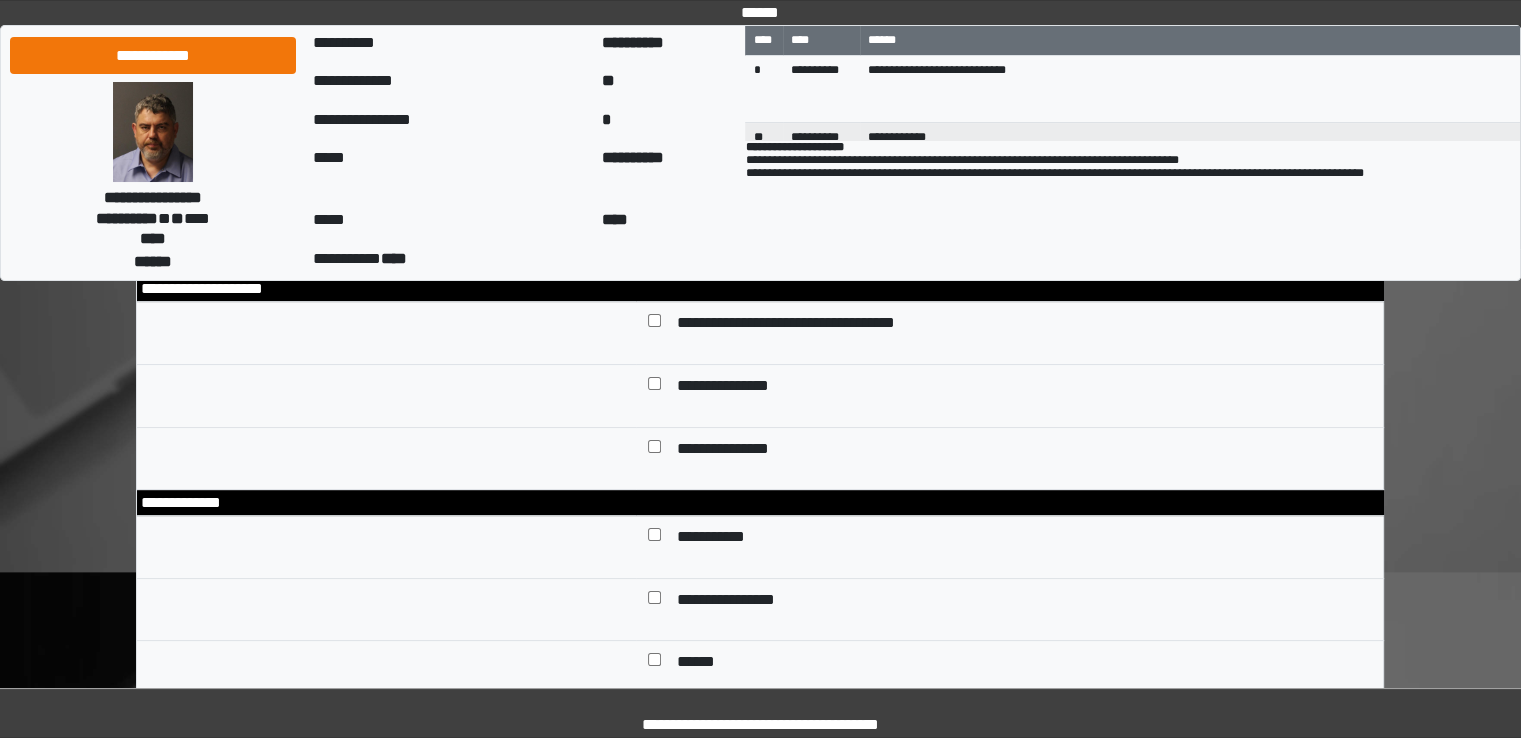 scroll, scrollTop: 300, scrollLeft: 0, axis: vertical 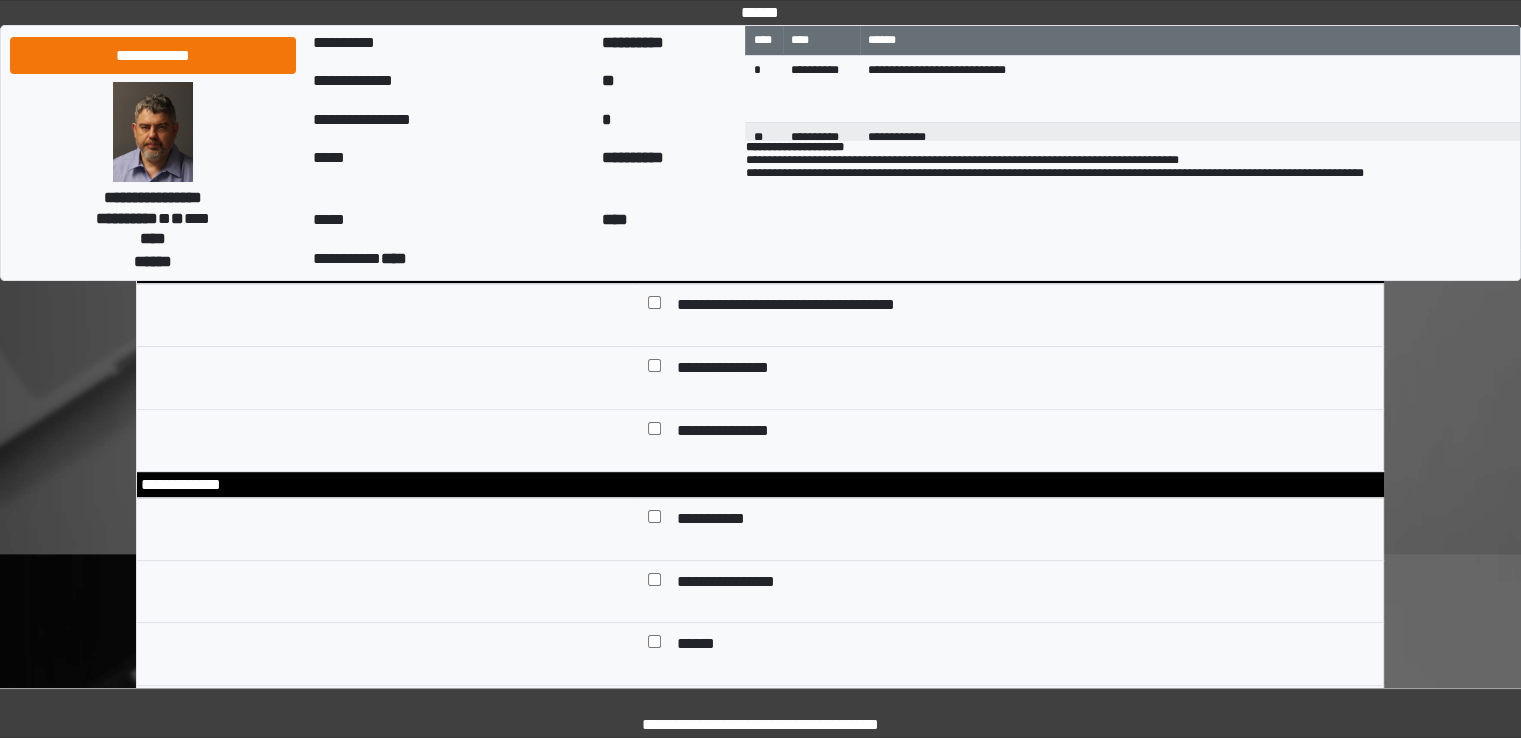 type on "**********" 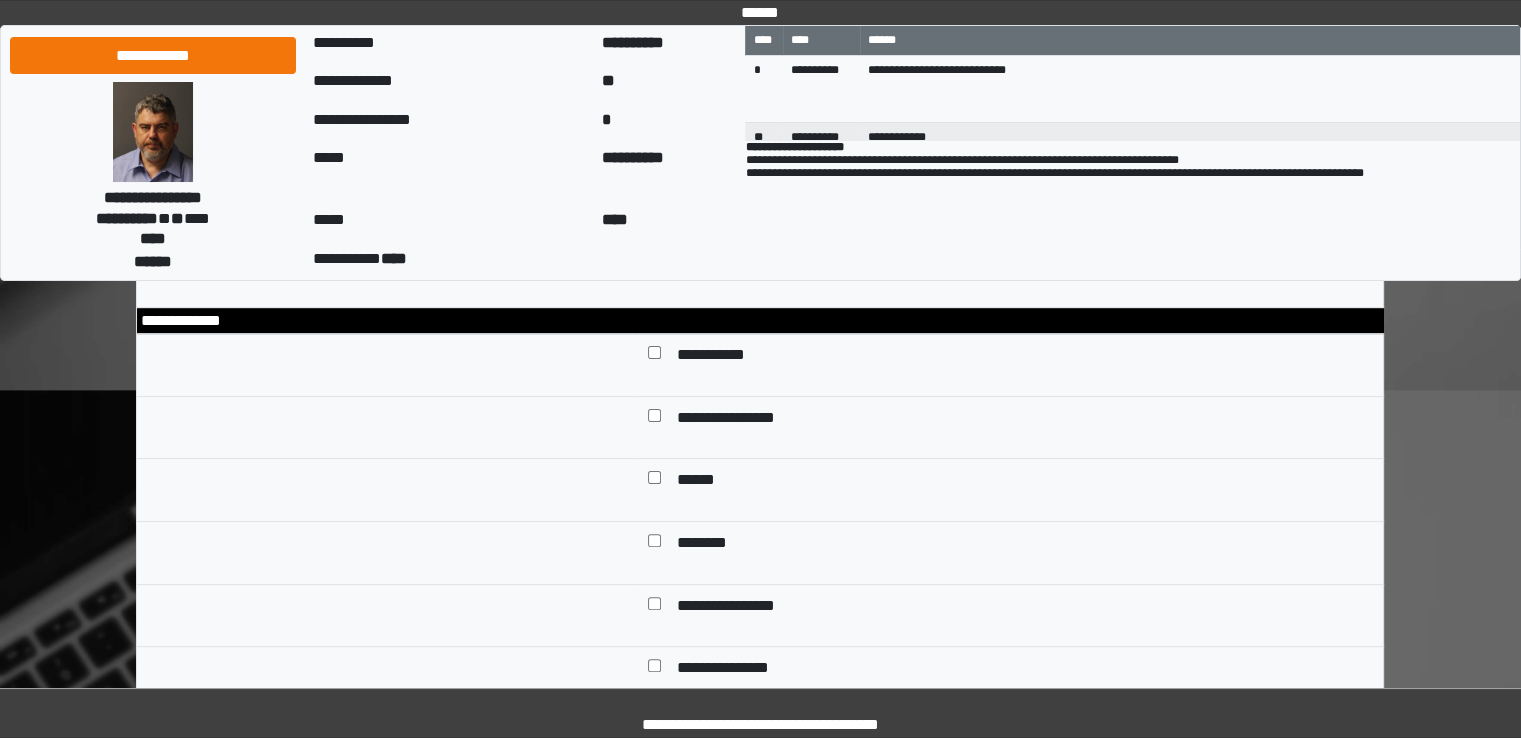 scroll, scrollTop: 500, scrollLeft: 0, axis: vertical 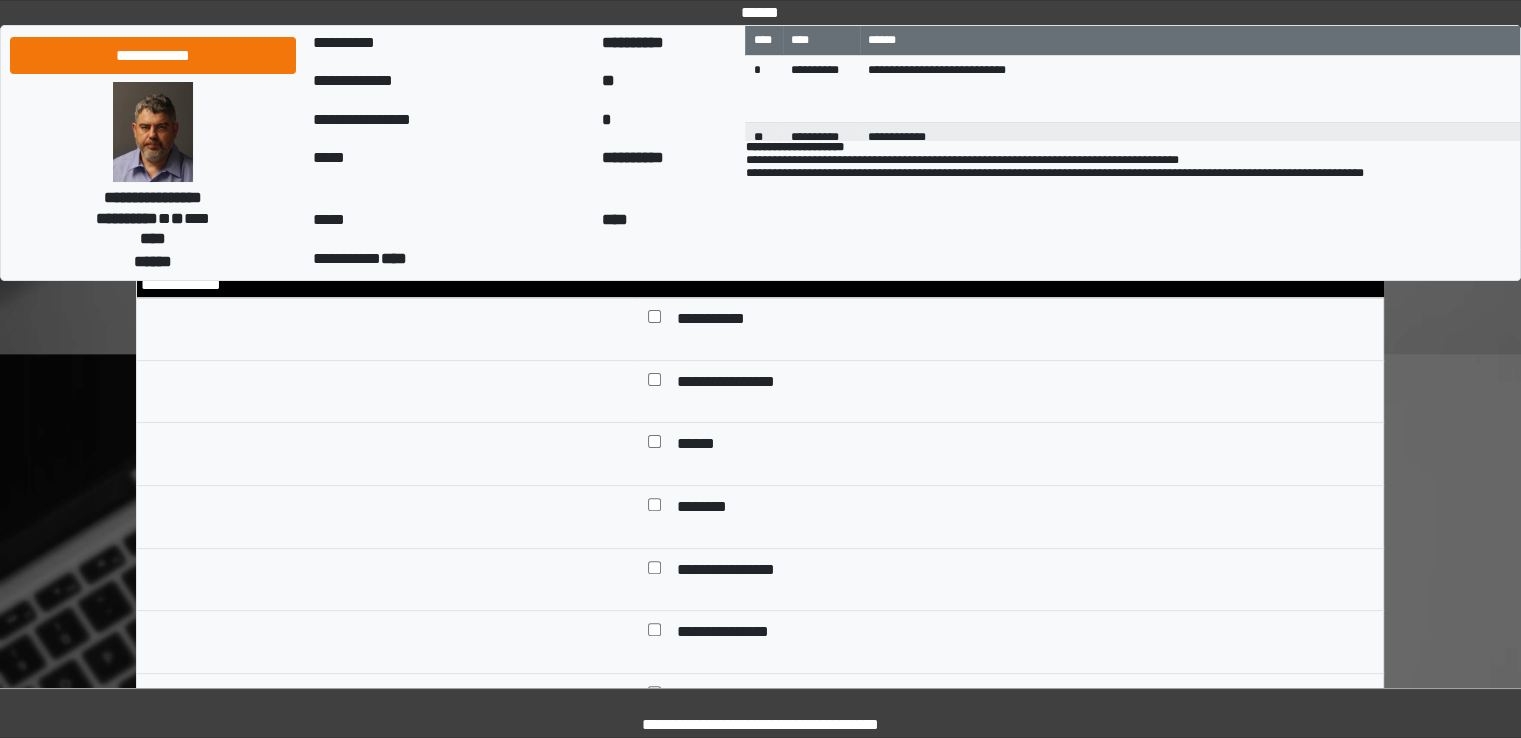 click on "******" at bounding box center (697, 446) 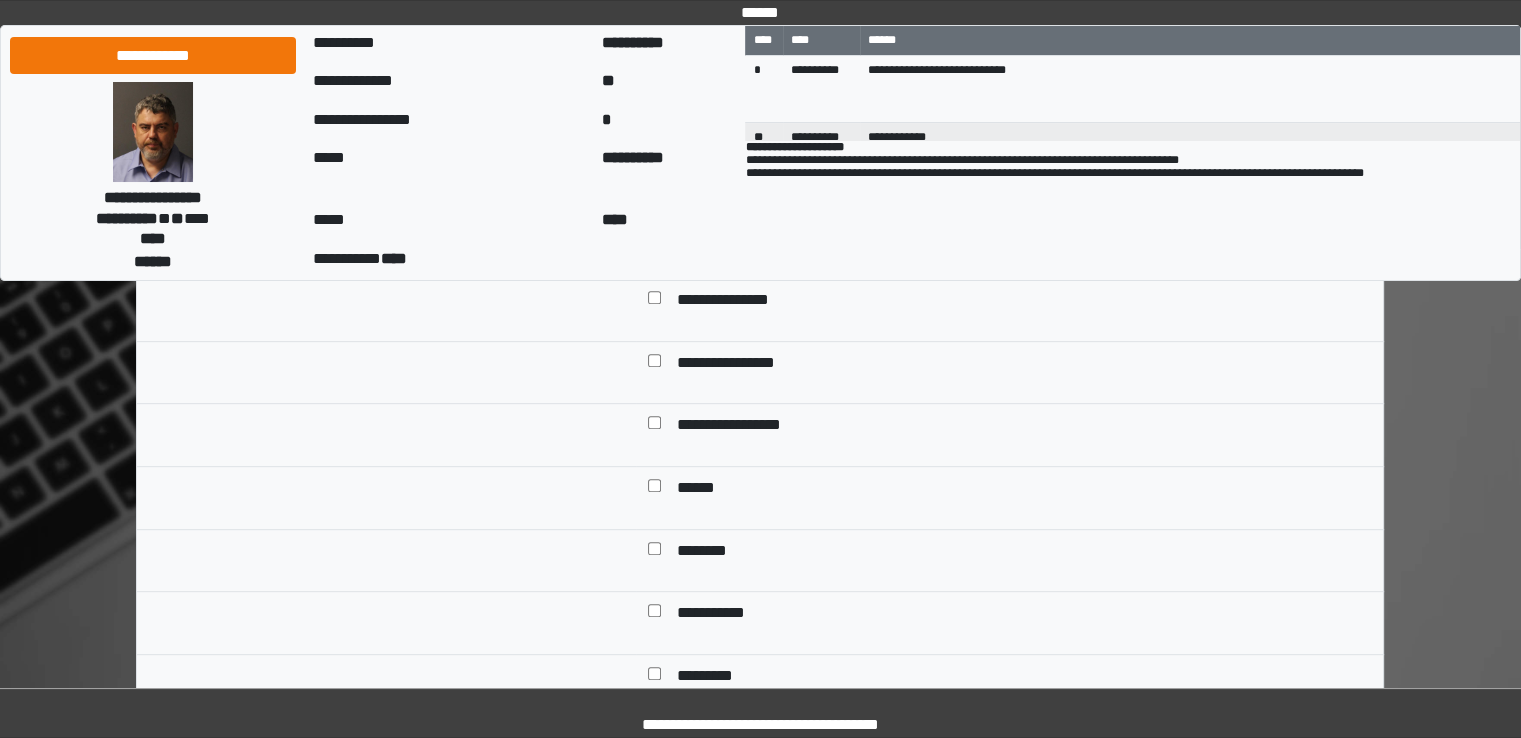 scroll, scrollTop: 900, scrollLeft: 0, axis: vertical 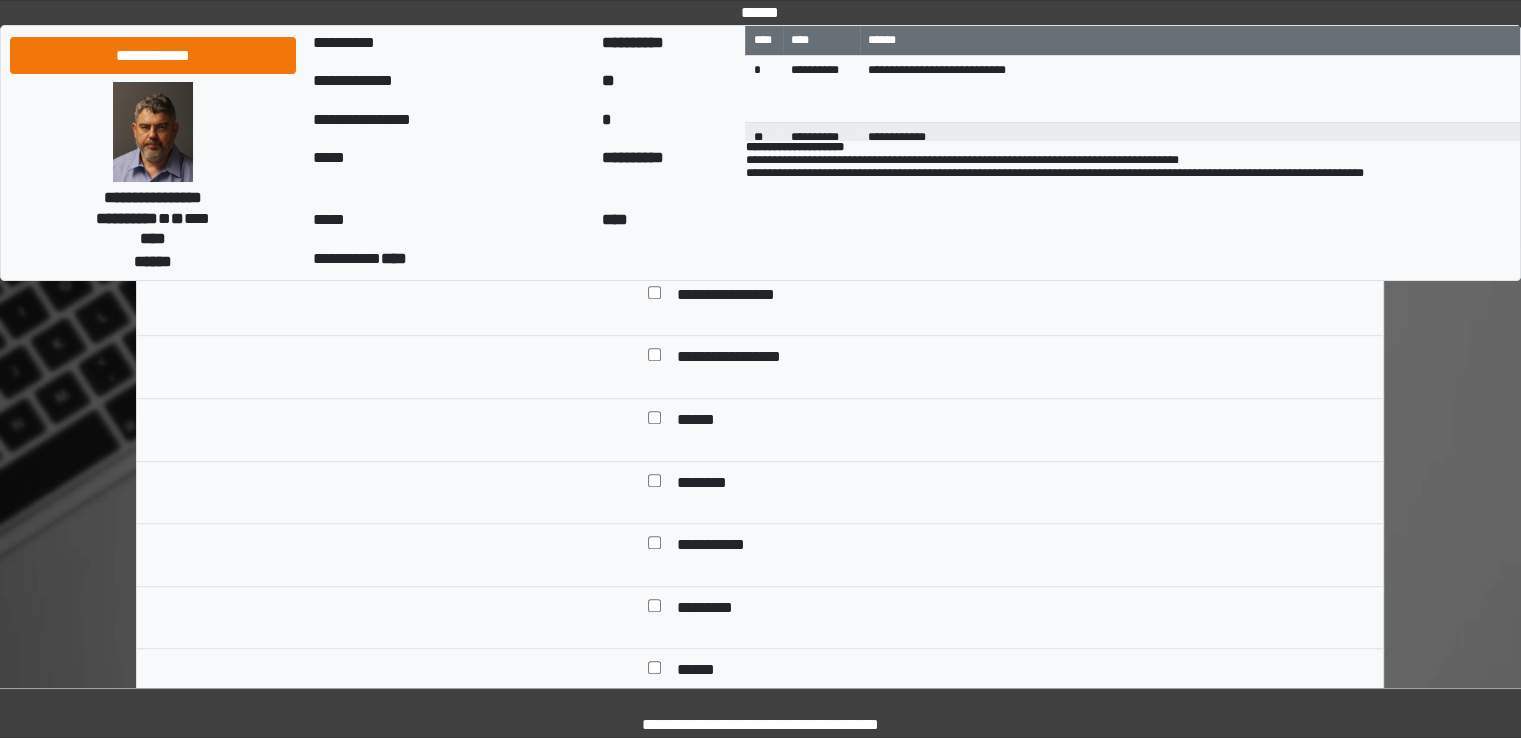 click on "**********" at bounding box center (740, 359) 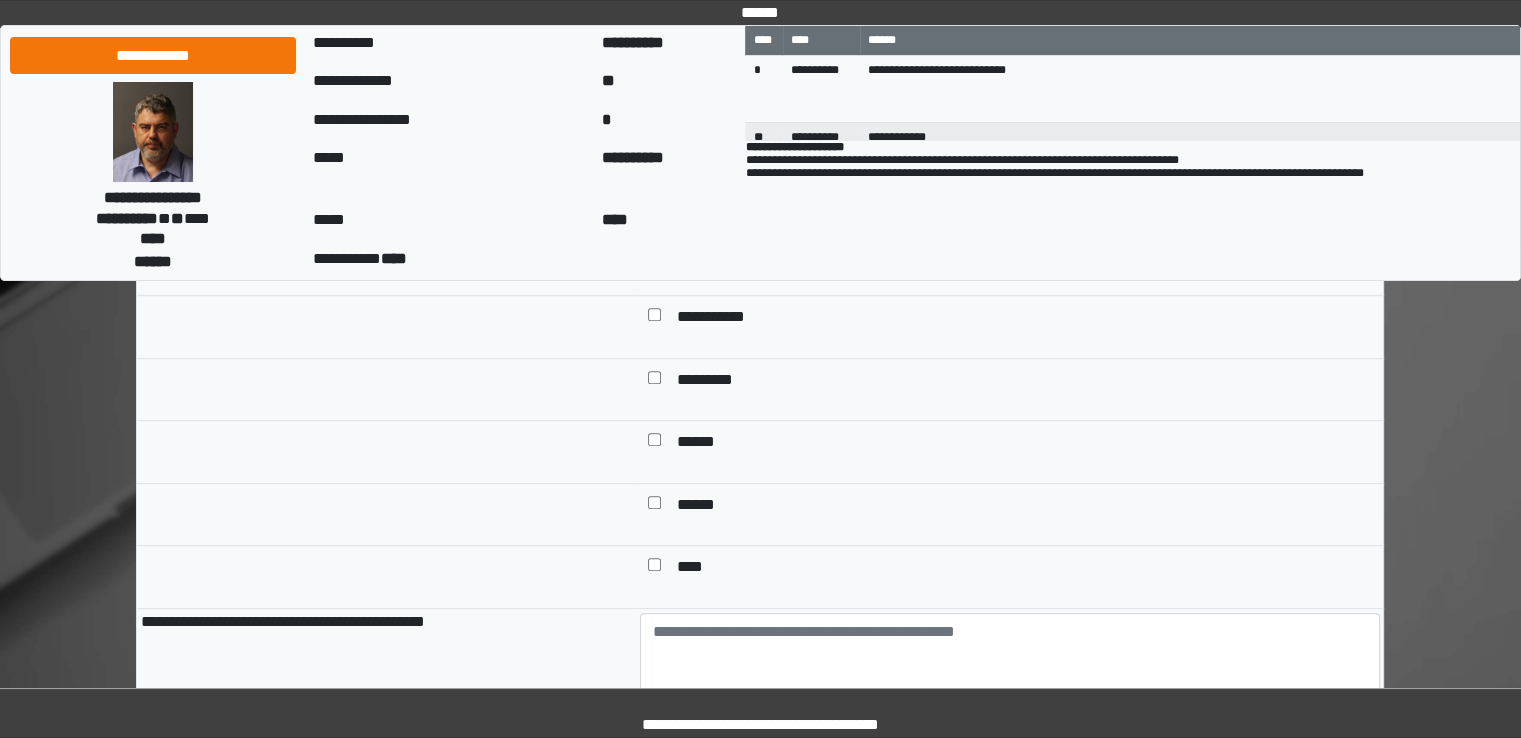 scroll, scrollTop: 1200, scrollLeft: 0, axis: vertical 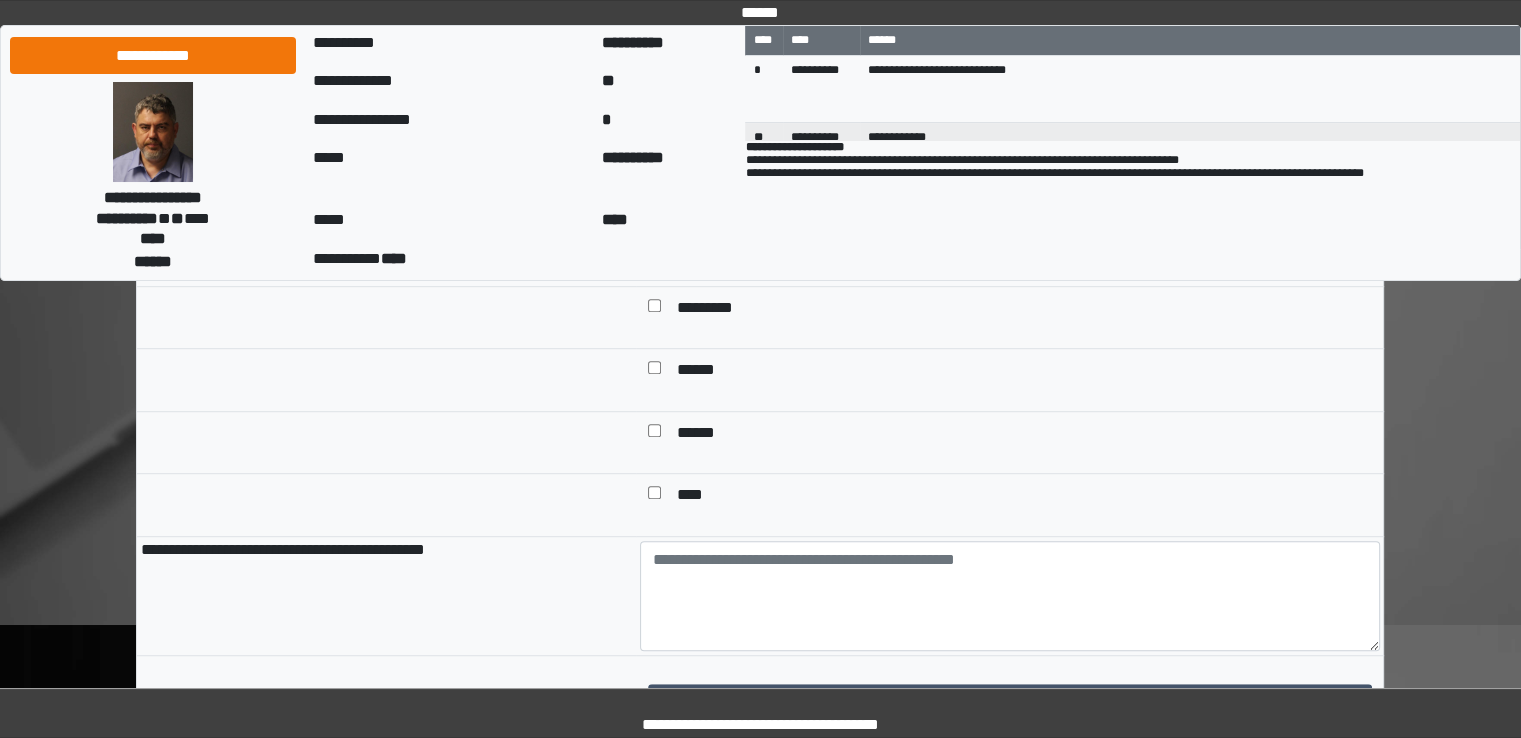 click on "******" at bounding box center [705, 372] 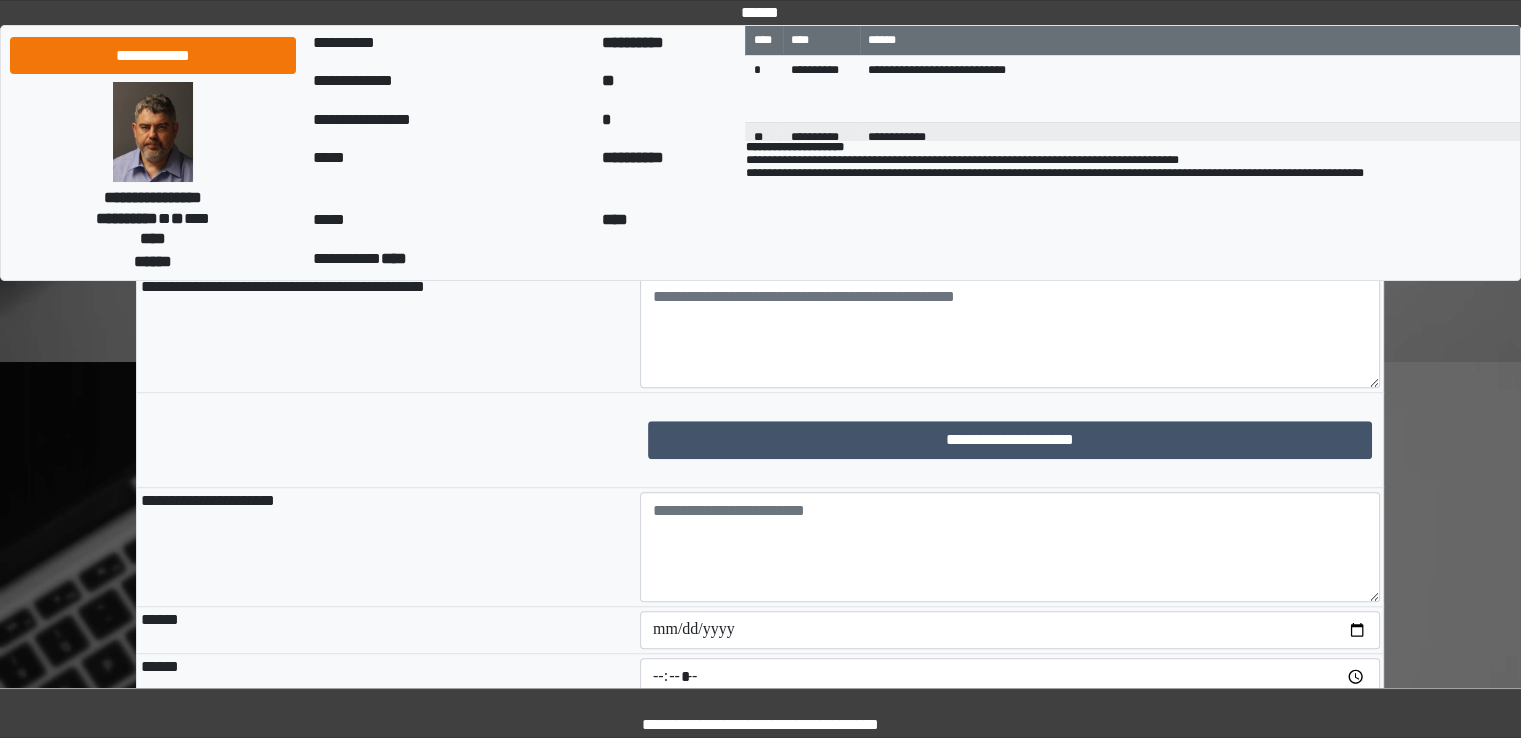 scroll, scrollTop: 1500, scrollLeft: 0, axis: vertical 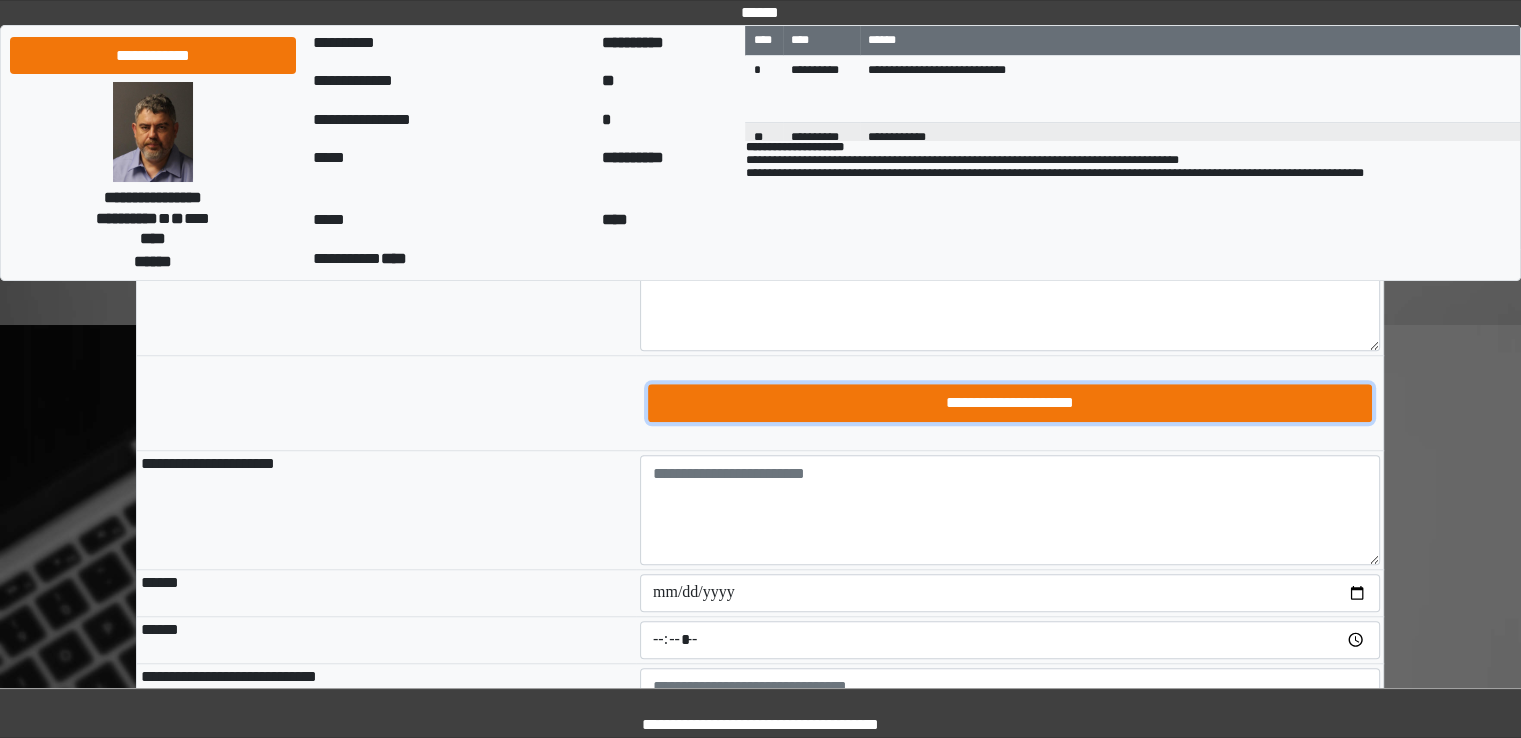 click on "**********" at bounding box center (1010, 403) 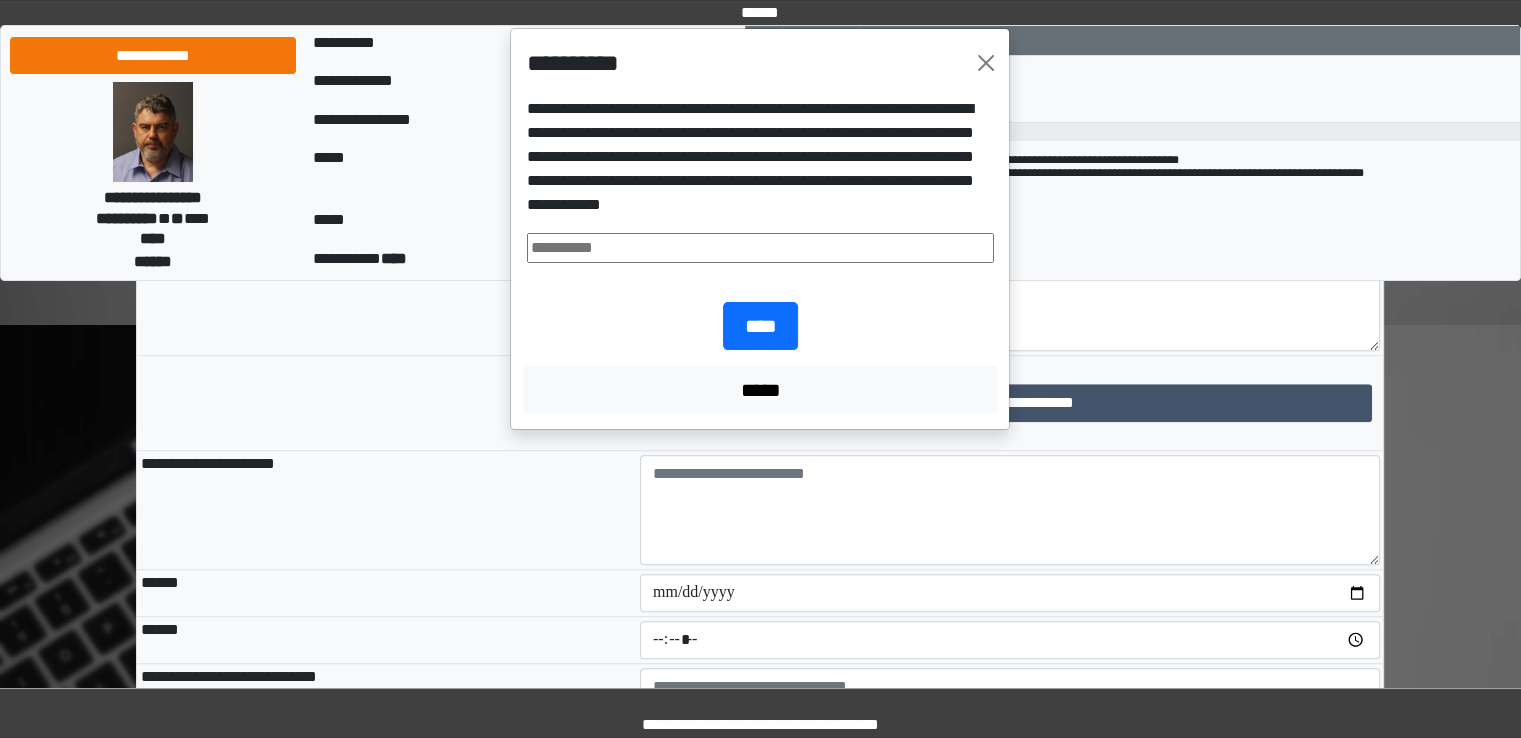 drag, startPoint x: 684, startPoint y: 245, endPoint x: 684, endPoint y: 256, distance: 11 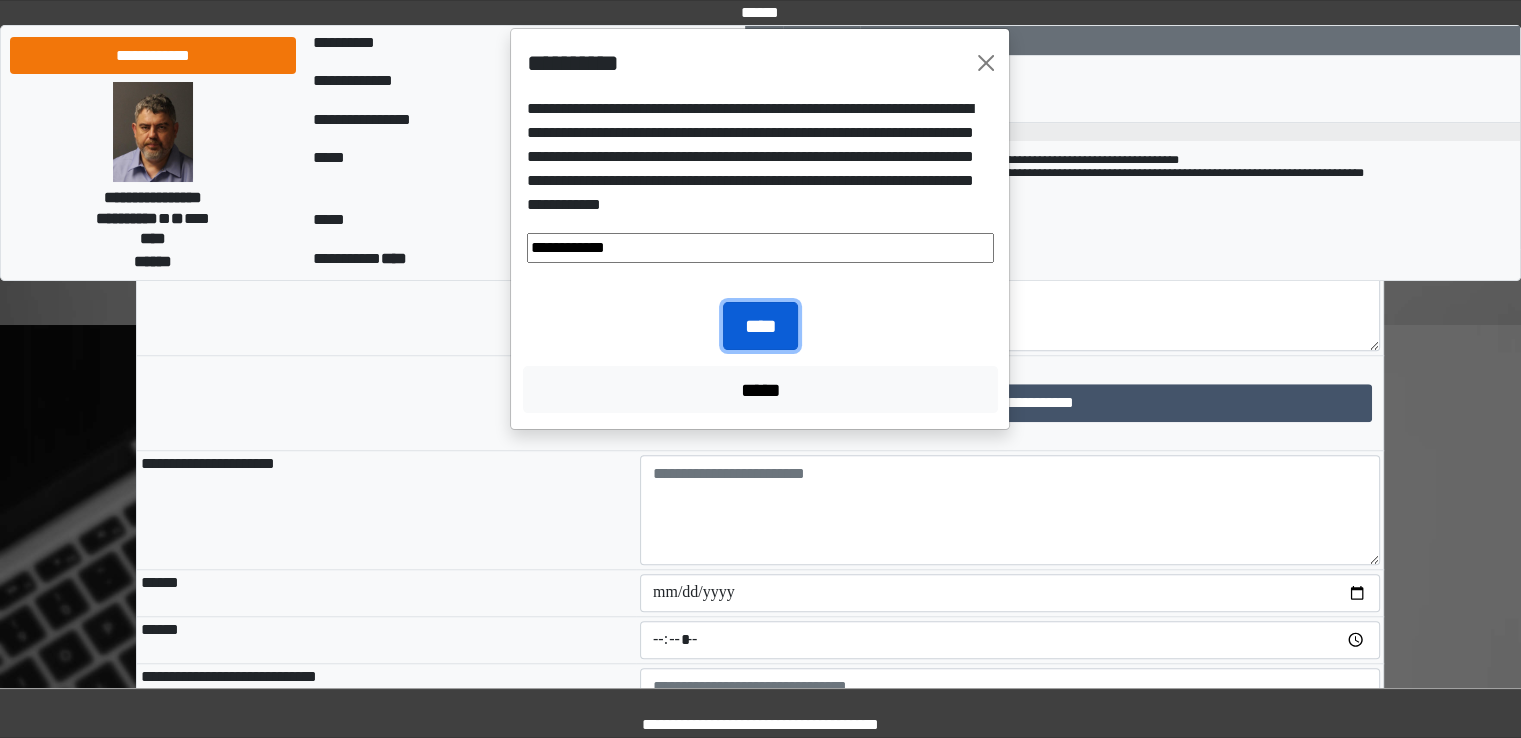 click on "****" at bounding box center [760, 326] 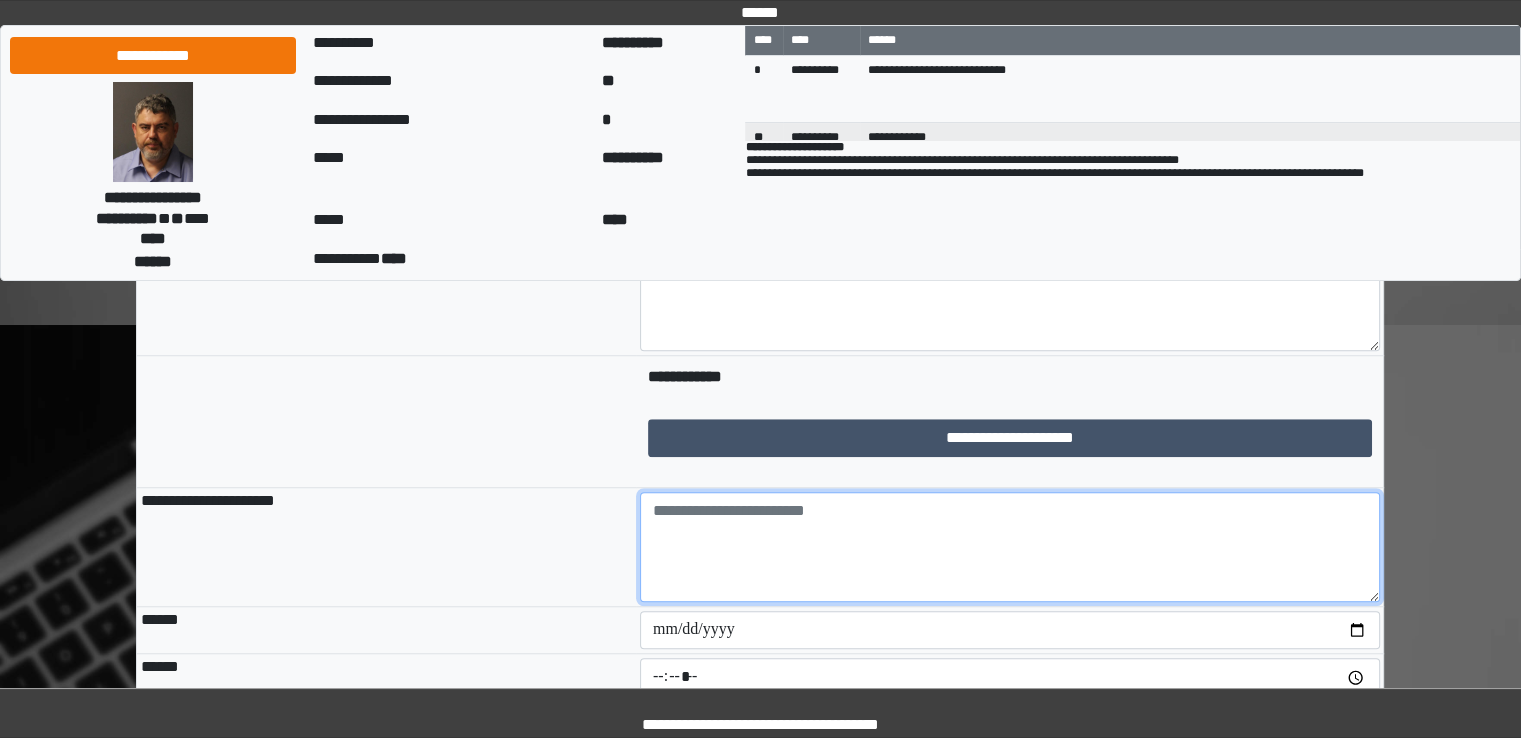 click at bounding box center [1010, 547] 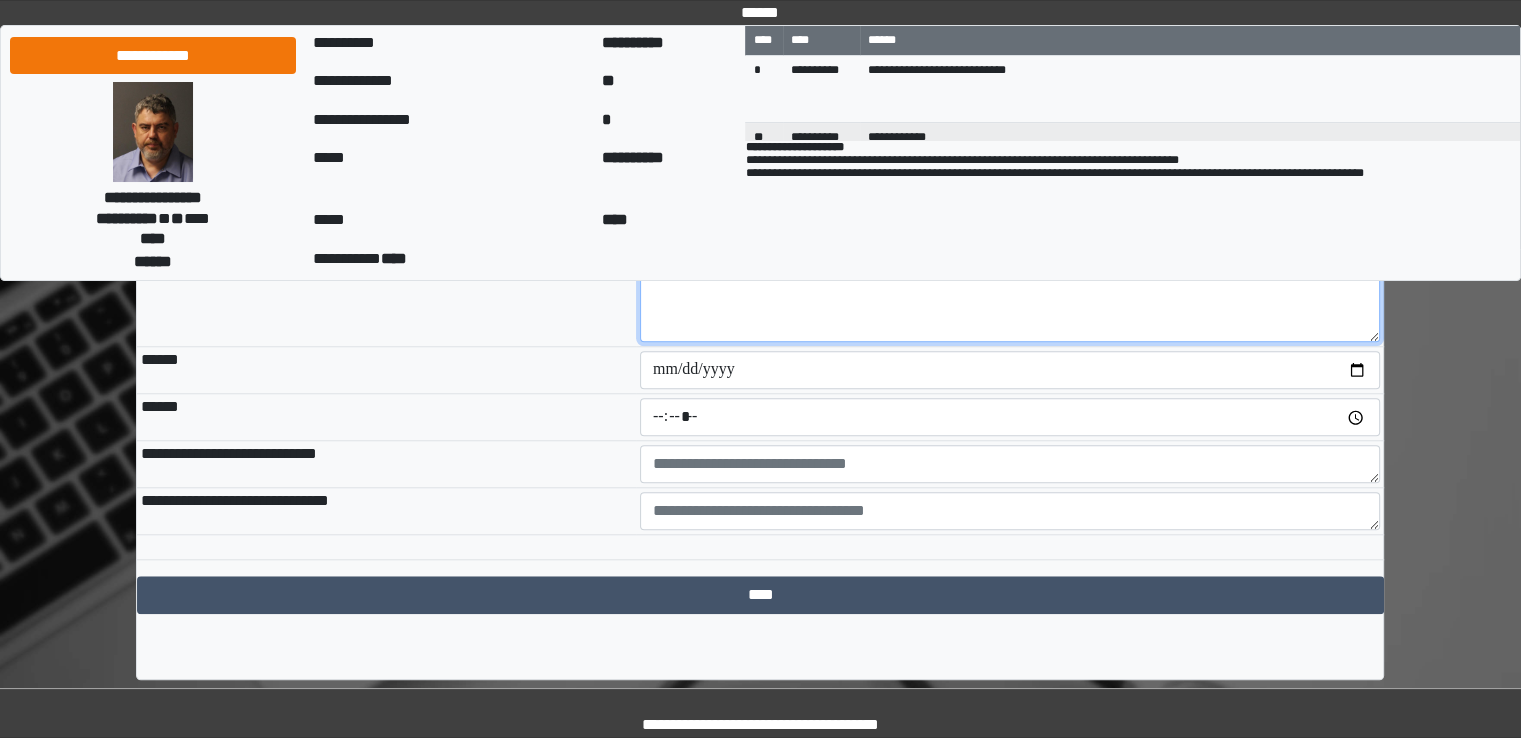 scroll, scrollTop: 1766, scrollLeft: 0, axis: vertical 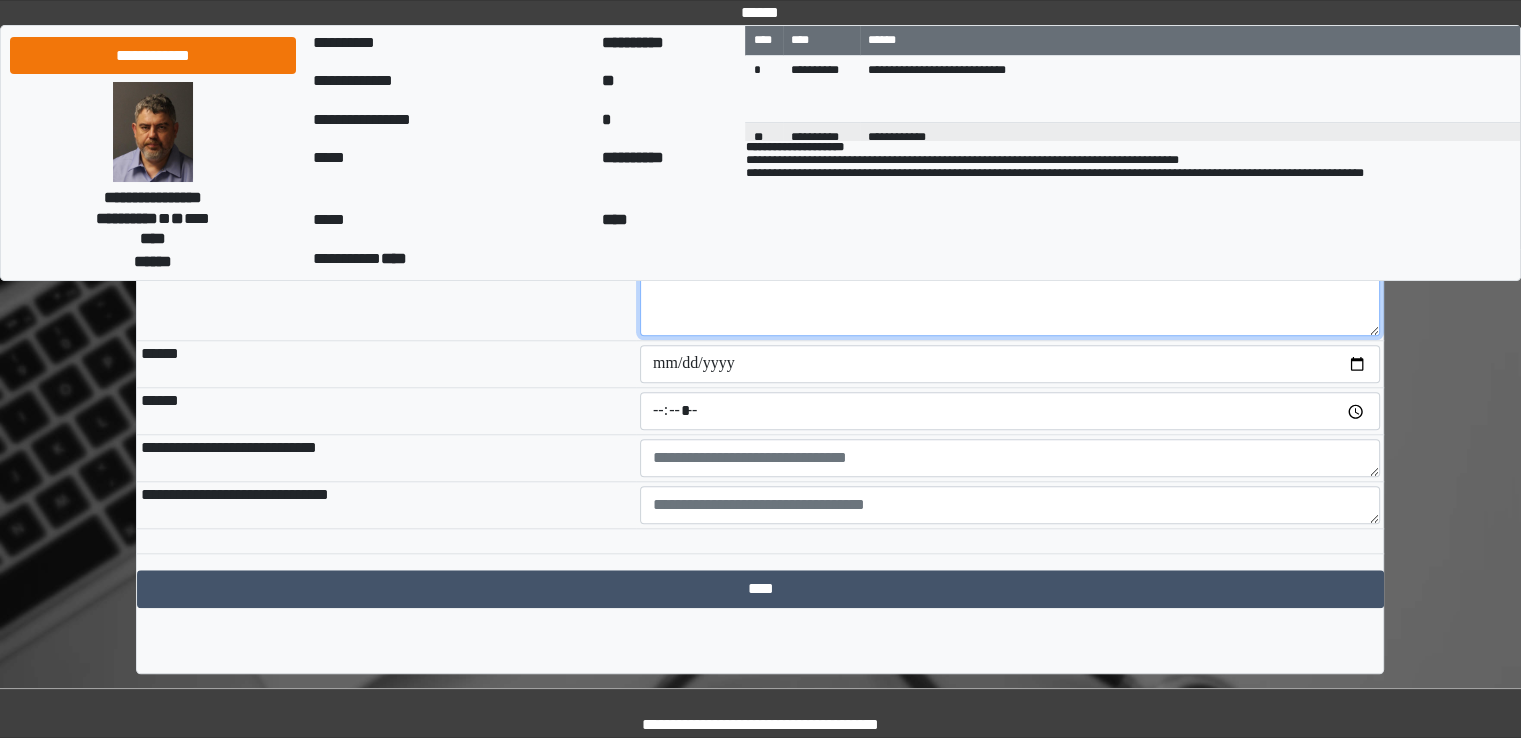 type on "**********" 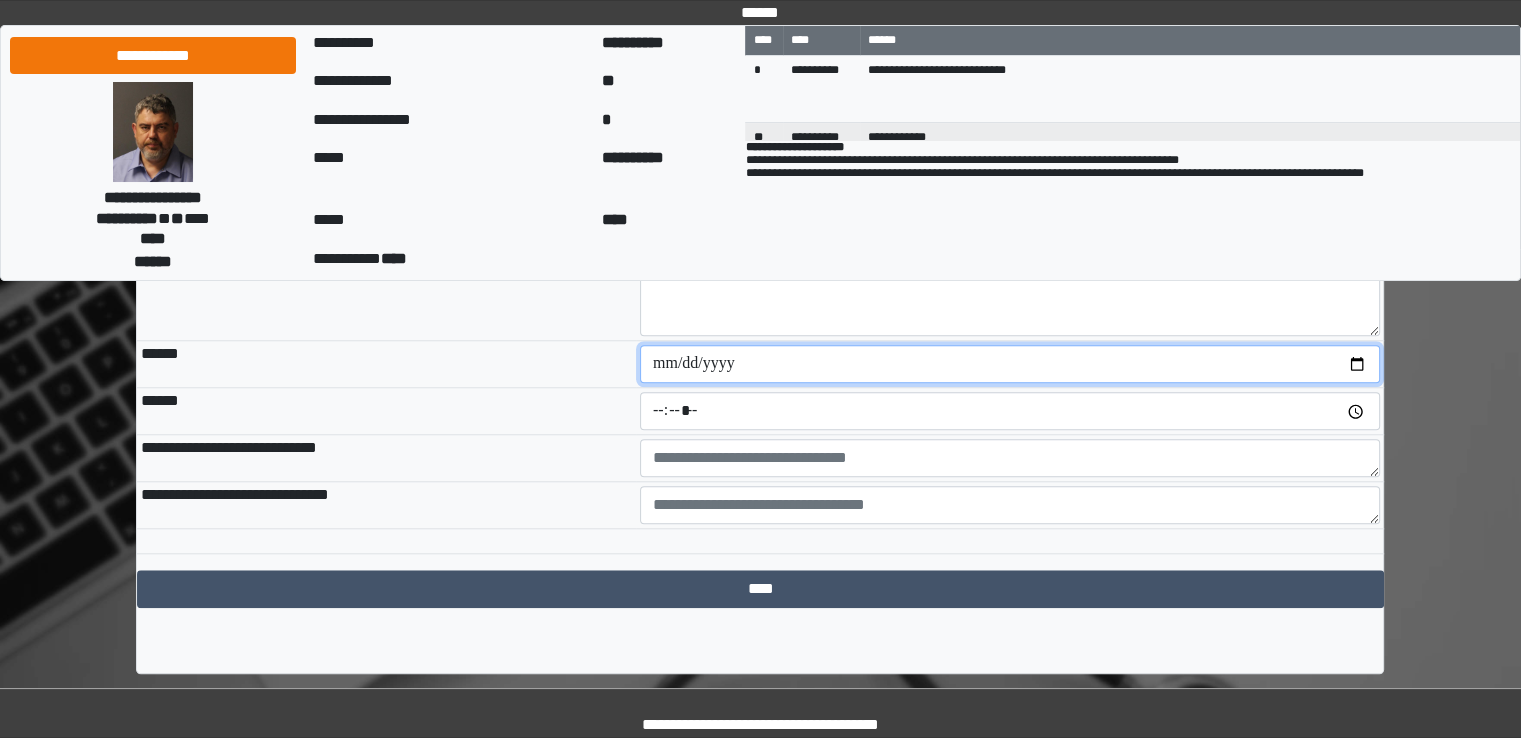 click at bounding box center (1010, 364) 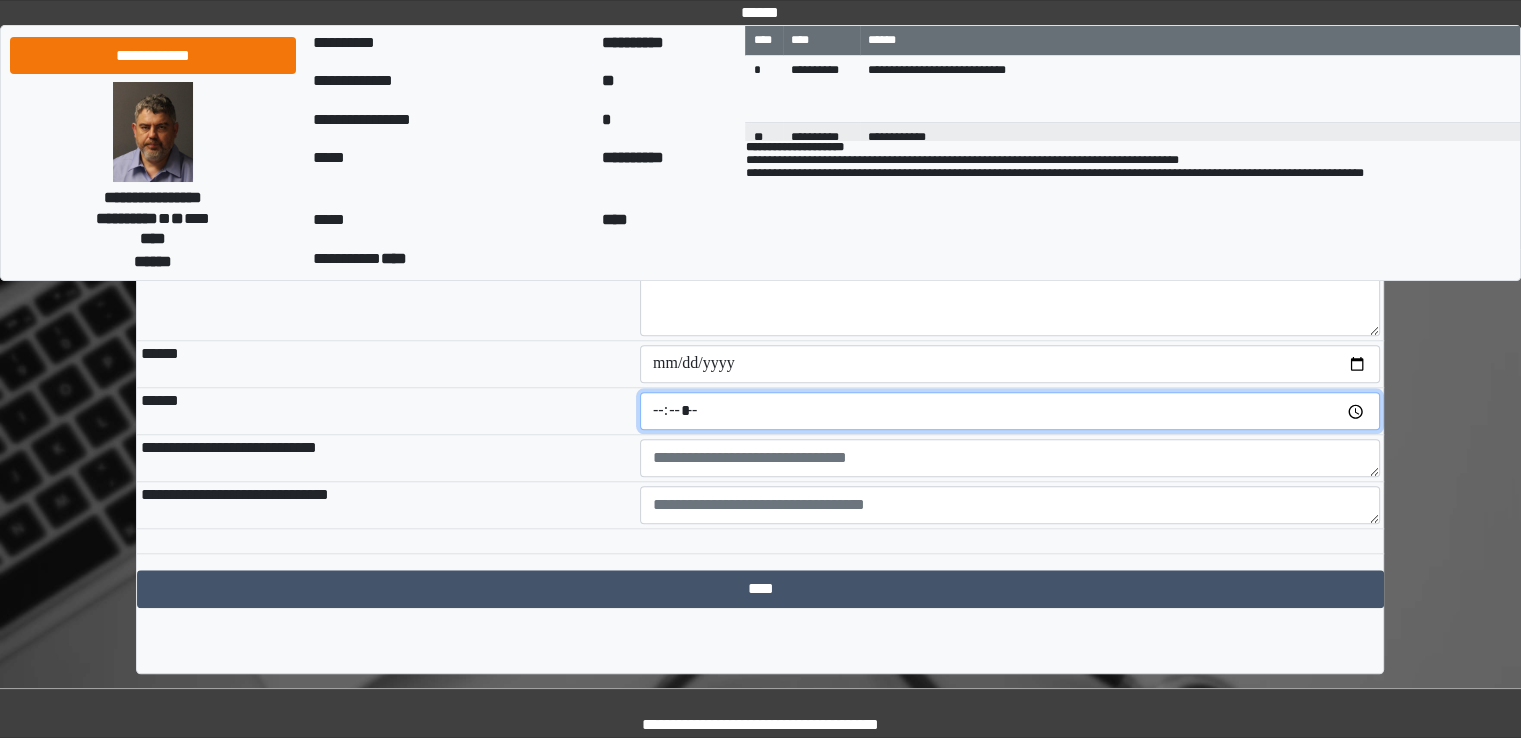 click at bounding box center [1010, 411] 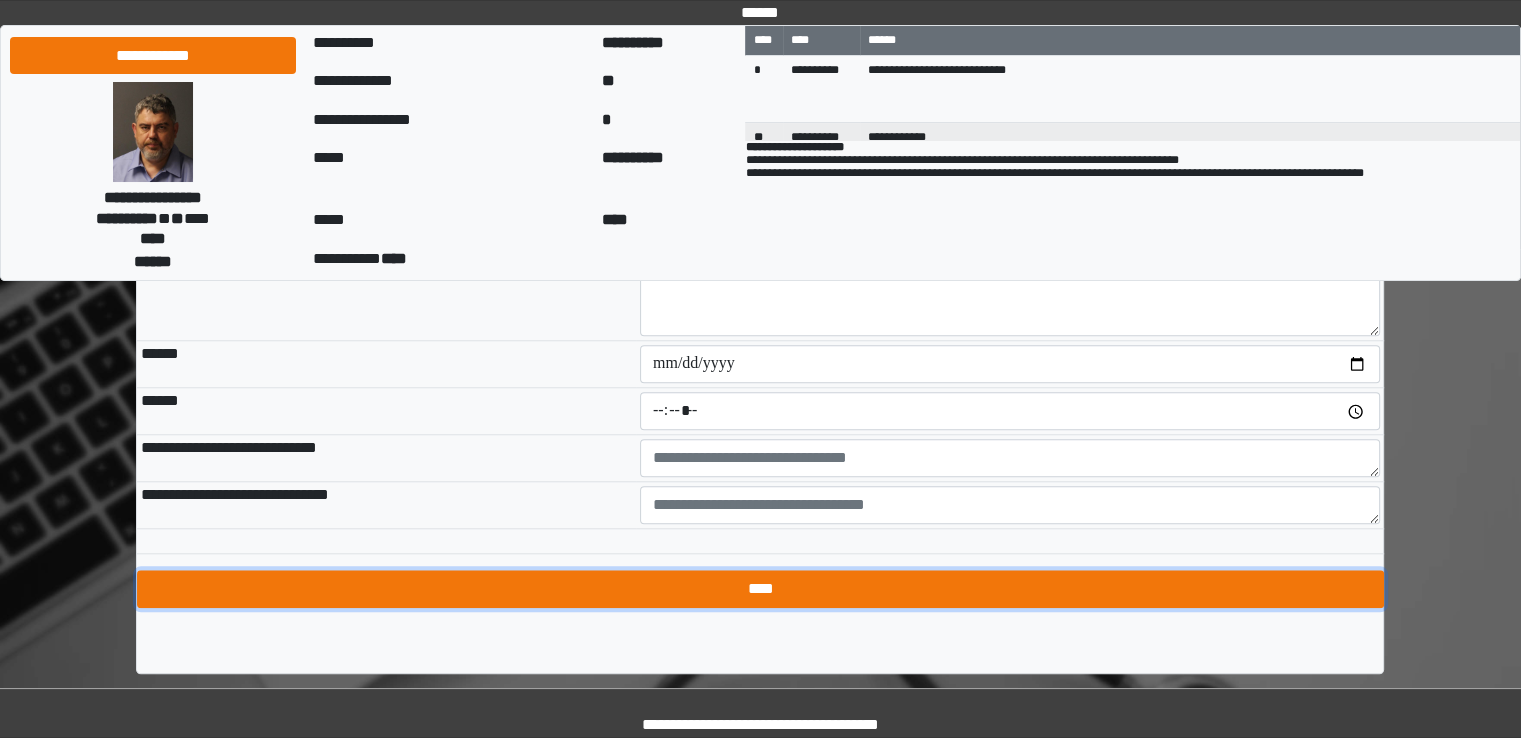 click on "****" at bounding box center [760, 589] 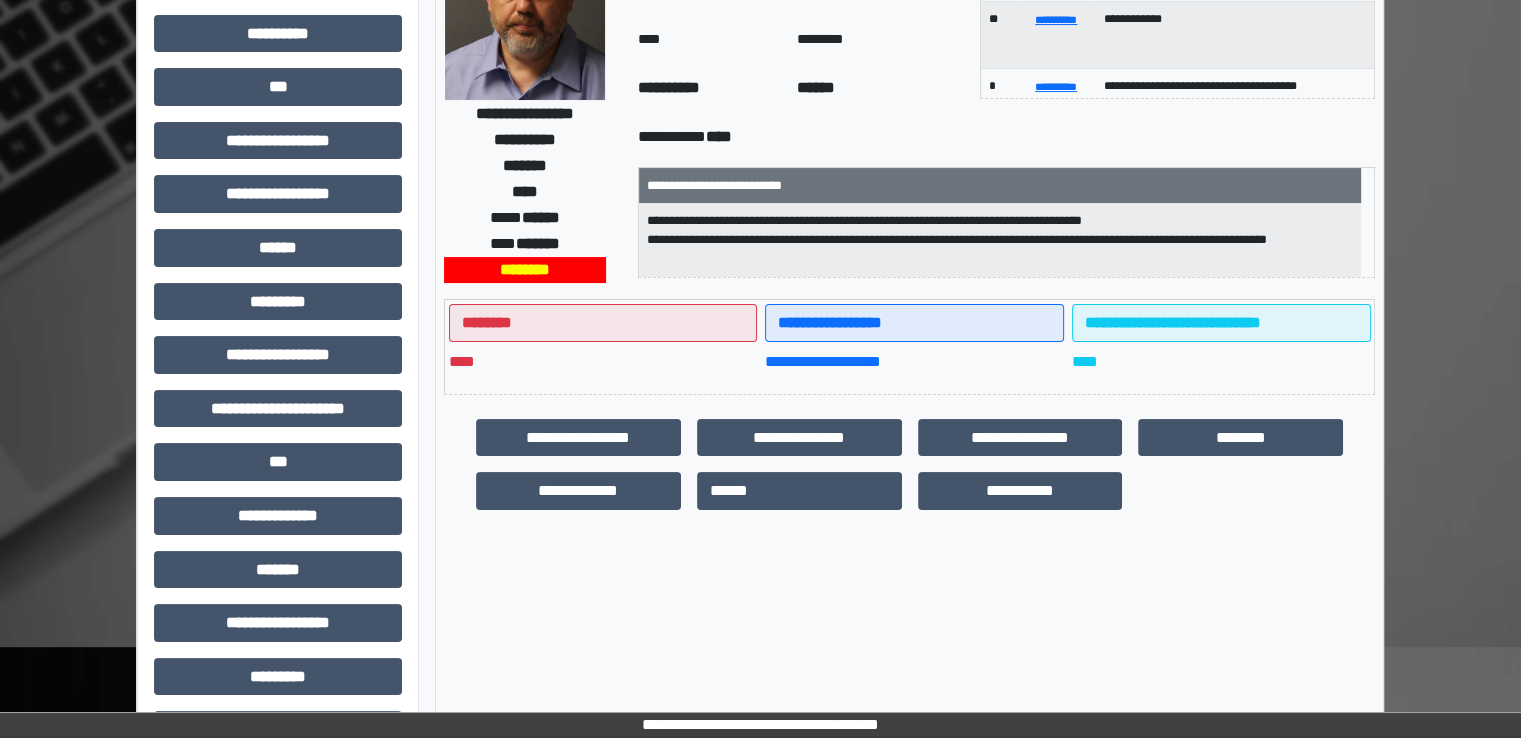 scroll, scrollTop: 428, scrollLeft: 0, axis: vertical 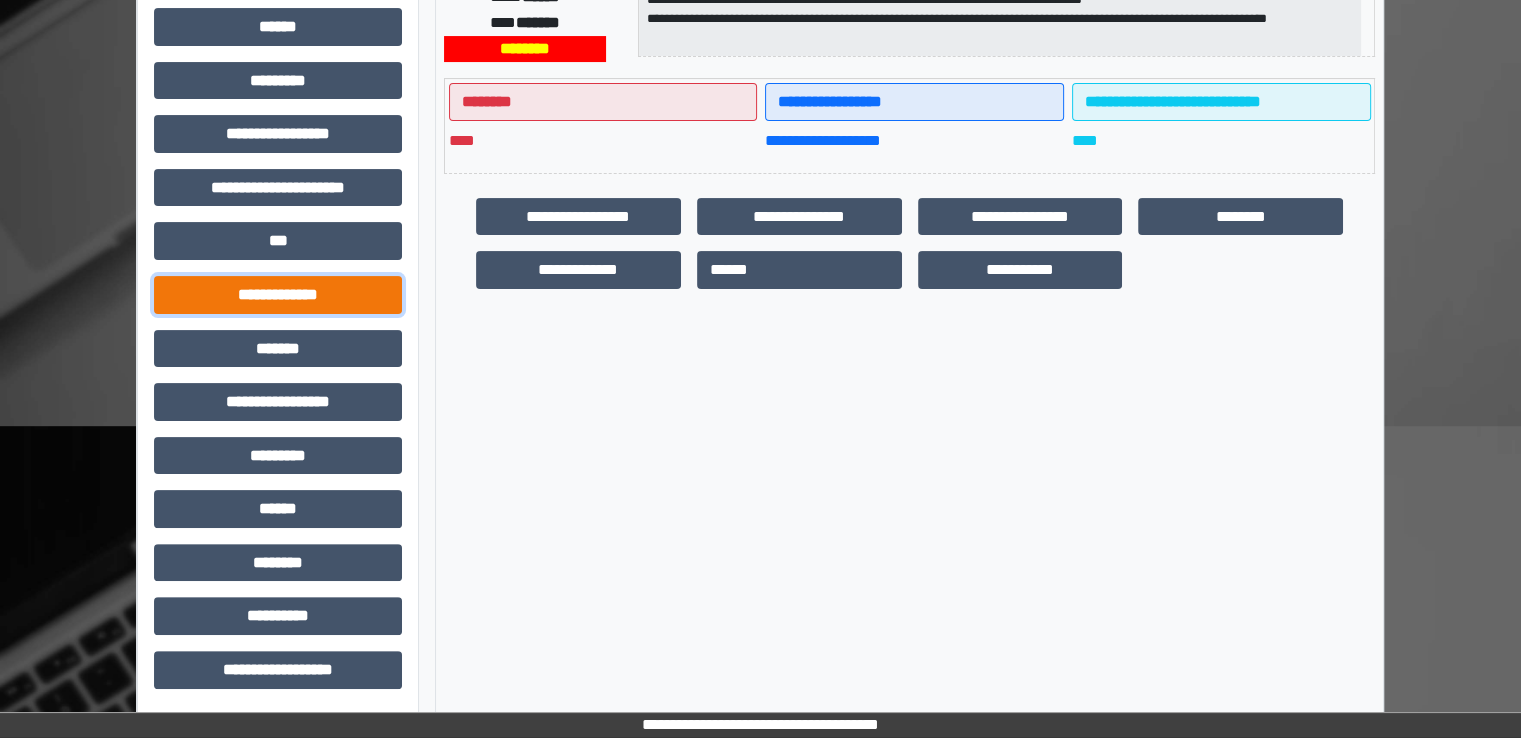 click on "**********" at bounding box center (278, 295) 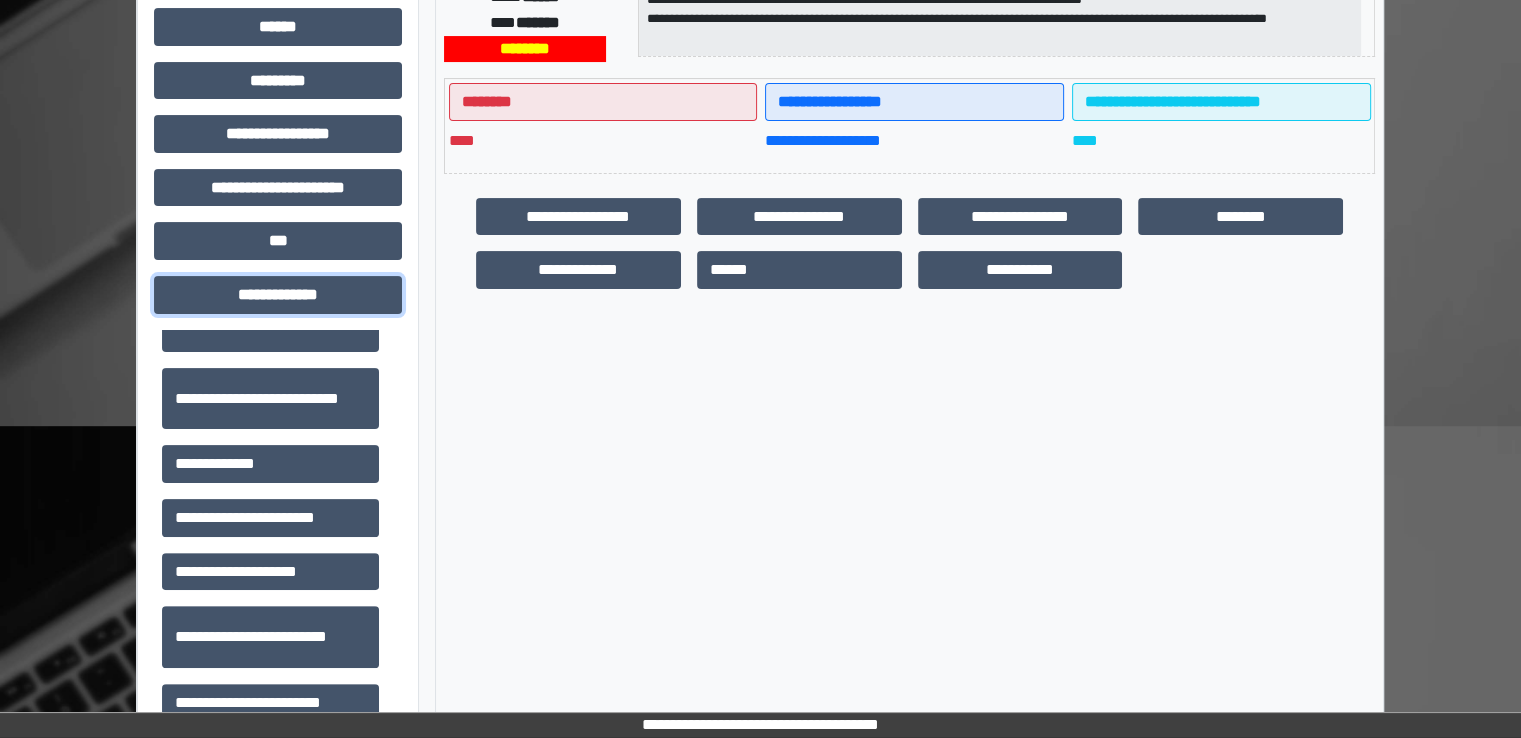 scroll, scrollTop: 500, scrollLeft: 0, axis: vertical 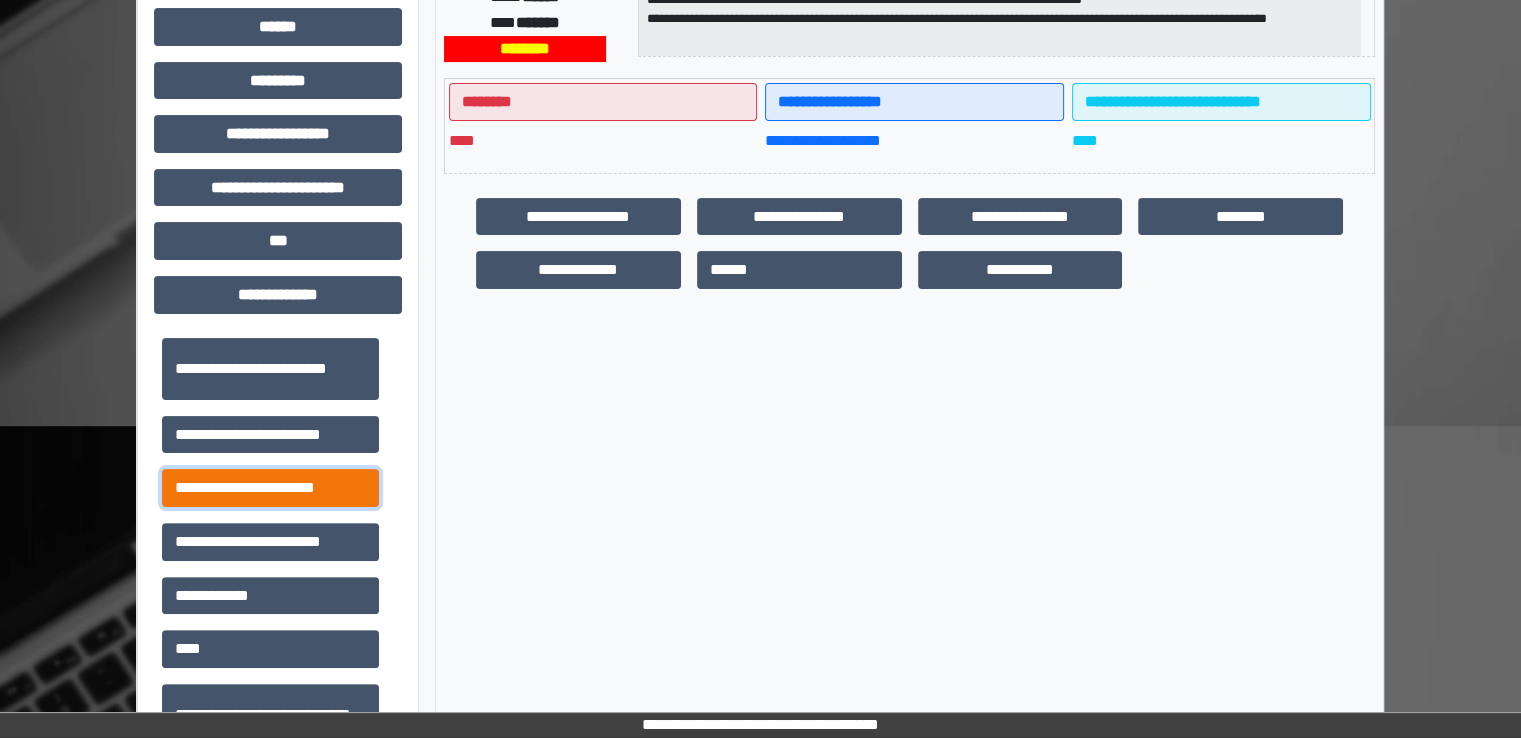 click on "**********" at bounding box center [270, 488] 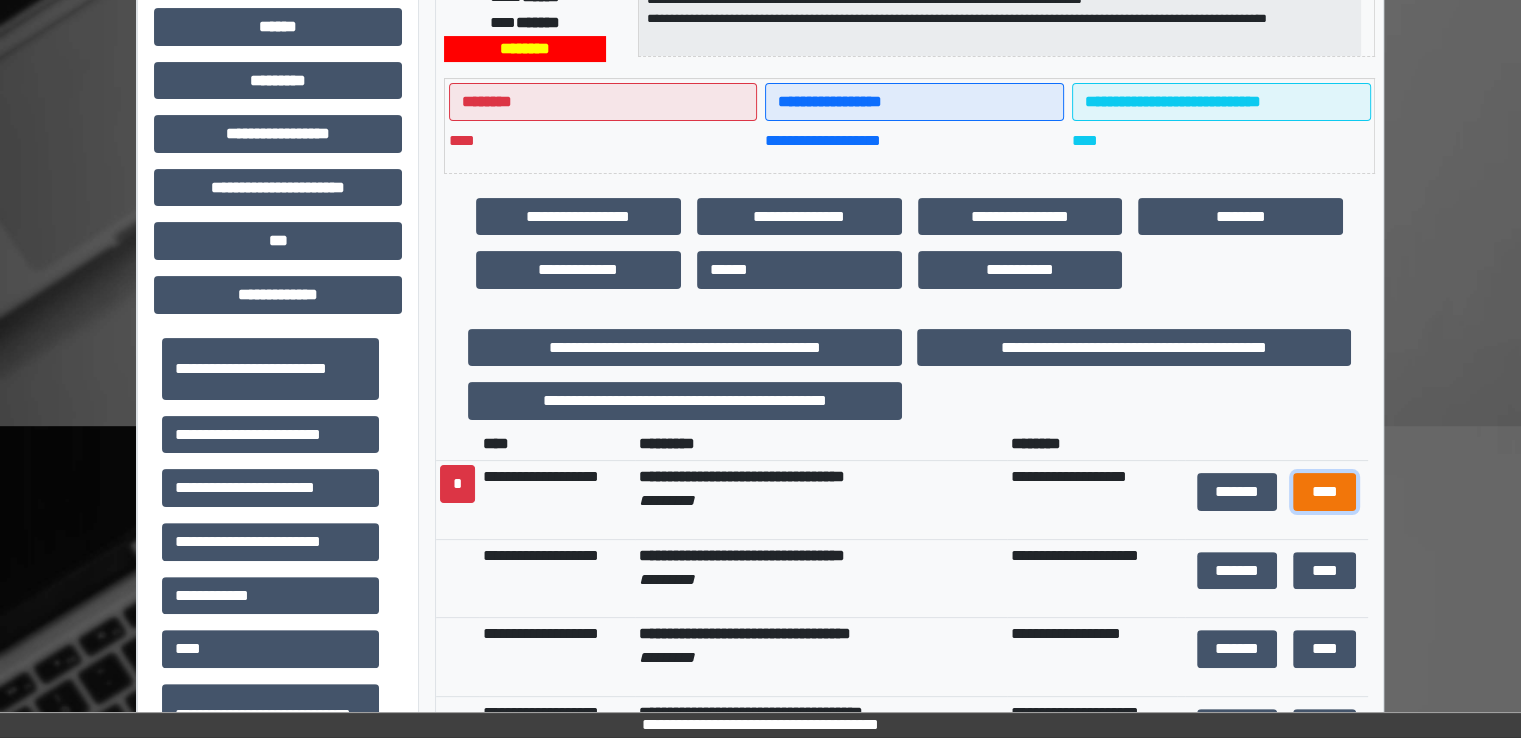 click on "****" at bounding box center [1324, 492] 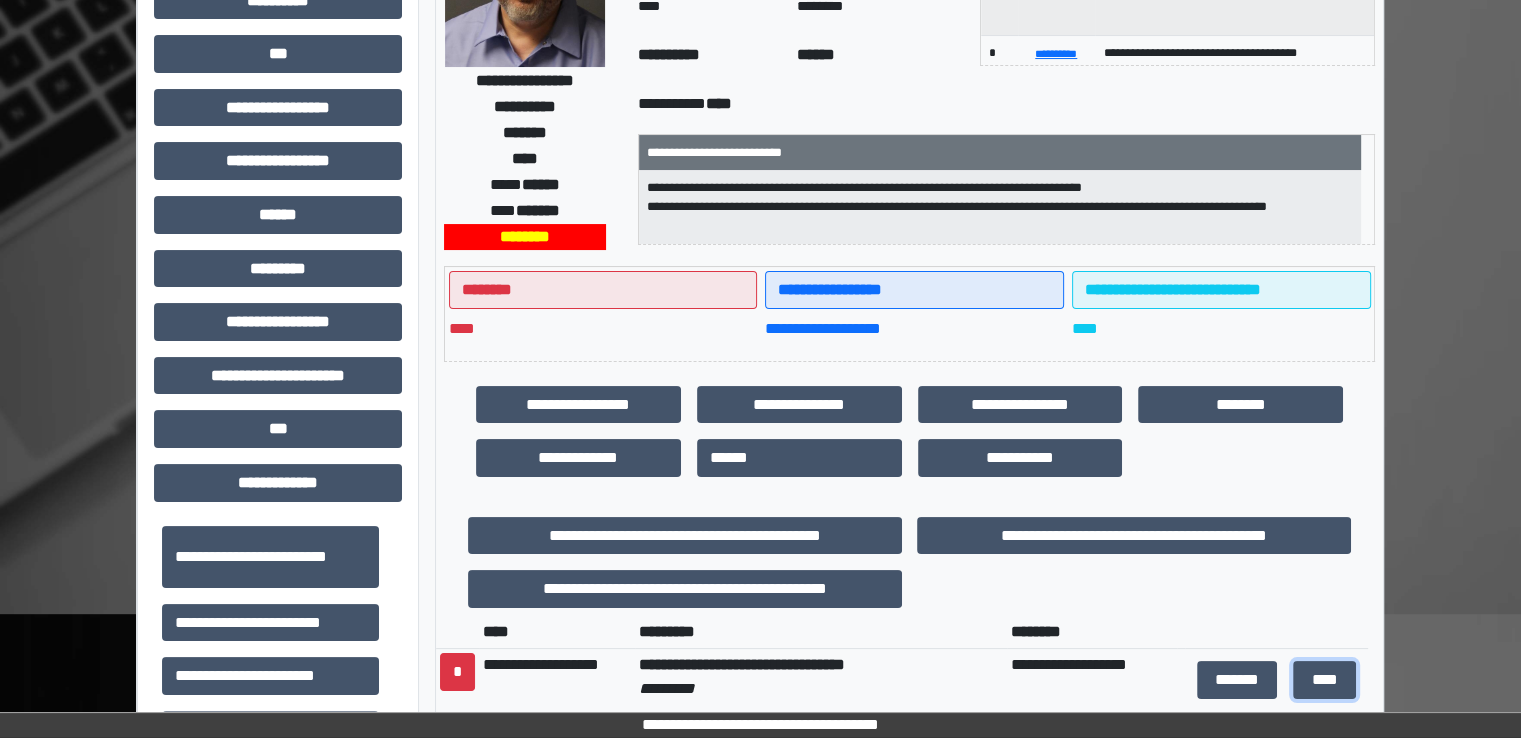 scroll, scrollTop: 0, scrollLeft: 0, axis: both 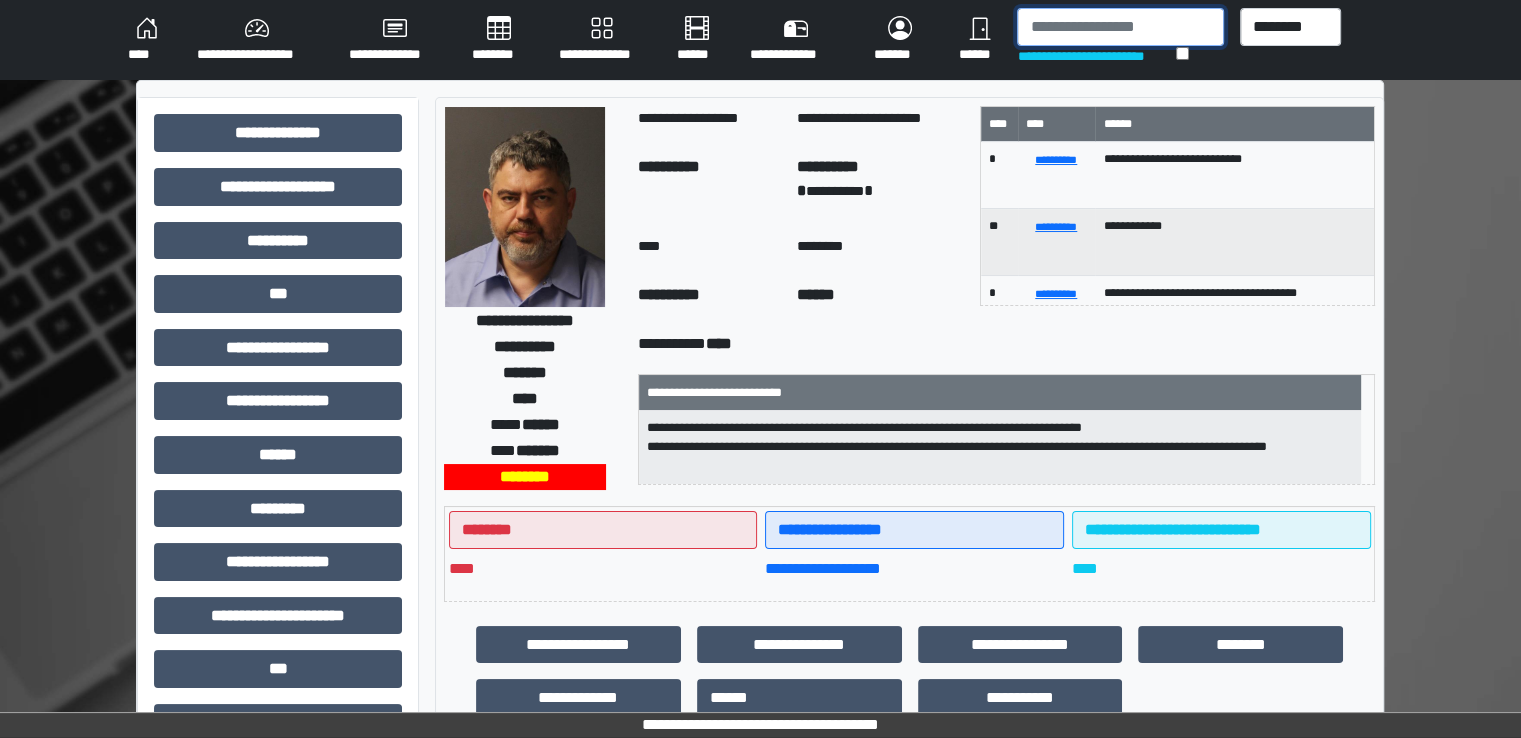 click at bounding box center [1120, 27] 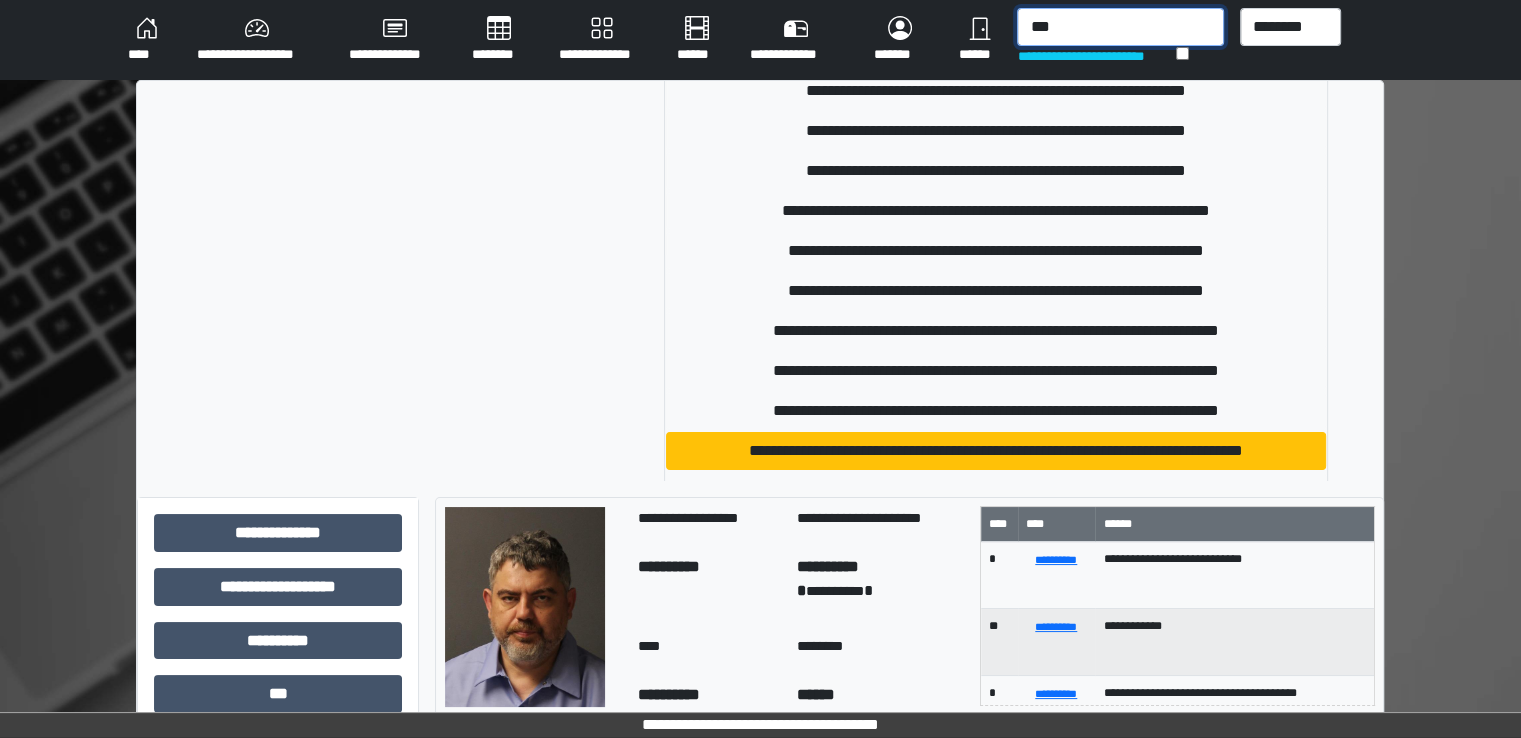scroll, scrollTop: 1300, scrollLeft: 0, axis: vertical 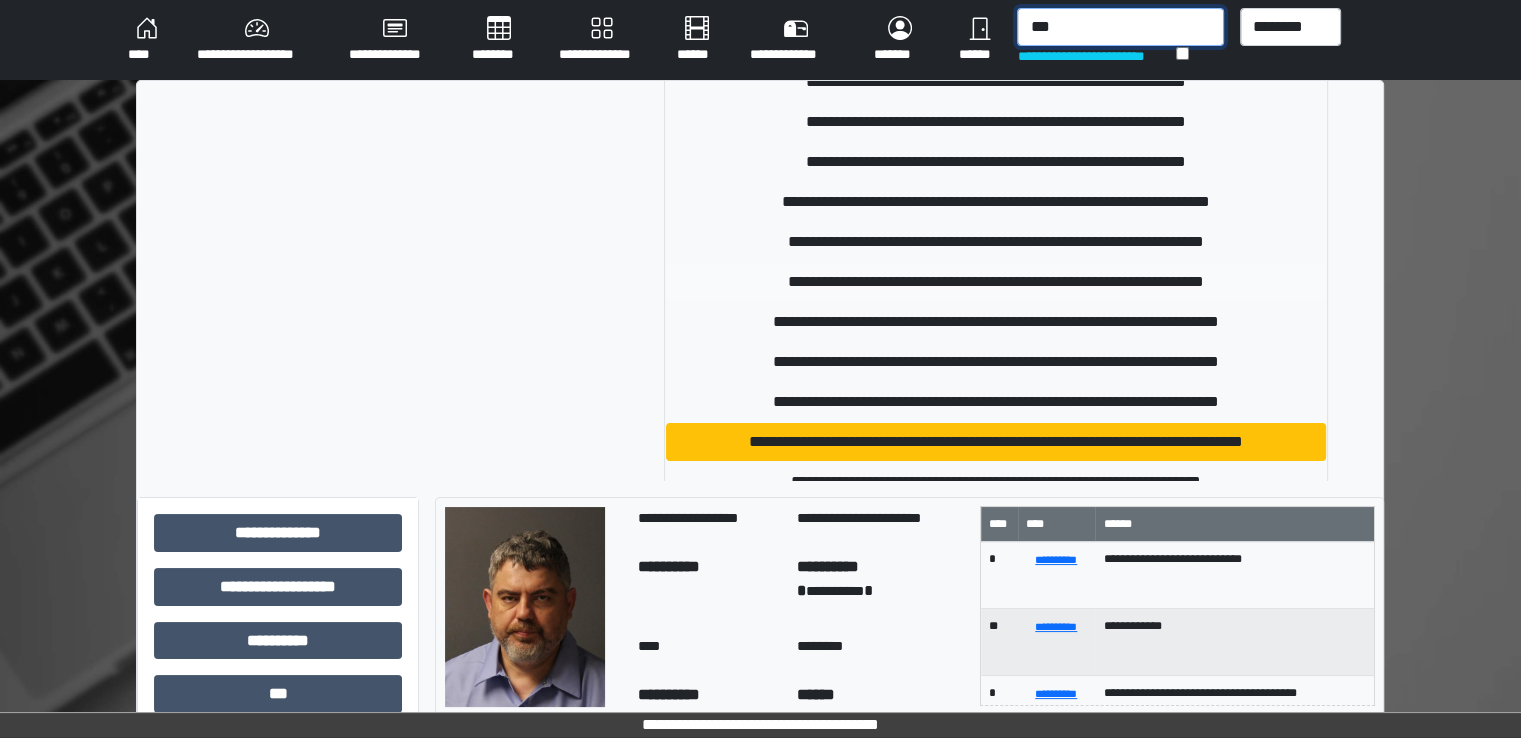 type on "***" 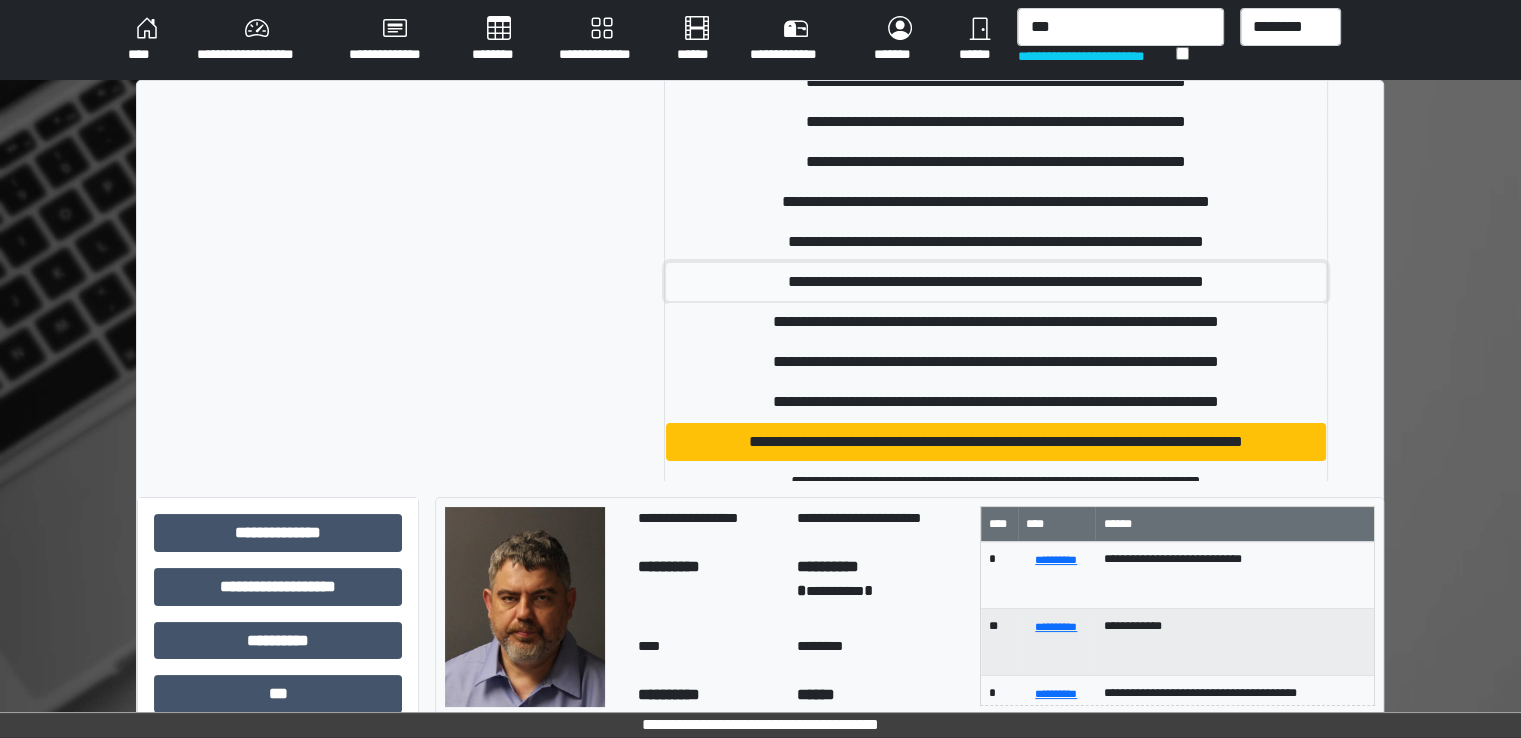 click on "**********" at bounding box center (996, 282) 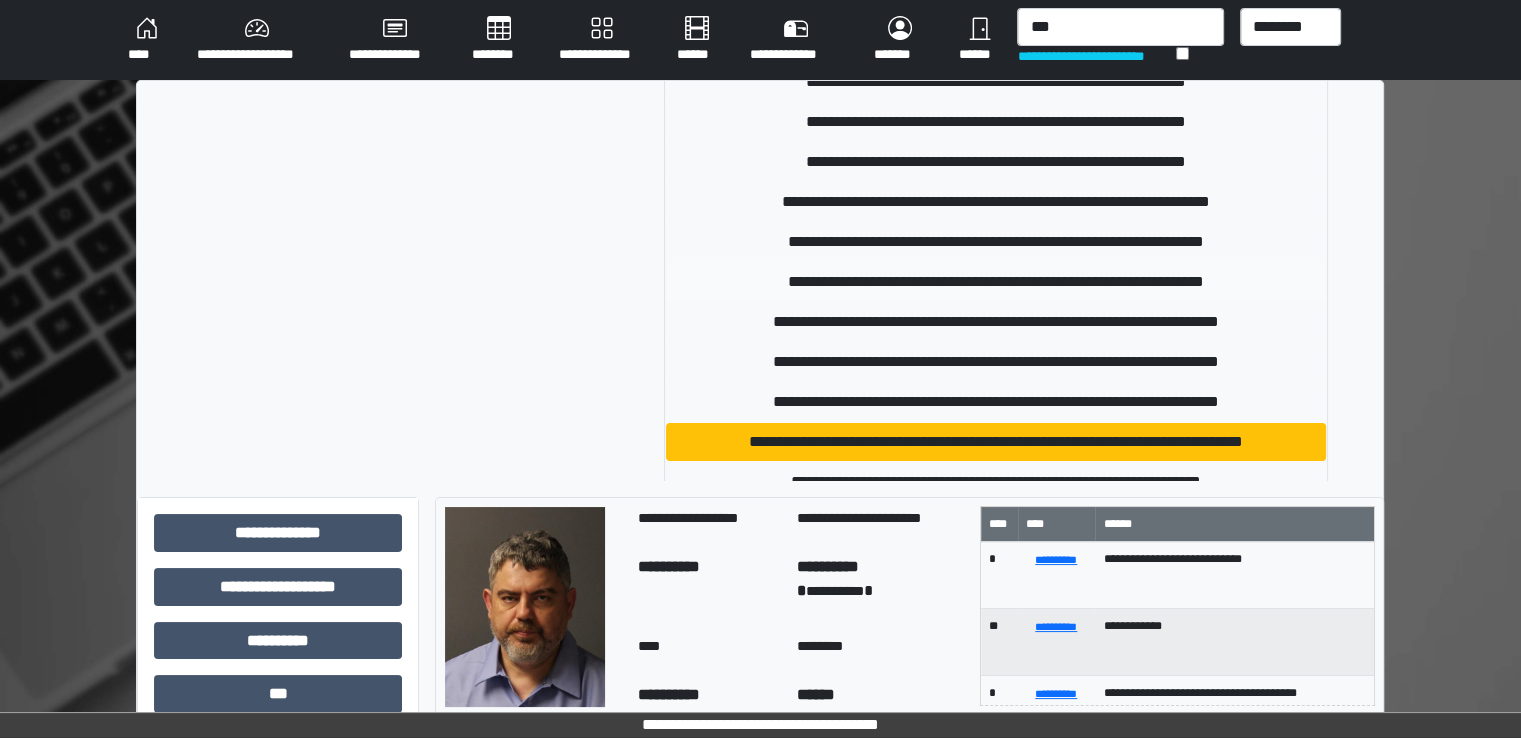 type 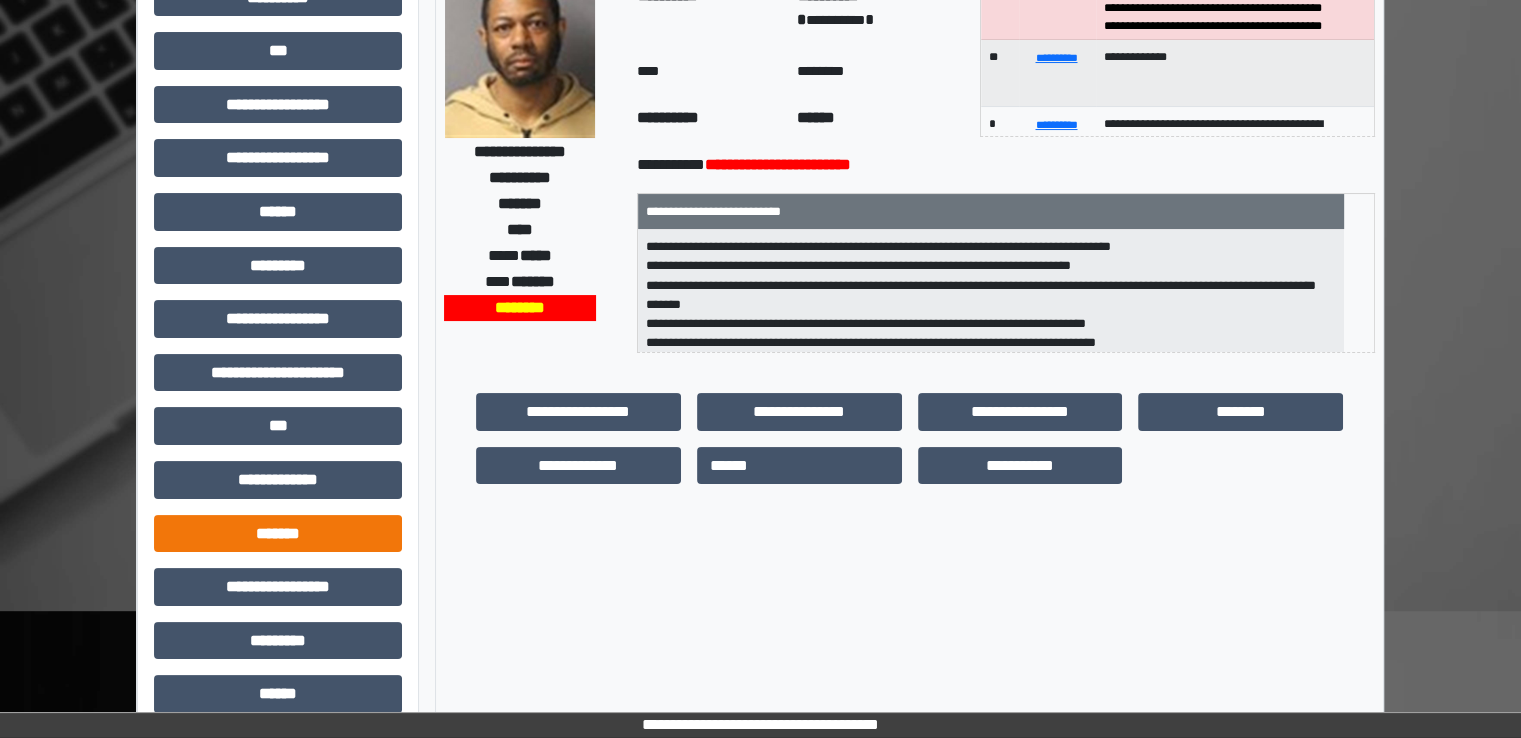 scroll, scrollTop: 428, scrollLeft: 0, axis: vertical 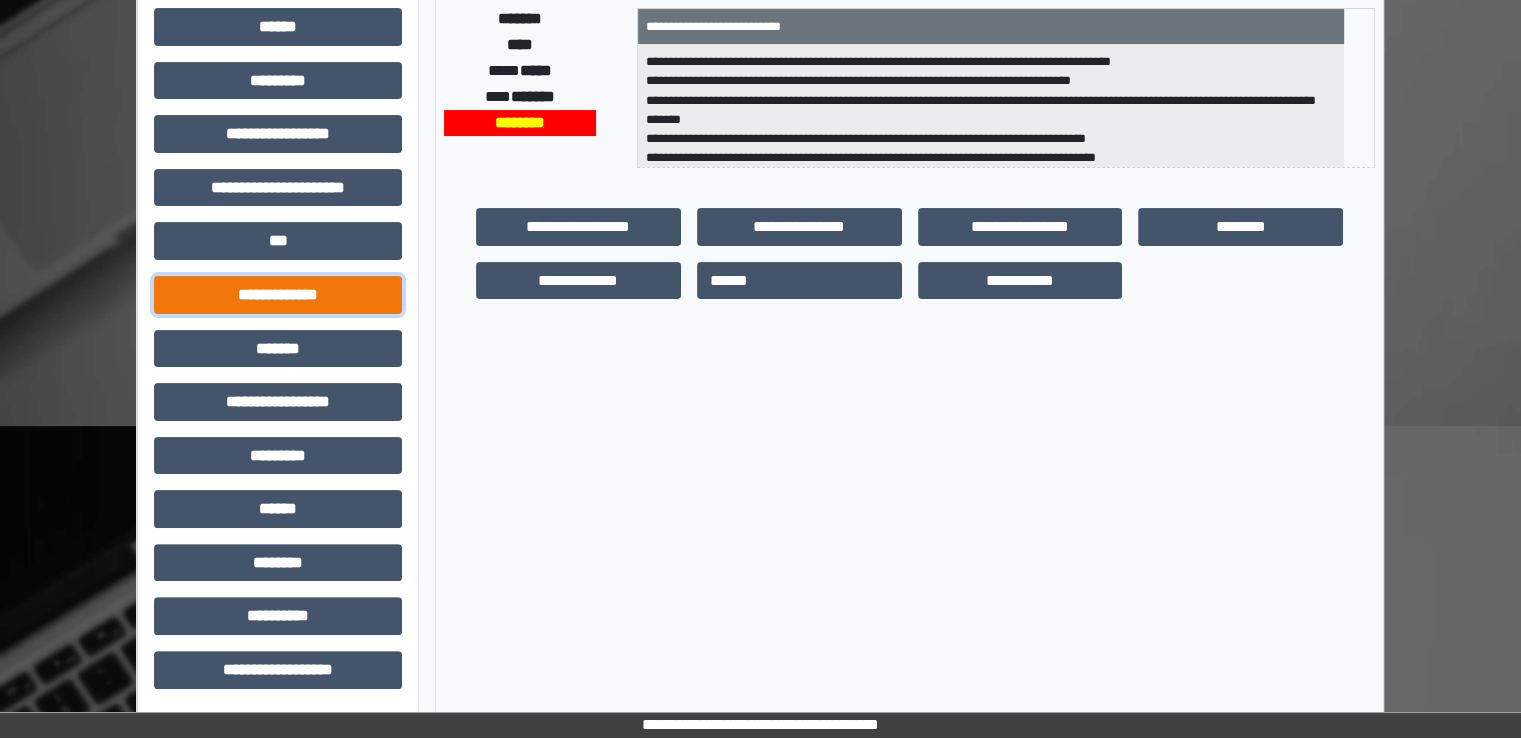 click on "**********" at bounding box center (278, 295) 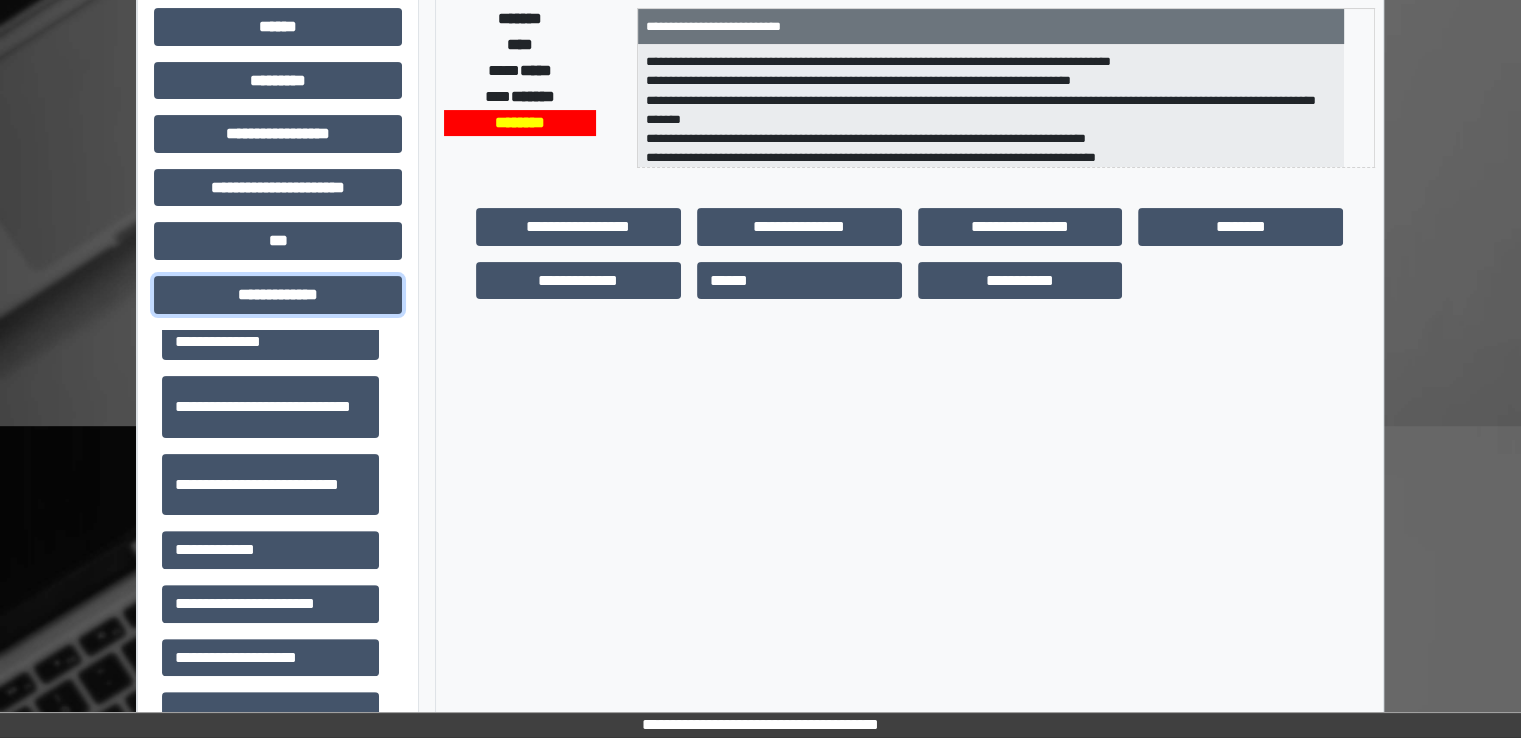 scroll, scrollTop: 500, scrollLeft: 0, axis: vertical 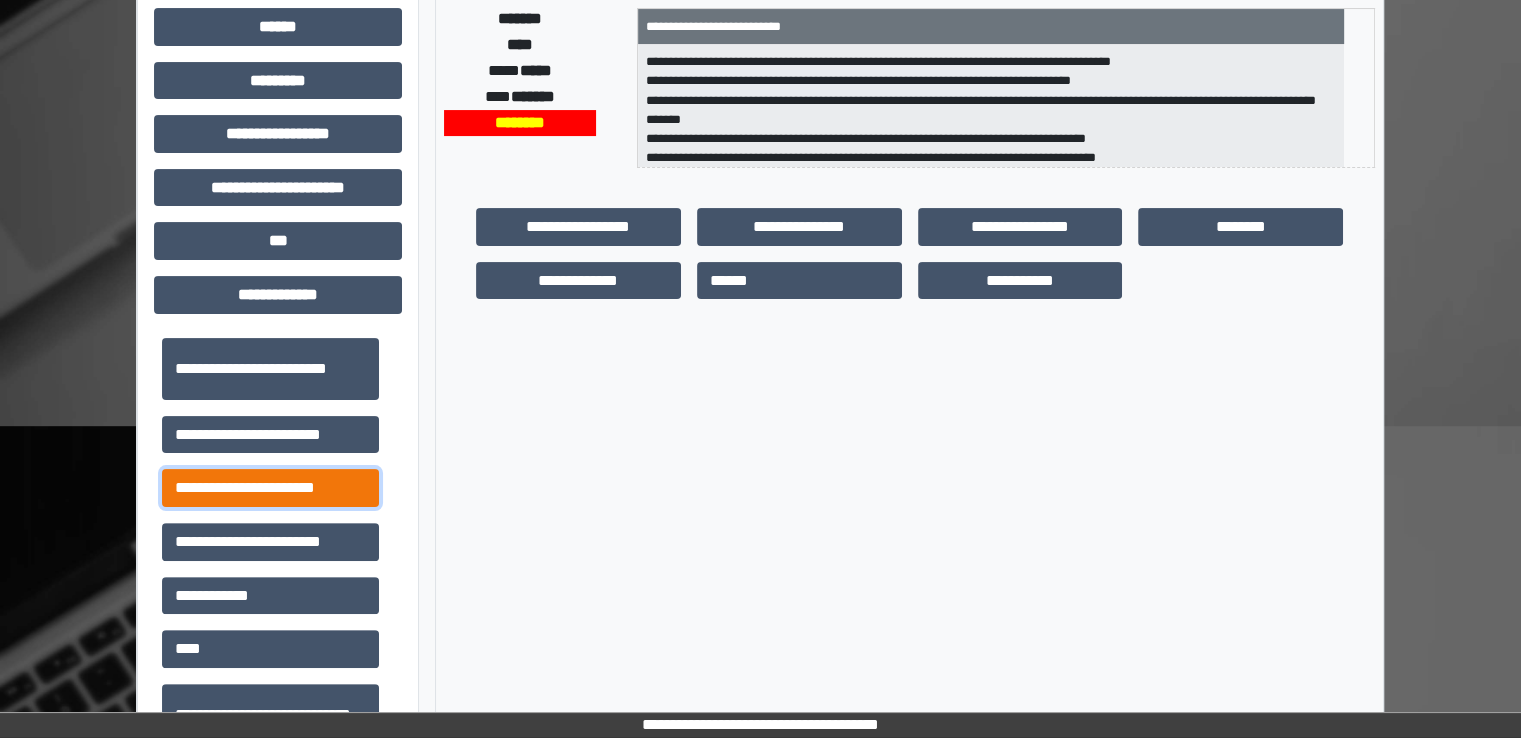 click on "**********" at bounding box center (270, 488) 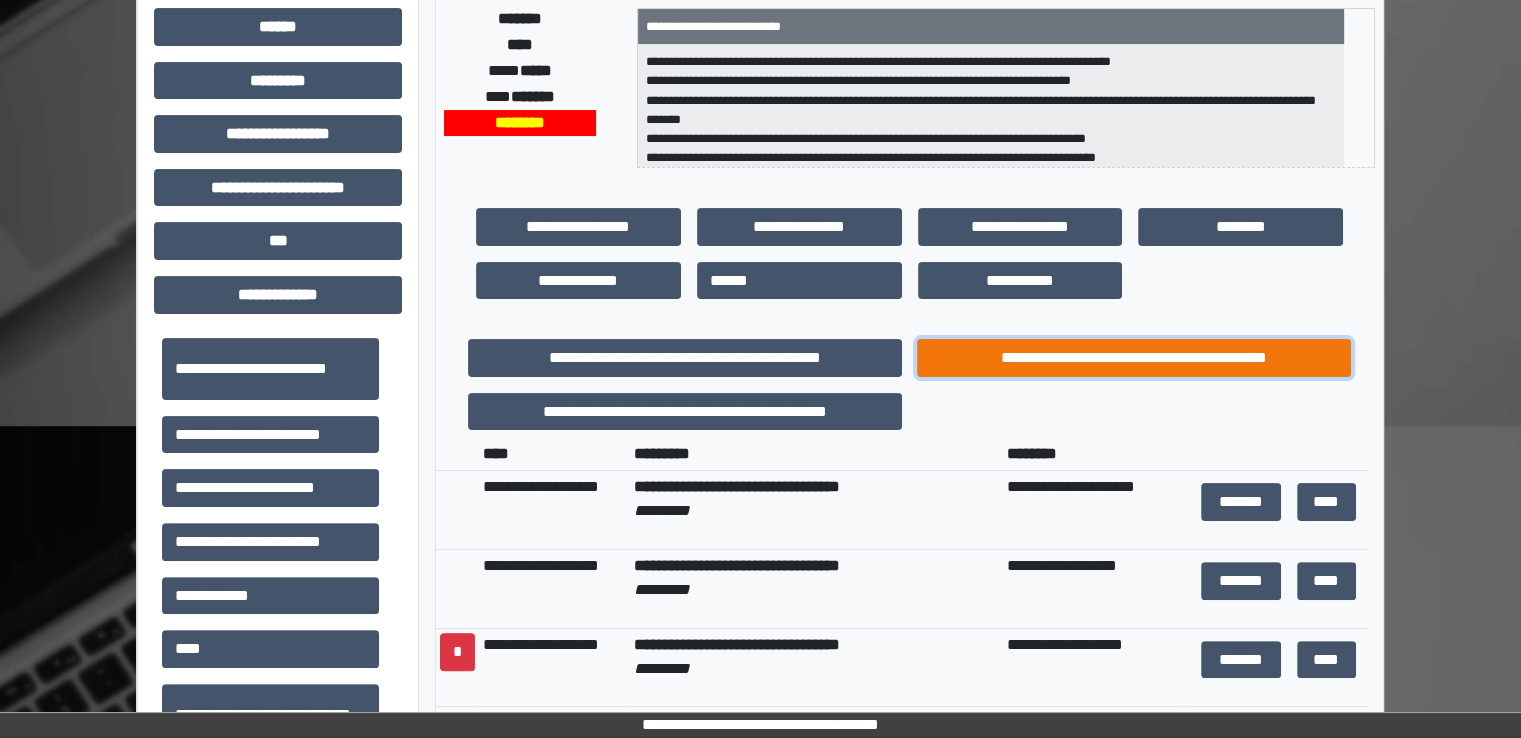 click on "**********" at bounding box center [1134, 358] 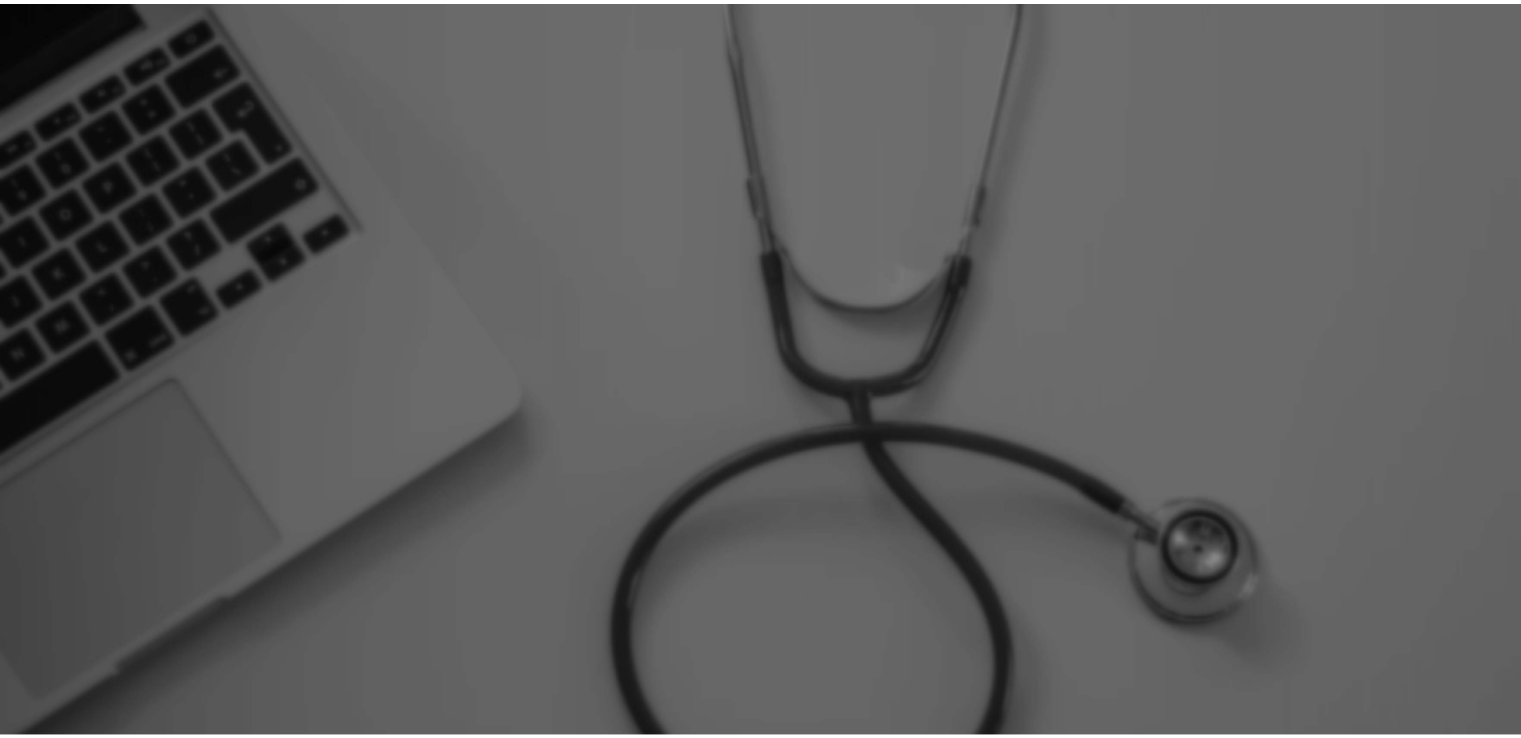 scroll, scrollTop: 0, scrollLeft: 0, axis: both 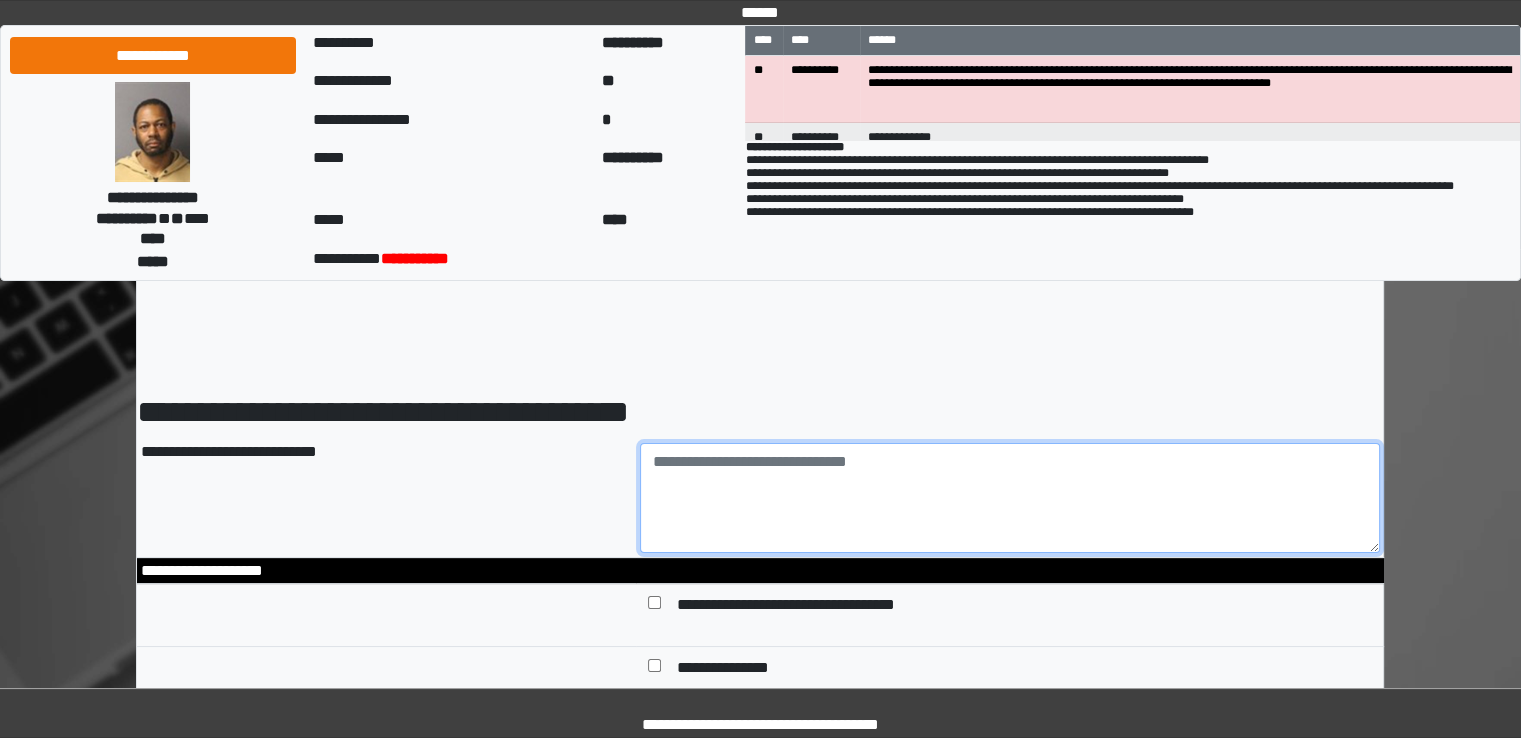 click at bounding box center [1010, 498] 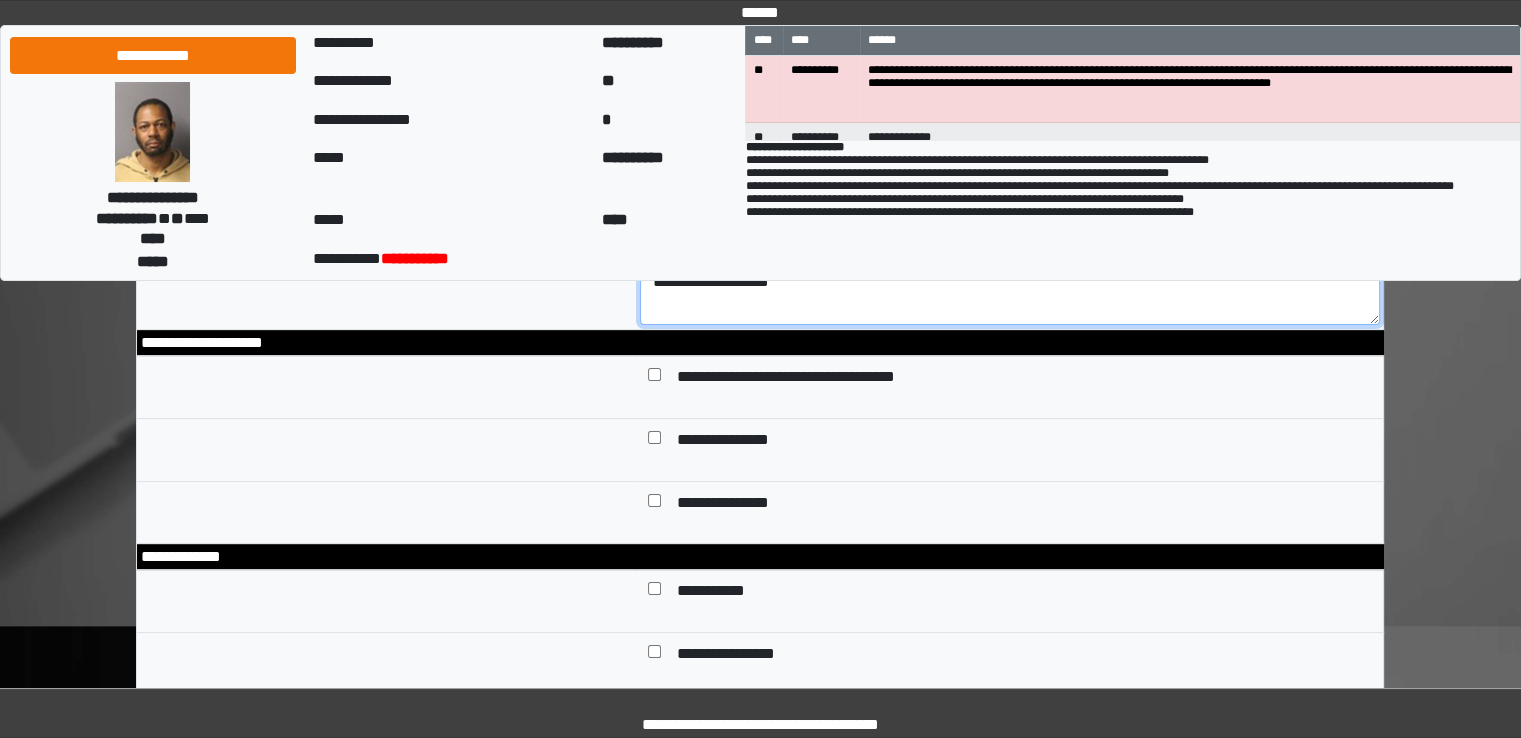 scroll, scrollTop: 300, scrollLeft: 0, axis: vertical 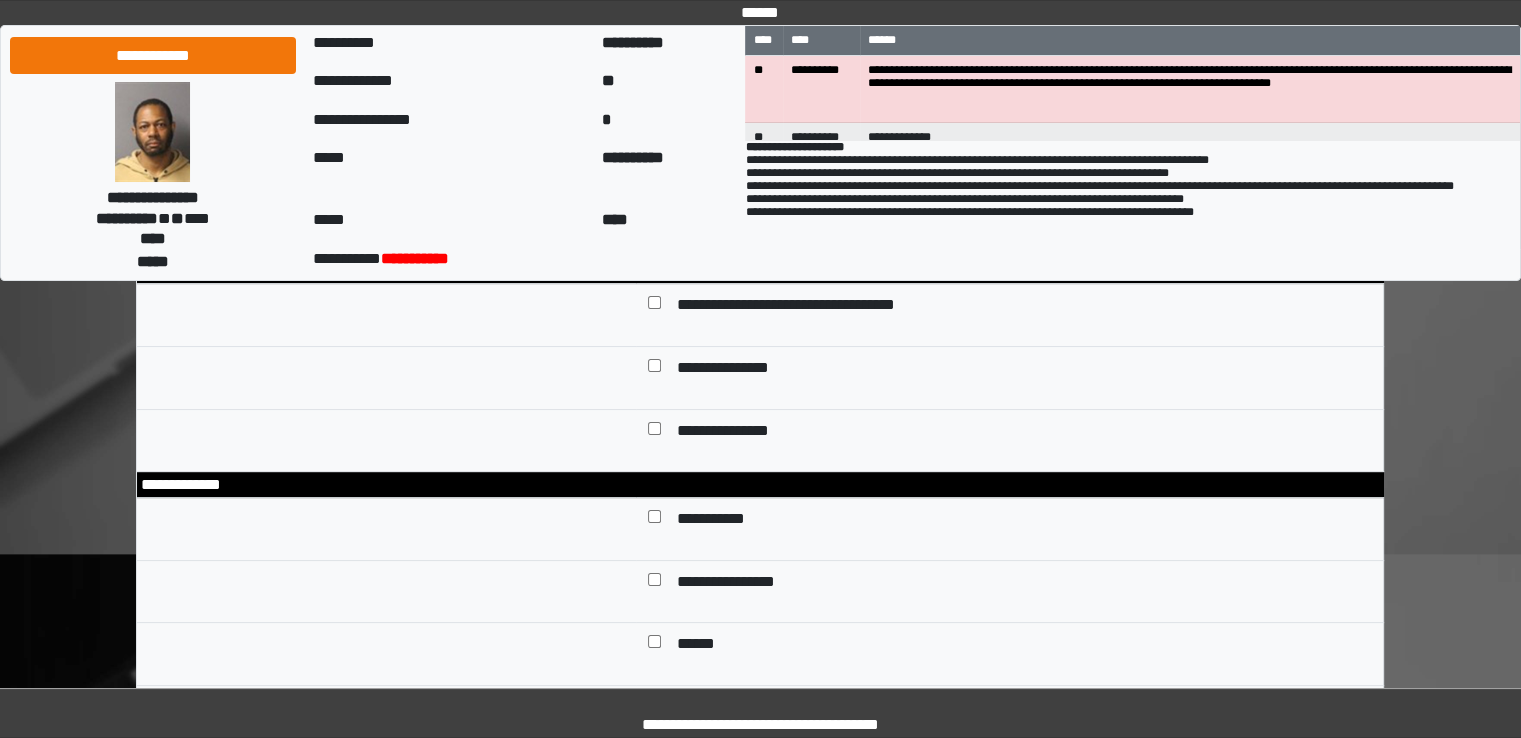 type on "**********" 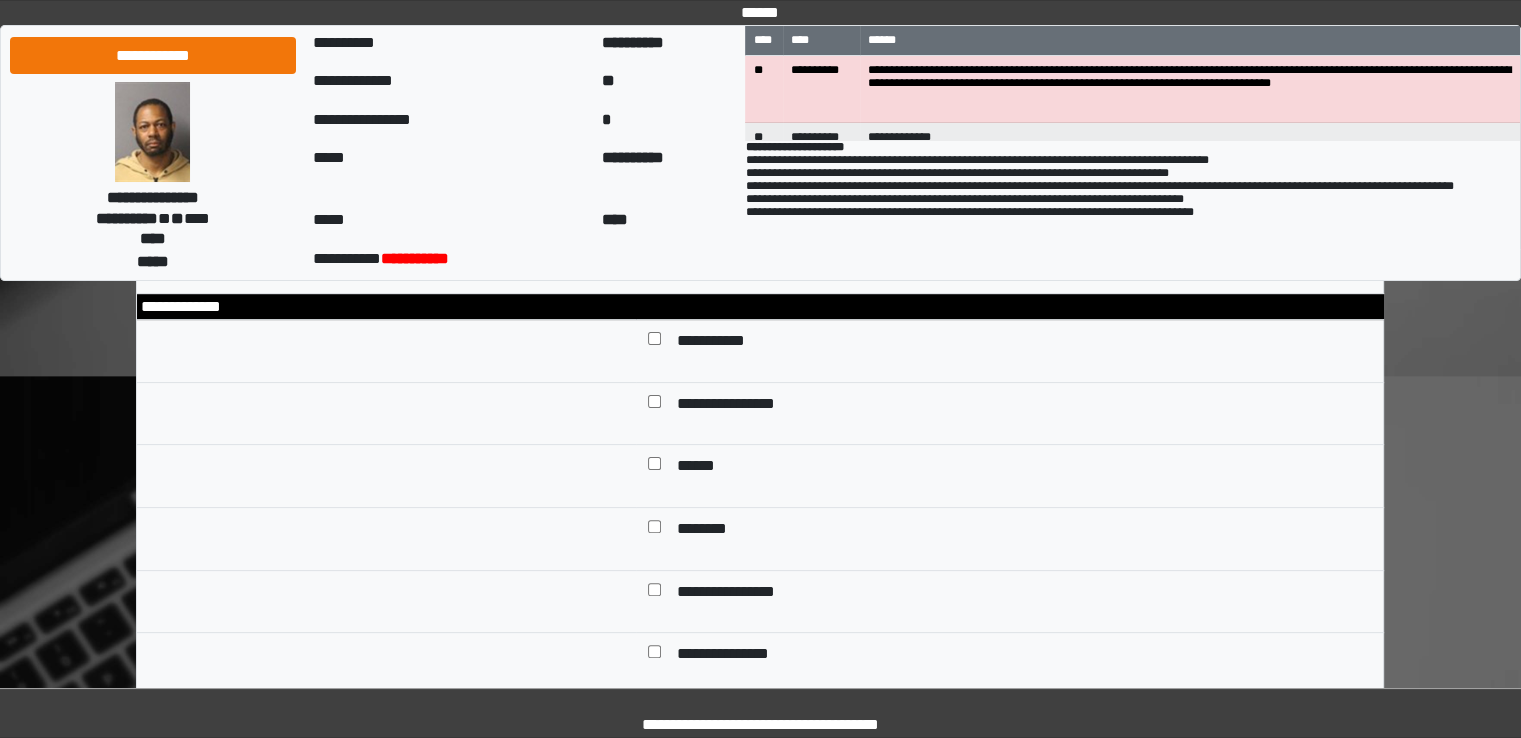 scroll, scrollTop: 500, scrollLeft: 0, axis: vertical 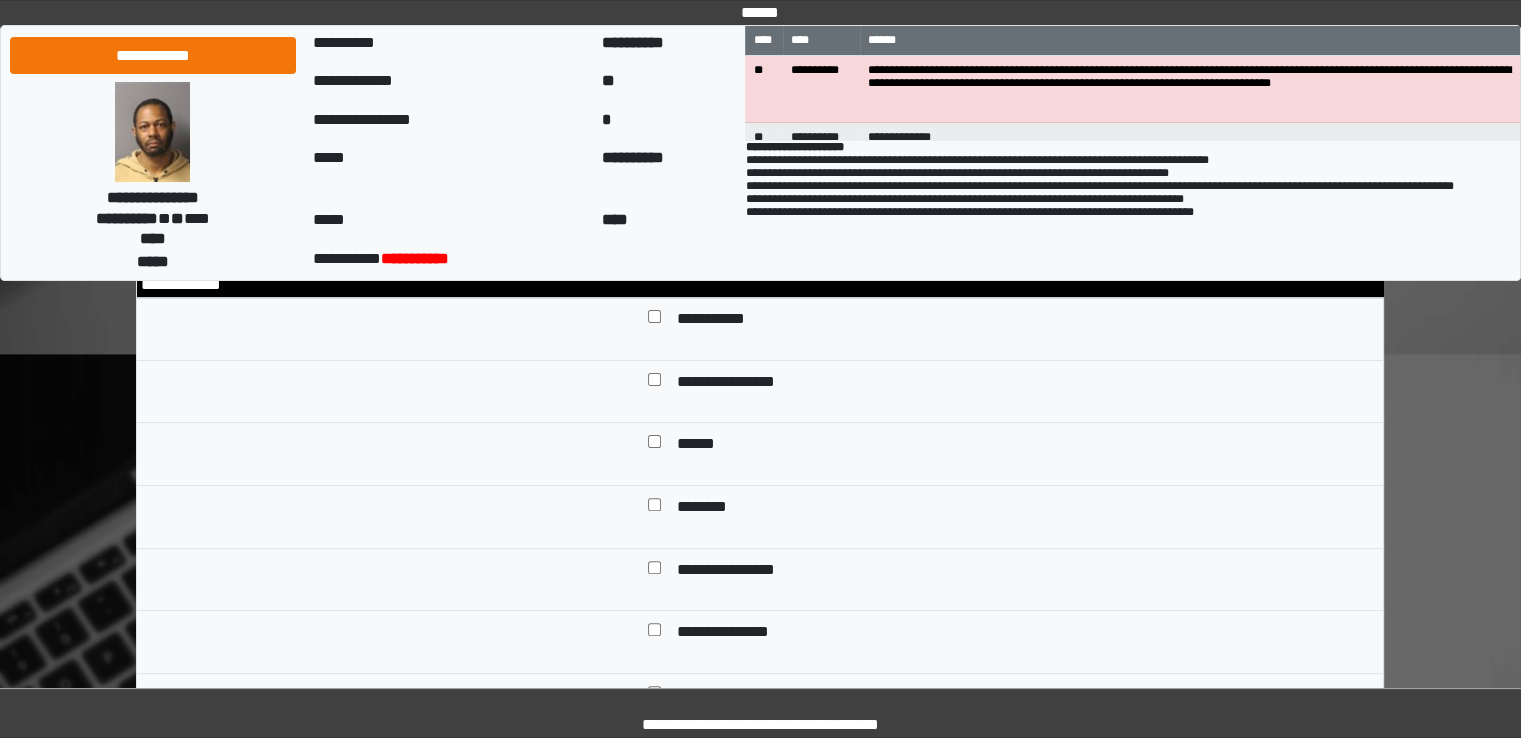 click on "**********" at bounding box center [723, 321] 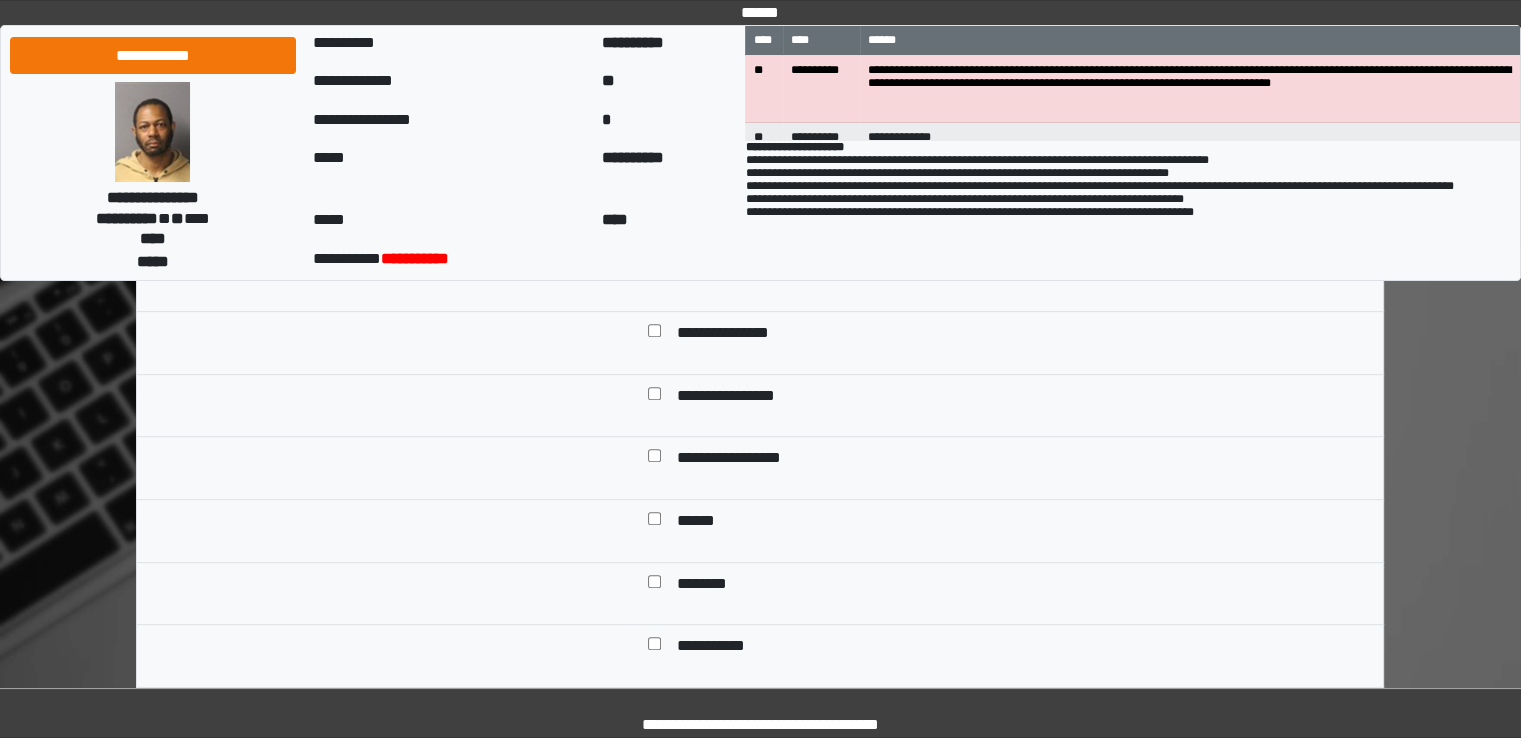 scroll, scrollTop: 800, scrollLeft: 0, axis: vertical 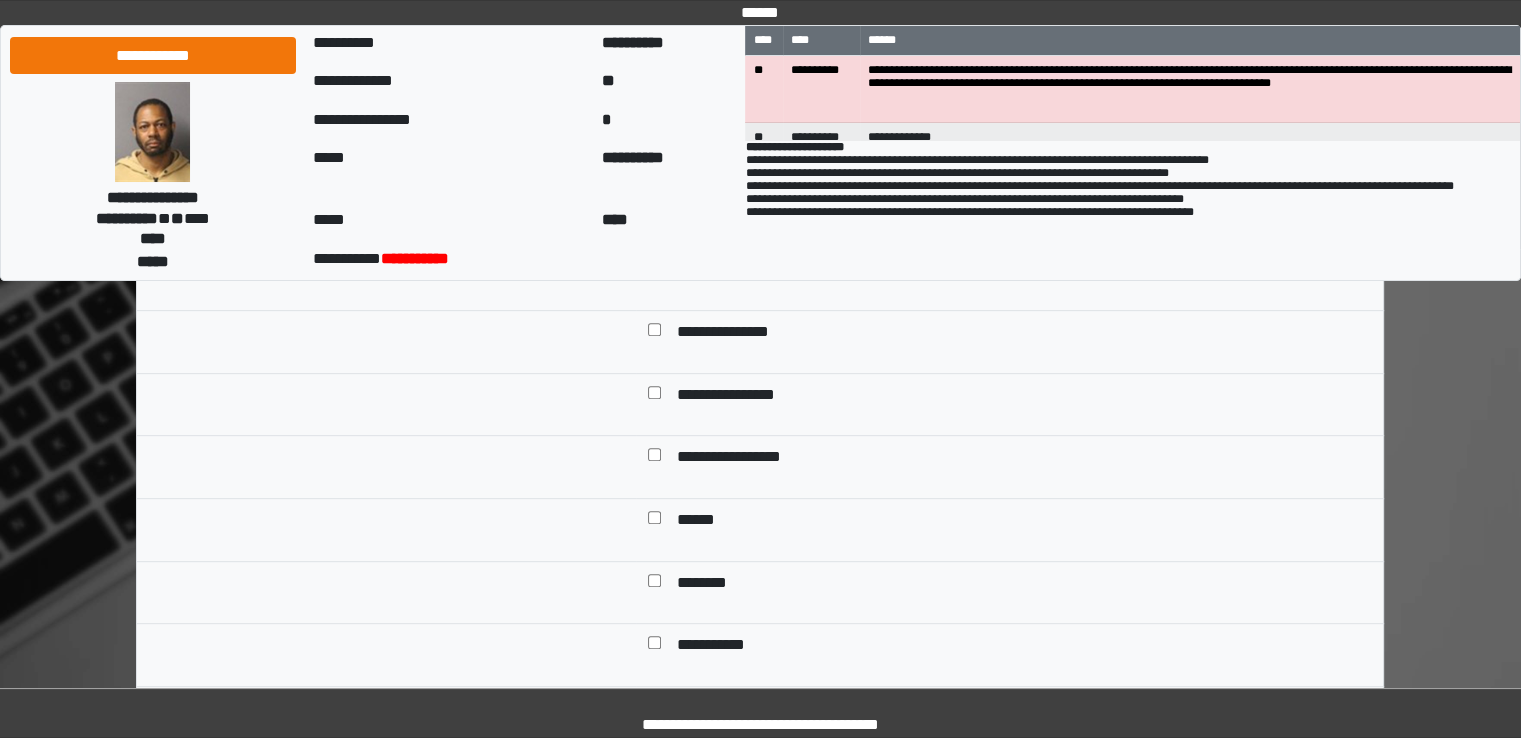 click on "**********" at bounding box center (739, 334) 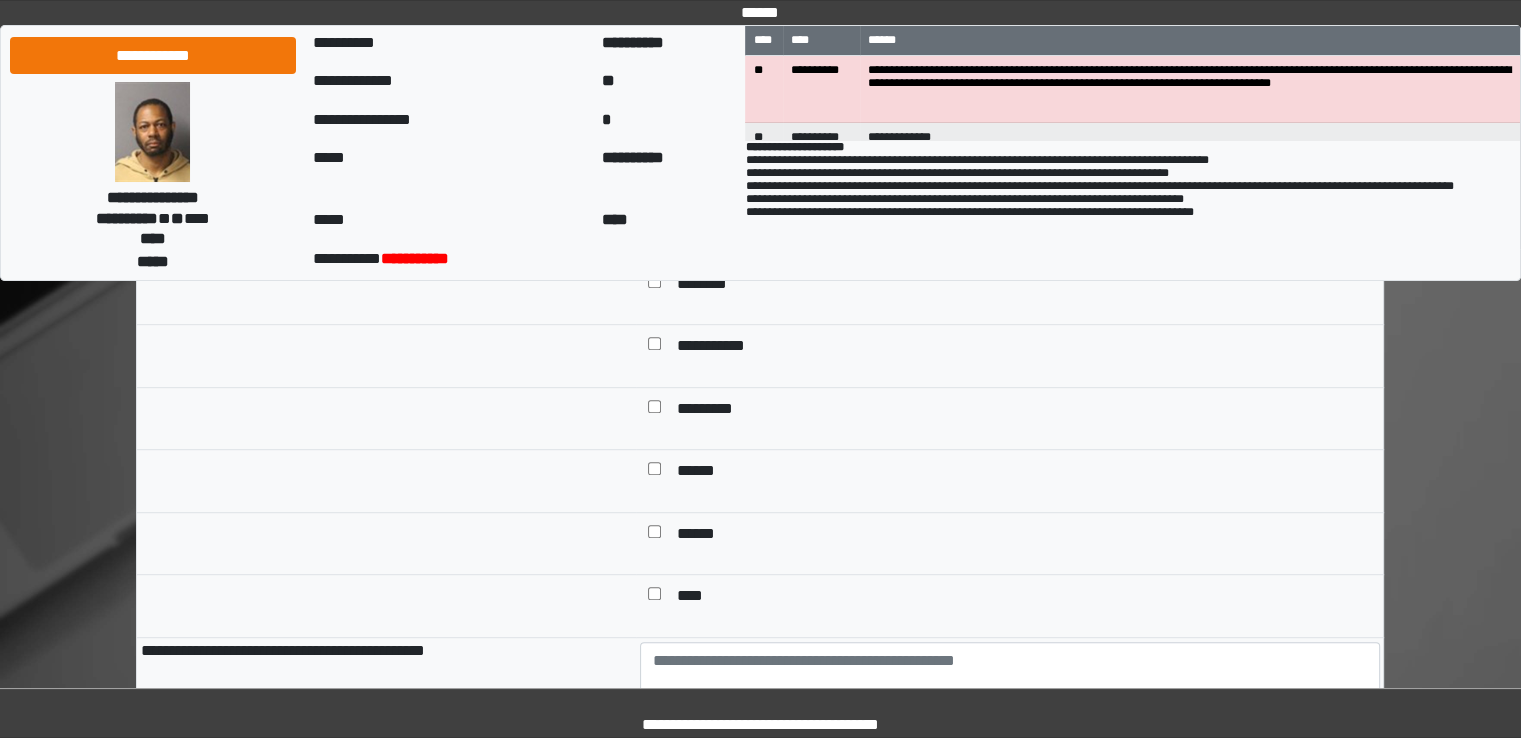 scroll, scrollTop: 1100, scrollLeft: 0, axis: vertical 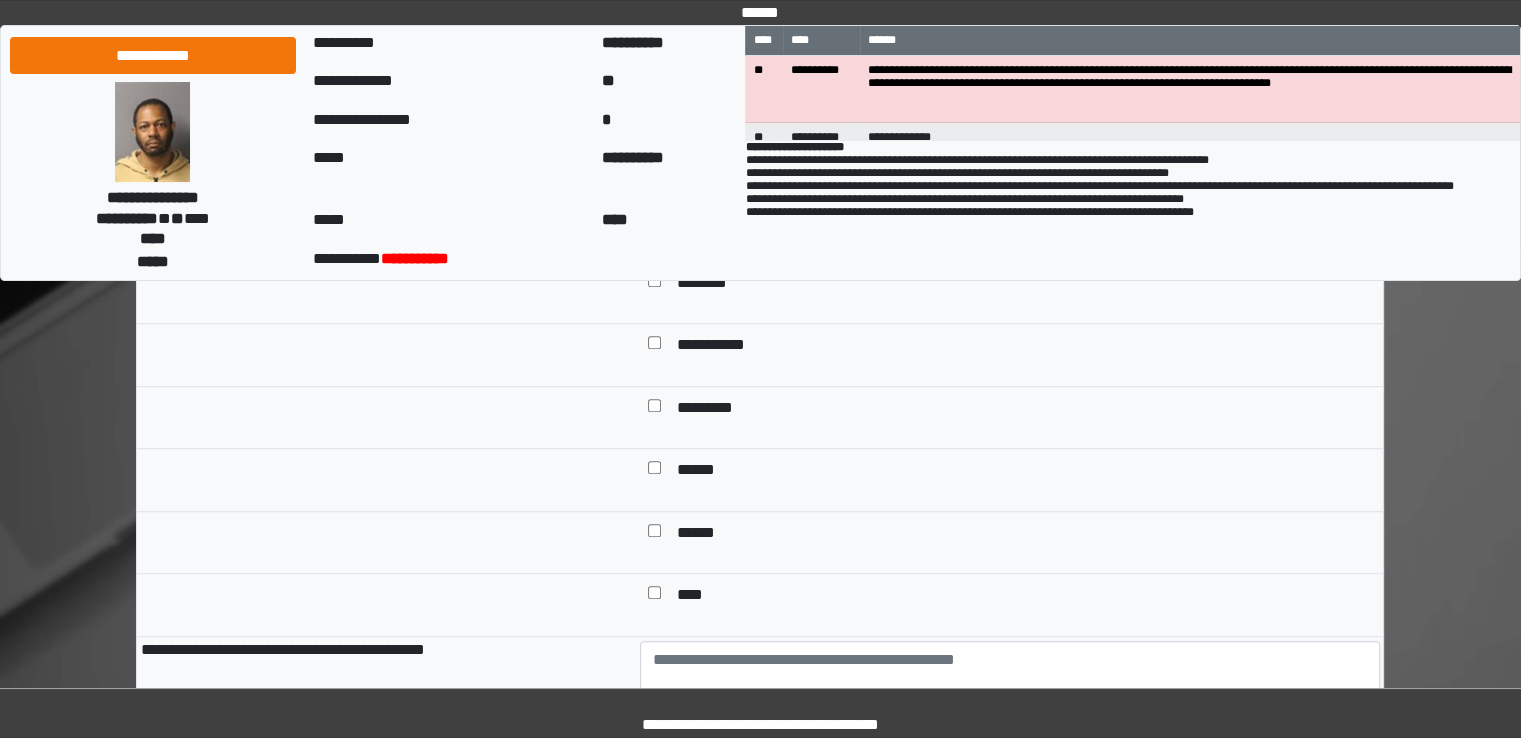 click on "*********" at bounding box center [715, 410] 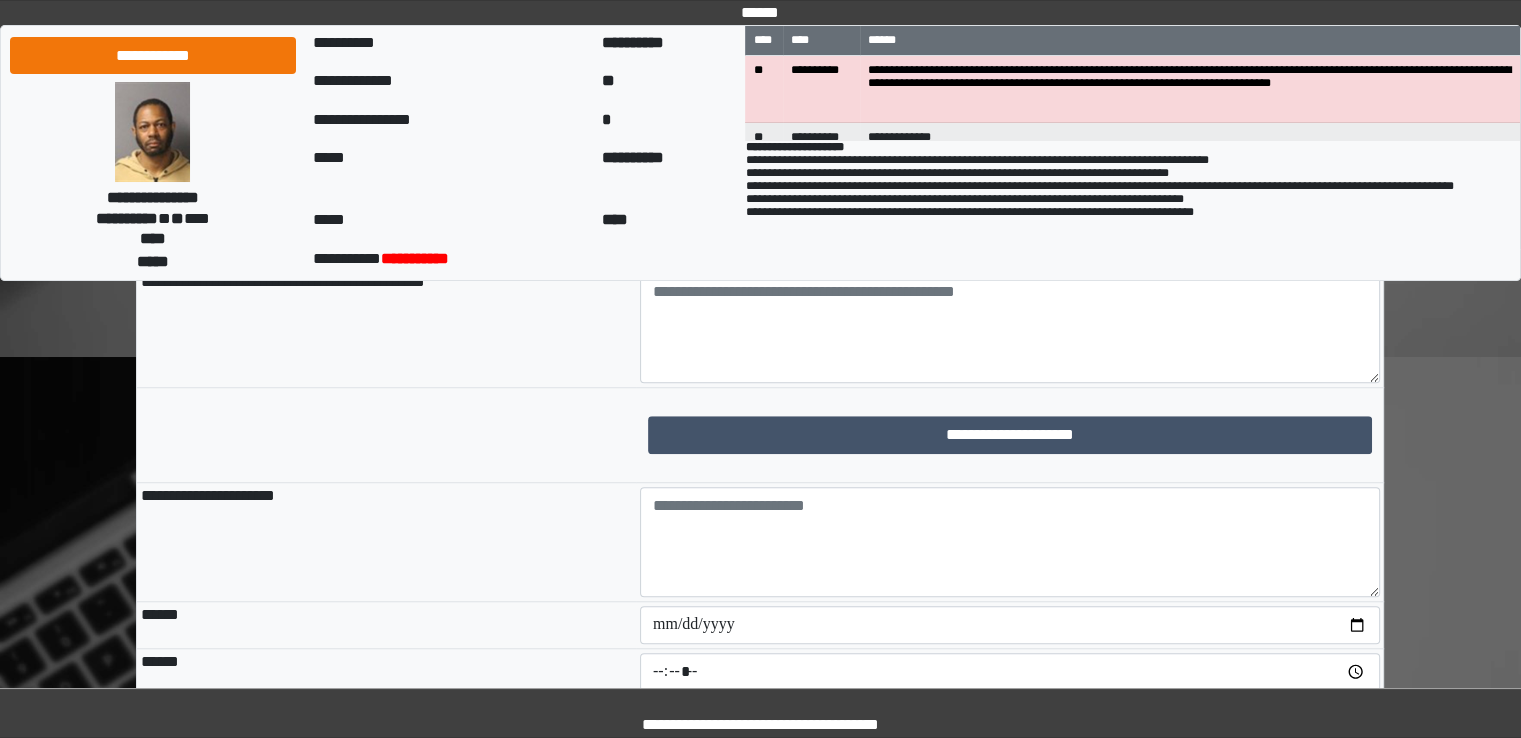 scroll, scrollTop: 1500, scrollLeft: 0, axis: vertical 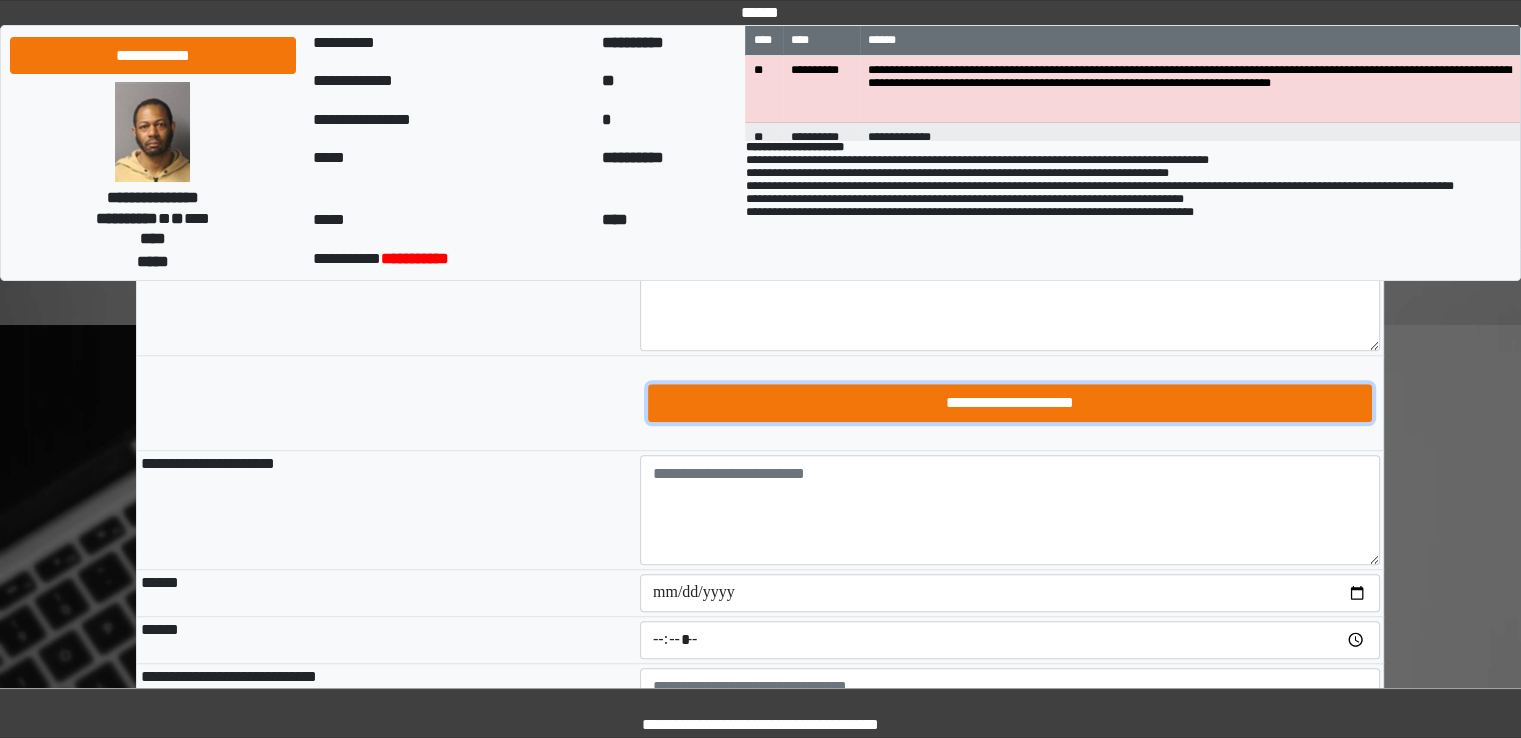 click on "**********" at bounding box center [1010, 403] 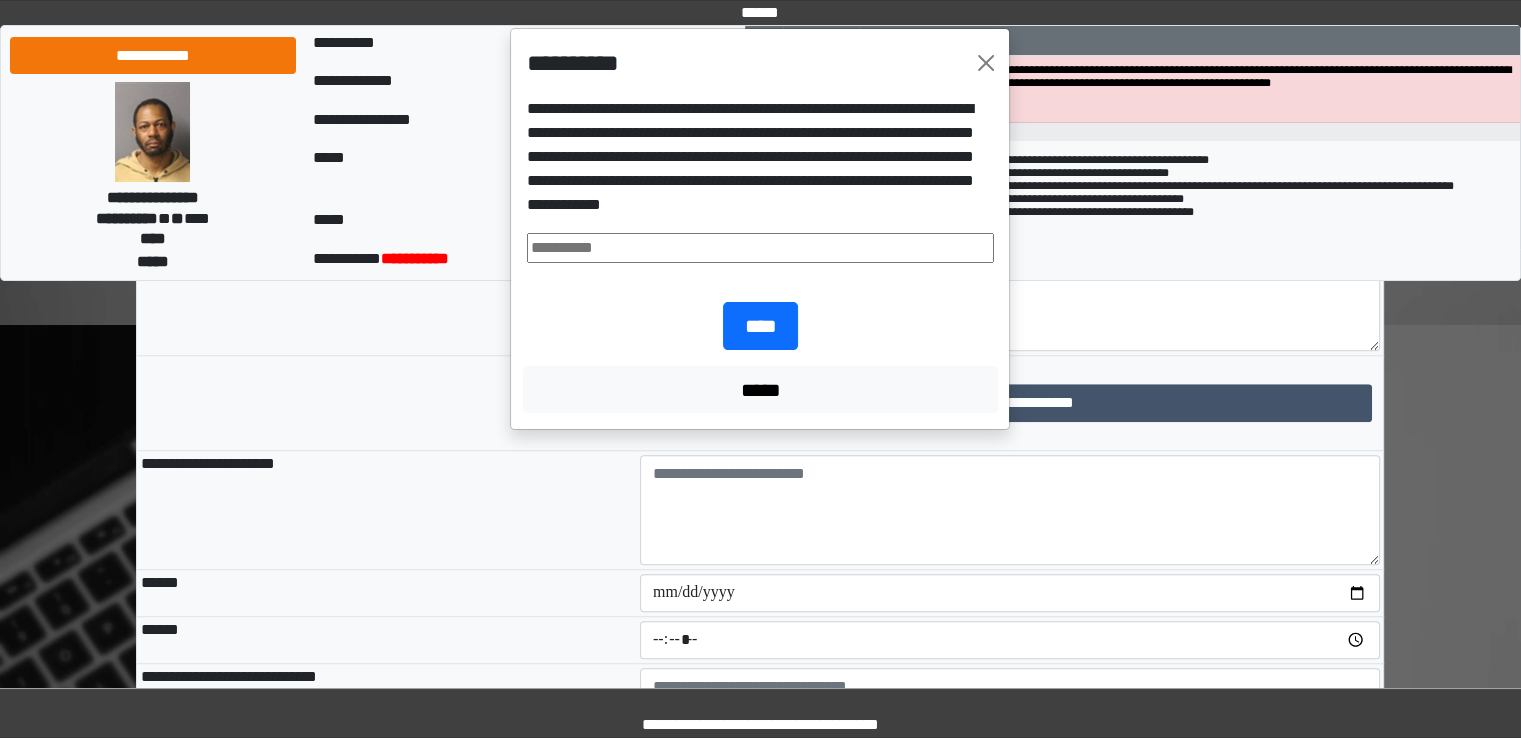 click at bounding box center (760, 248) 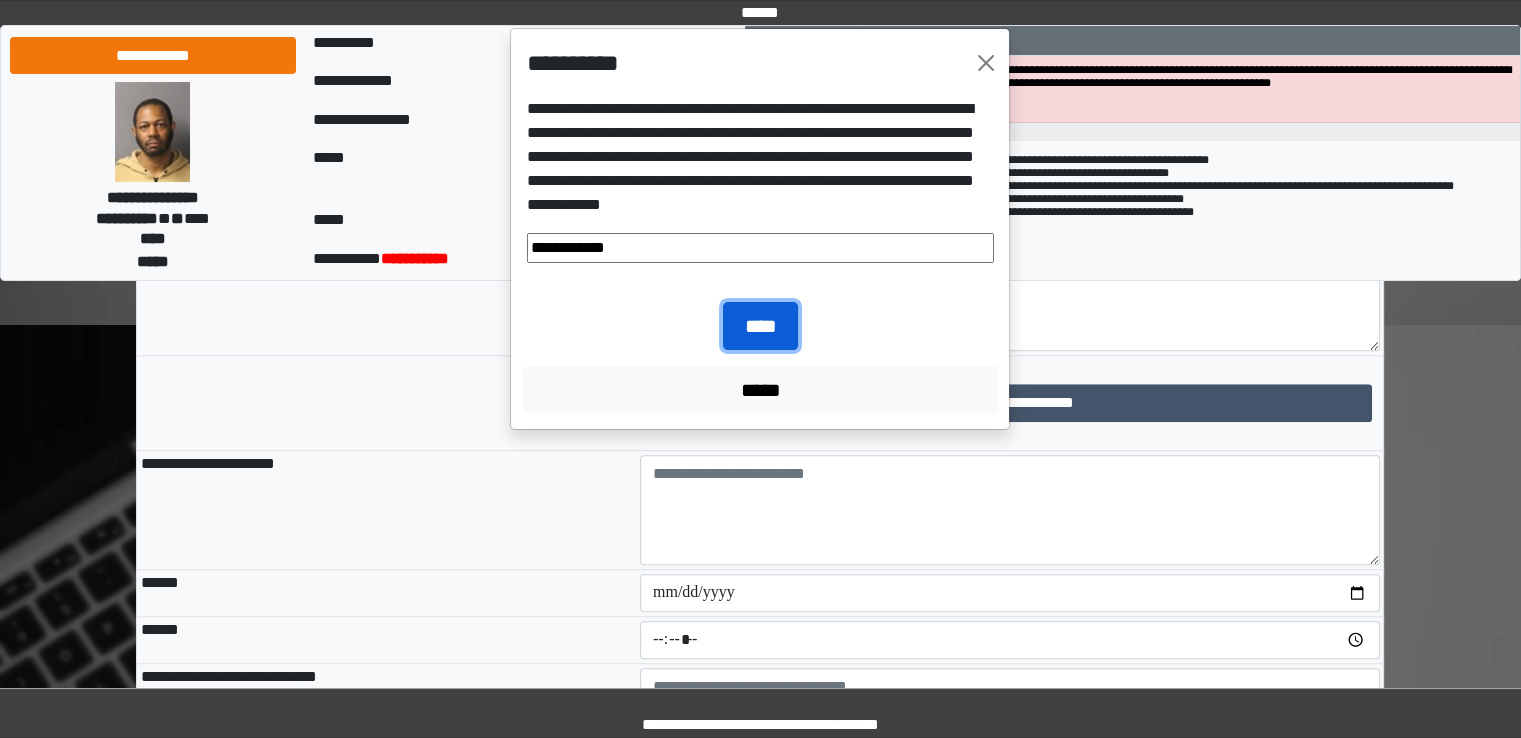 click on "****" at bounding box center (760, 326) 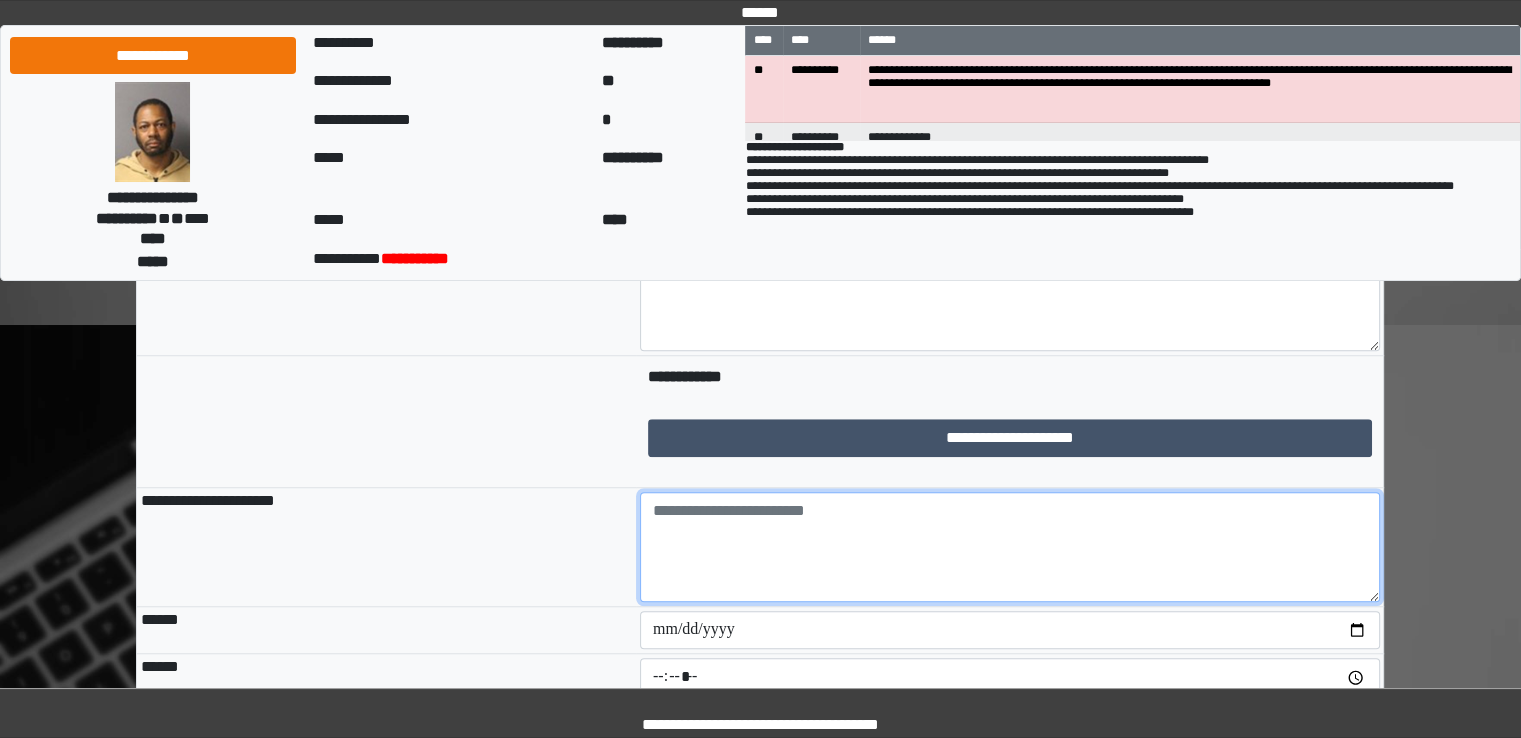 click at bounding box center (1010, 547) 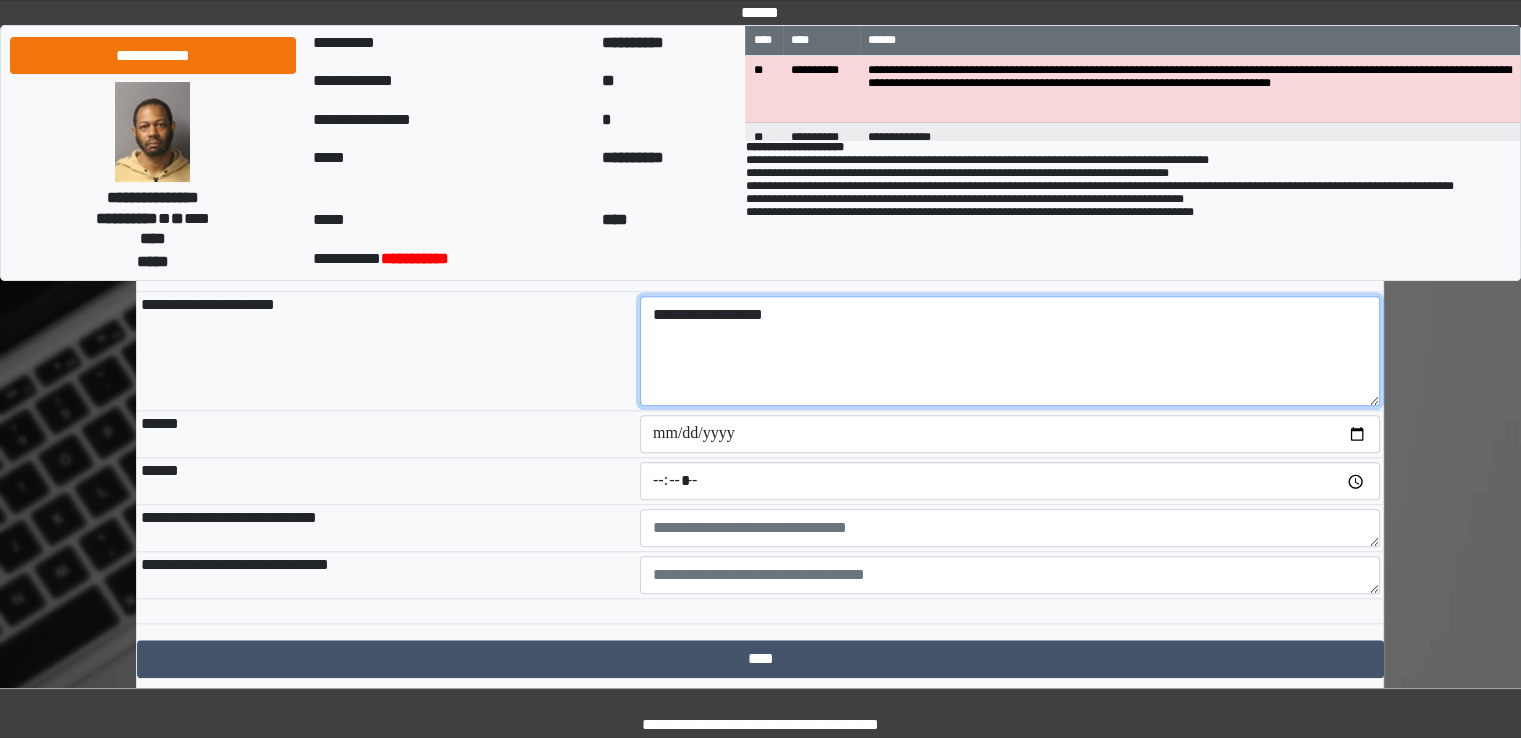 scroll, scrollTop: 1700, scrollLeft: 0, axis: vertical 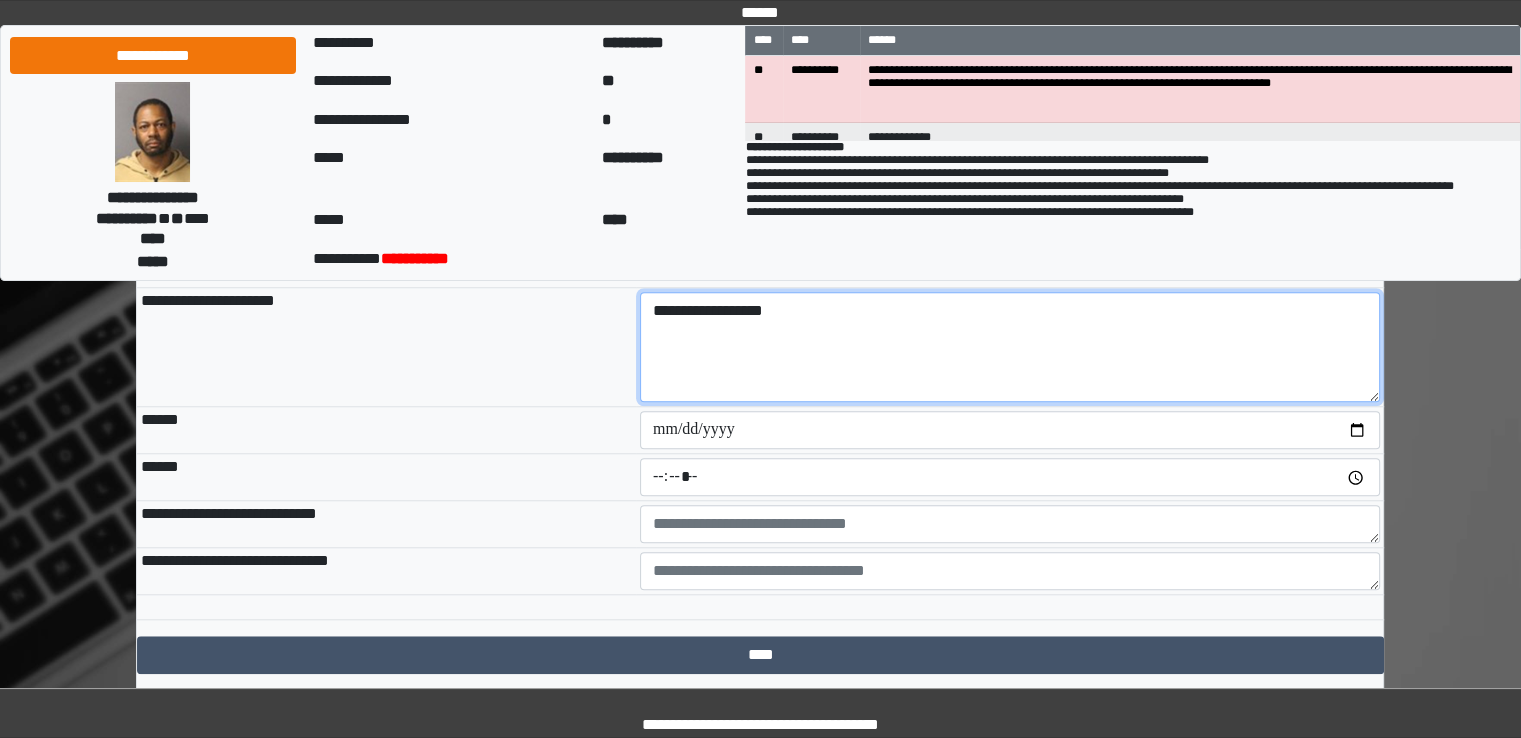 type on "**********" 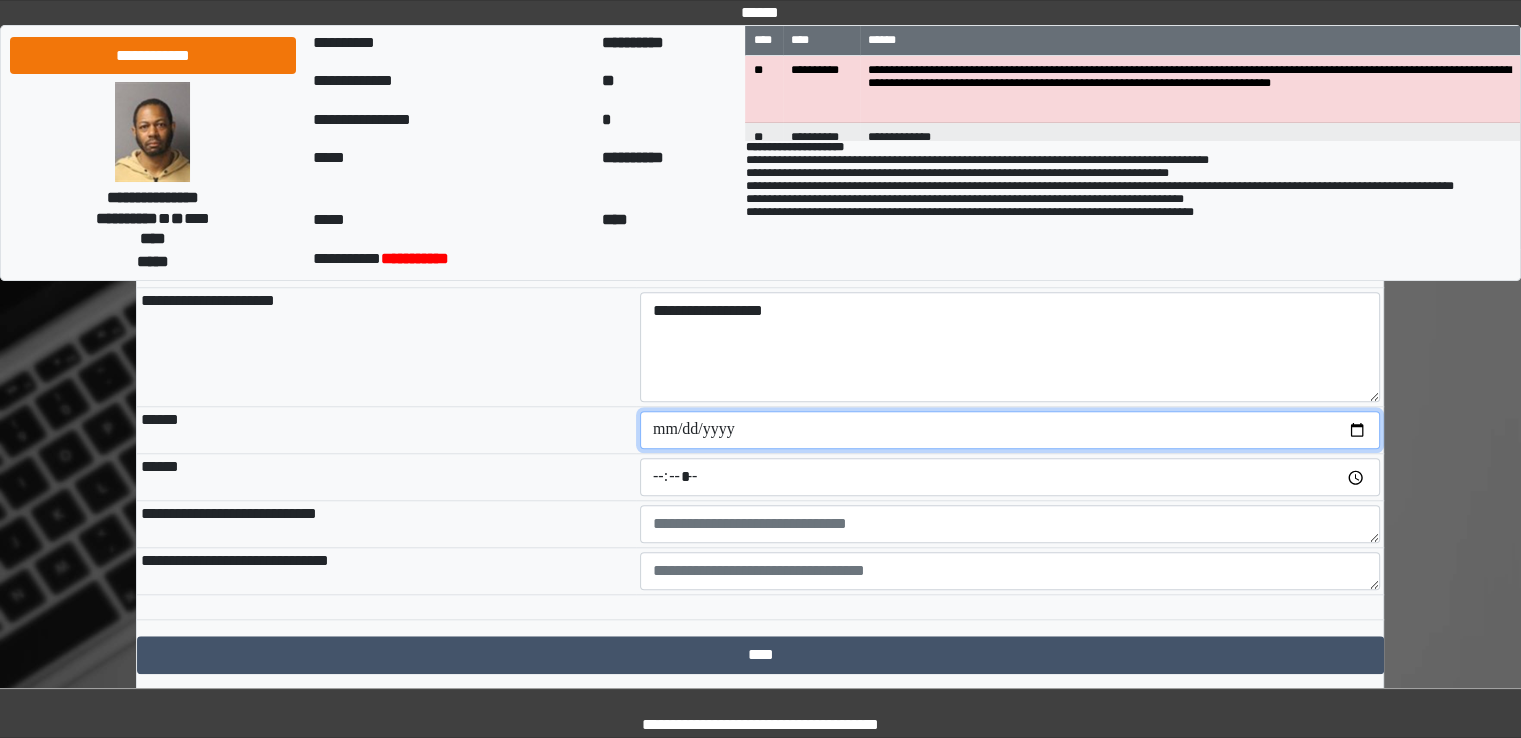 click at bounding box center [1010, 430] 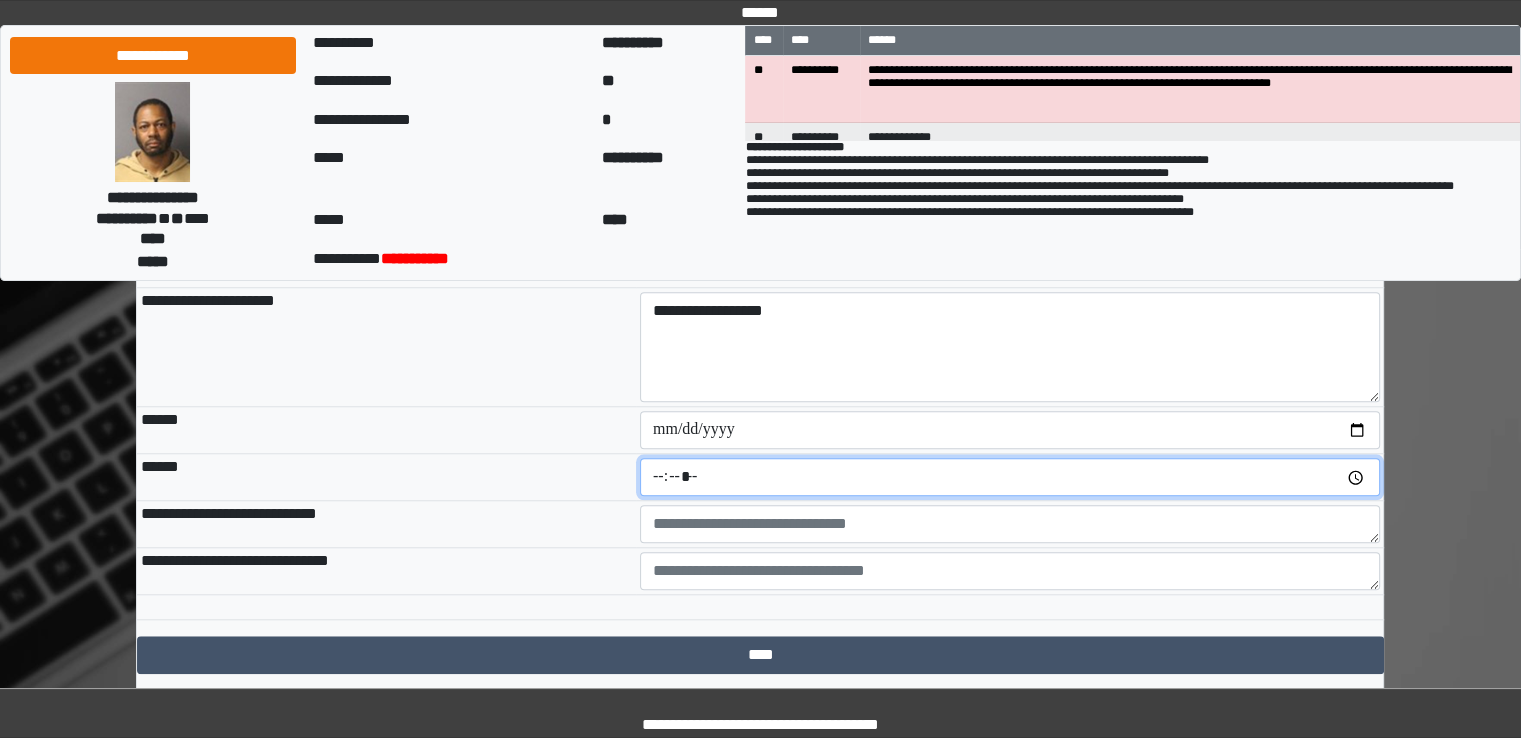click at bounding box center (1010, 477) 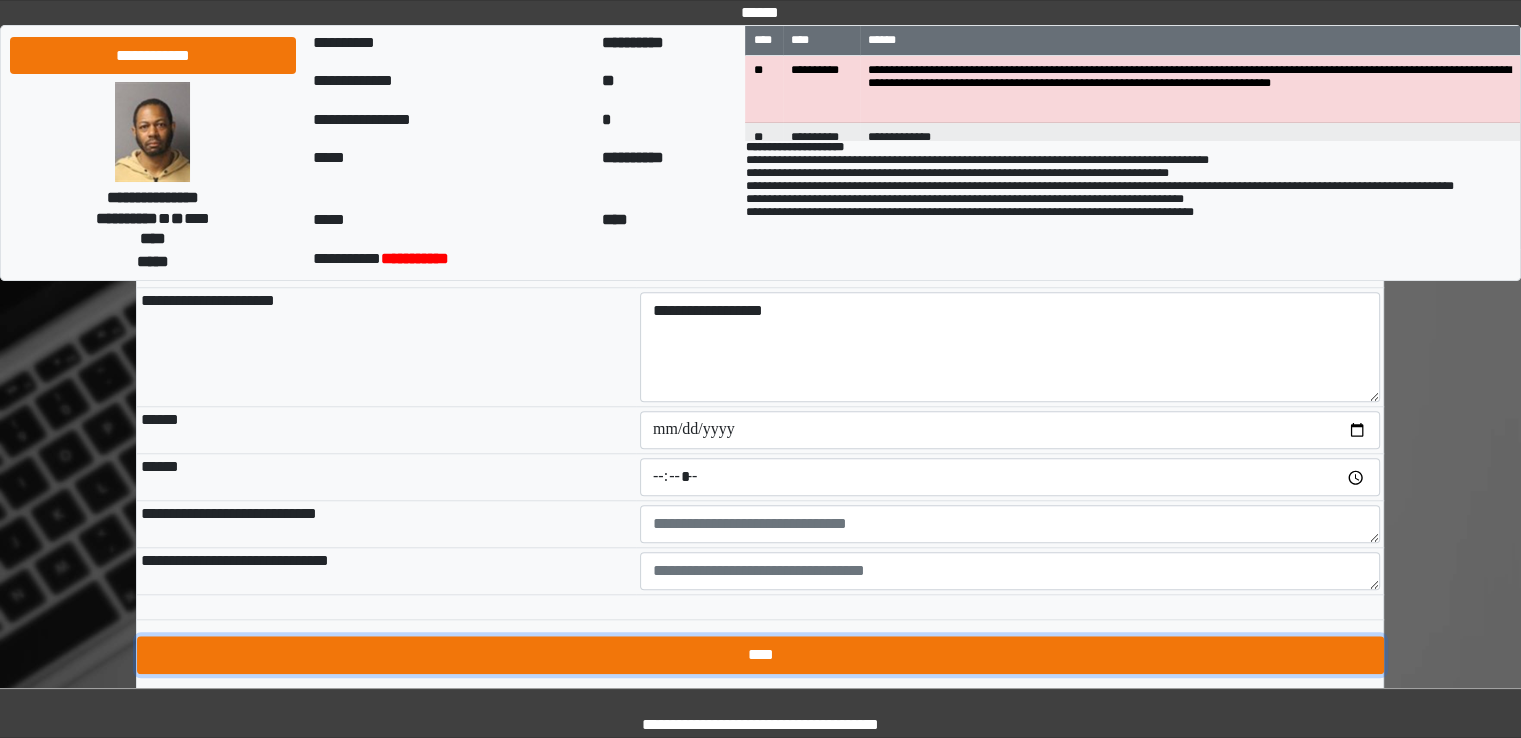 click on "****" at bounding box center (760, 655) 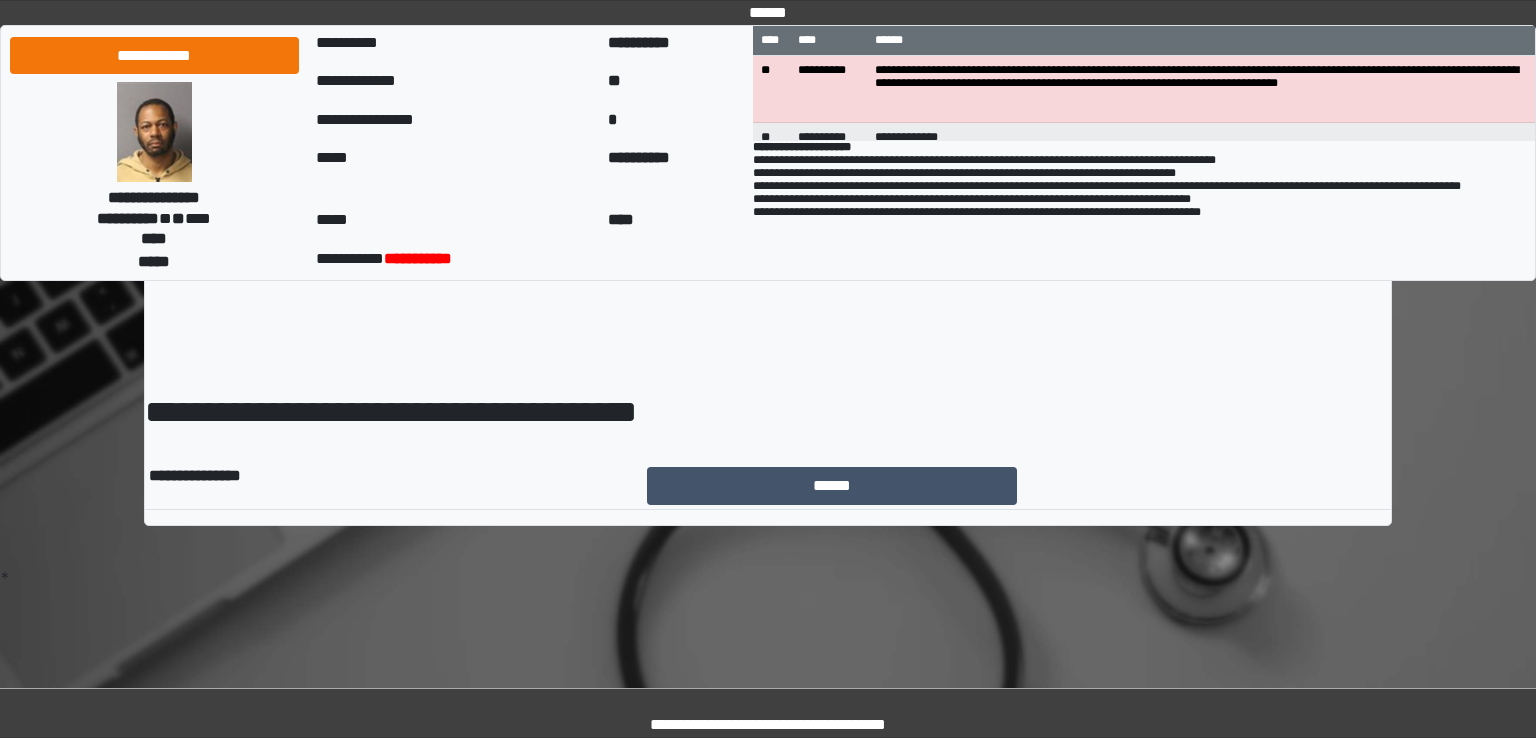 scroll, scrollTop: 0, scrollLeft: 0, axis: both 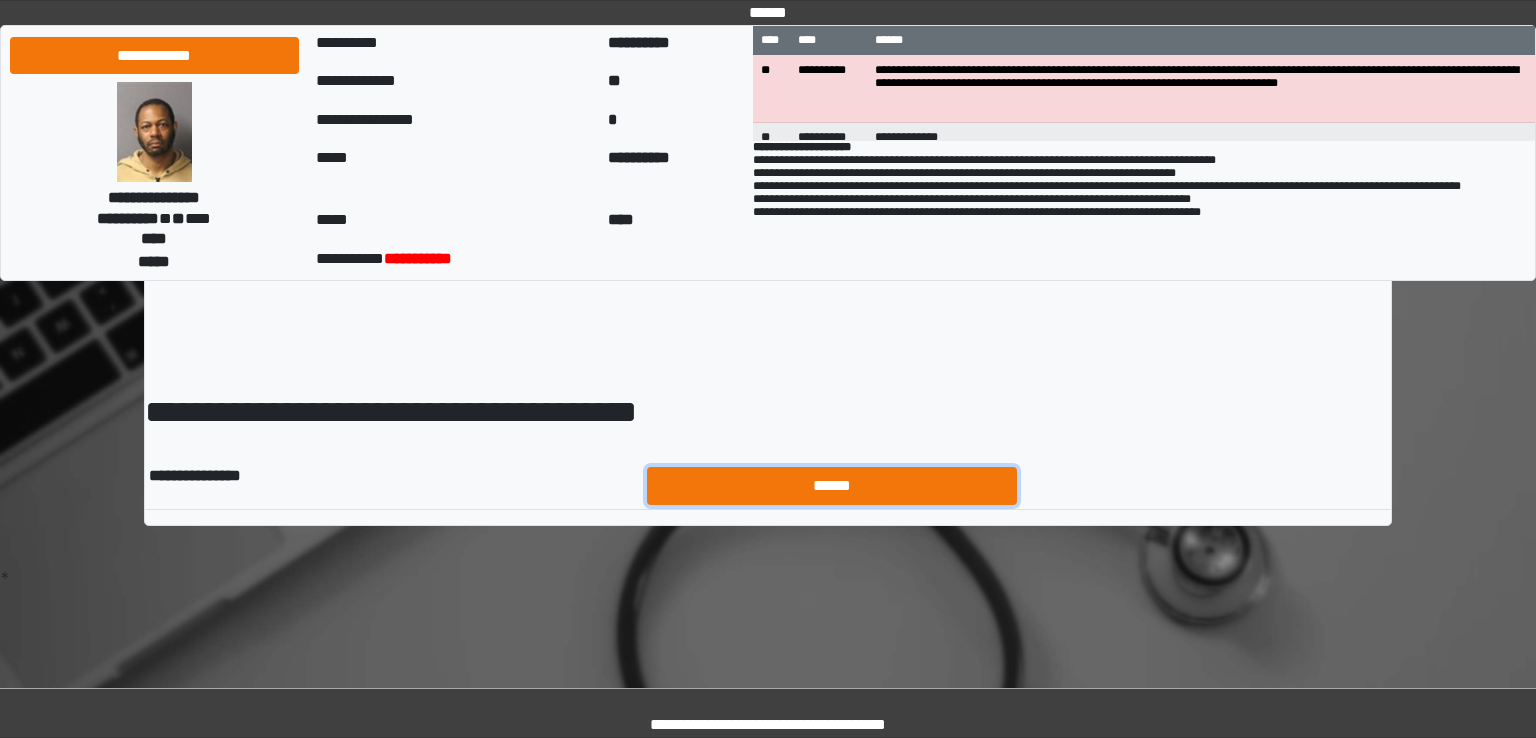 click on "******" at bounding box center [832, 486] 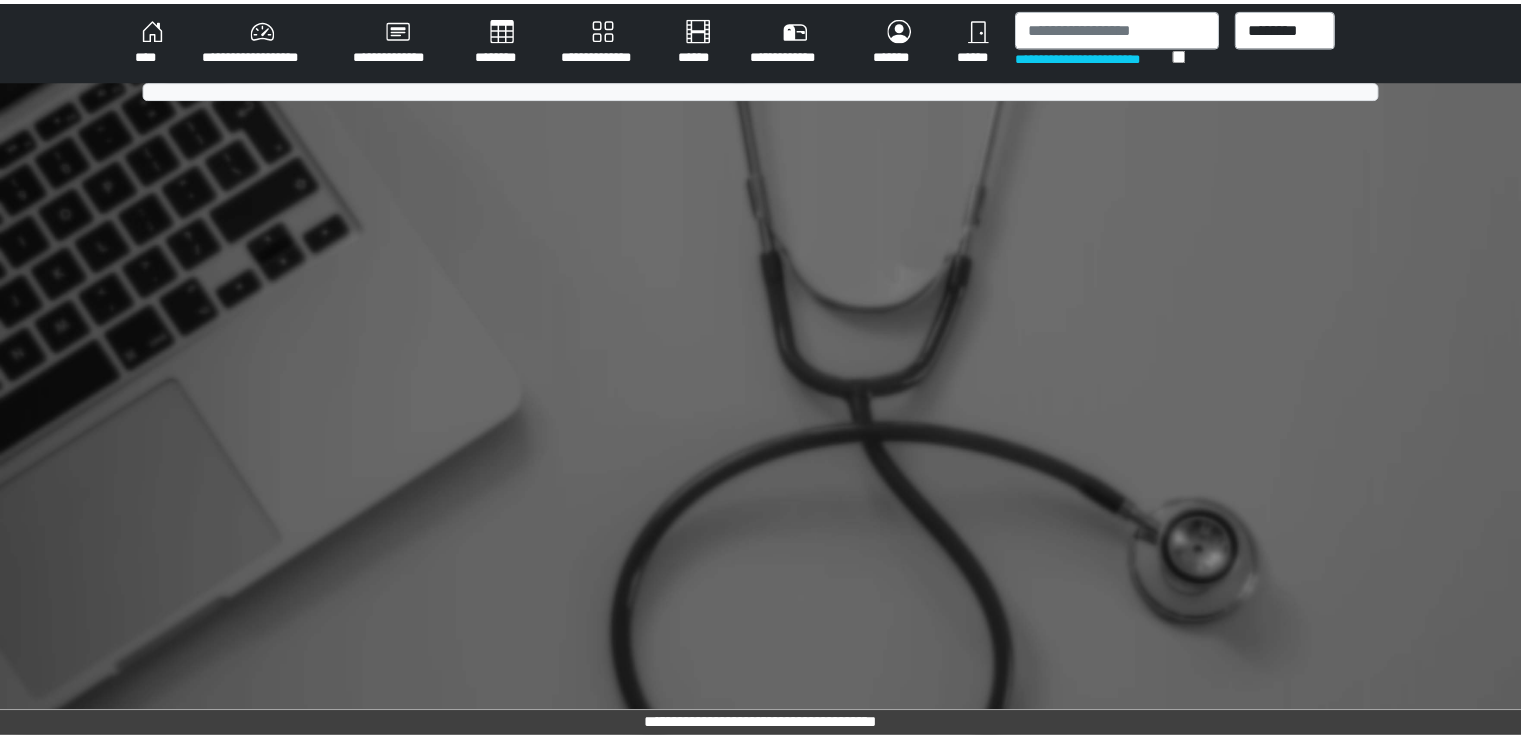 scroll, scrollTop: 0, scrollLeft: 0, axis: both 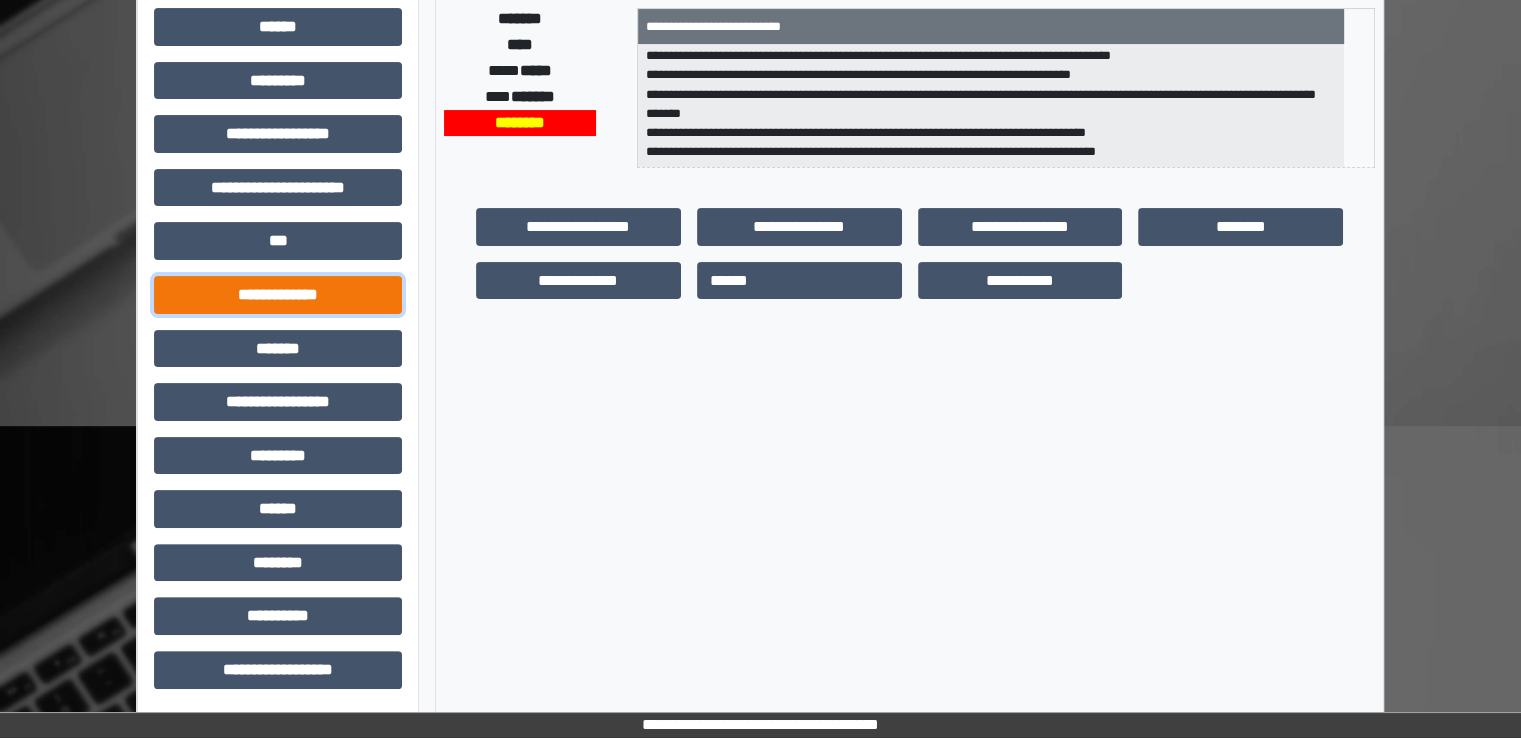 click on "**********" at bounding box center (278, 295) 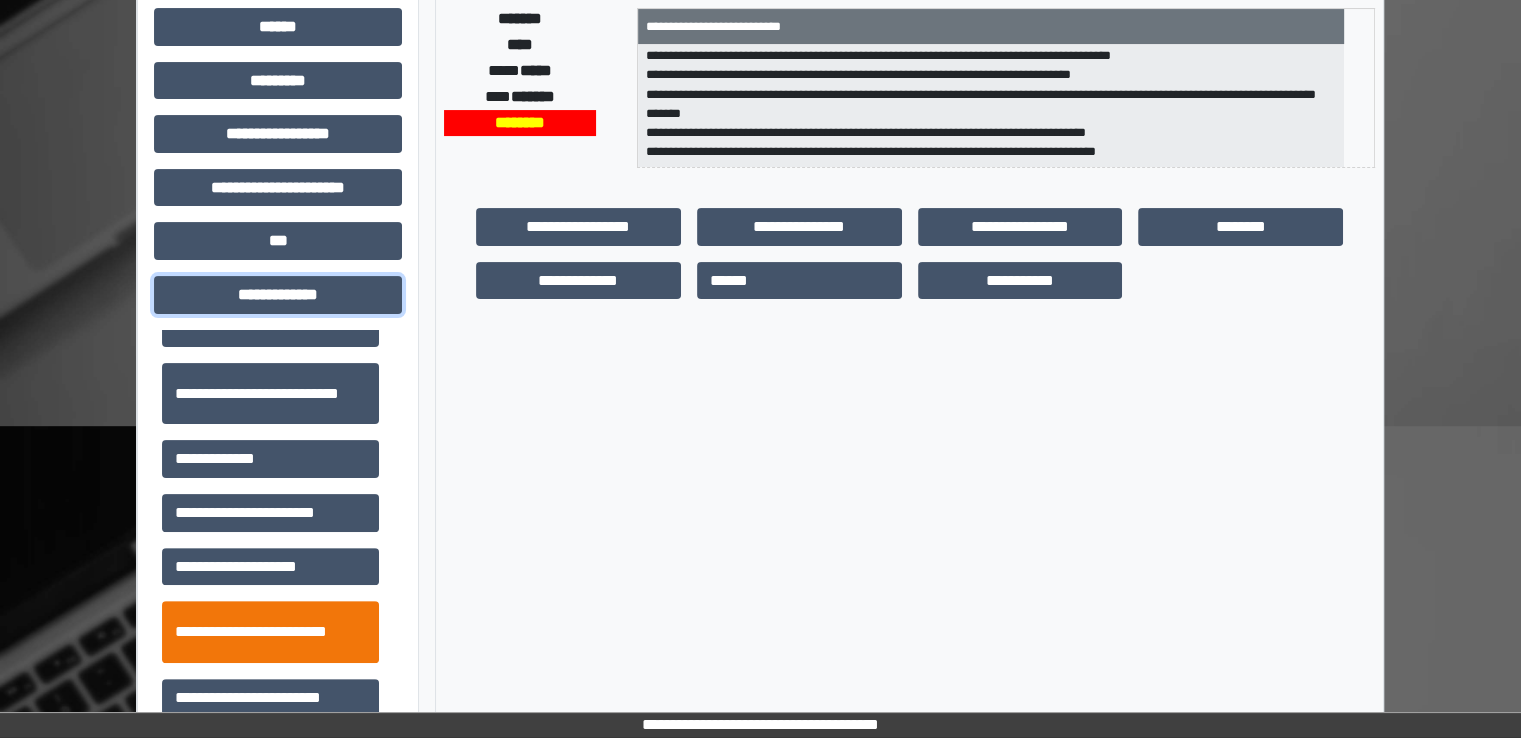scroll, scrollTop: 500, scrollLeft: 0, axis: vertical 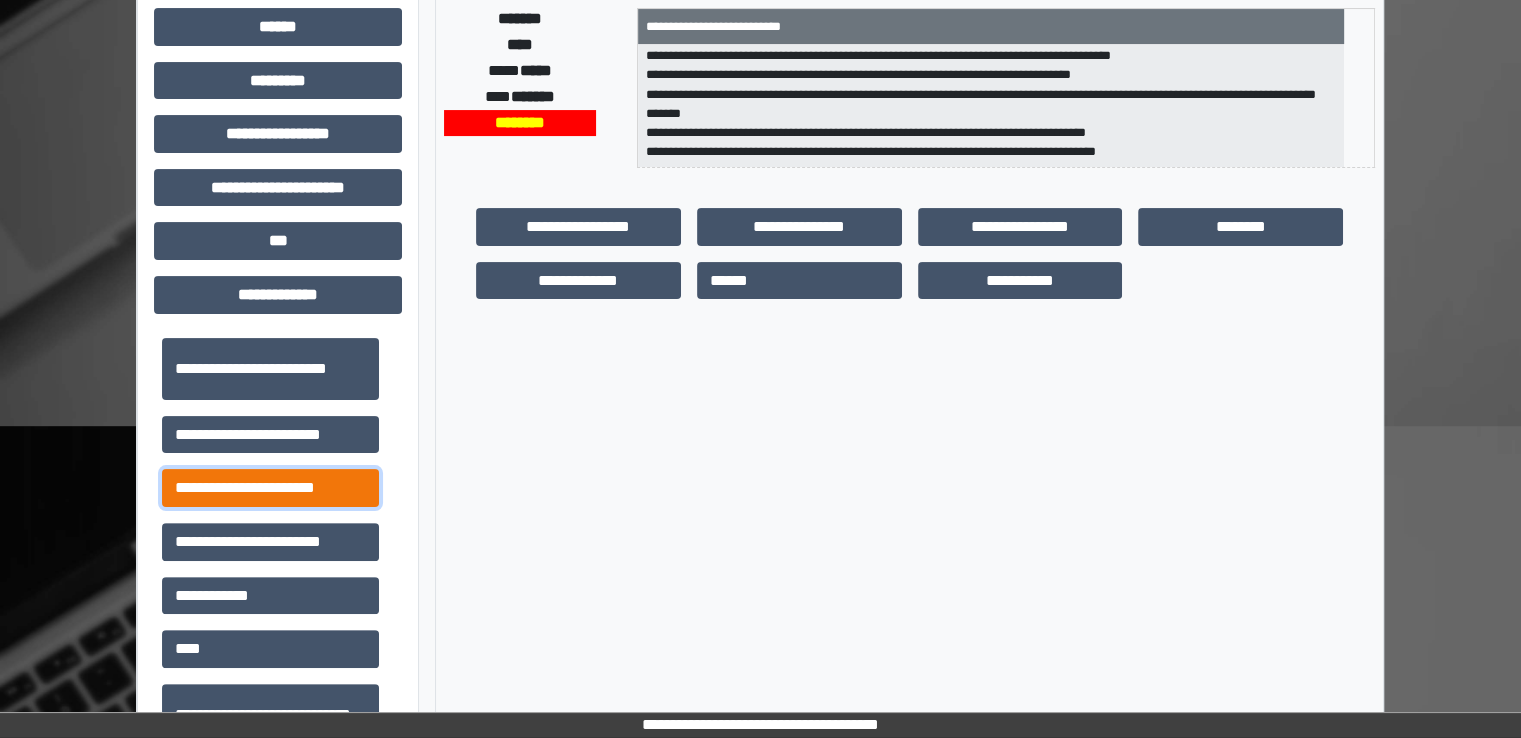 click on "**********" at bounding box center (270, 488) 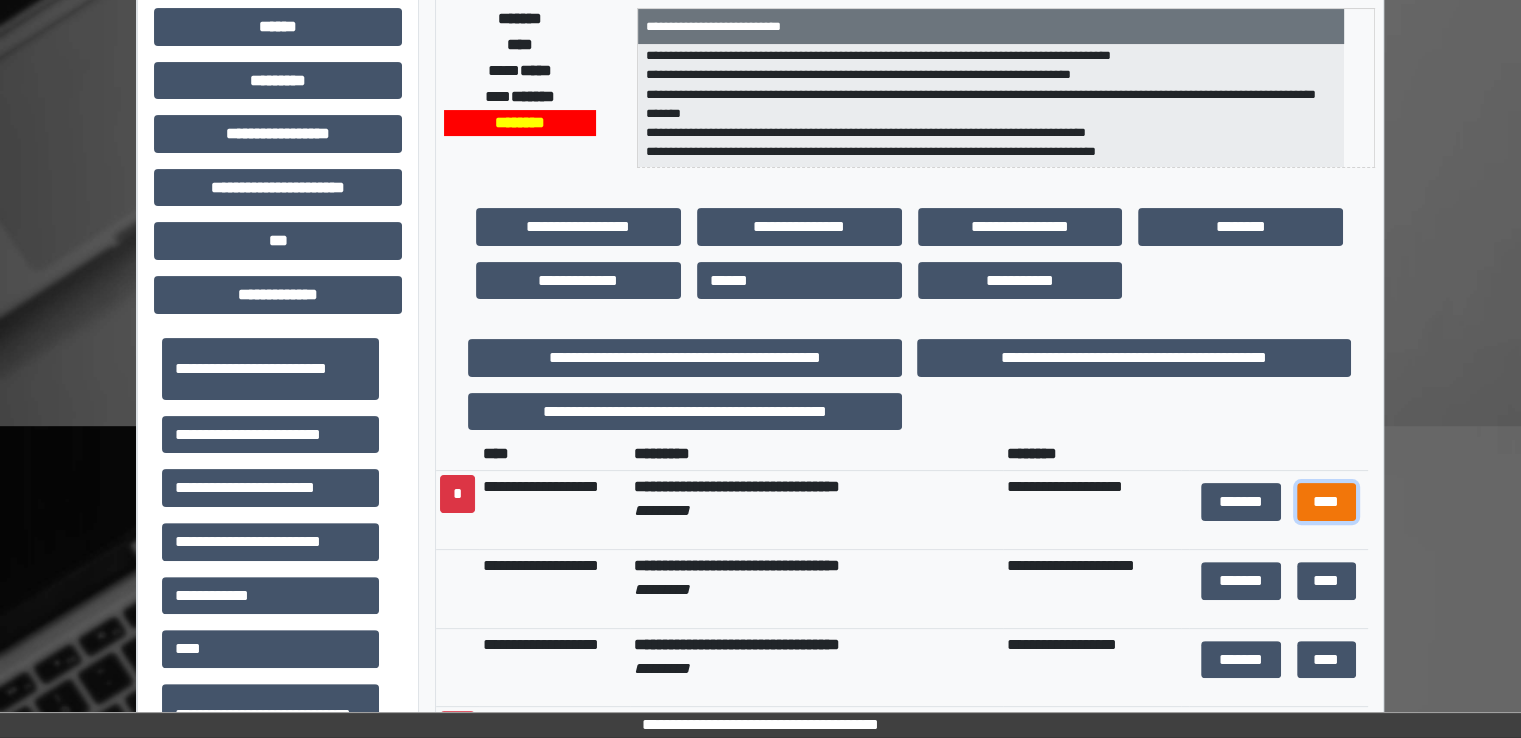 click on "****" at bounding box center (1326, 502) 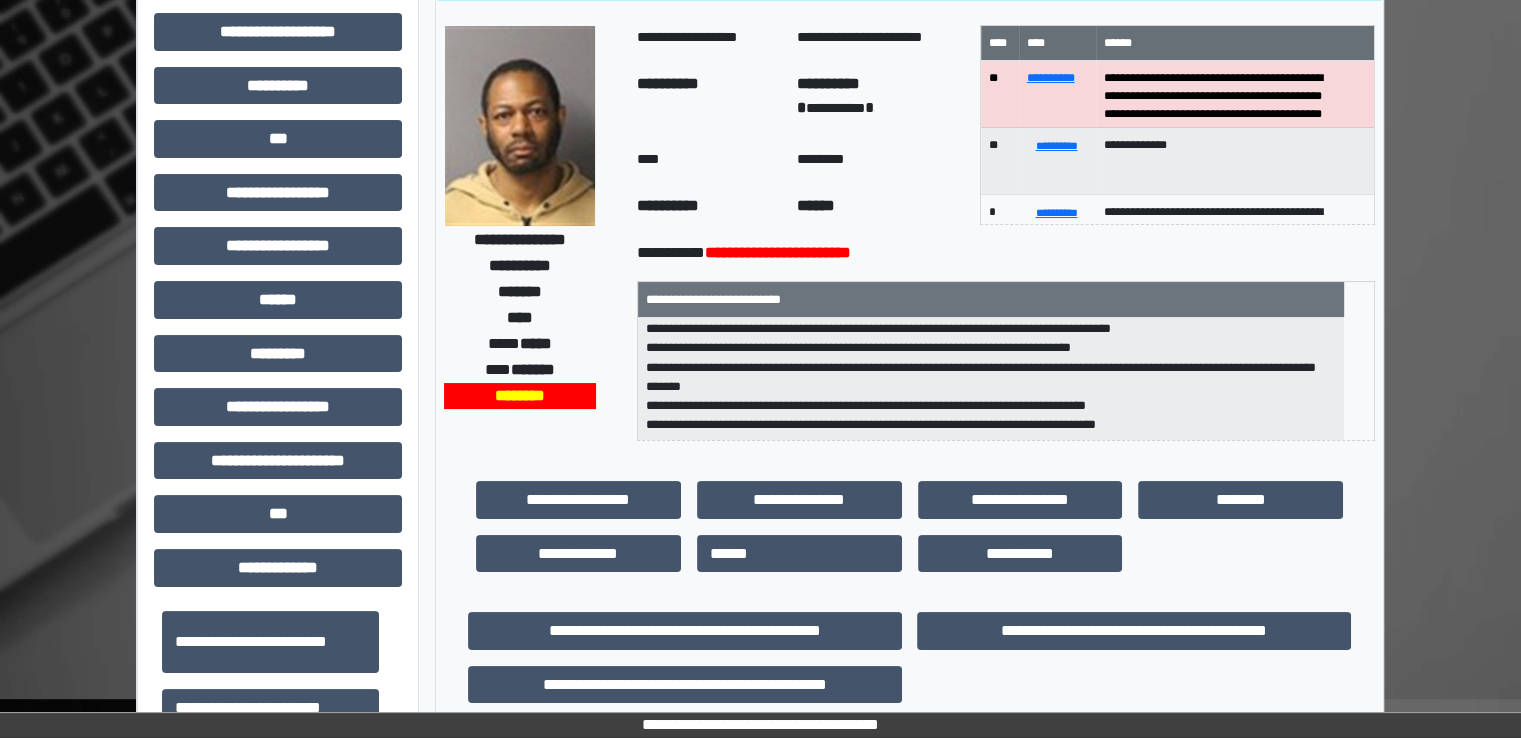 scroll, scrollTop: 0, scrollLeft: 0, axis: both 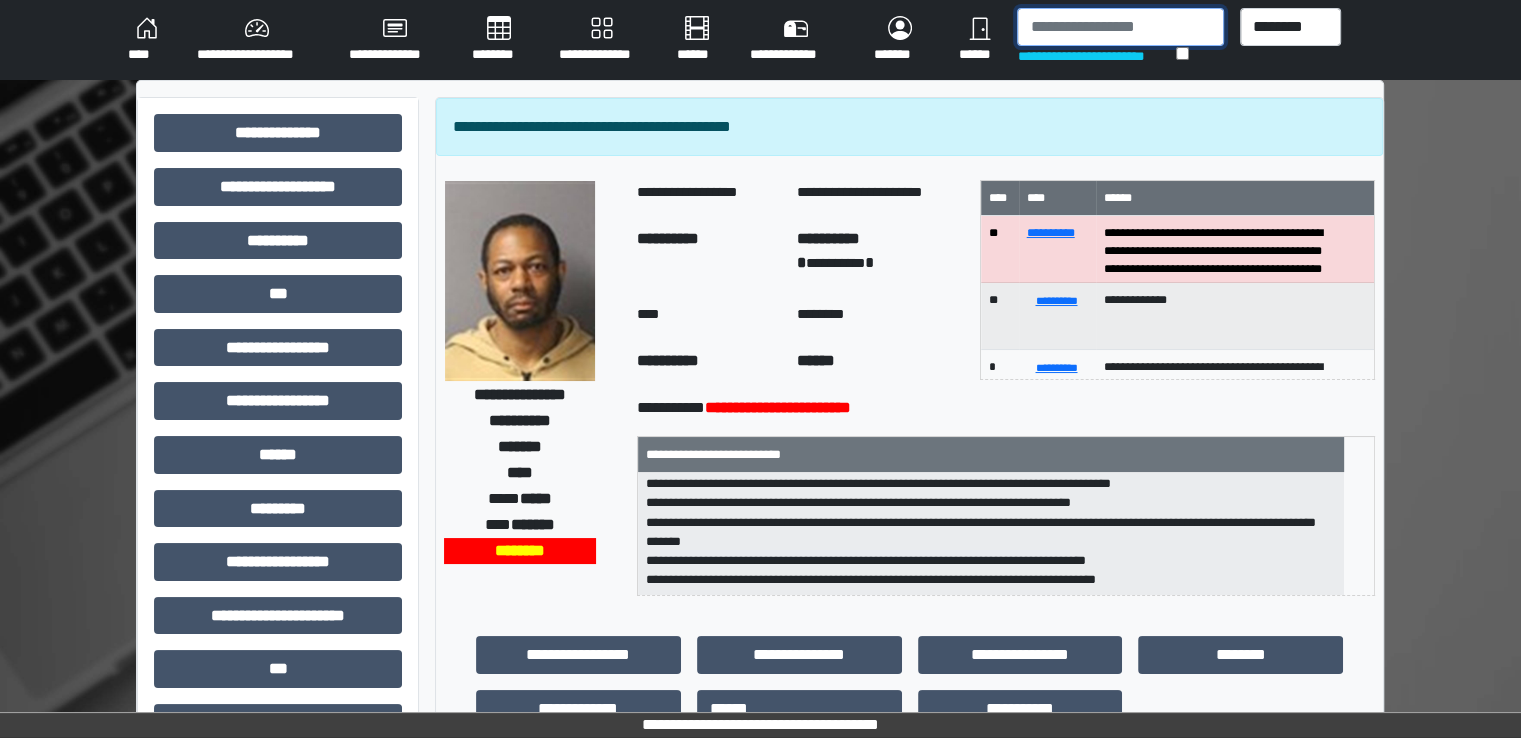 click at bounding box center (1120, 27) 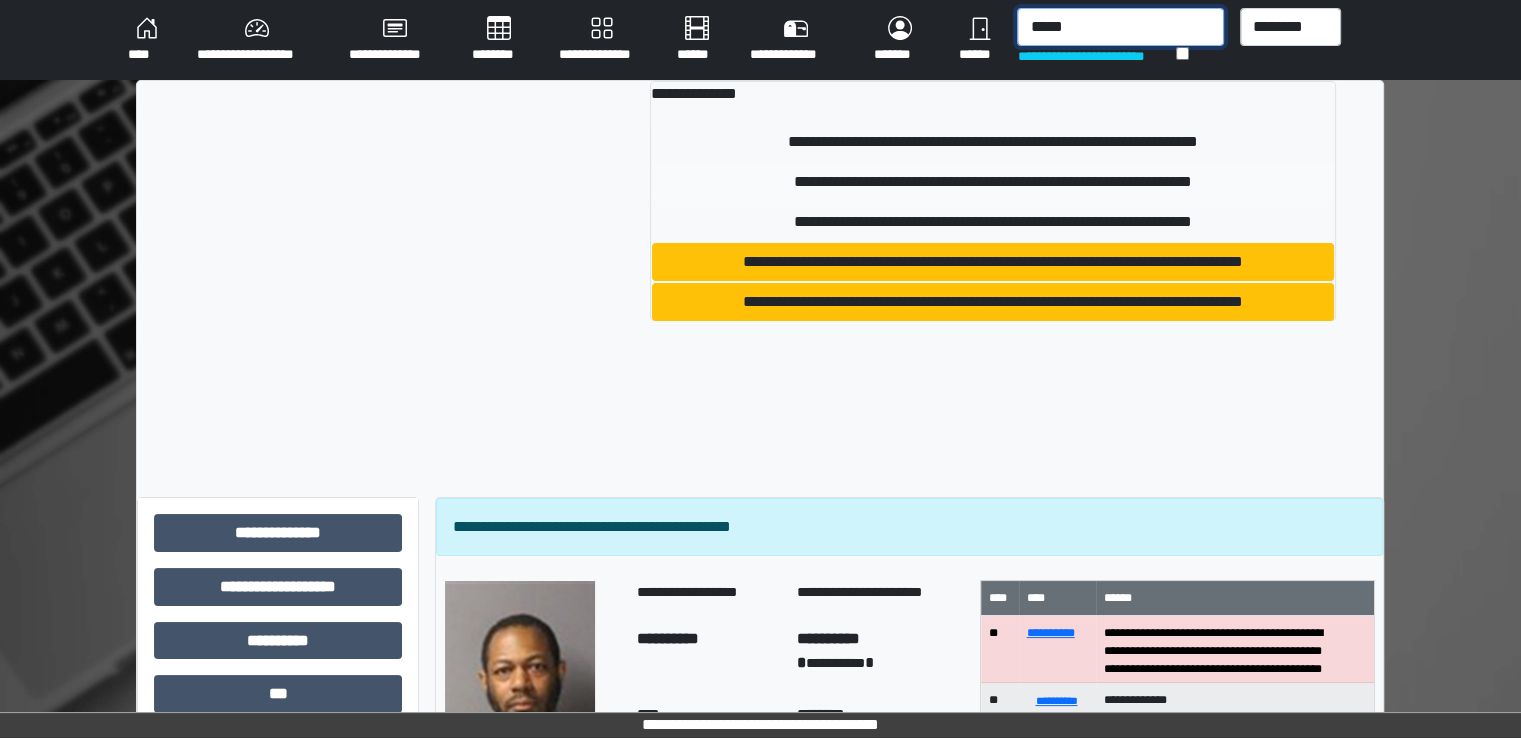 type on "*****" 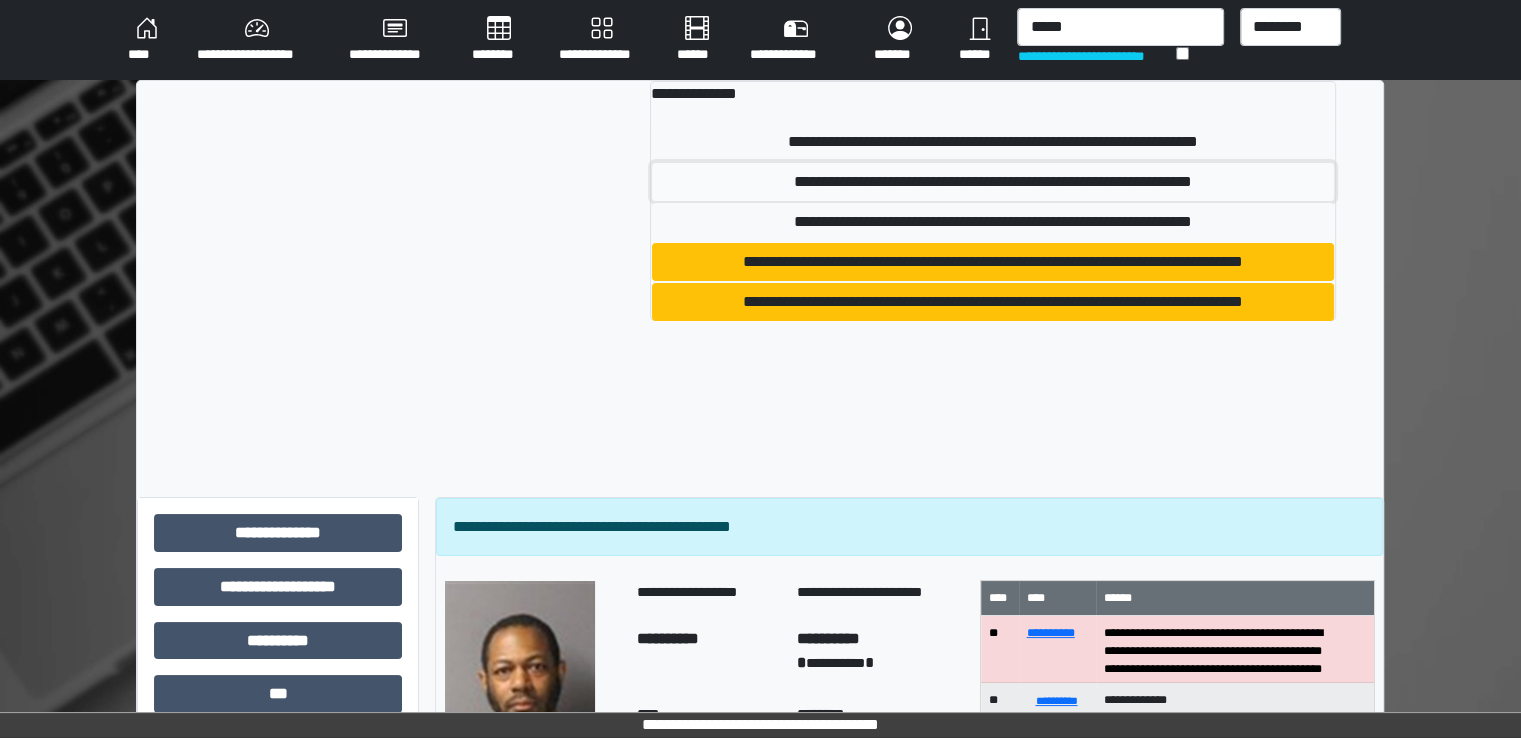 click on "**********" at bounding box center [993, 182] 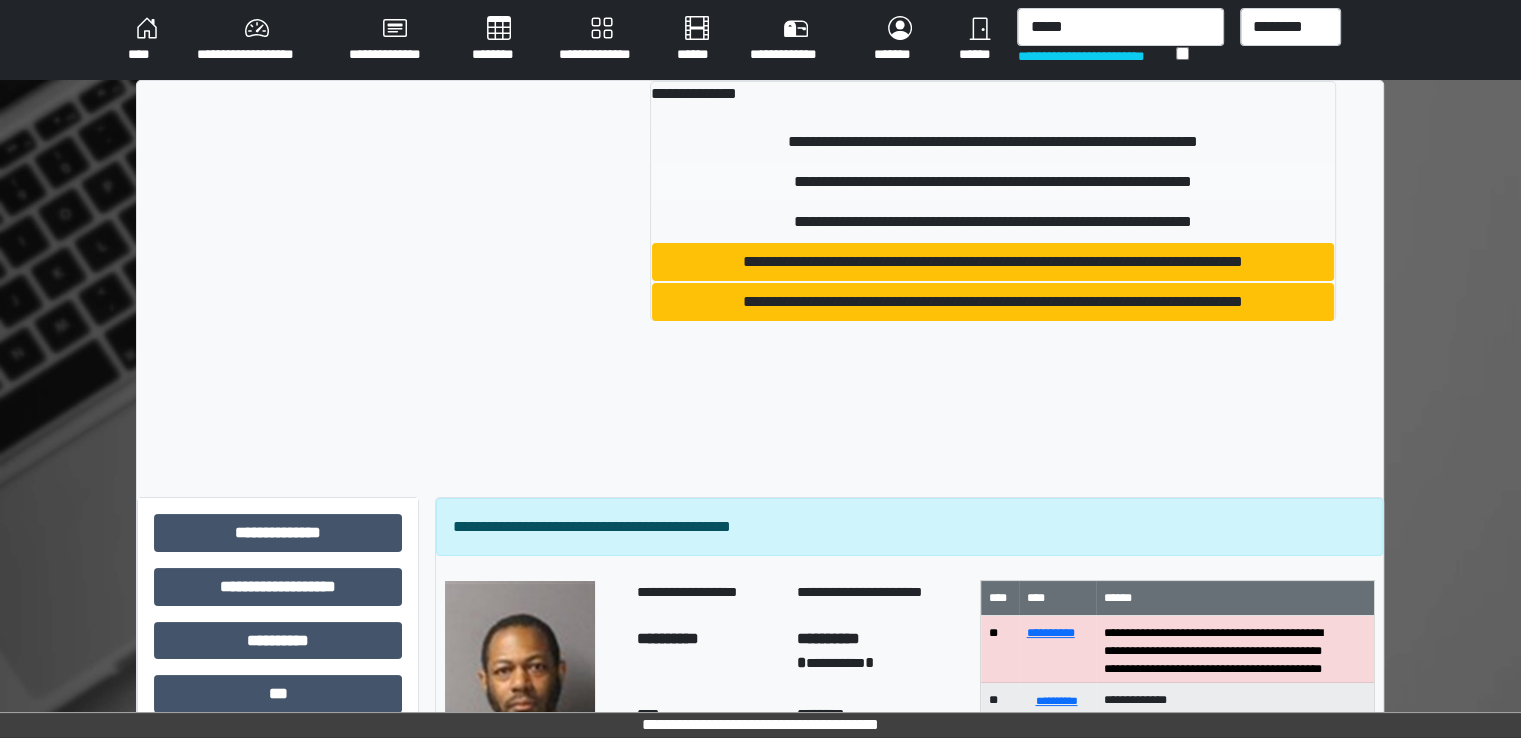 type 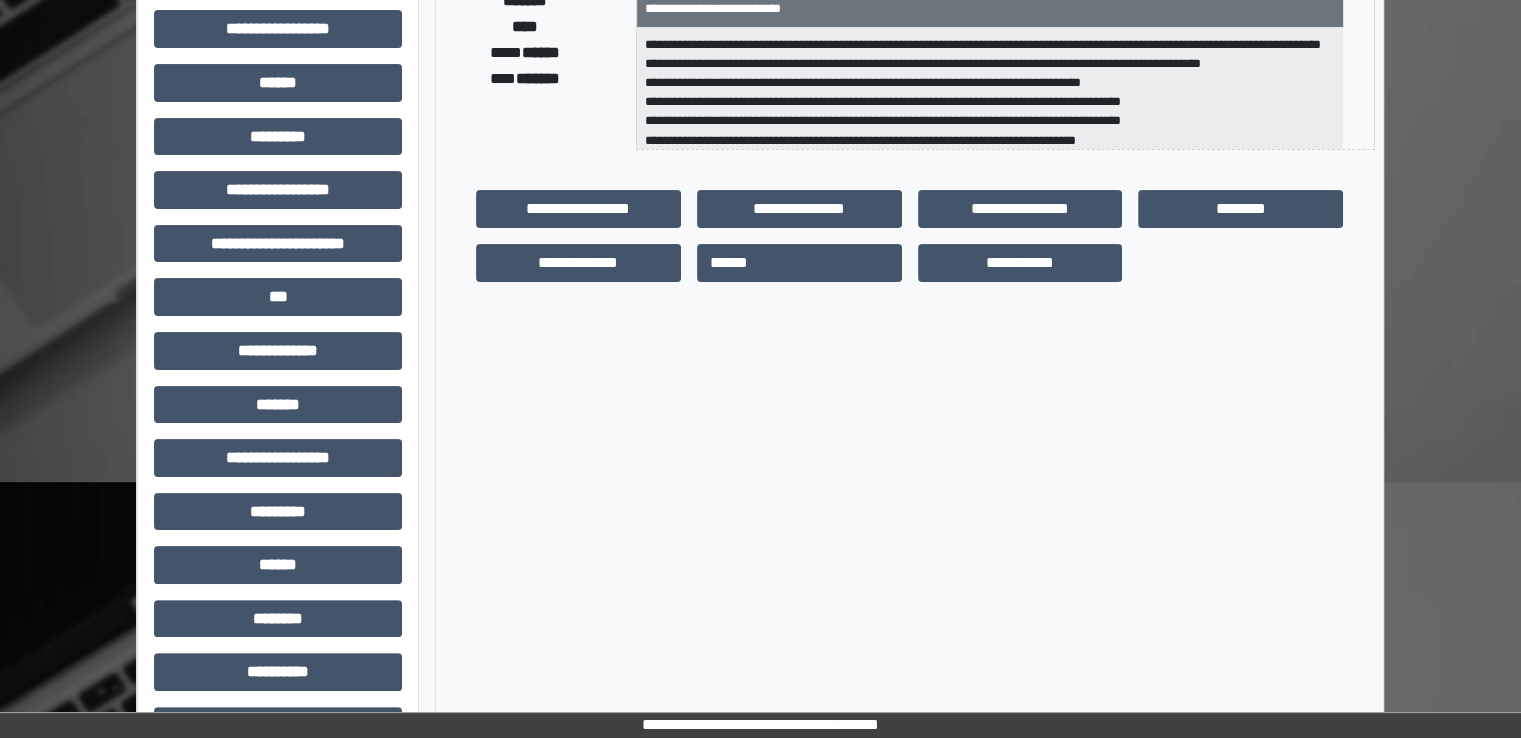 scroll, scrollTop: 428, scrollLeft: 0, axis: vertical 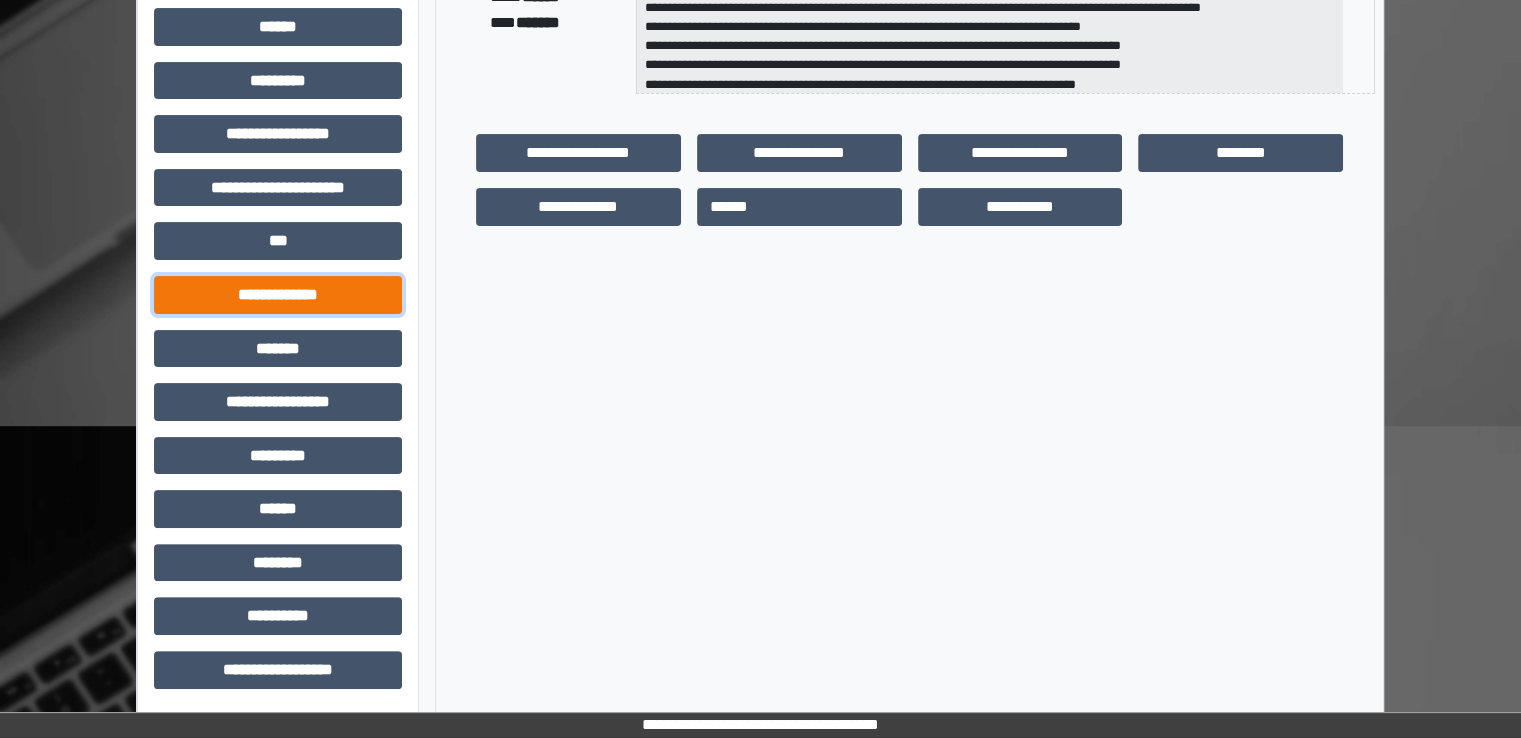click on "**********" at bounding box center (278, 295) 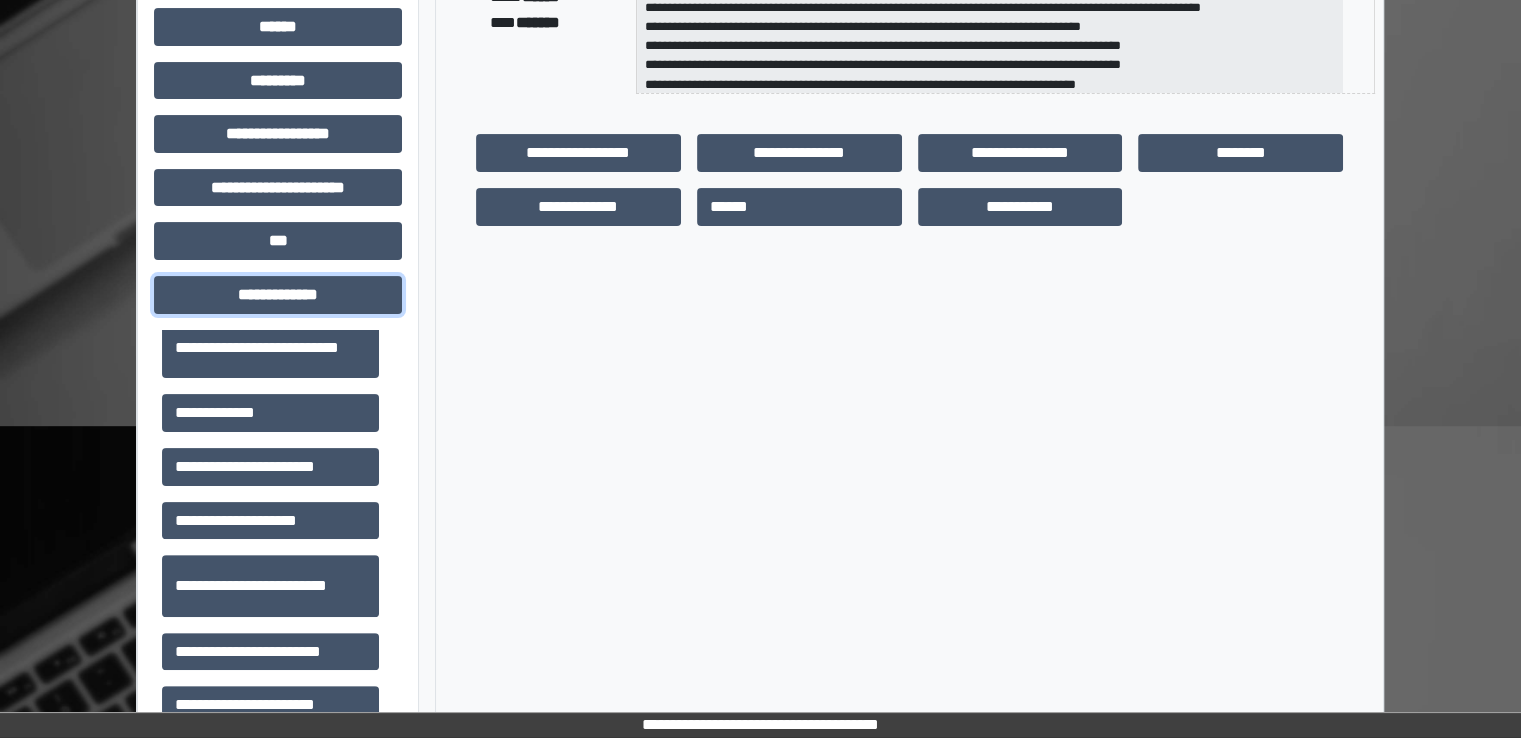 scroll, scrollTop: 600, scrollLeft: 0, axis: vertical 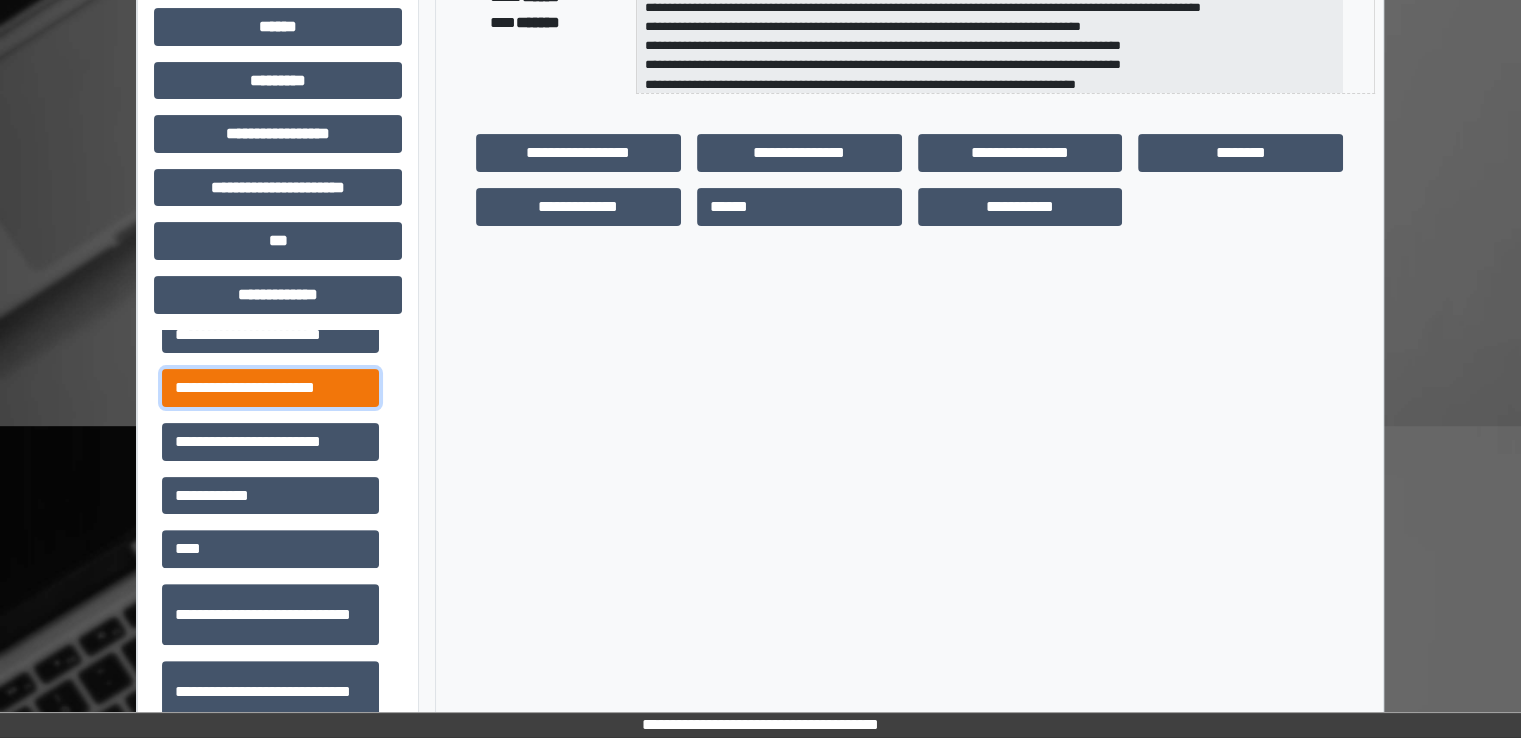 click on "**********" at bounding box center [270, 388] 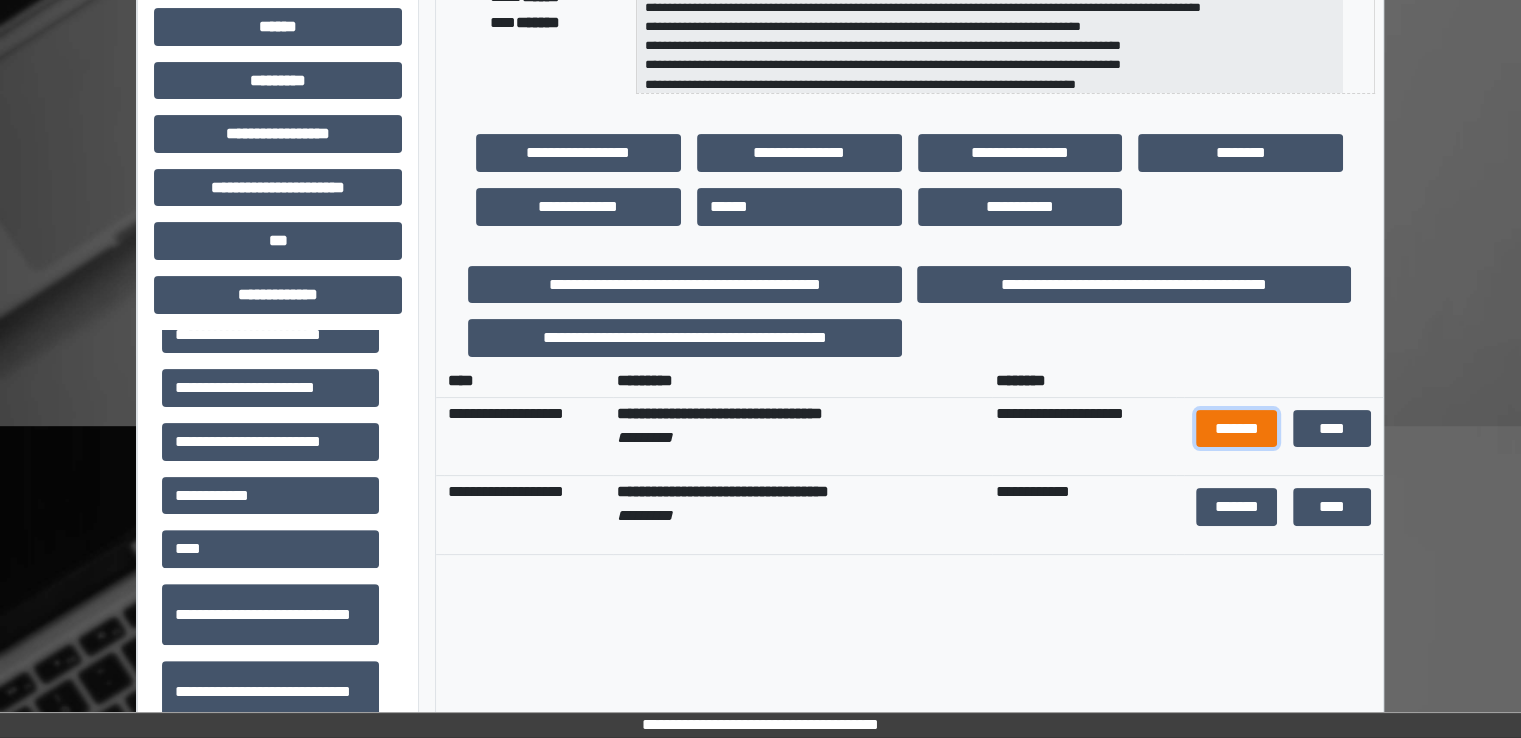 click on "*******" at bounding box center (1236, 429) 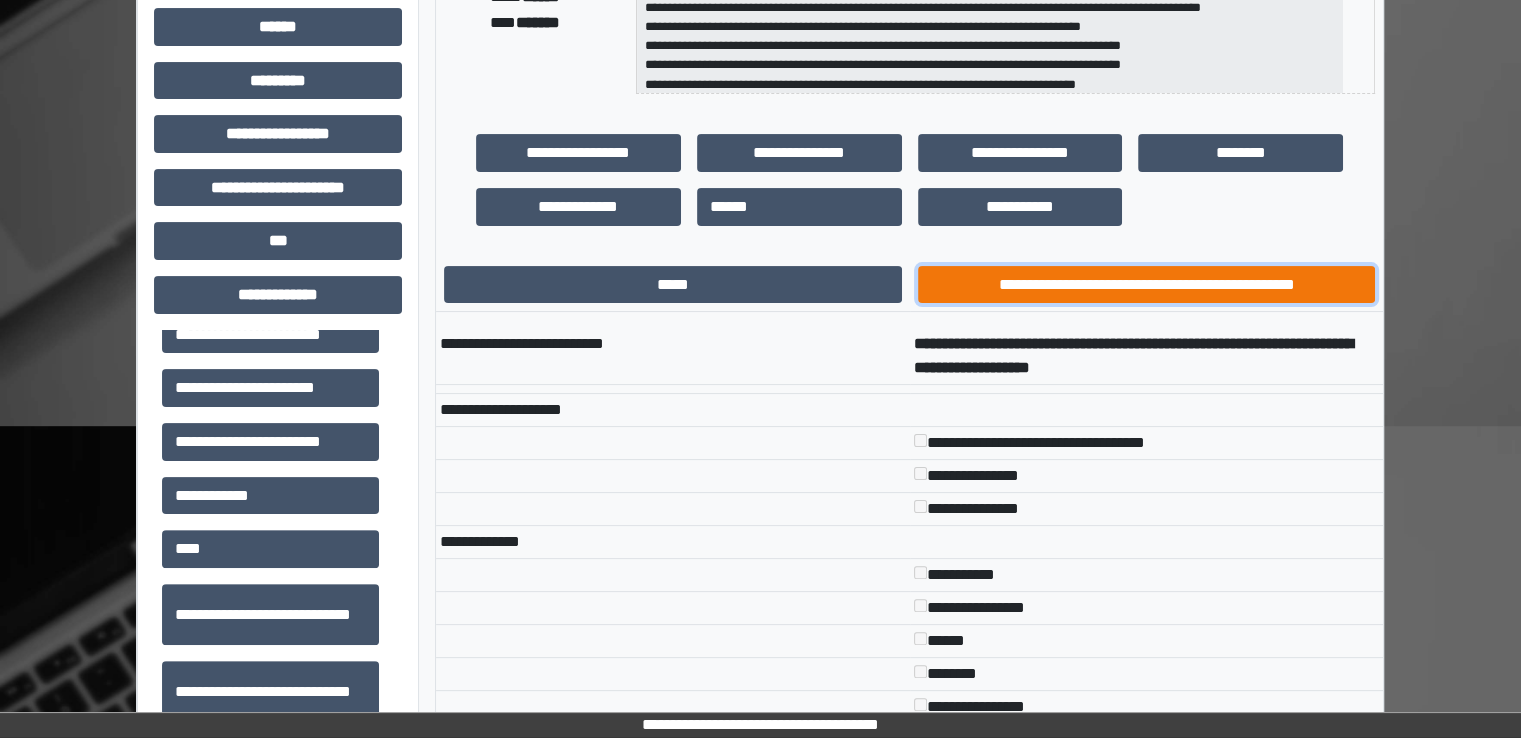 click on "**********" at bounding box center [1147, 285] 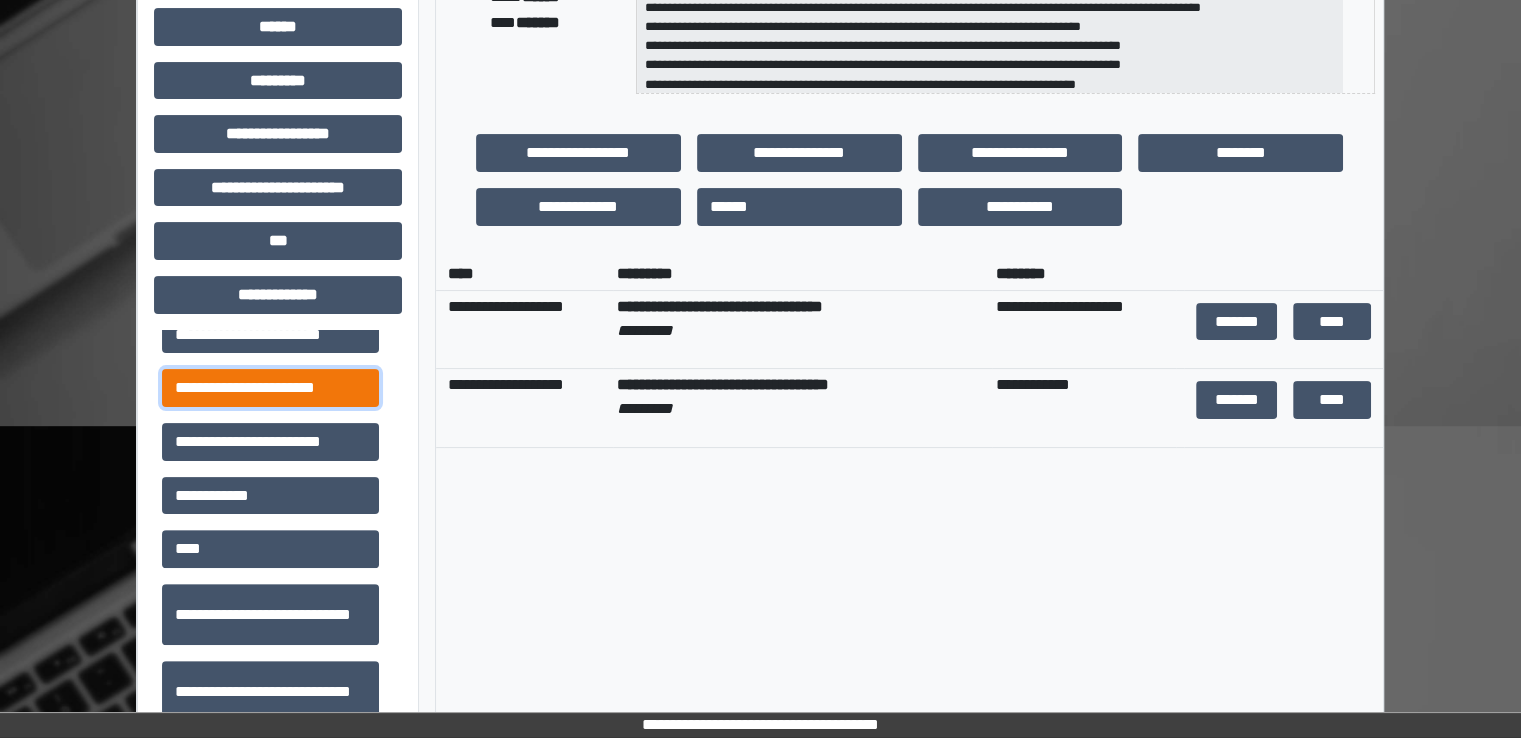 click on "**********" at bounding box center (270, 388) 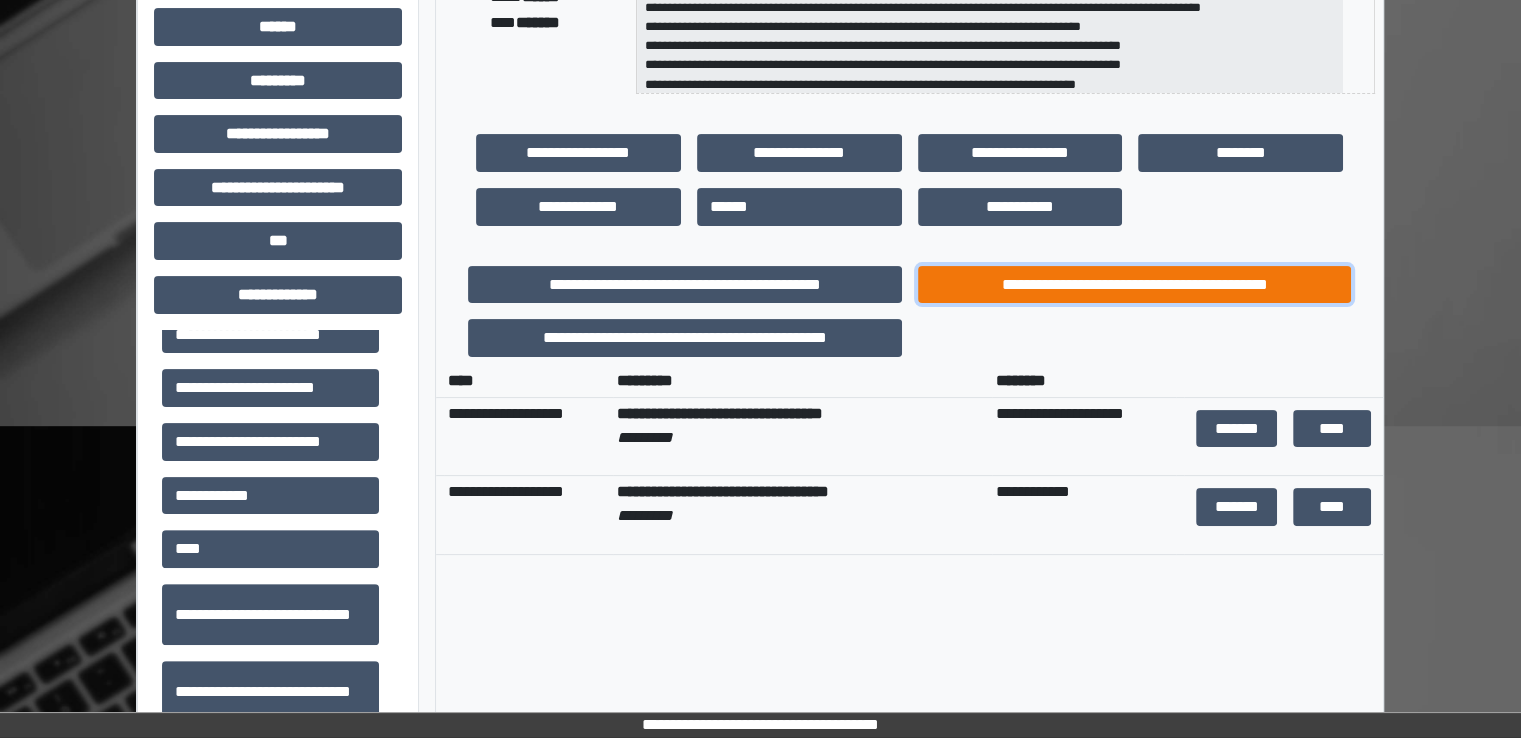 click on "**********" at bounding box center [1135, 285] 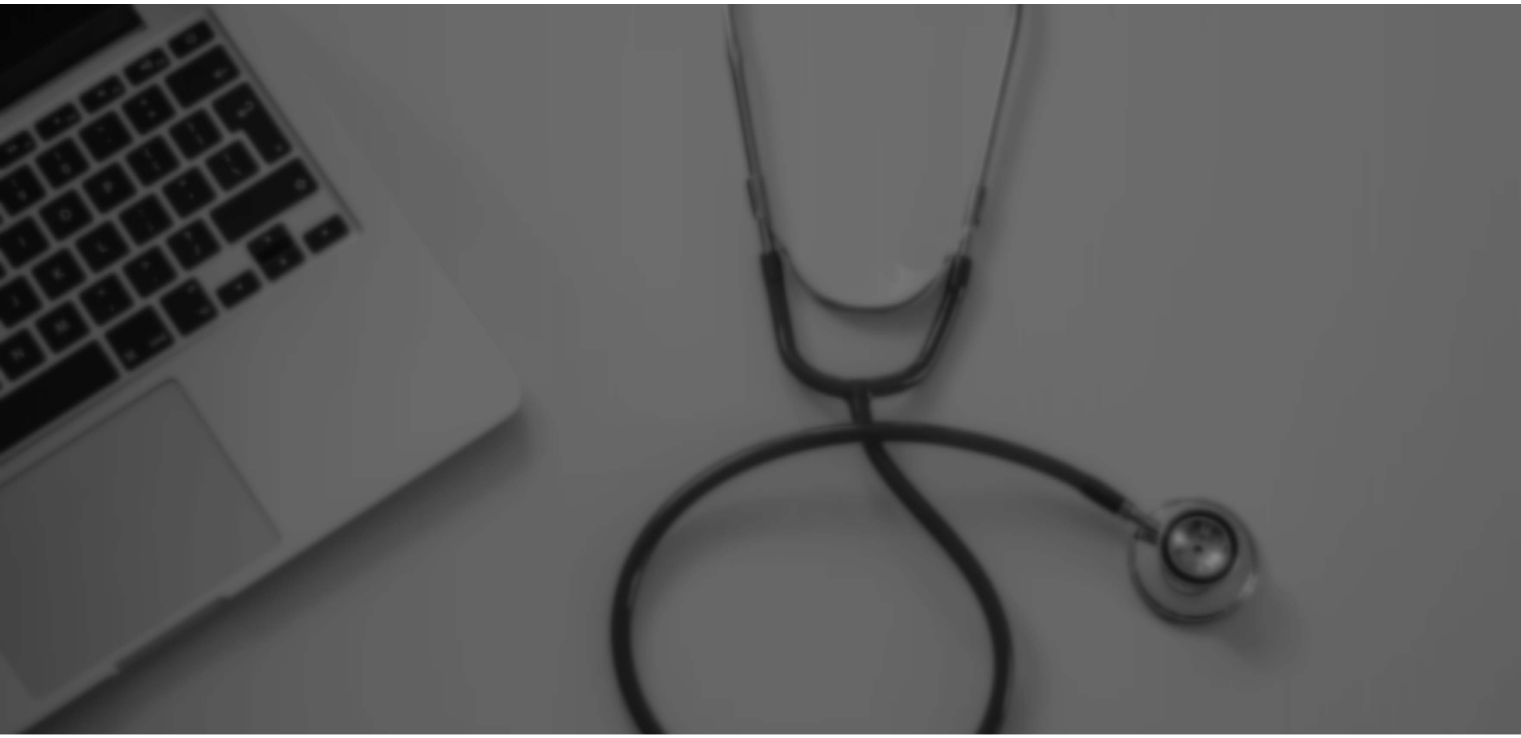 scroll, scrollTop: 0, scrollLeft: 0, axis: both 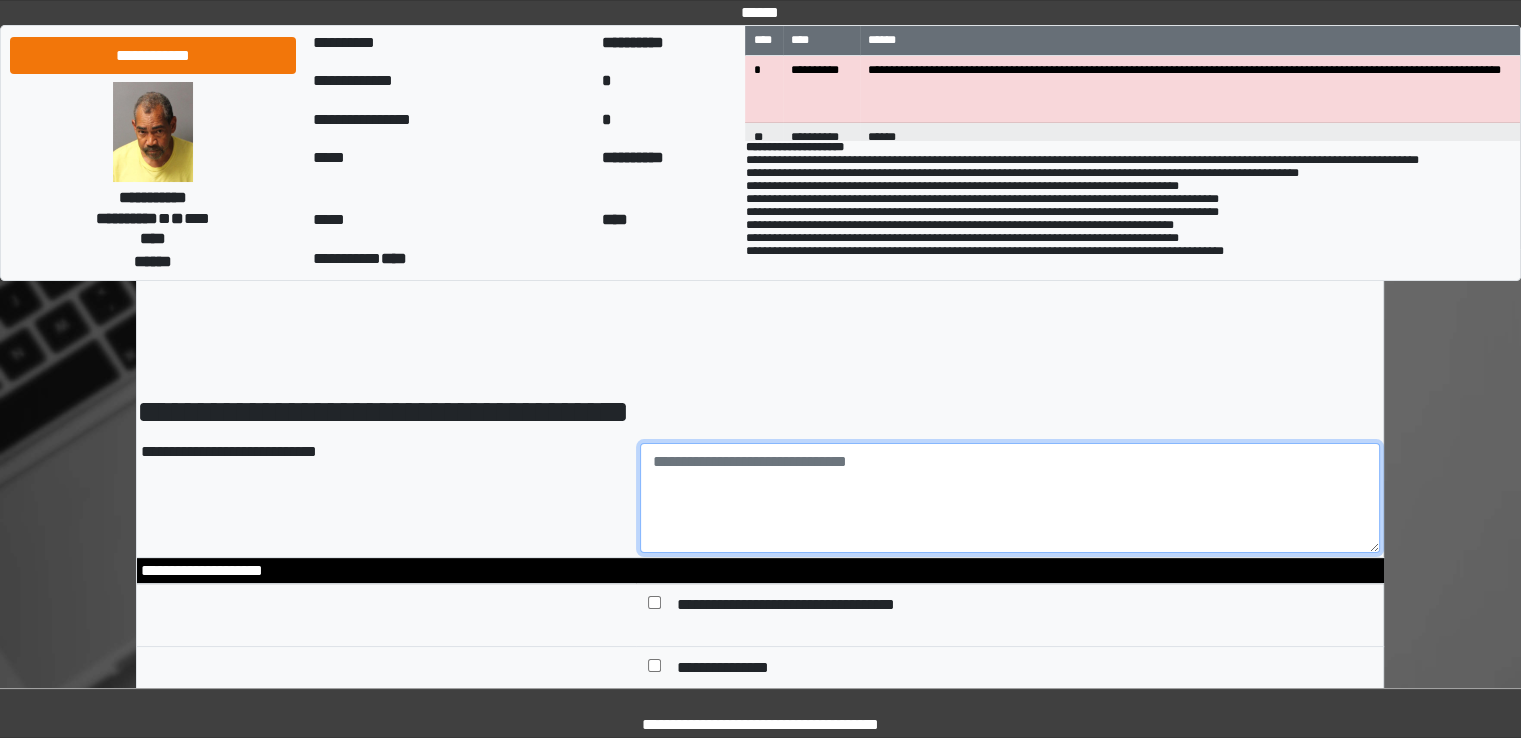 click at bounding box center [1010, 498] 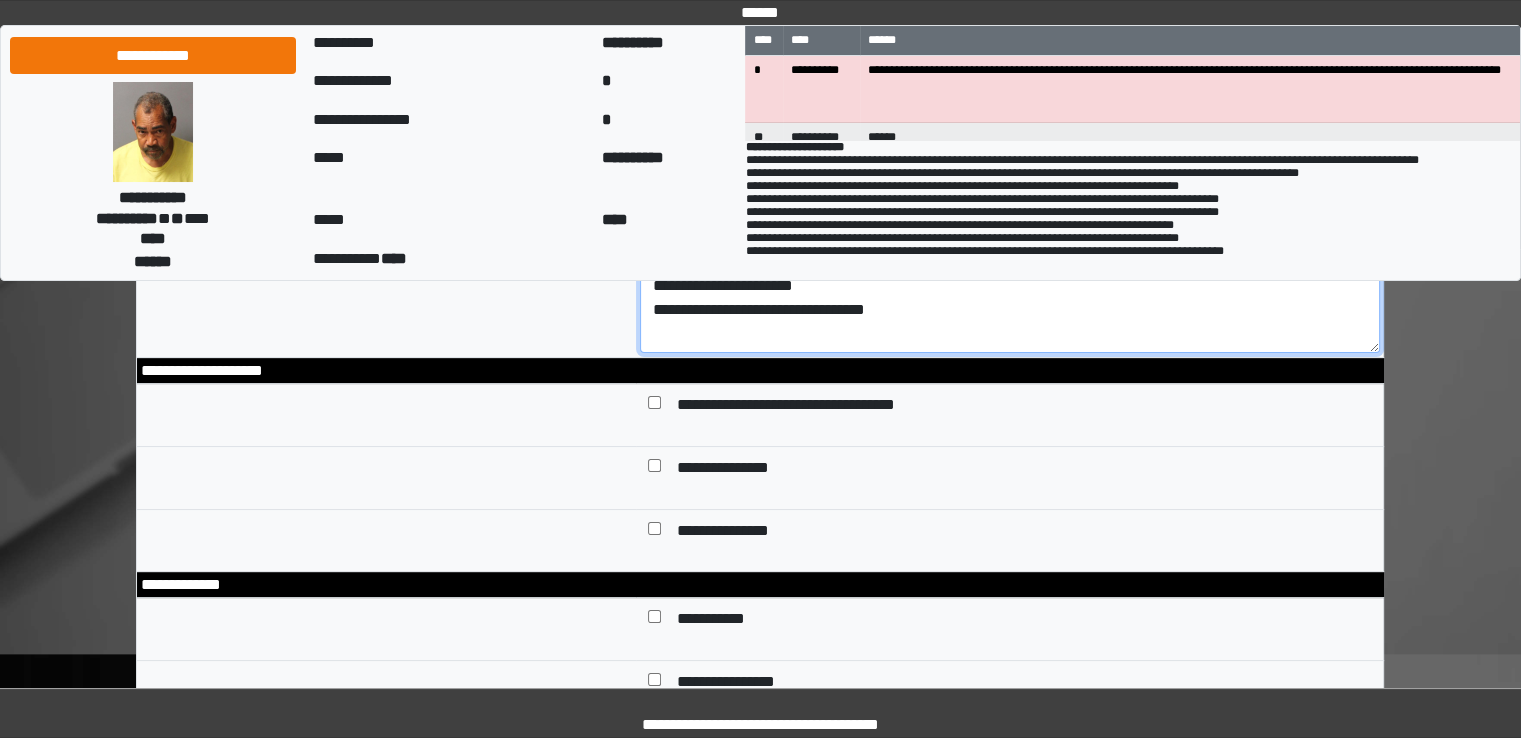 type on "**********" 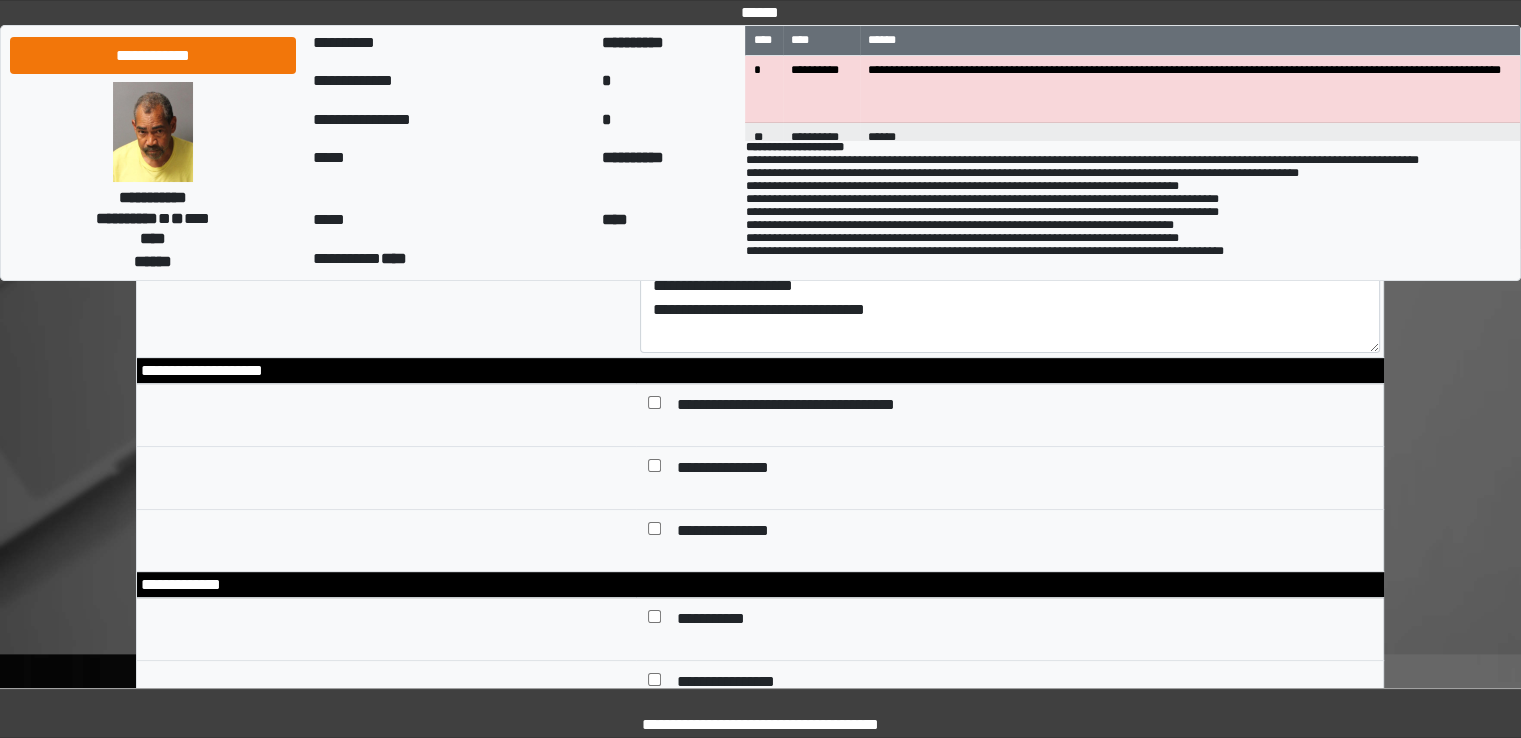 click on "**********" at bounding box center (739, 470) 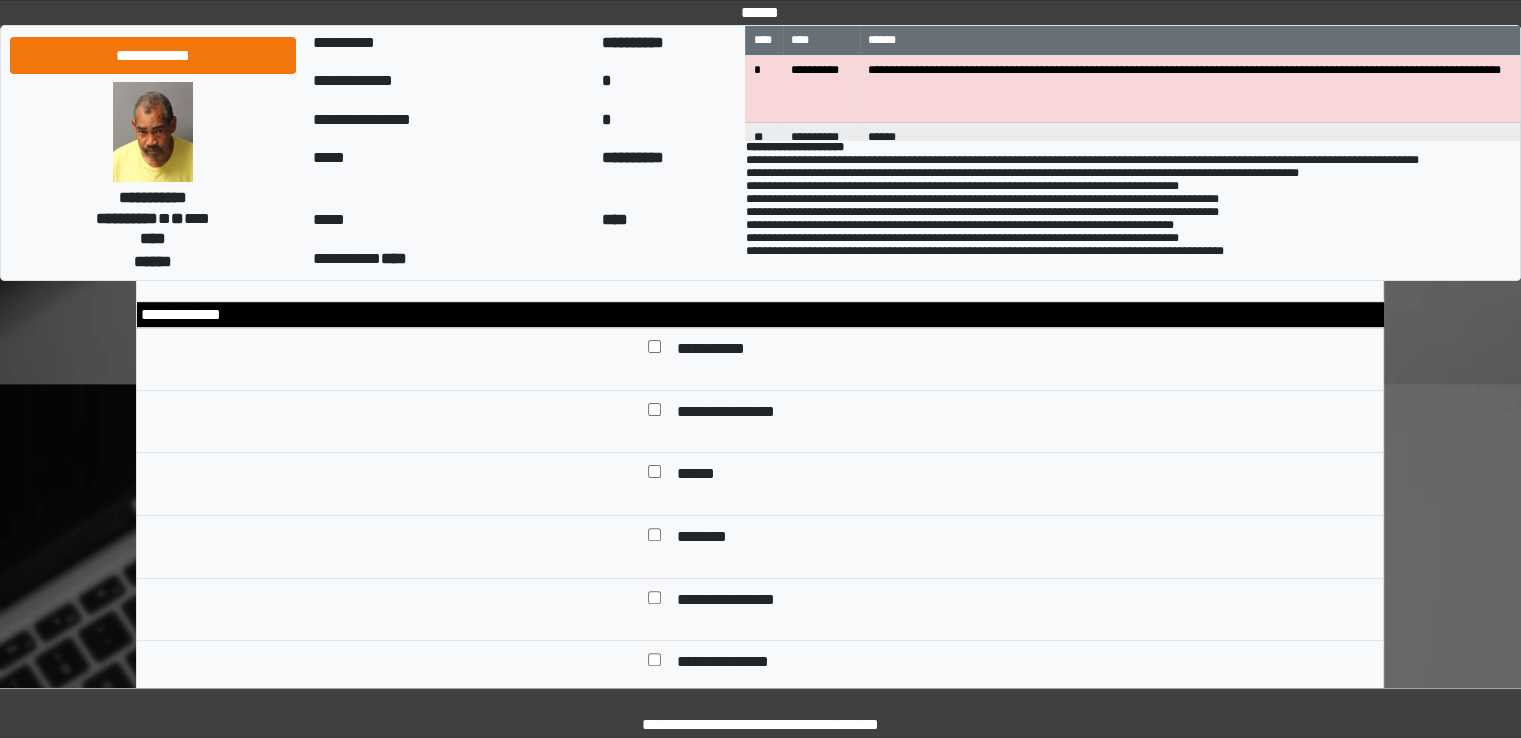 scroll, scrollTop: 500, scrollLeft: 0, axis: vertical 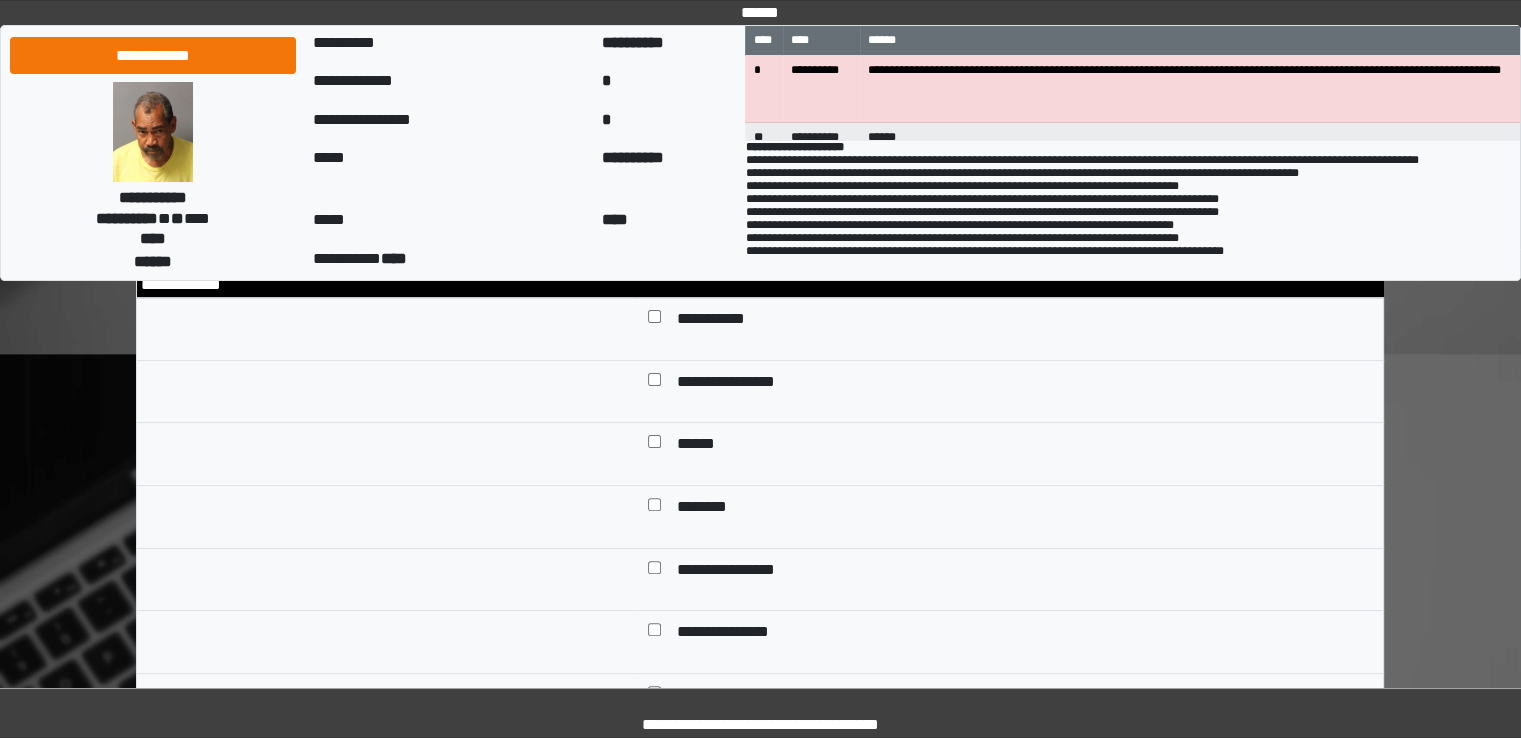 click on "******" at bounding box center (697, 446) 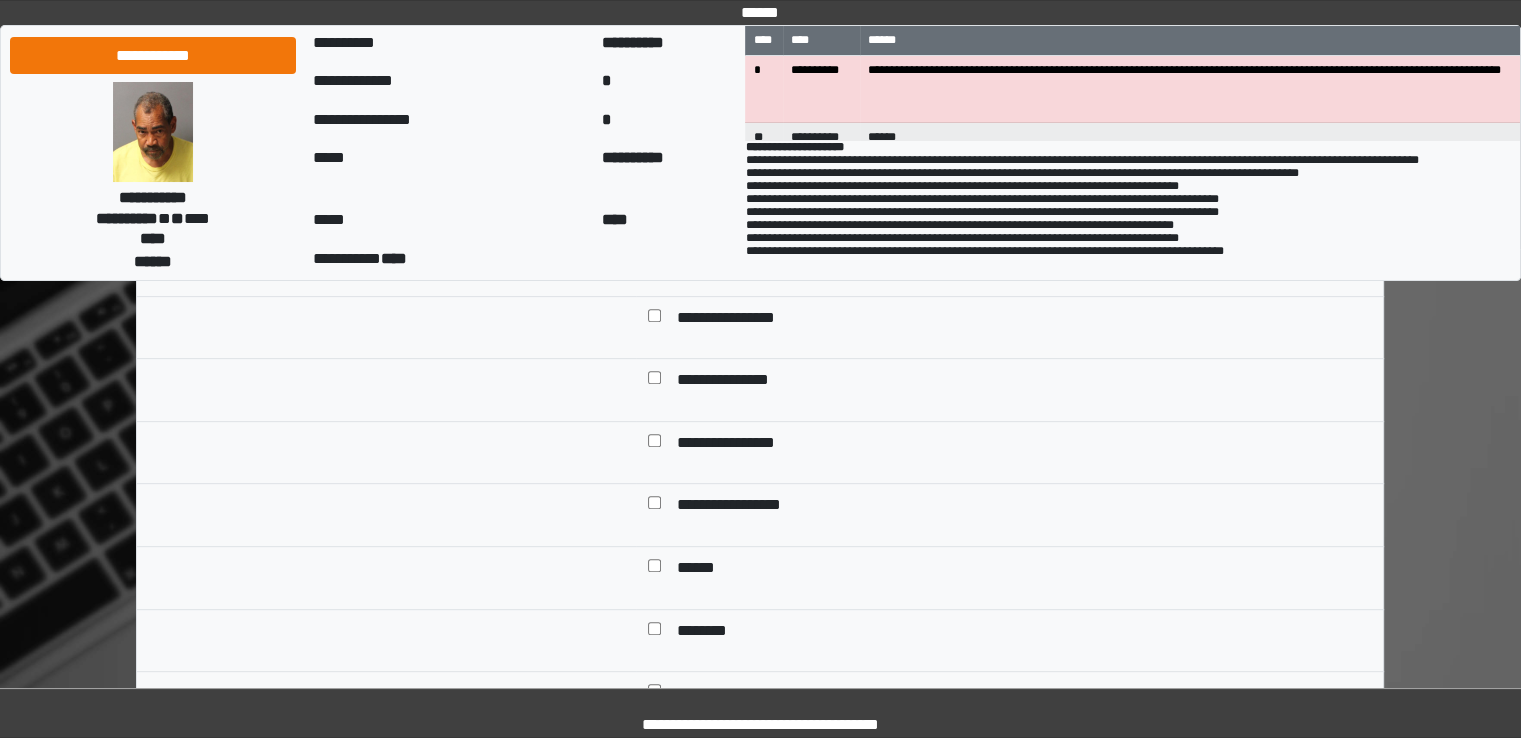 scroll, scrollTop: 800, scrollLeft: 0, axis: vertical 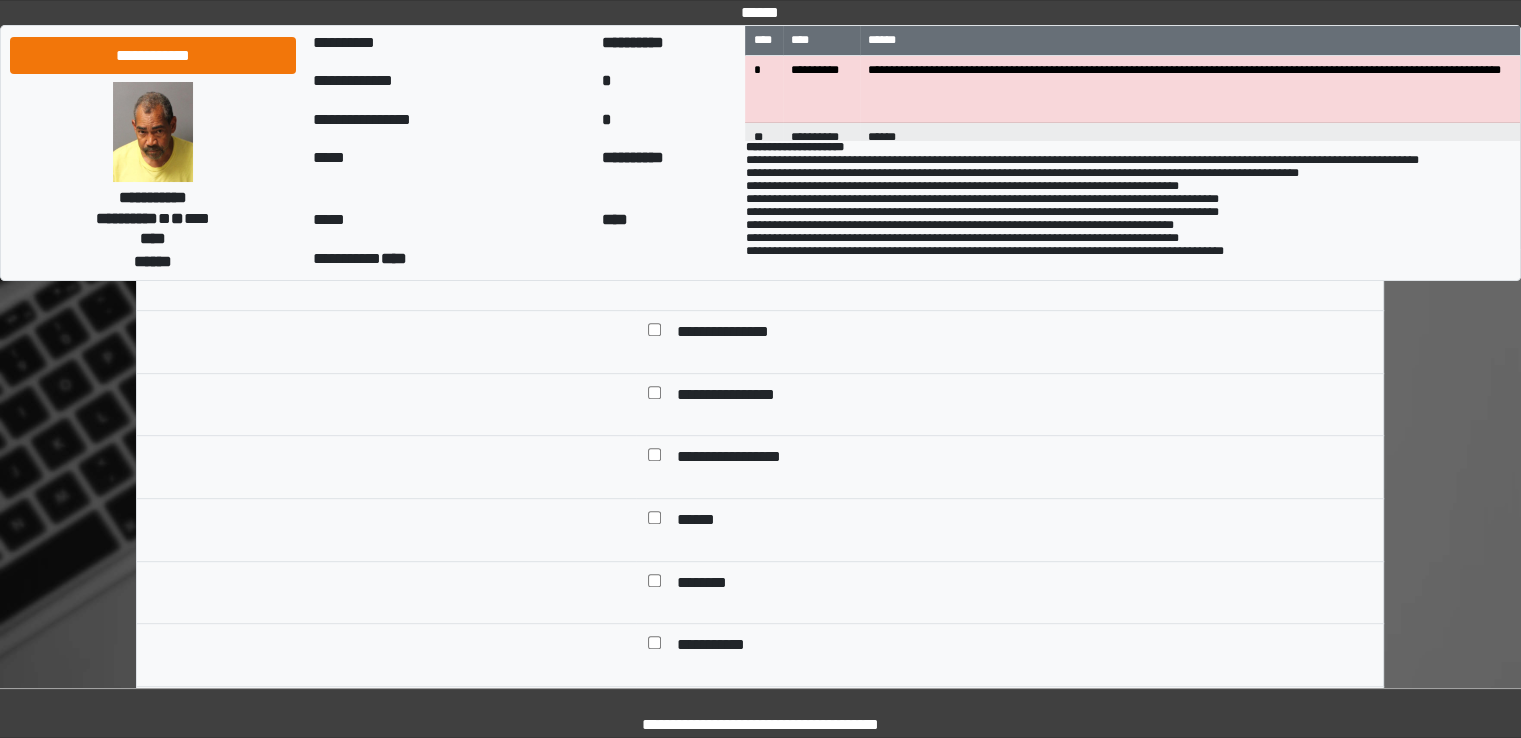 click on "**********" at bounding box center (740, 459) 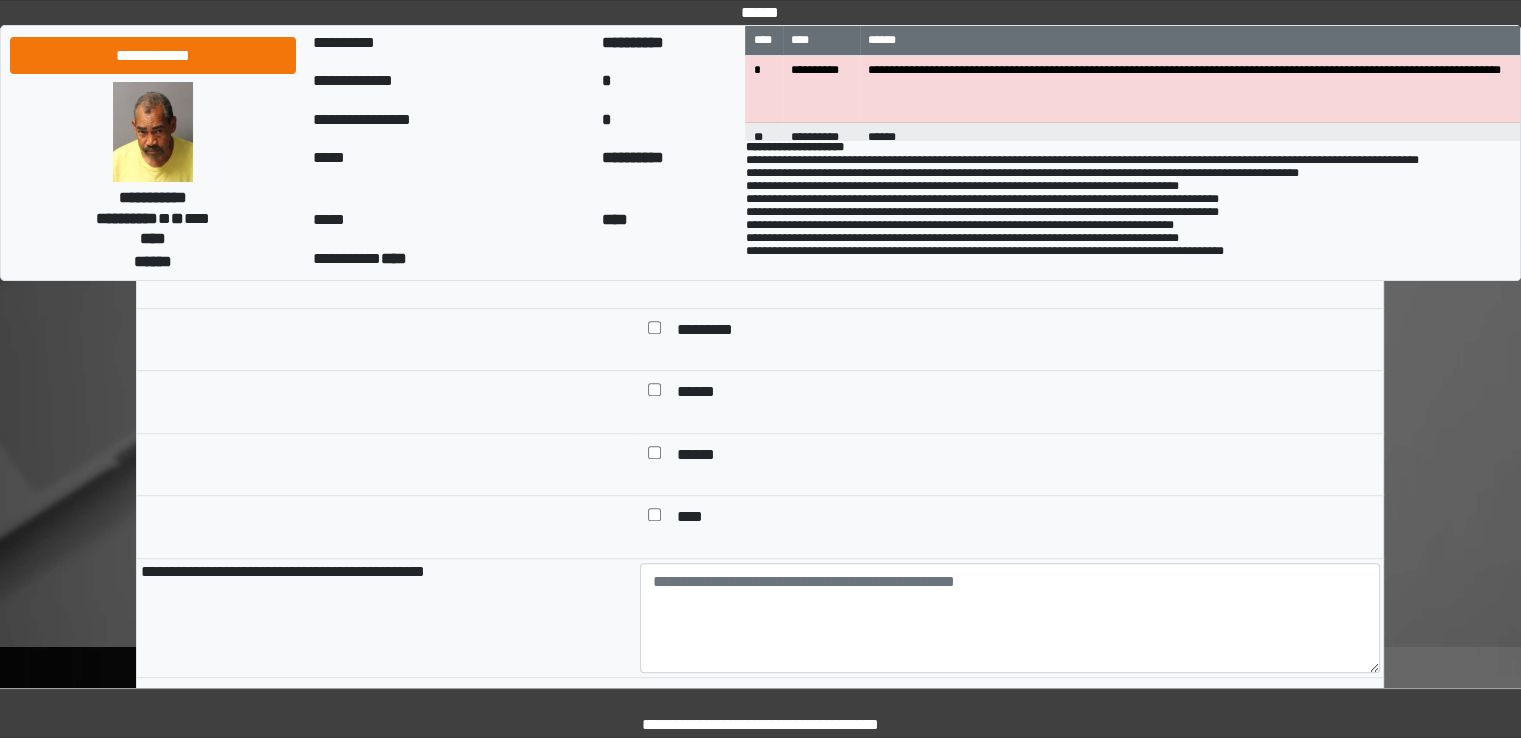 scroll, scrollTop: 1200, scrollLeft: 0, axis: vertical 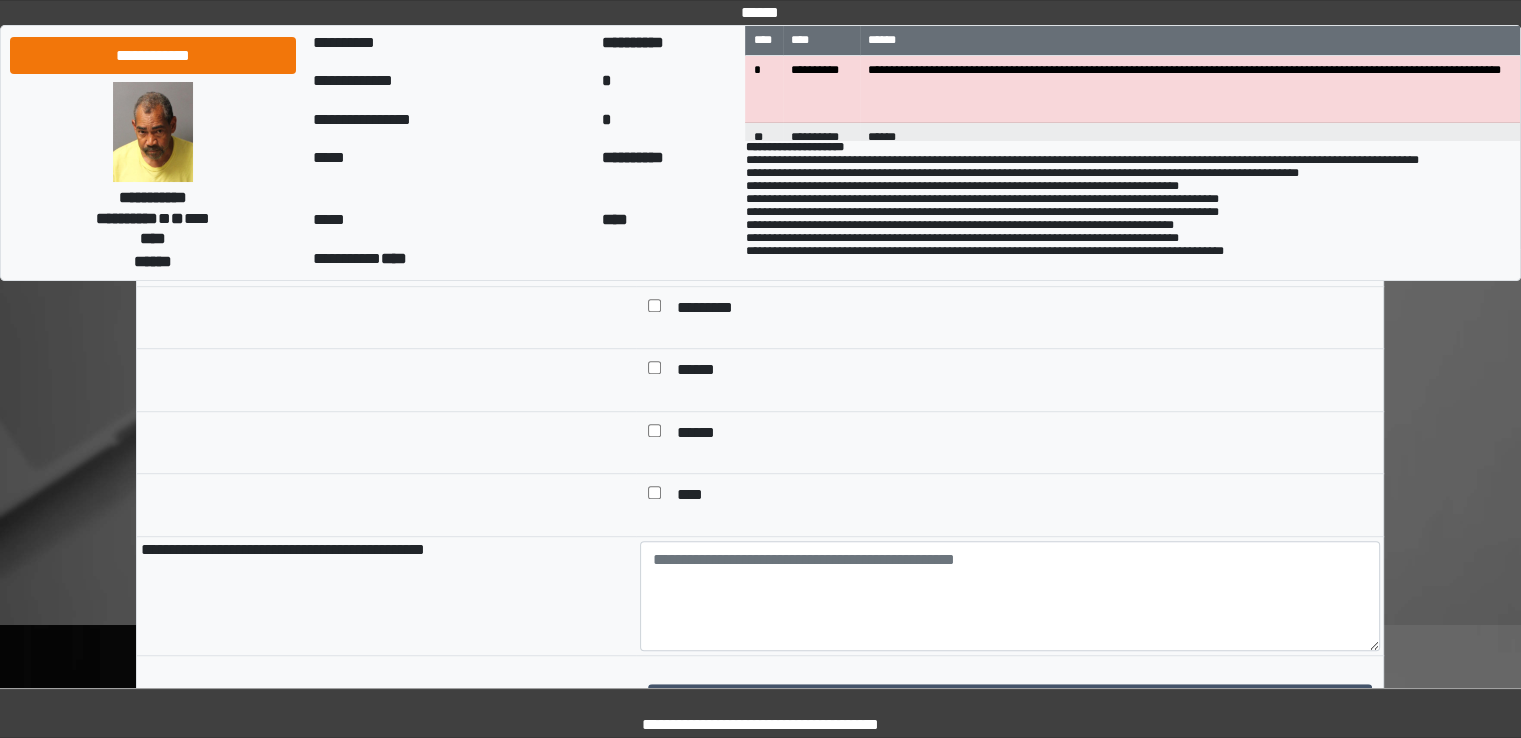 click on "*********" at bounding box center (715, 310) 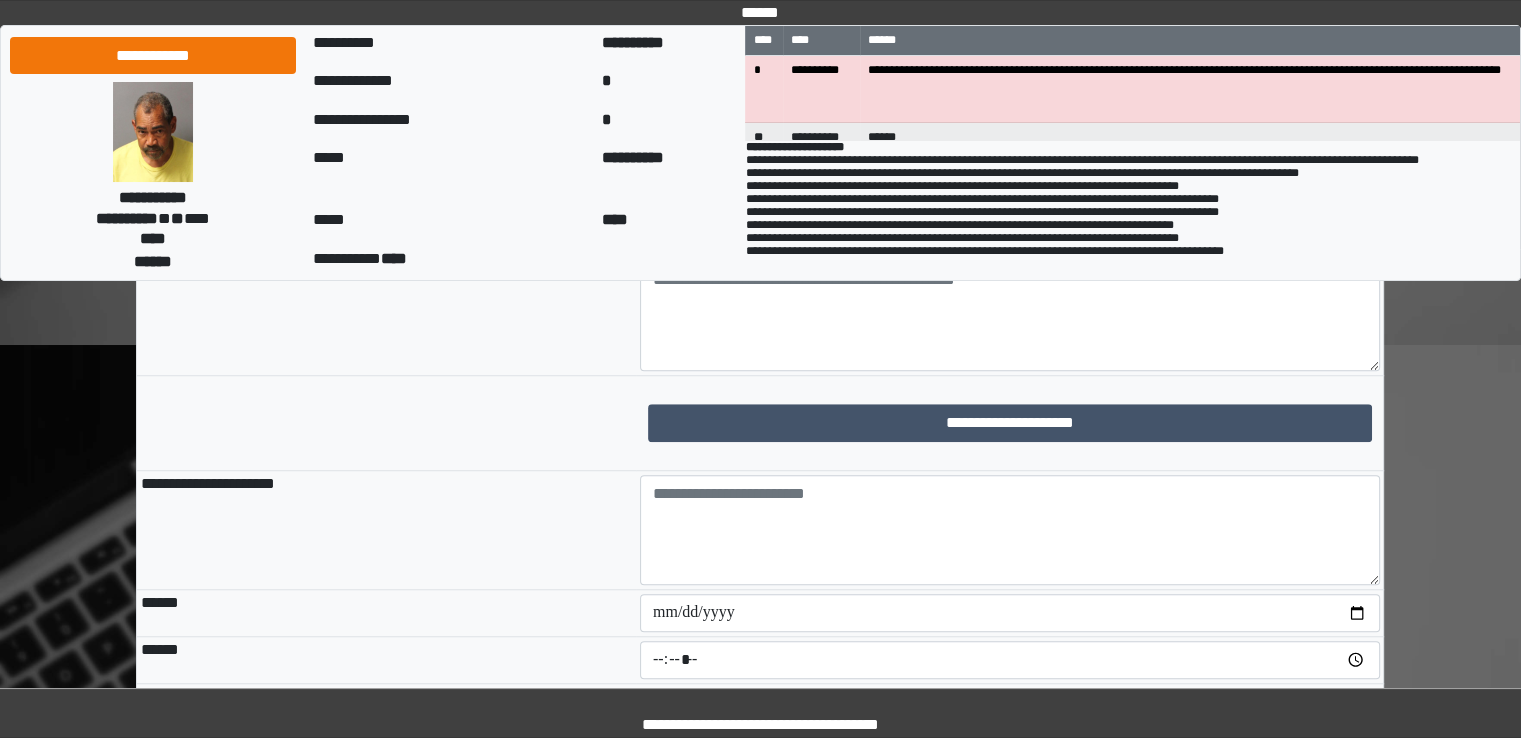 scroll, scrollTop: 1500, scrollLeft: 0, axis: vertical 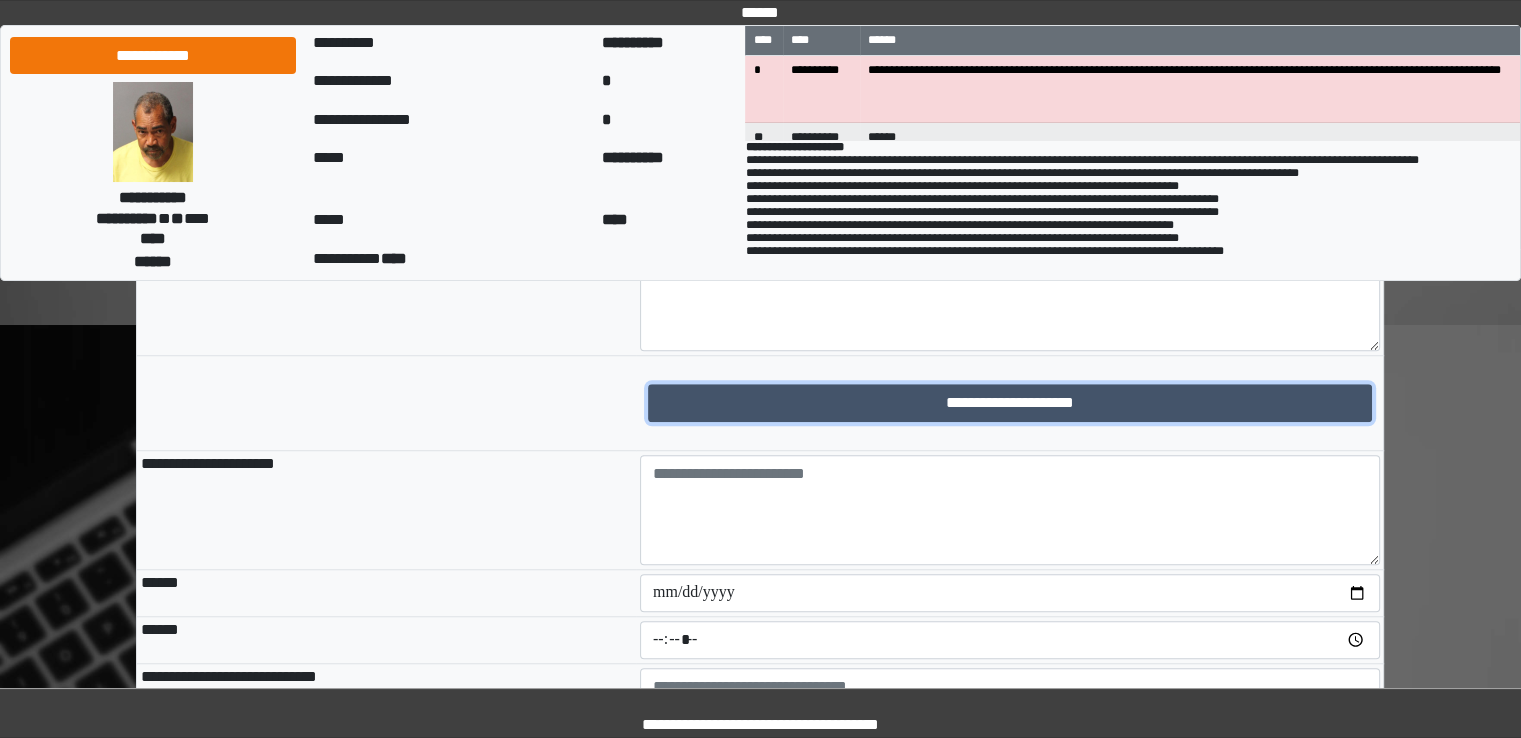 click on "**********" at bounding box center [1010, 403] 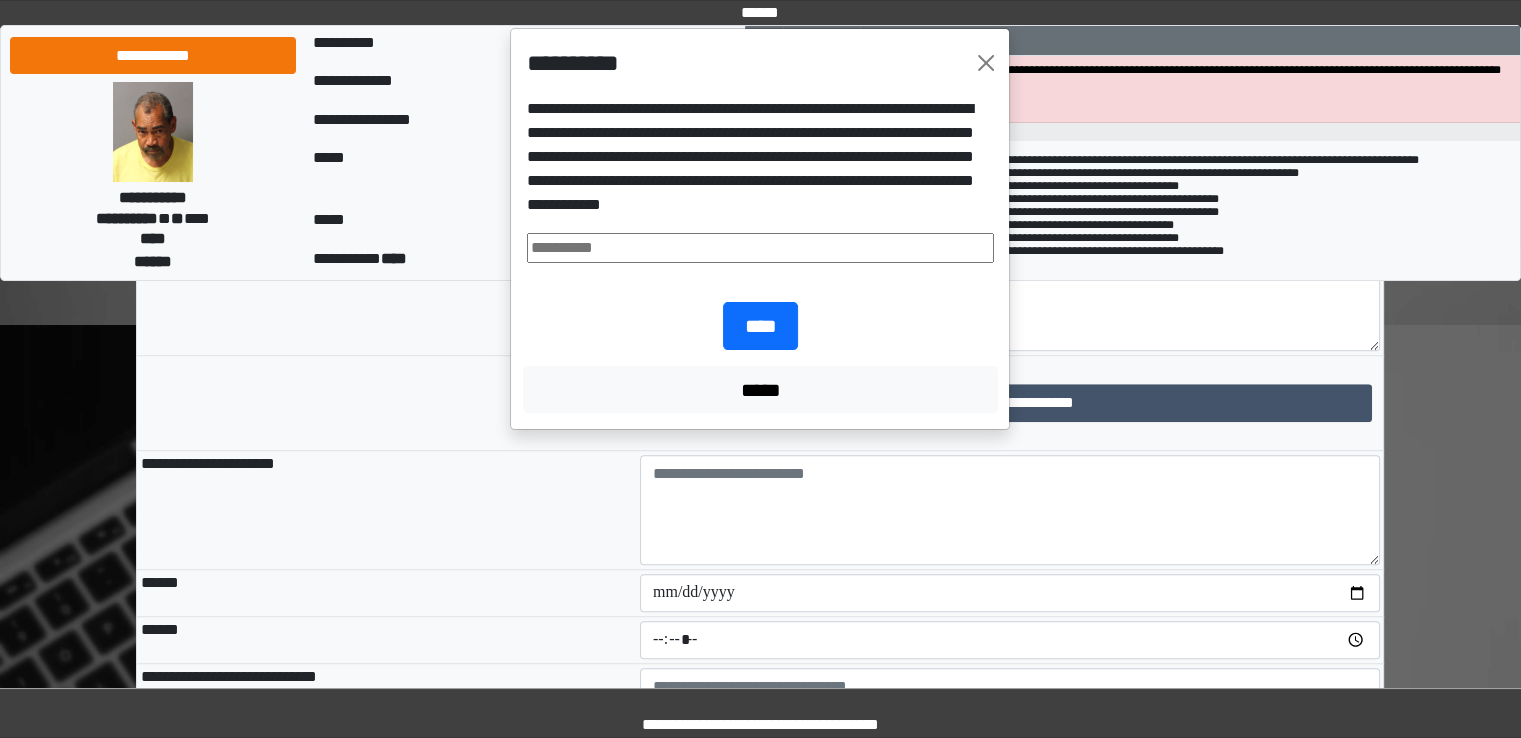 click at bounding box center (760, 248) 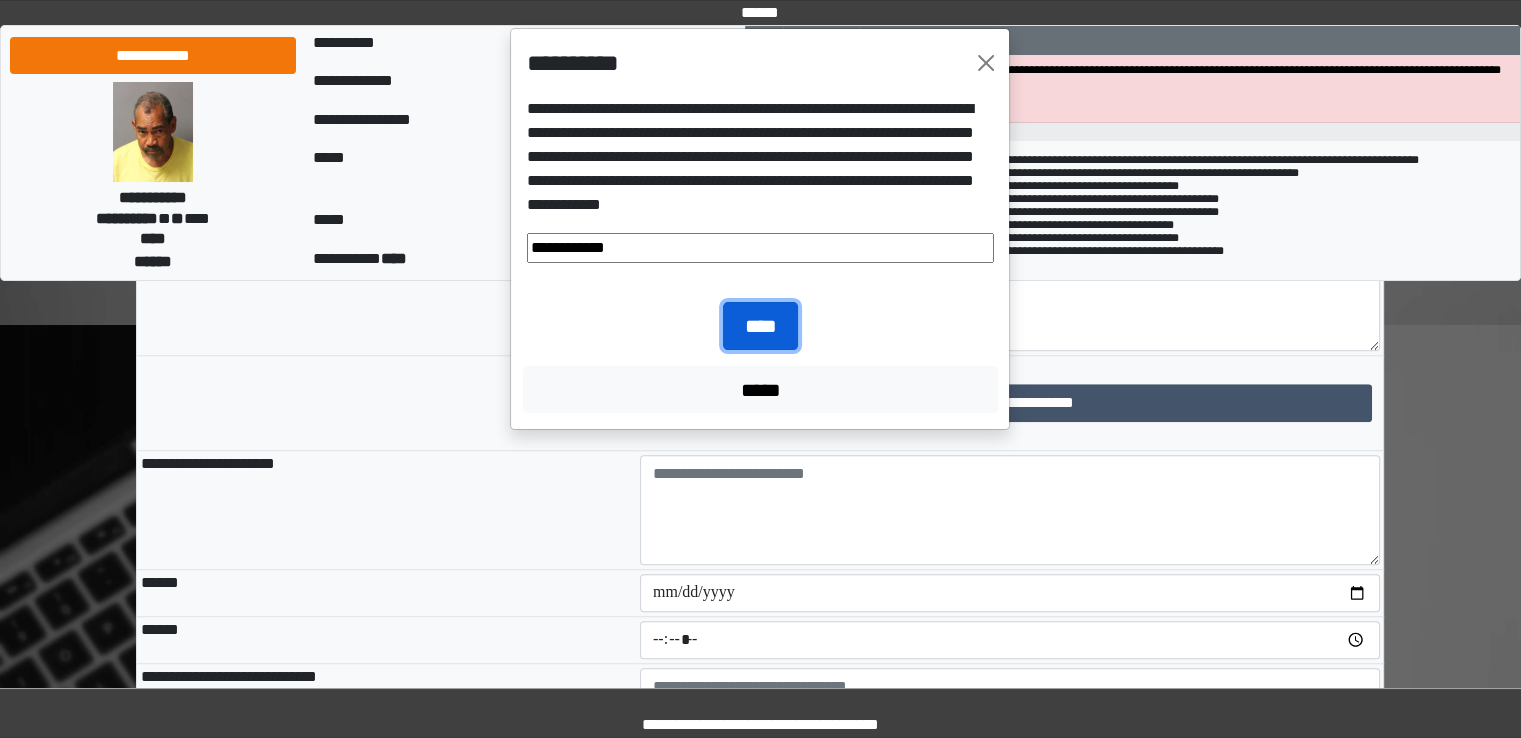 click on "****" at bounding box center (760, 326) 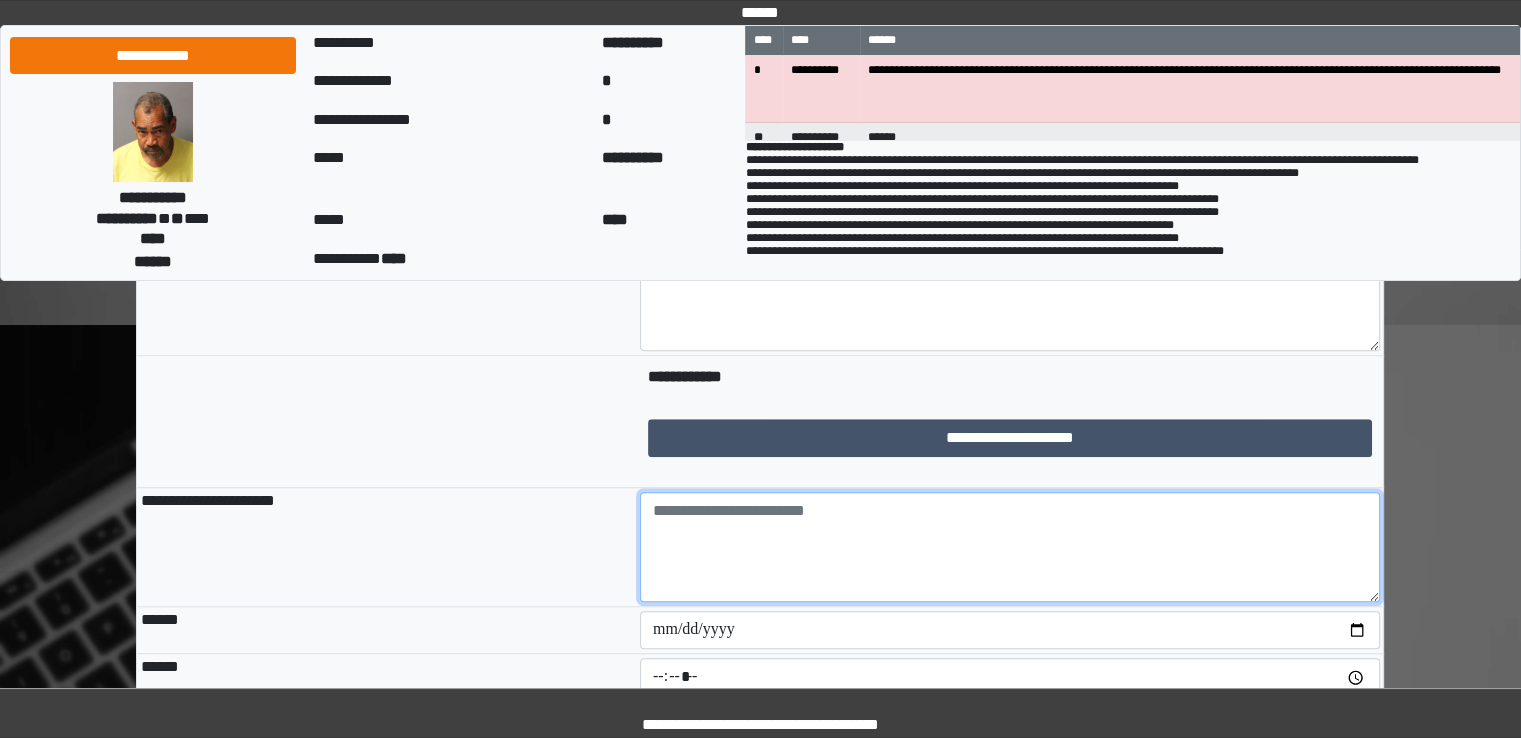click at bounding box center (1010, 547) 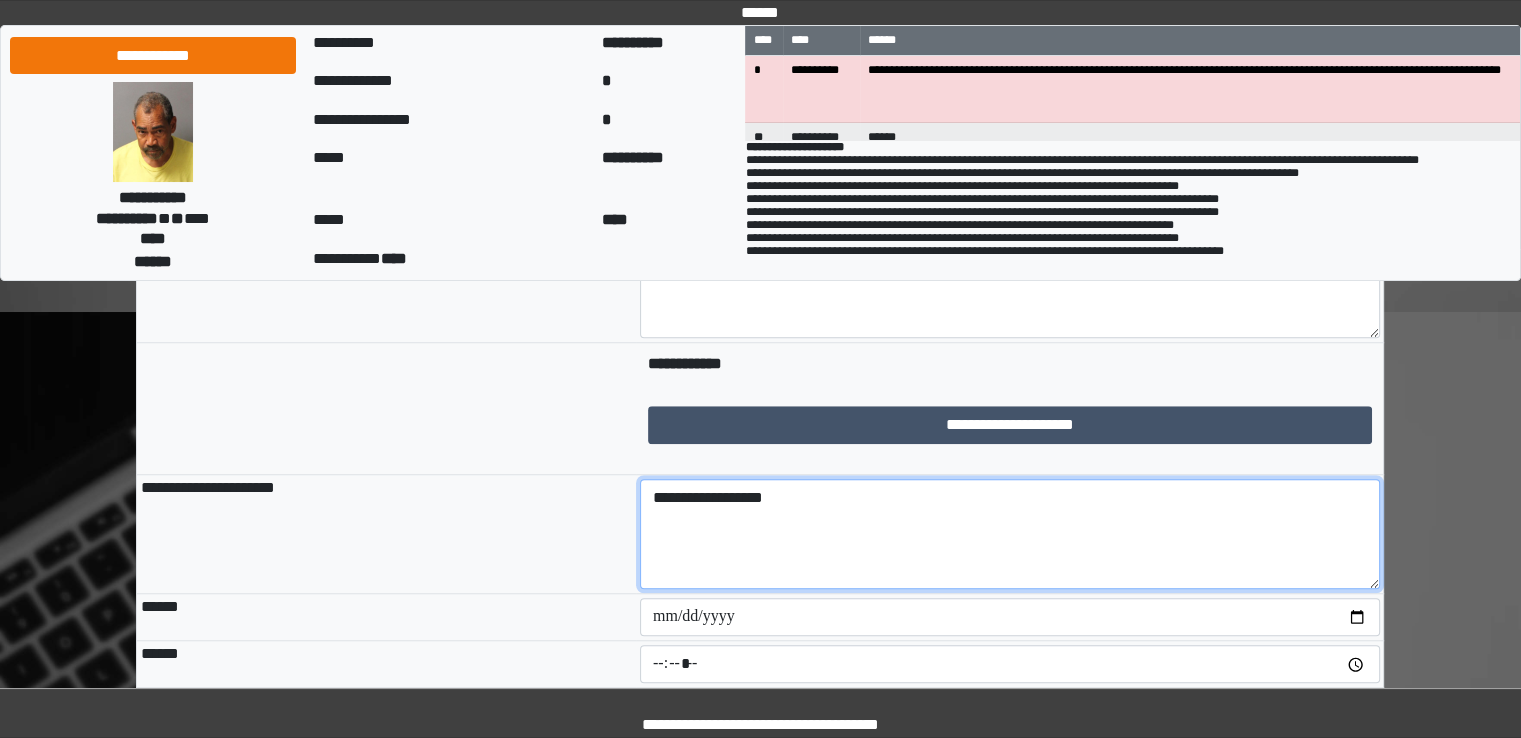 scroll, scrollTop: 1700, scrollLeft: 0, axis: vertical 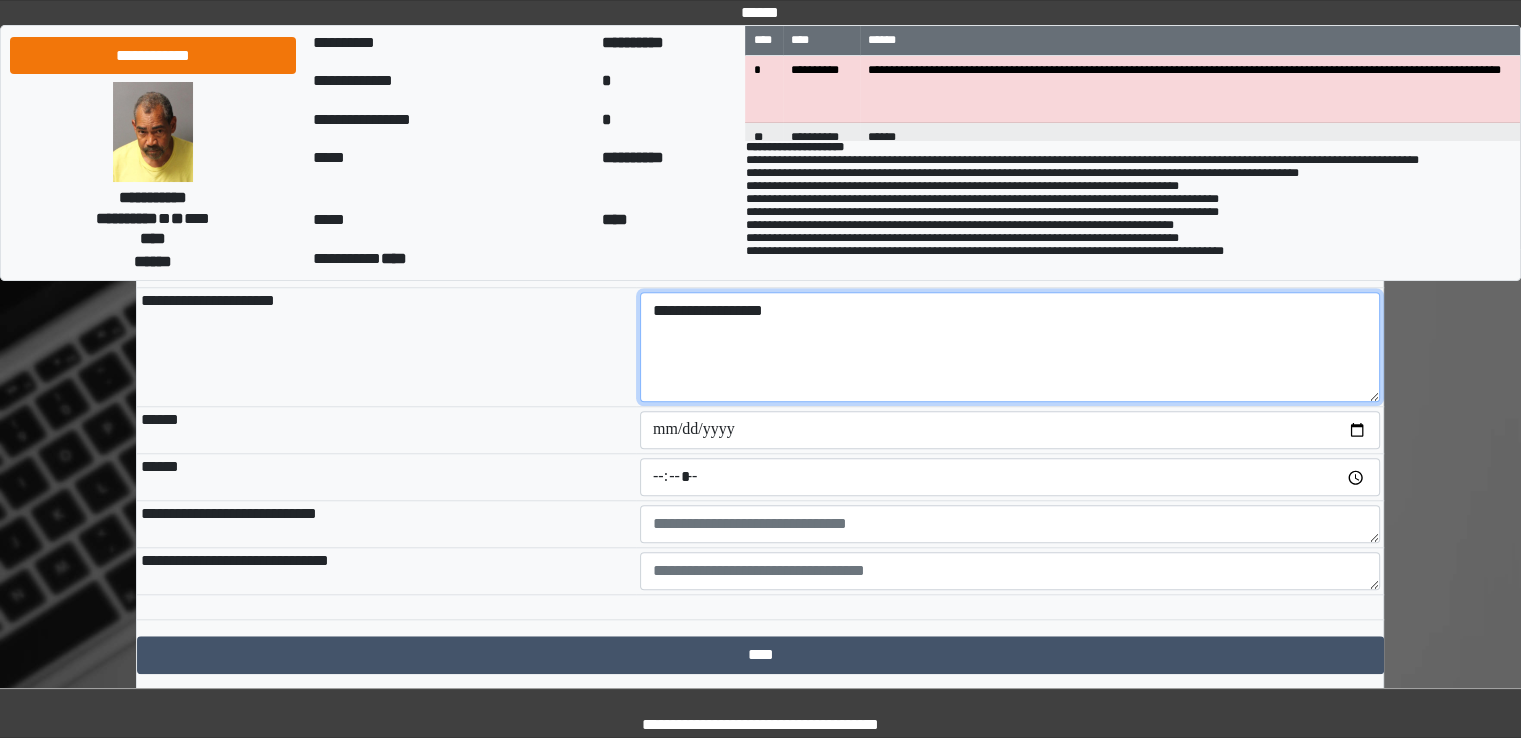type on "**********" 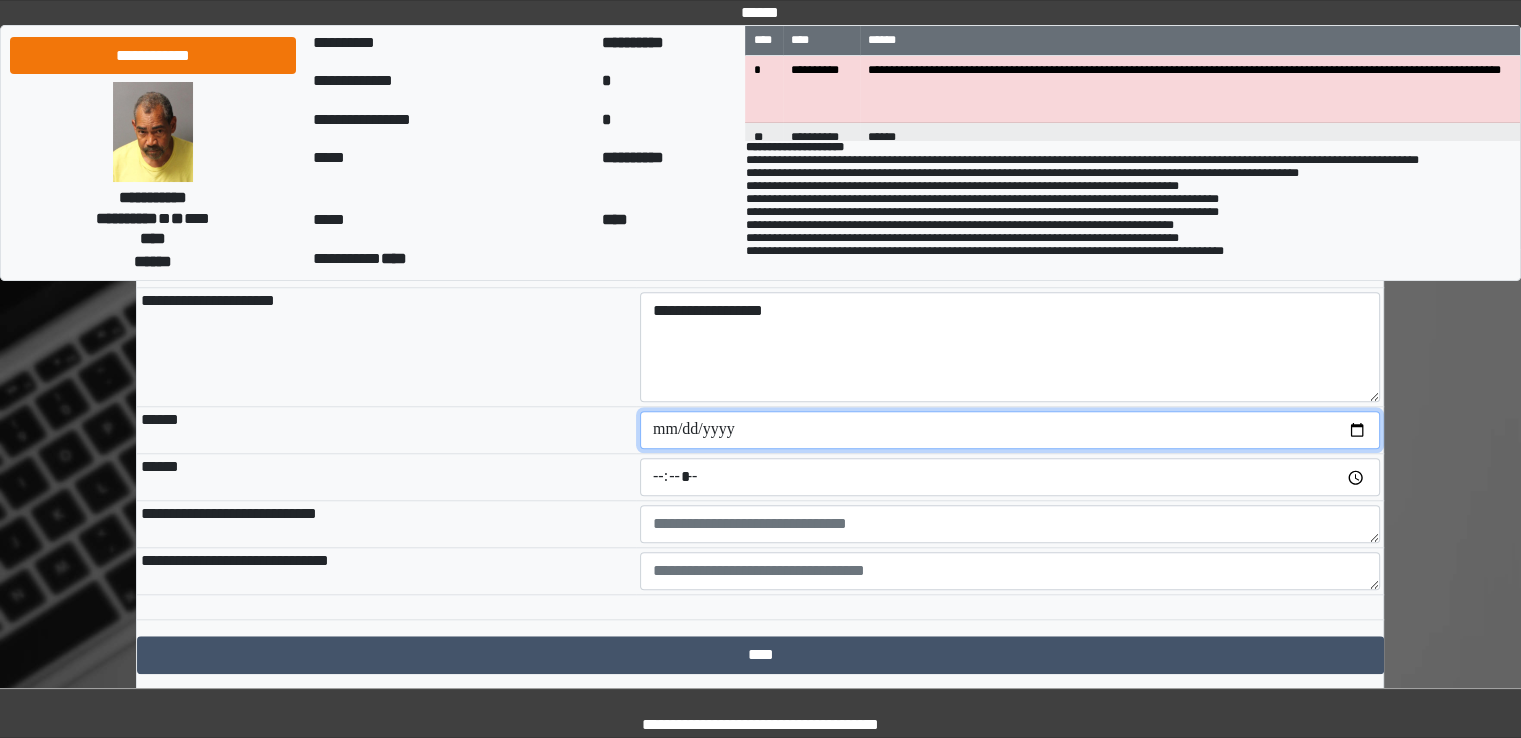 click at bounding box center [1010, 430] 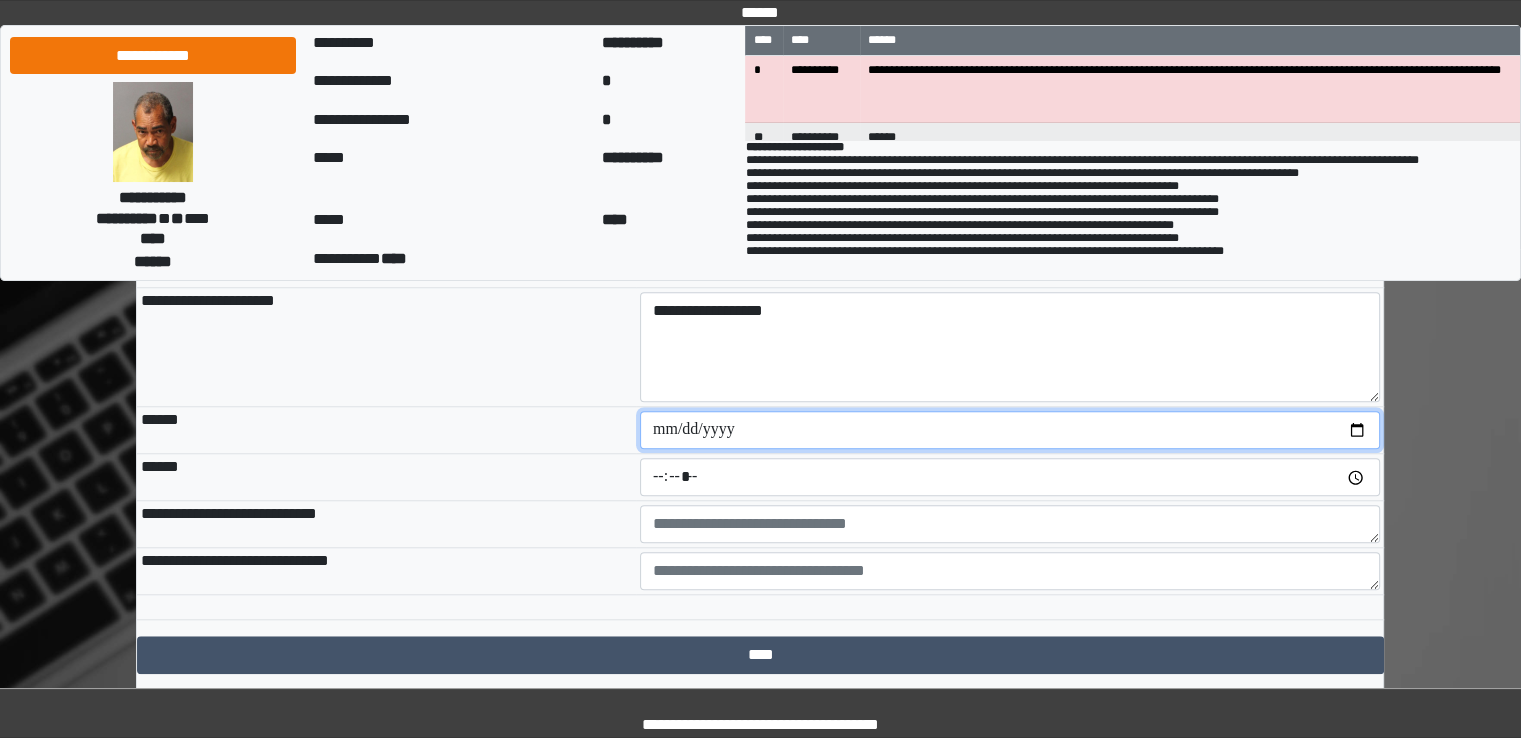 type on "**********" 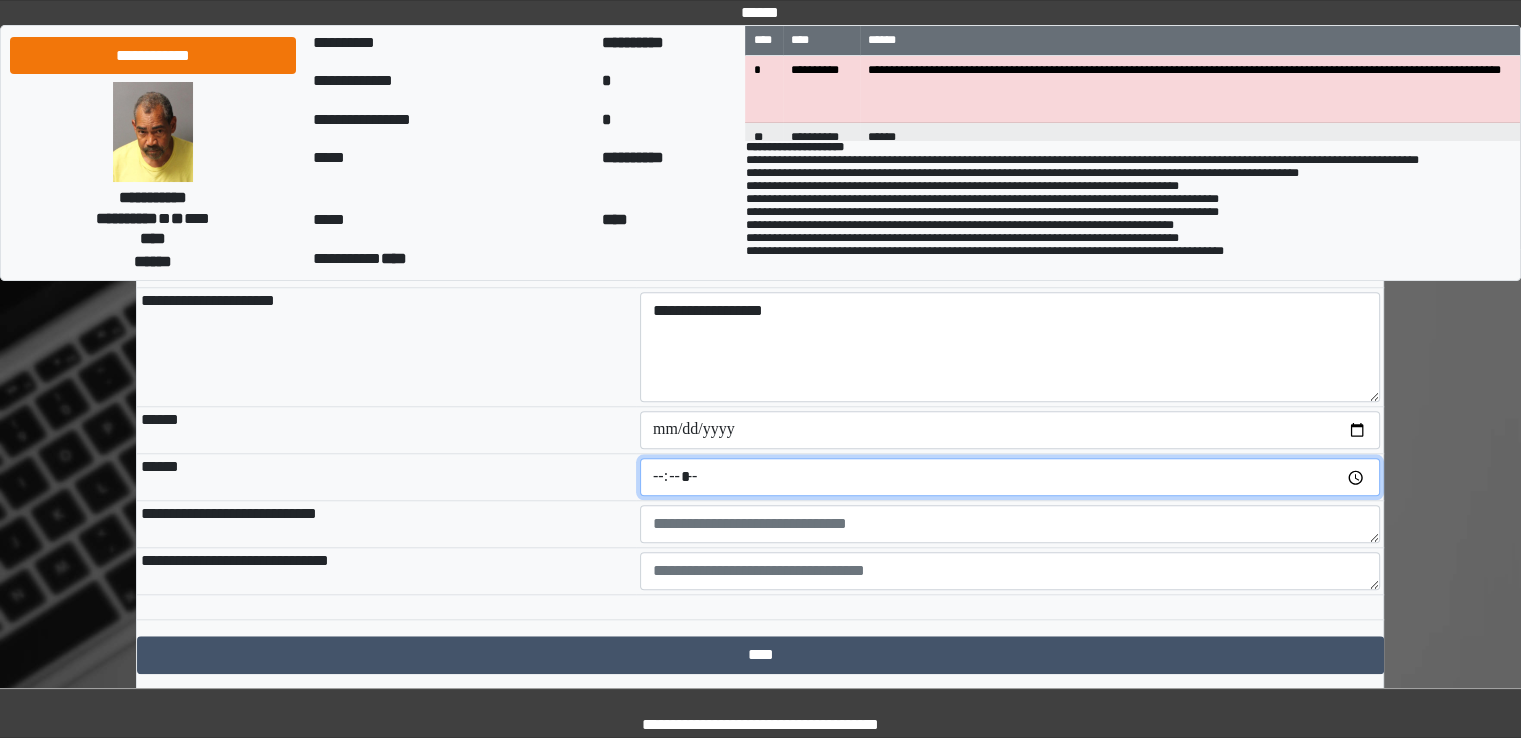 click at bounding box center [1010, 477] 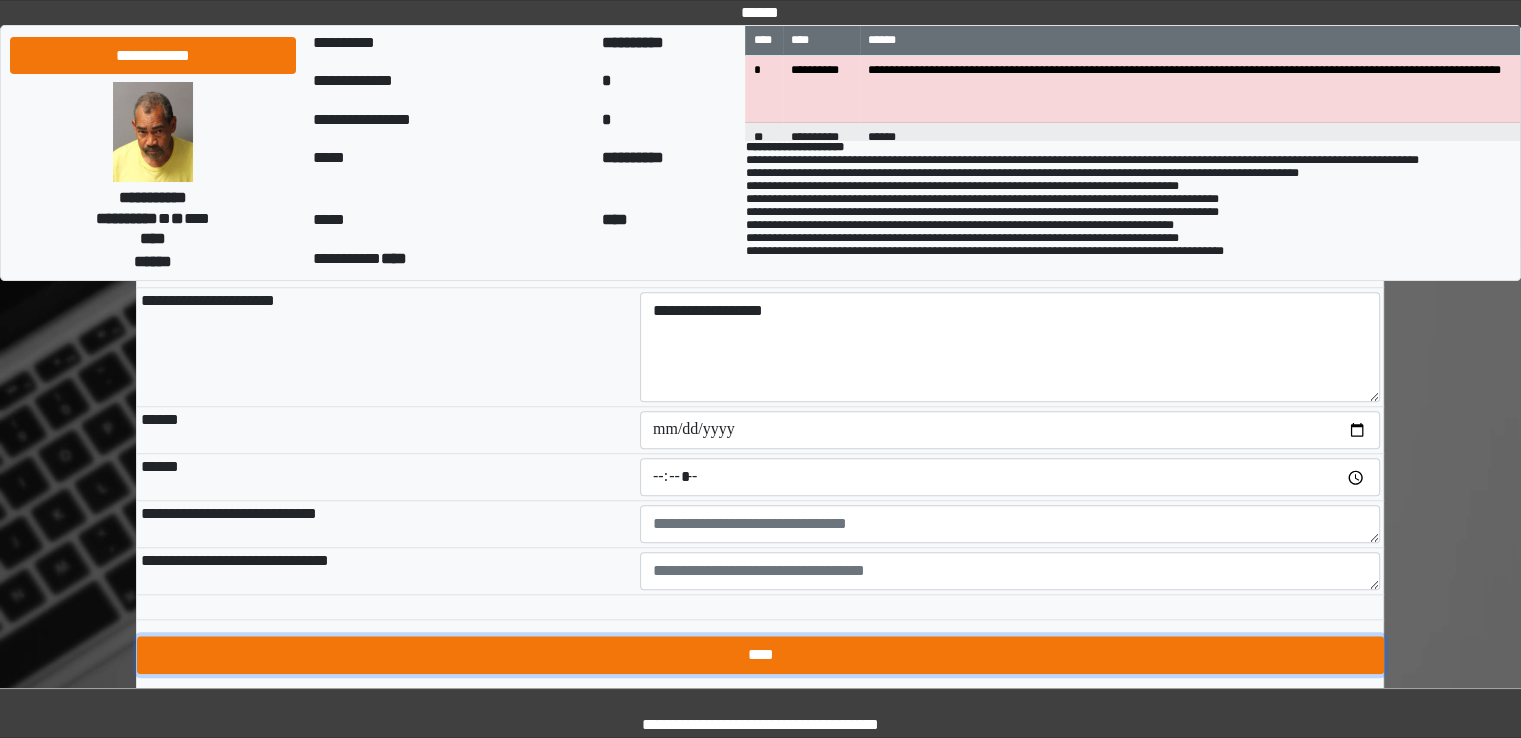 click on "****" at bounding box center [760, 655] 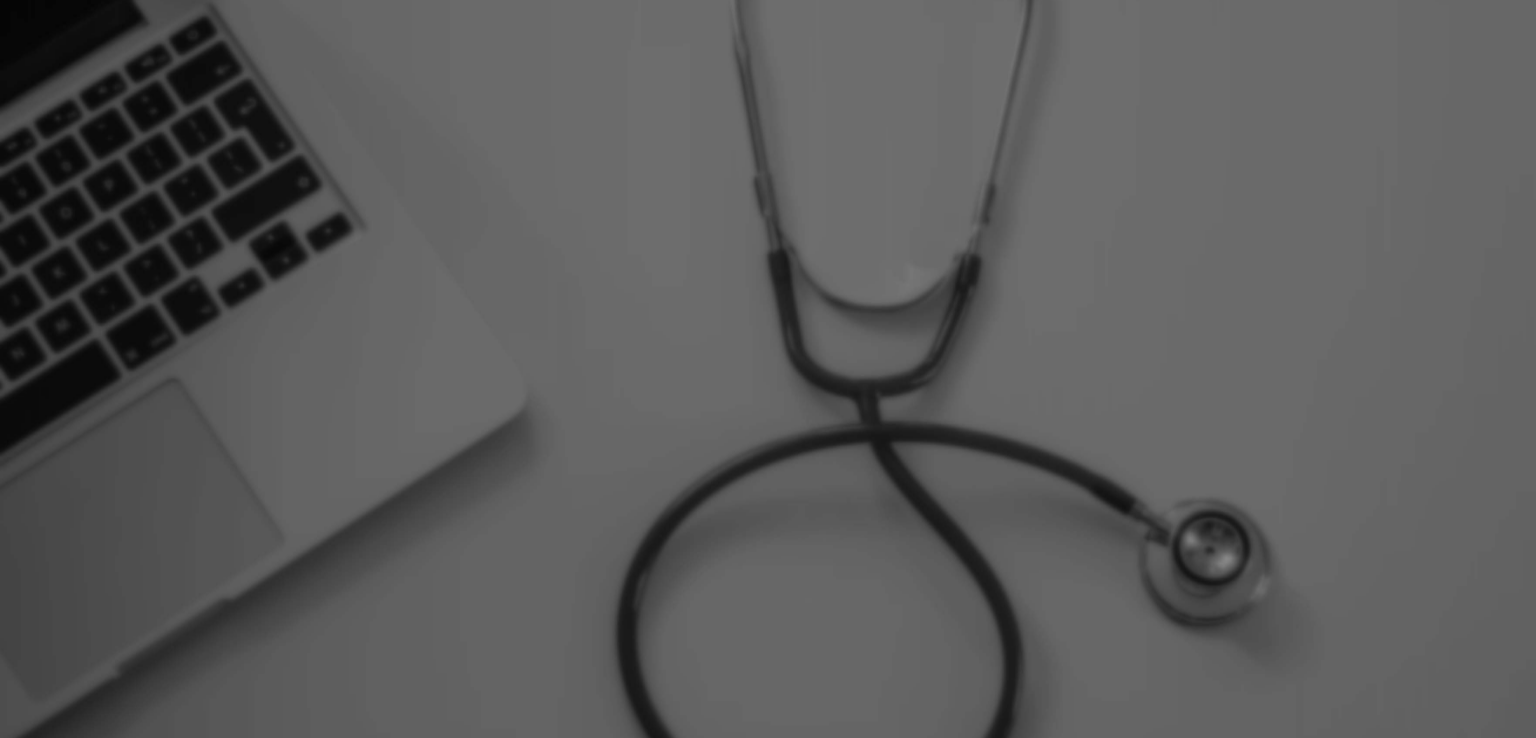 scroll, scrollTop: 0, scrollLeft: 0, axis: both 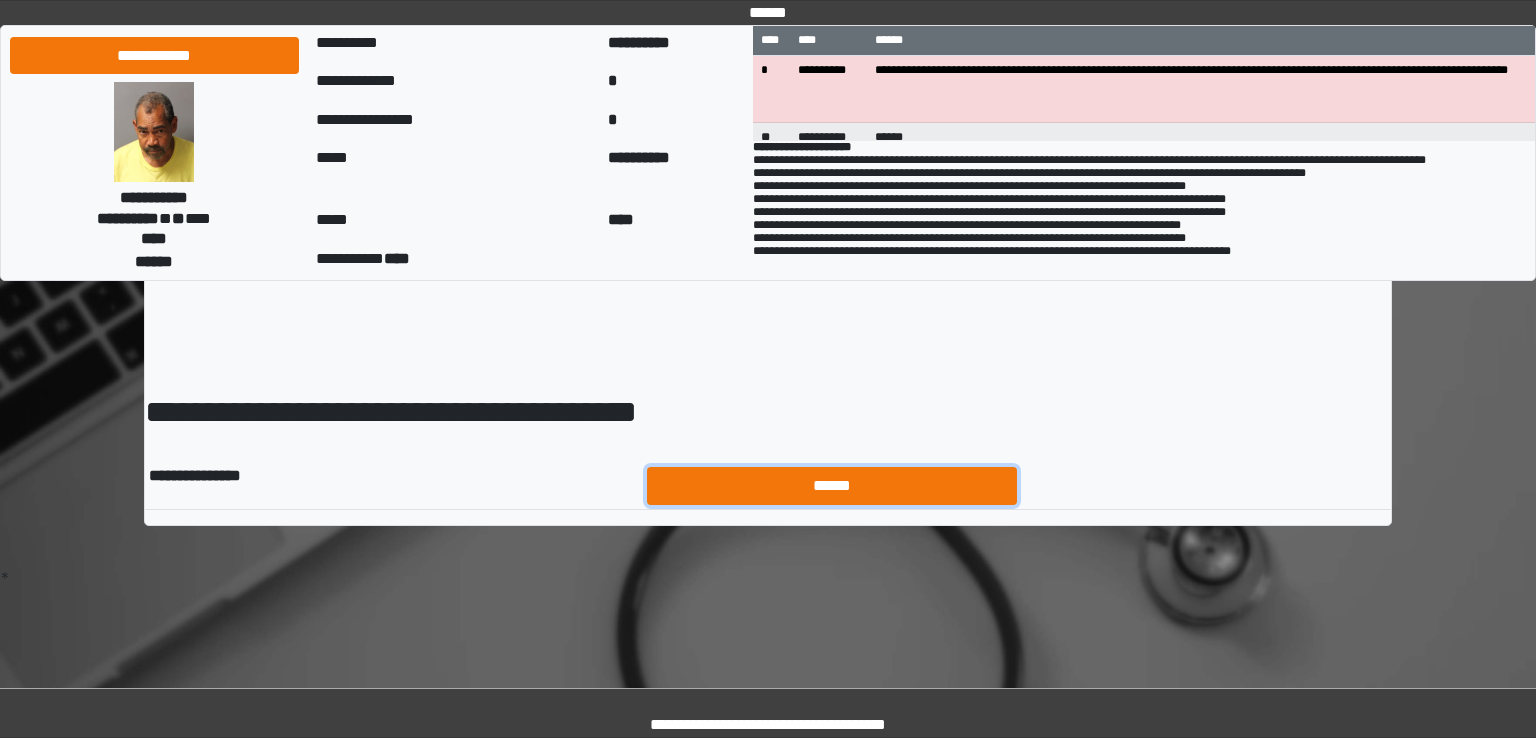 click on "******" at bounding box center [832, 486] 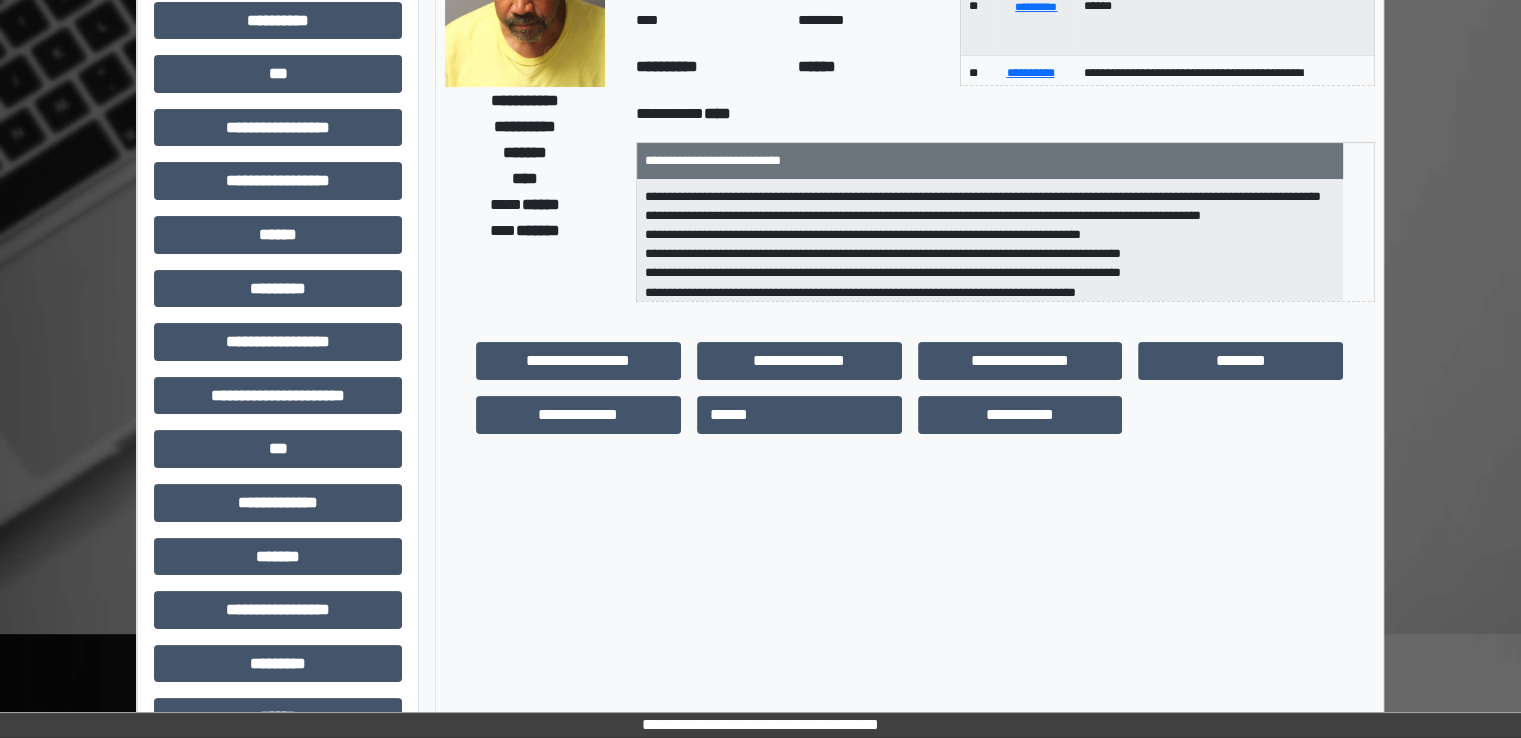 scroll, scrollTop: 428, scrollLeft: 0, axis: vertical 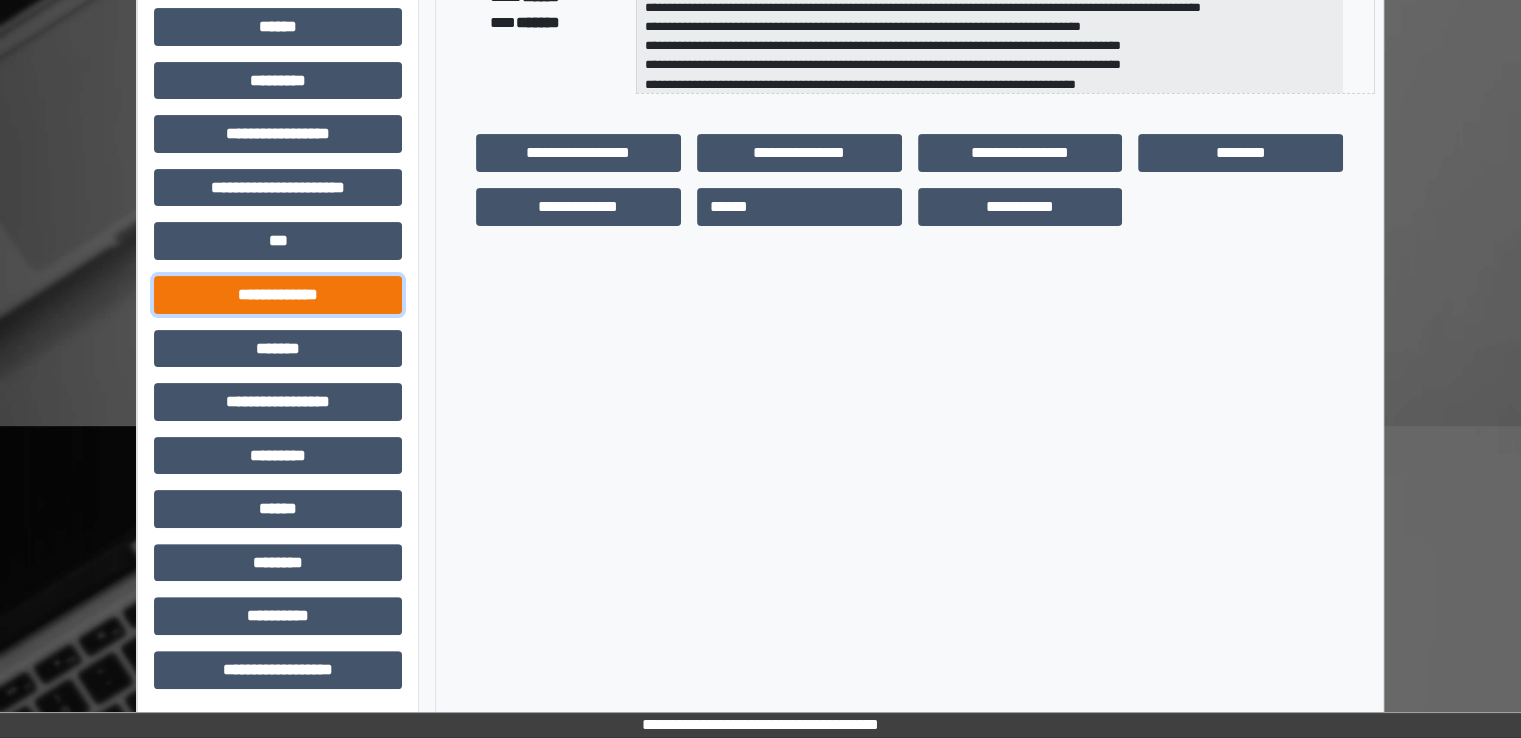 click on "**********" at bounding box center (278, 295) 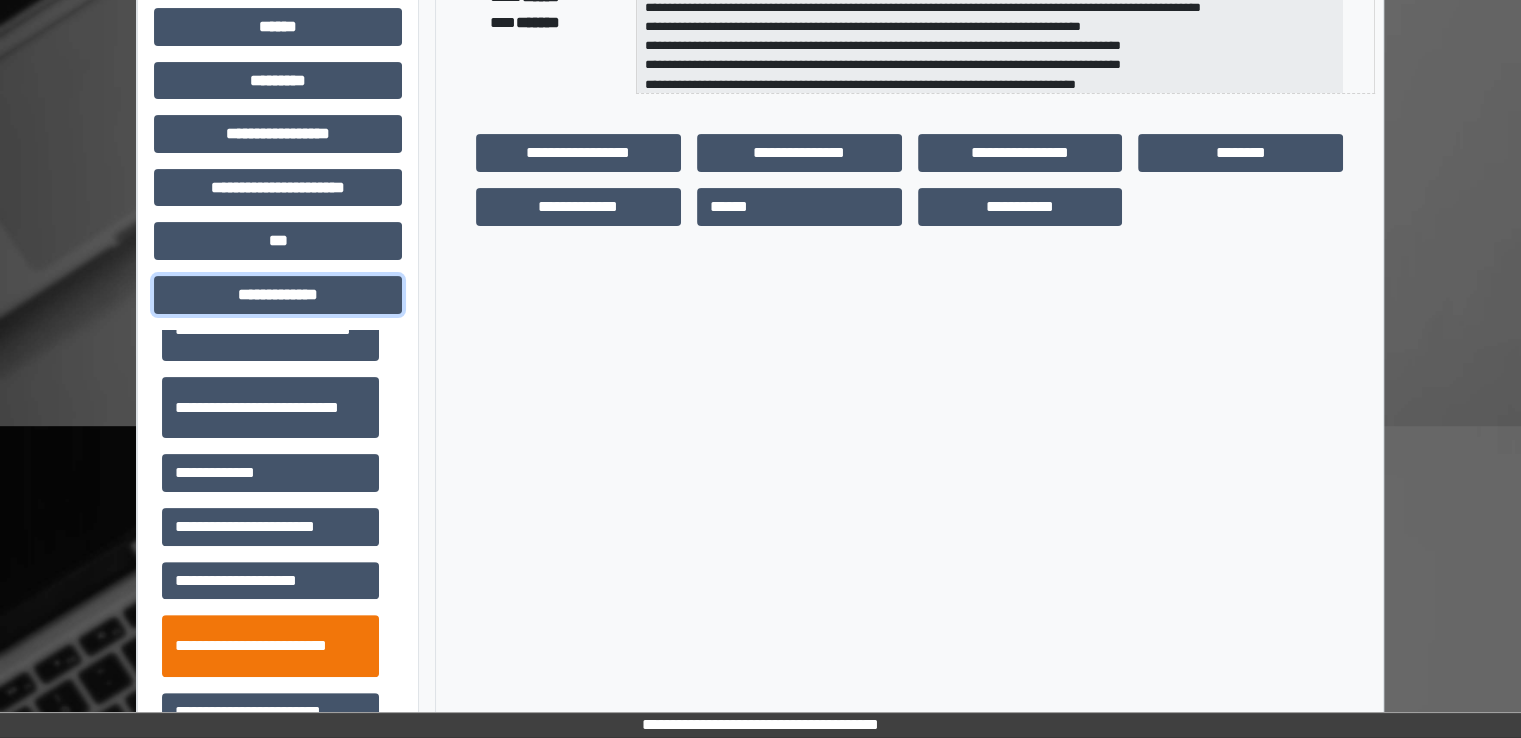scroll, scrollTop: 500, scrollLeft: 0, axis: vertical 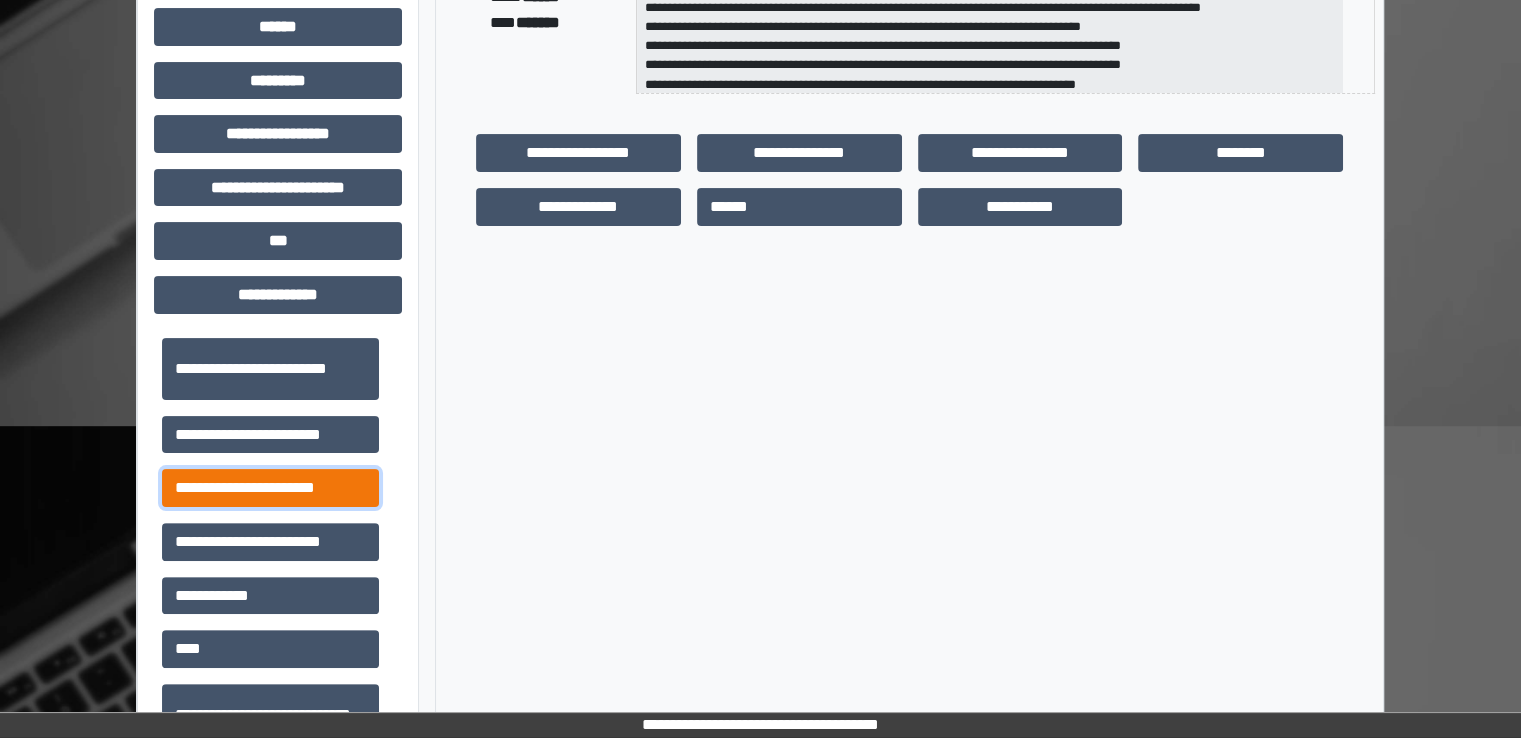 click on "**********" at bounding box center (270, 488) 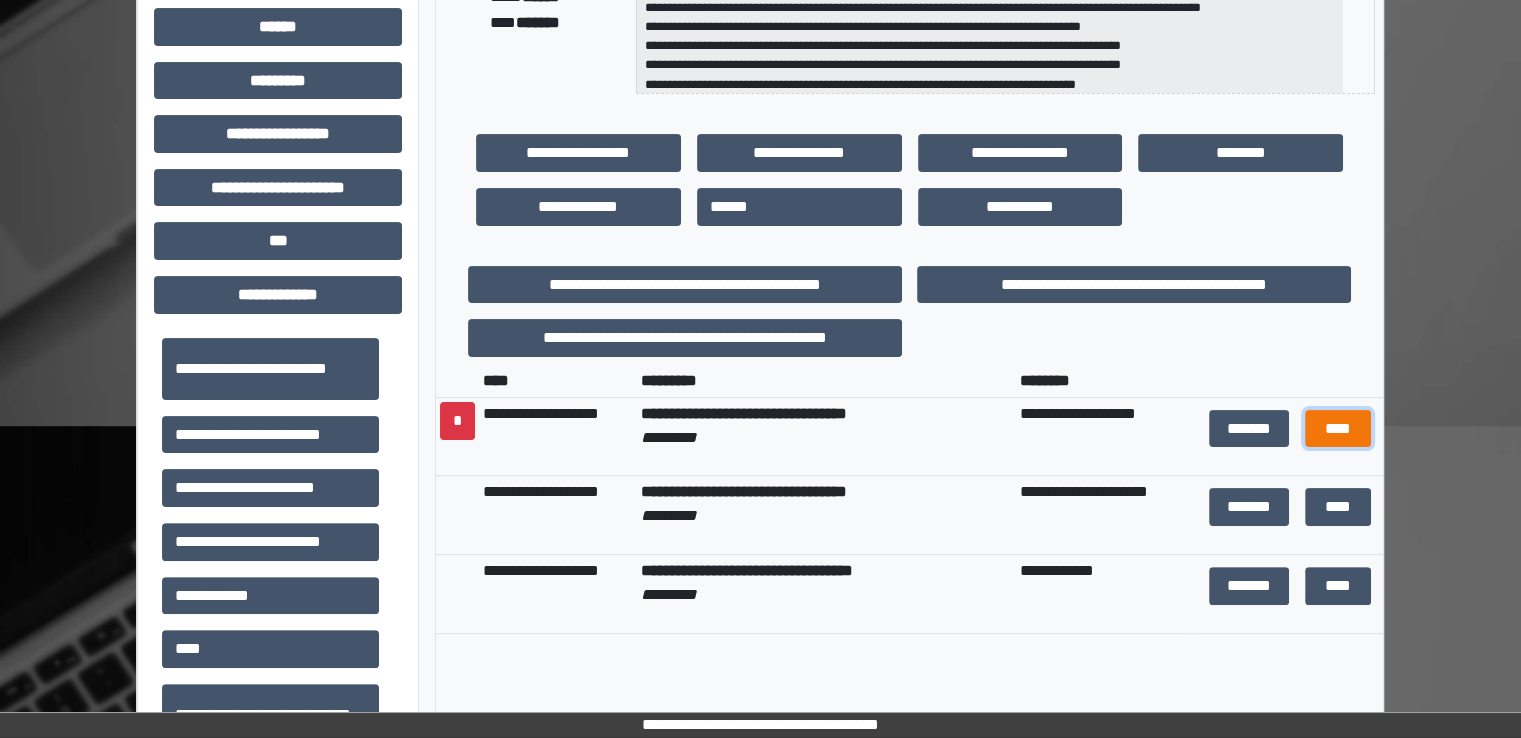 click on "****" at bounding box center [1338, 429] 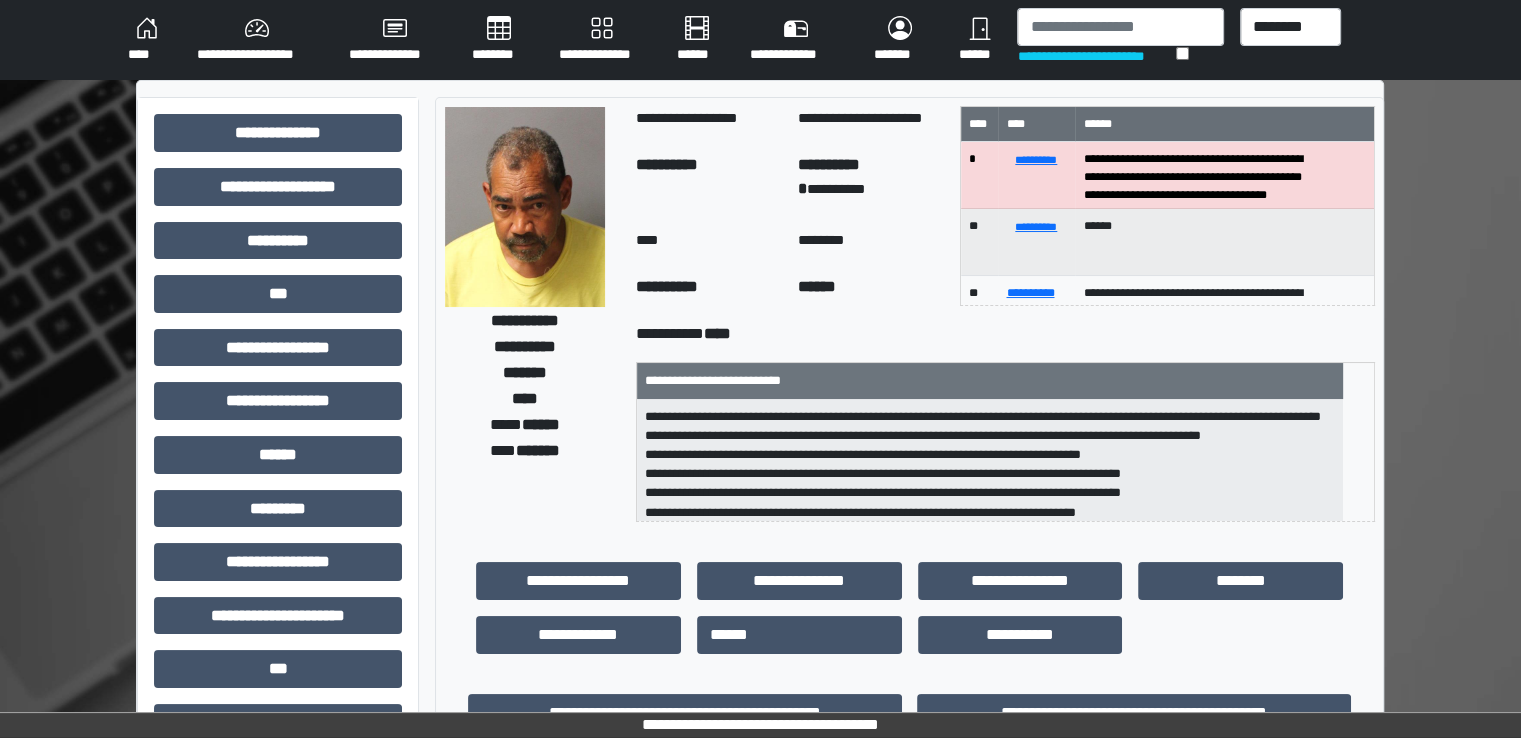 scroll, scrollTop: 0, scrollLeft: 0, axis: both 